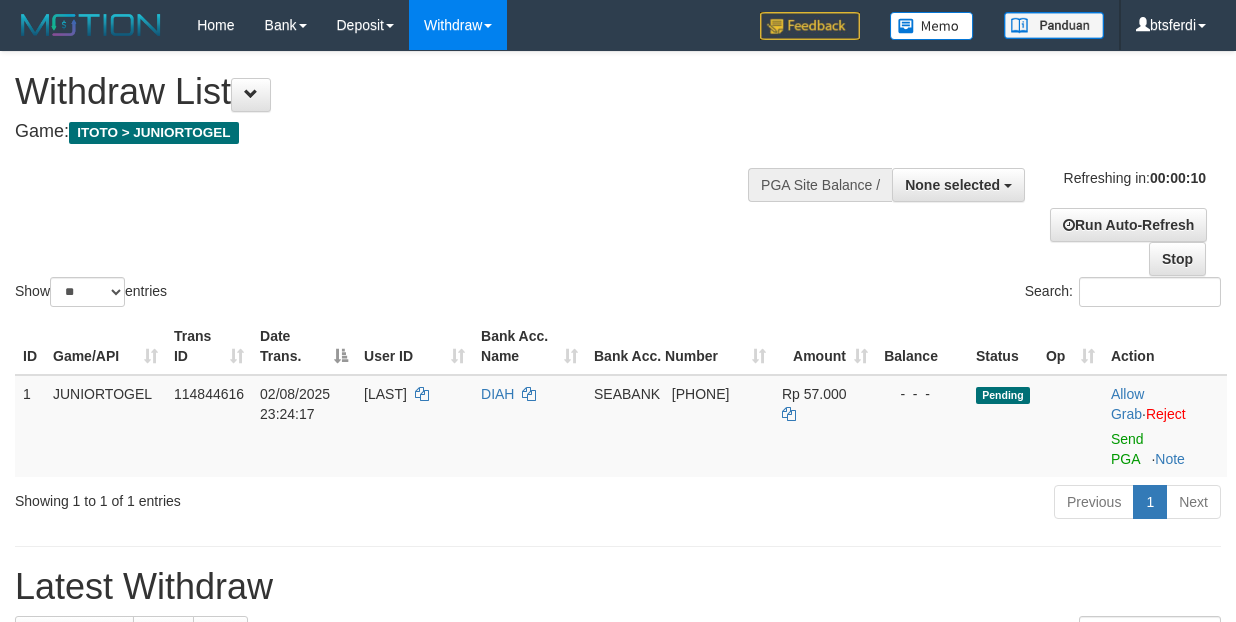 select 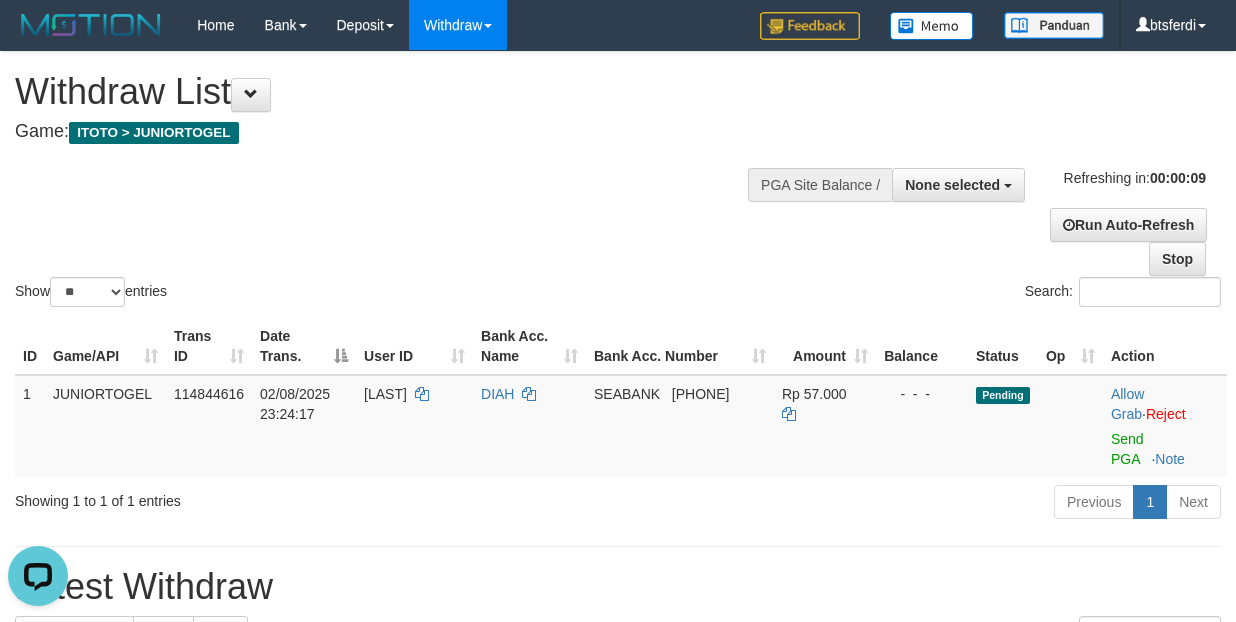 scroll, scrollTop: 0, scrollLeft: 0, axis: both 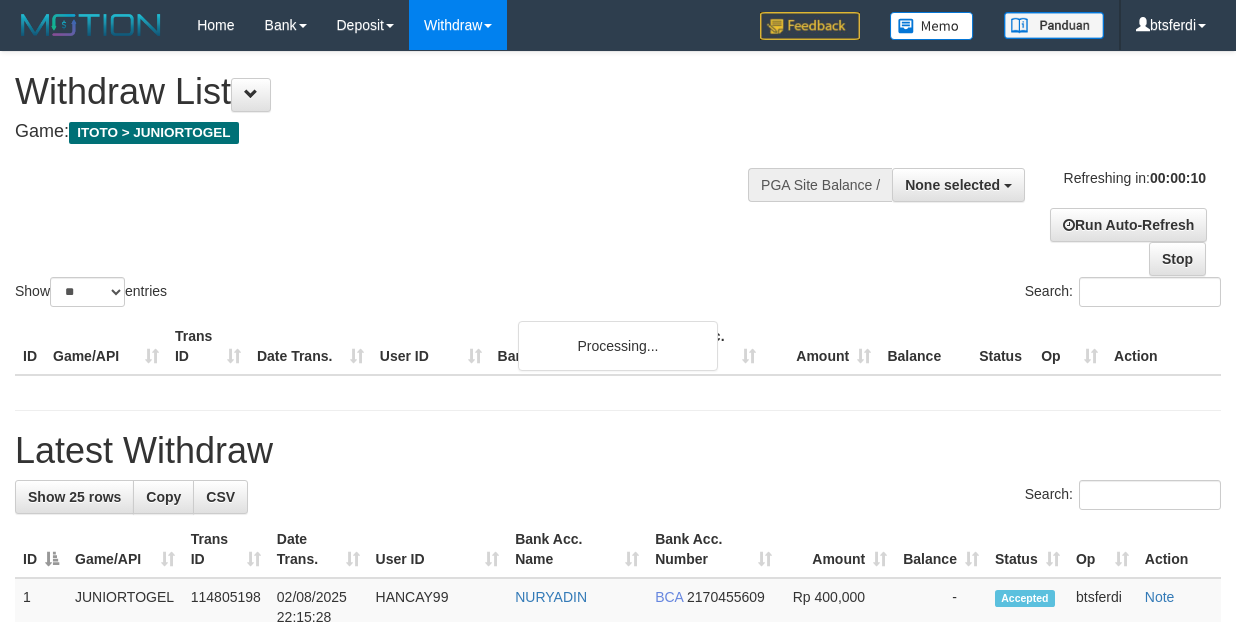 select 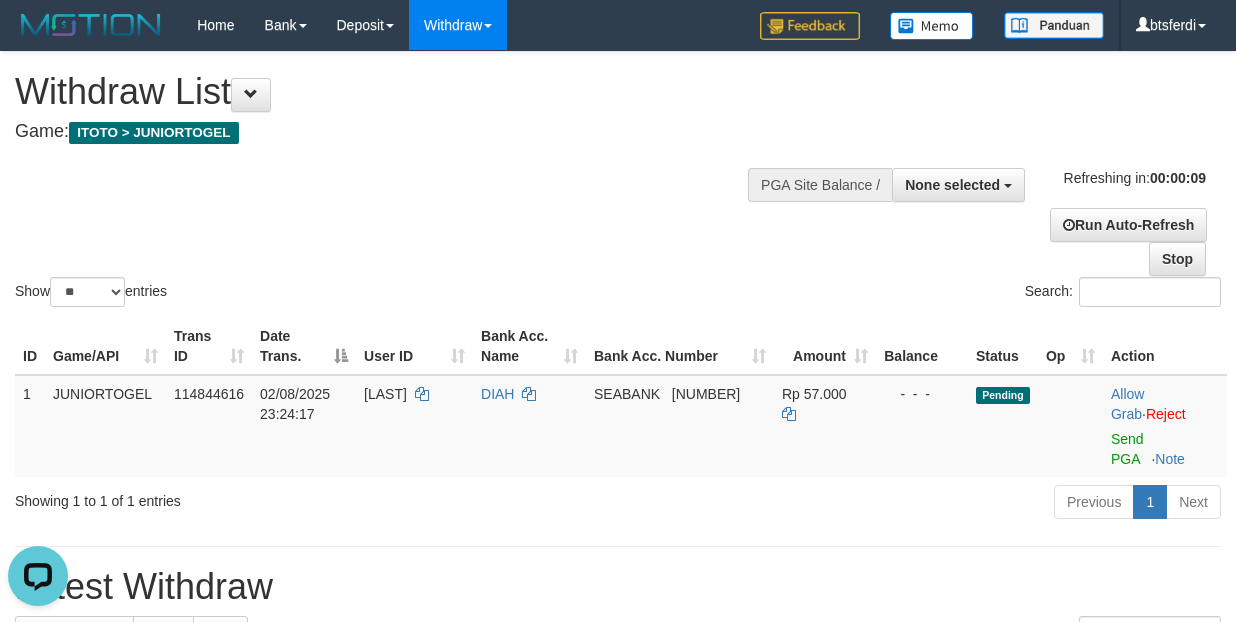 scroll, scrollTop: 0, scrollLeft: 0, axis: both 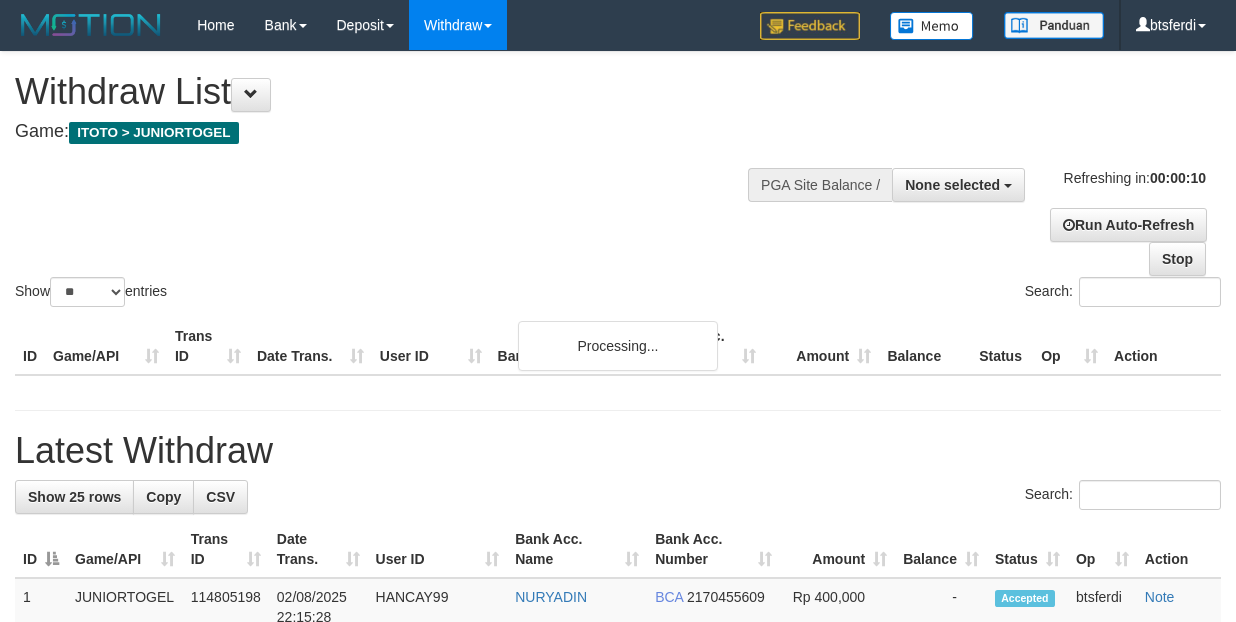 select 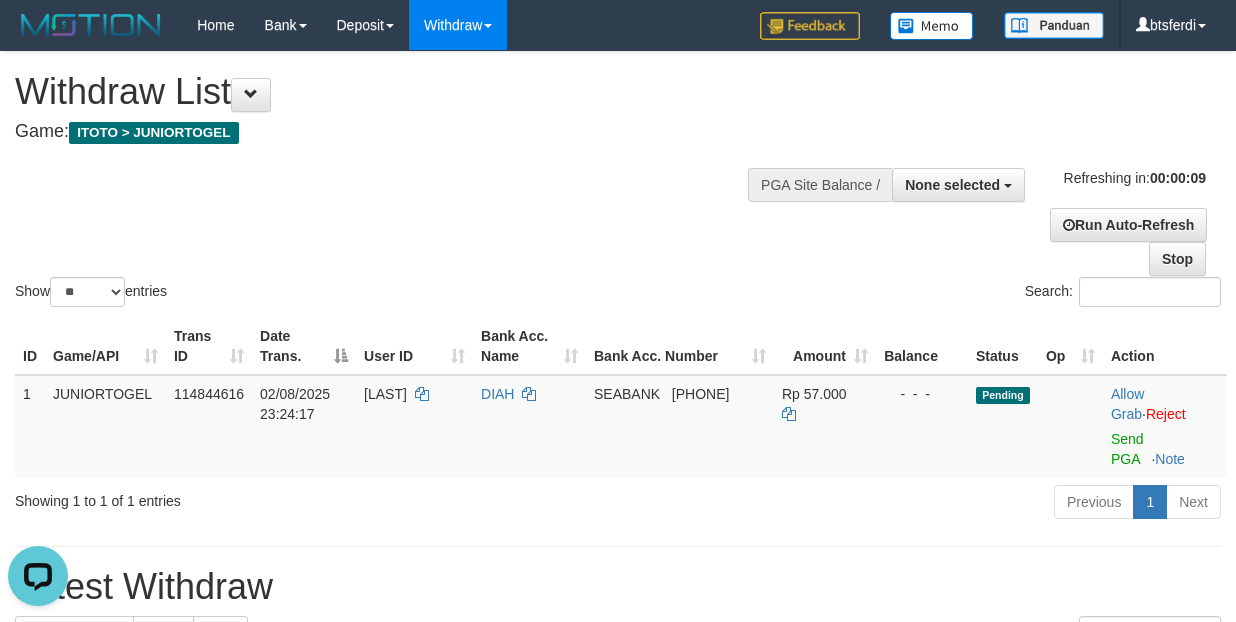 scroll, scrollTop: 0, scrollLeft: 0, axis: both 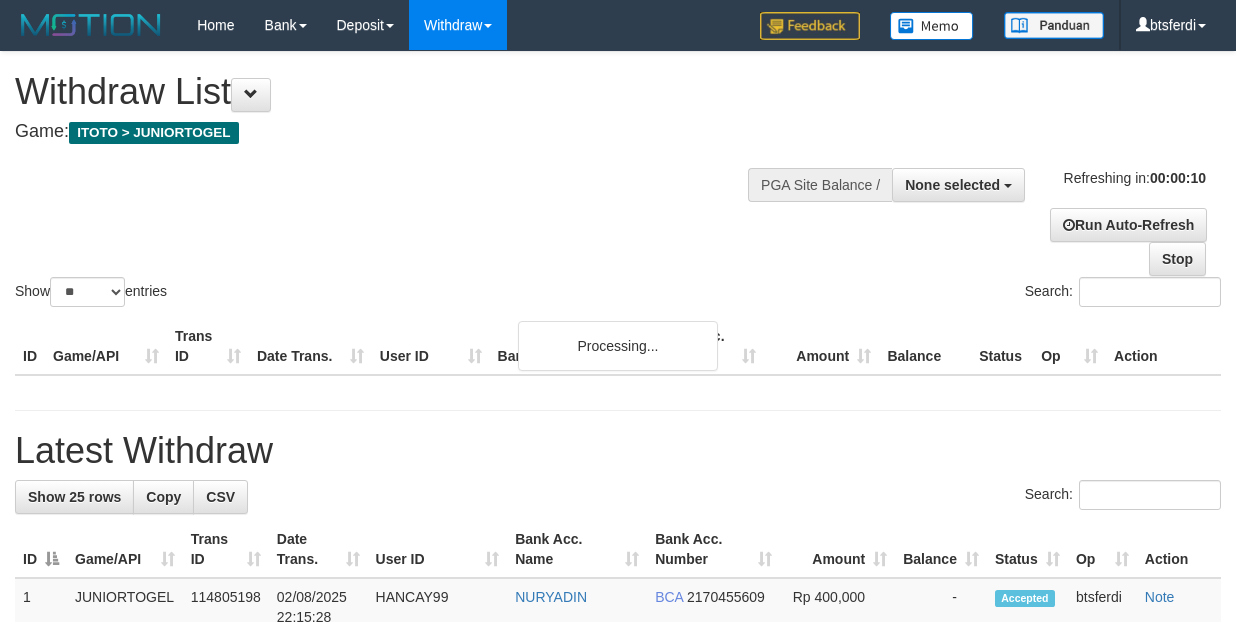 select 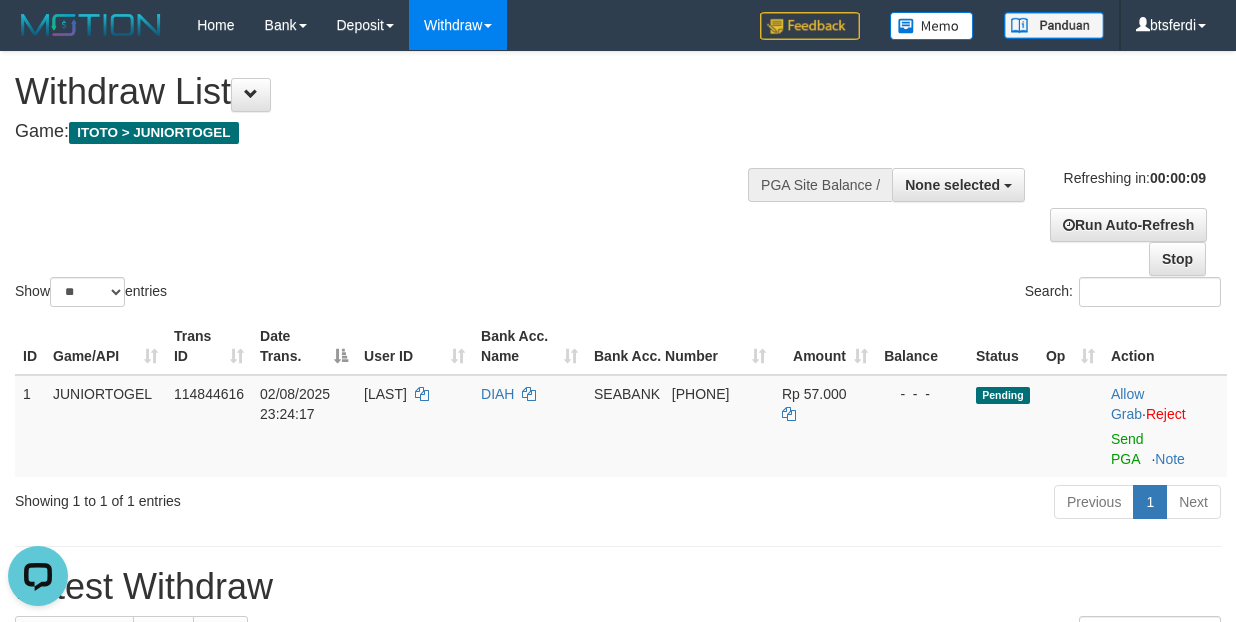 scroll, scrollTop: 0, scrollLeft: 0, axis: both 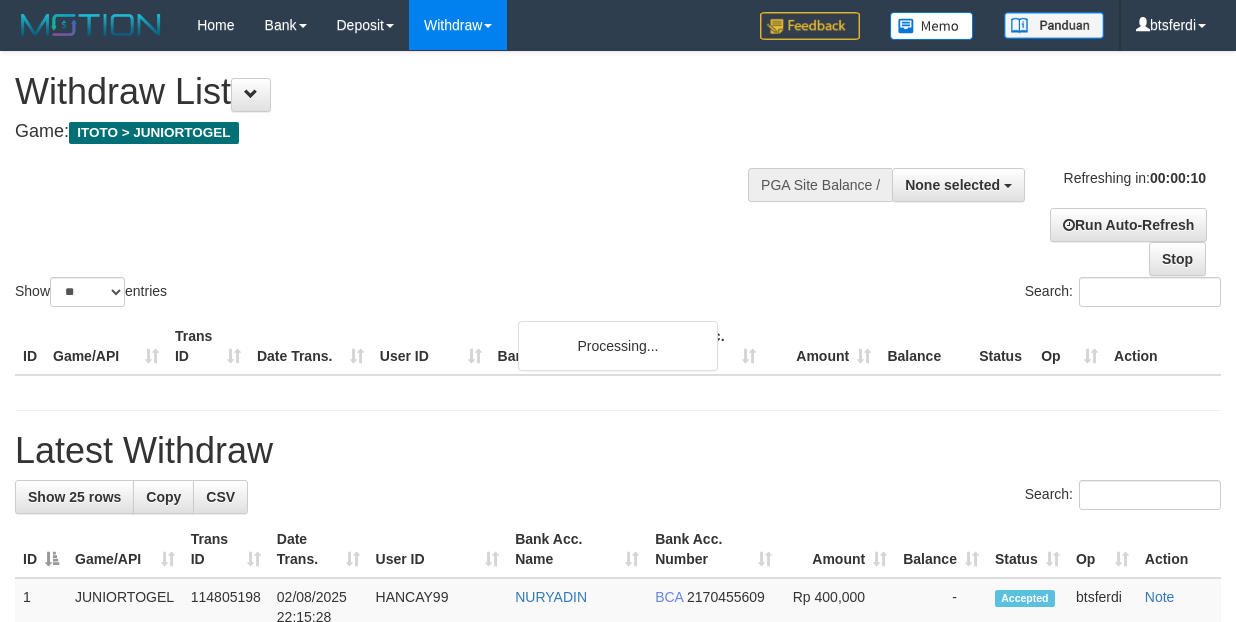 select 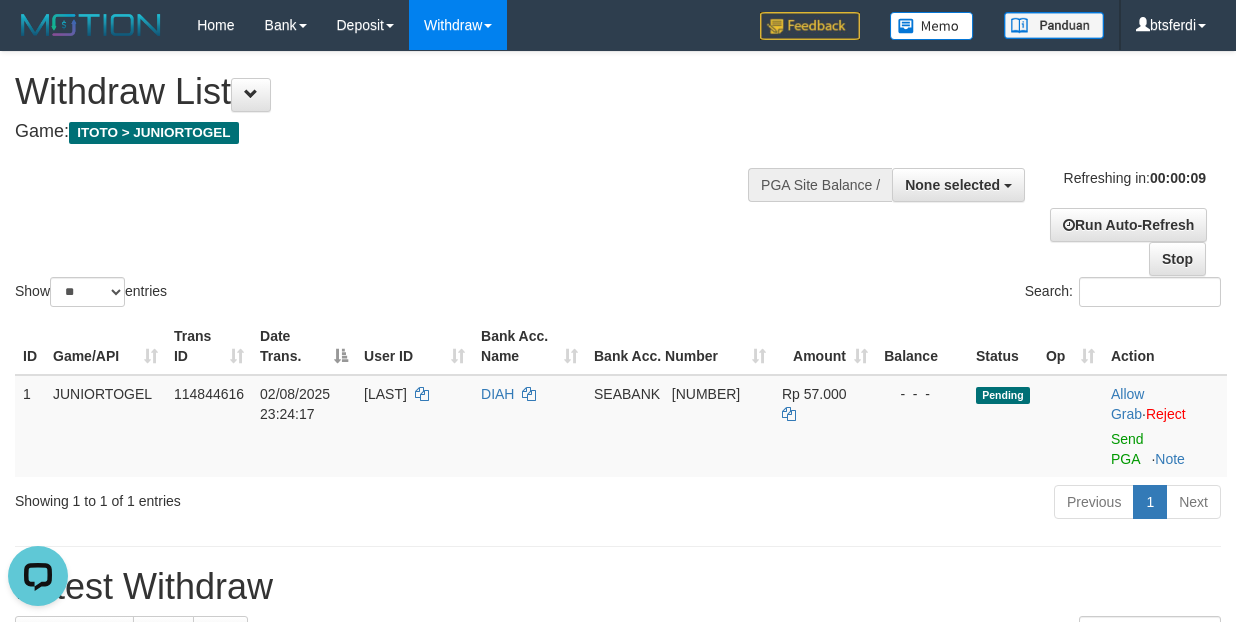 scroll, scrollTop: 0, scrollLeft: 0, axis: both 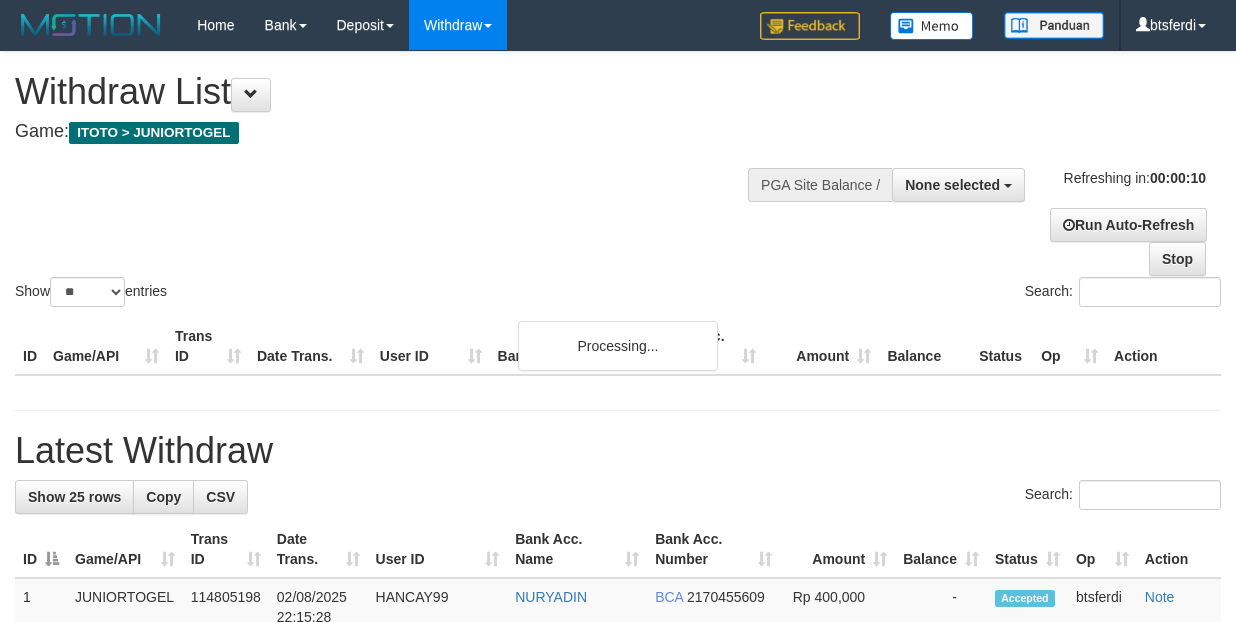 select 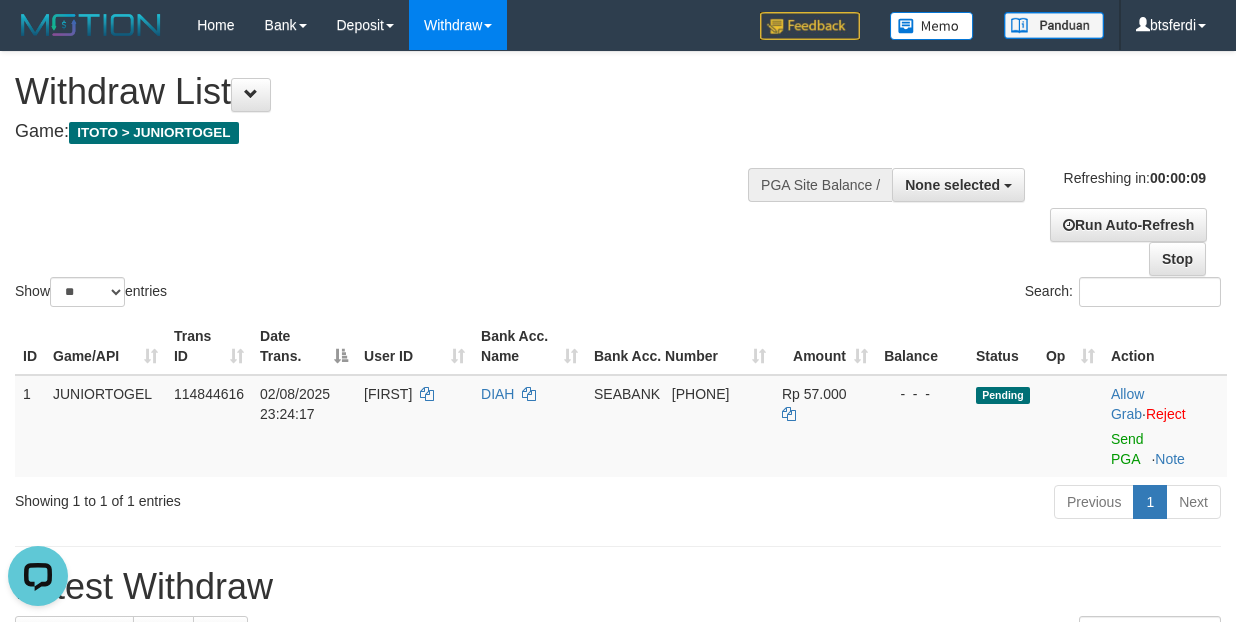 scroll, scrollTop: 0, scrollLeft: 0, axis: both 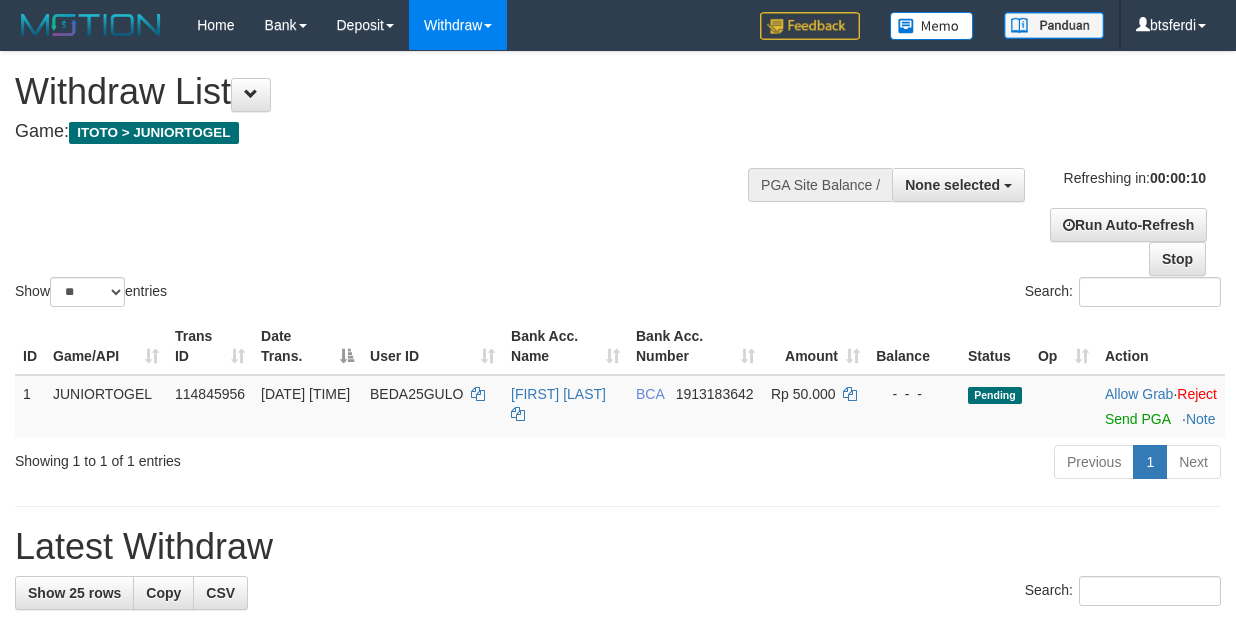 select 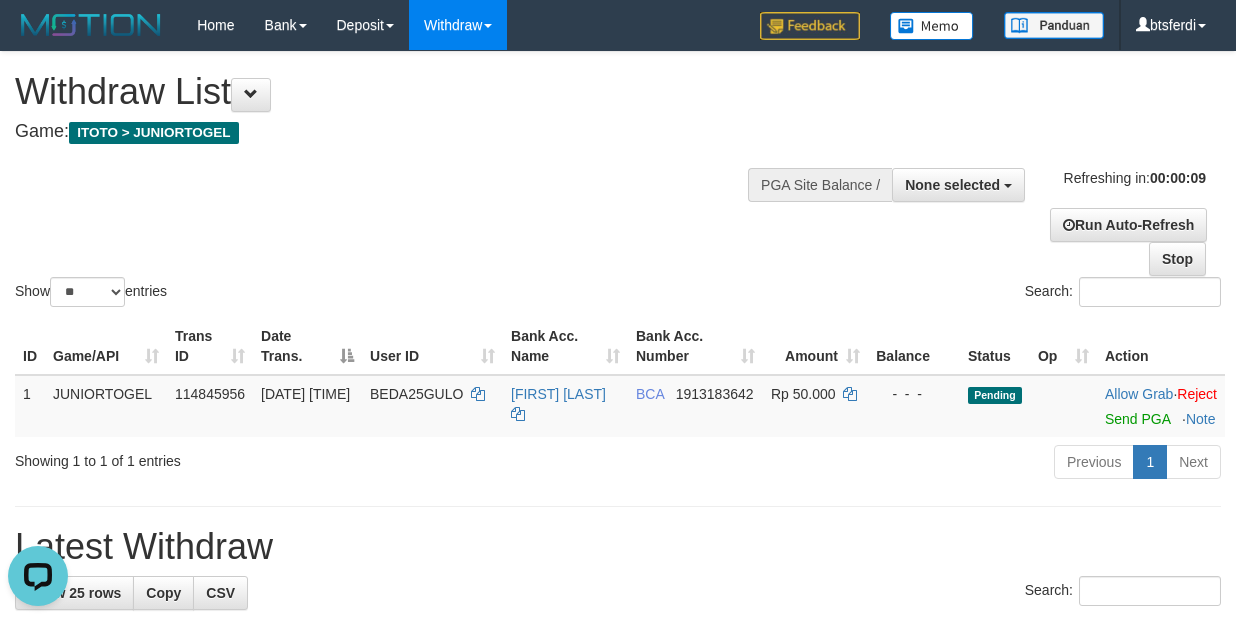scroll, scrollTop: 0, scrollLeft: 0, axis: both 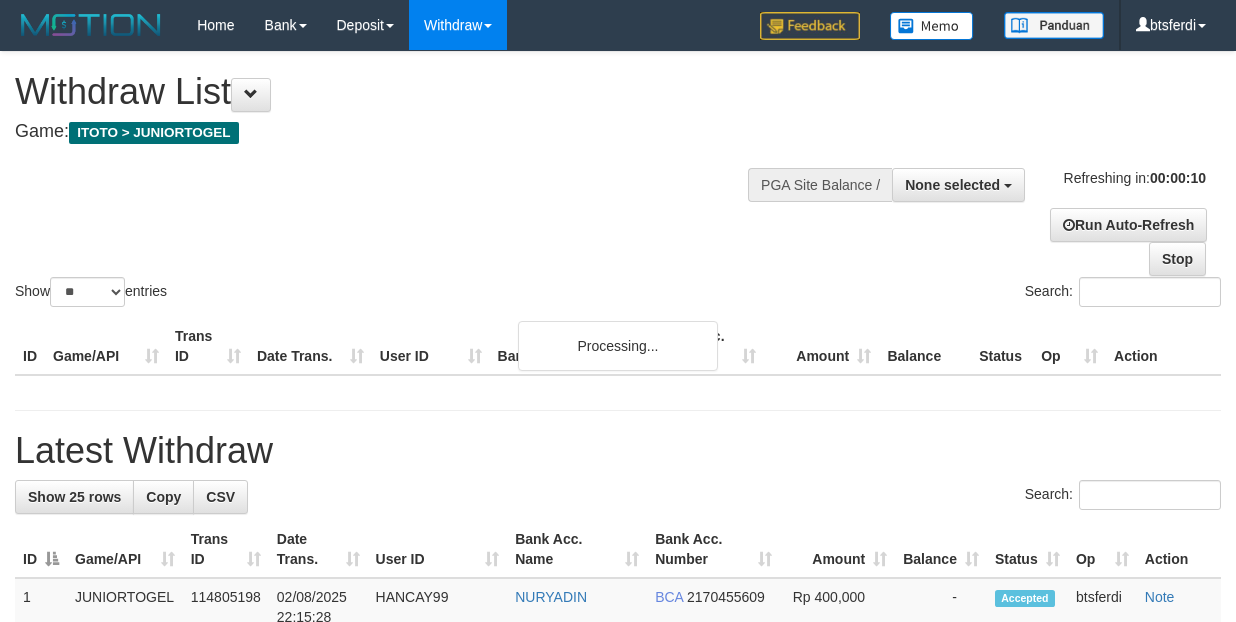 select 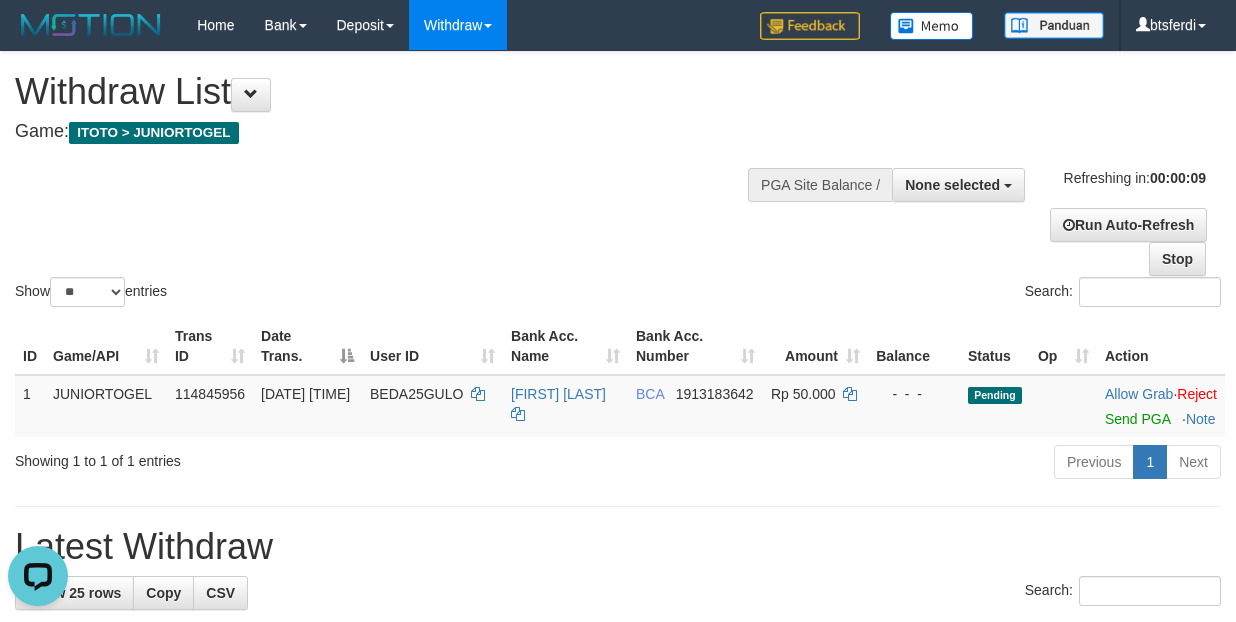 scroll, scrollTop: 0, scrollLeft: 0, axis: both 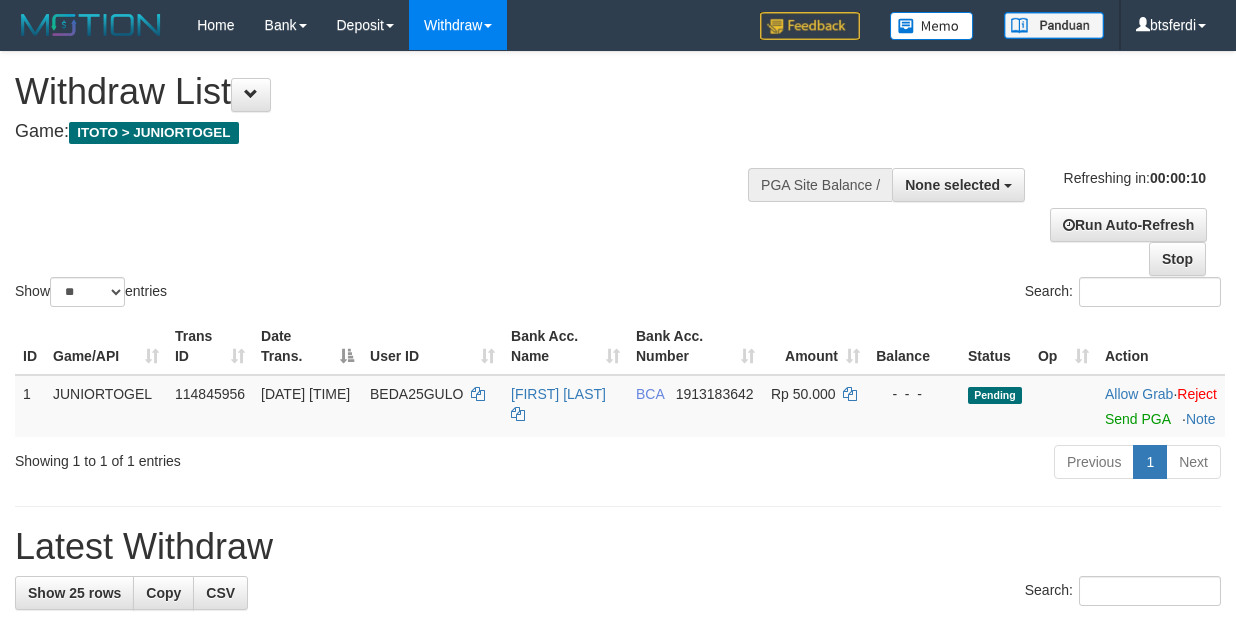 select 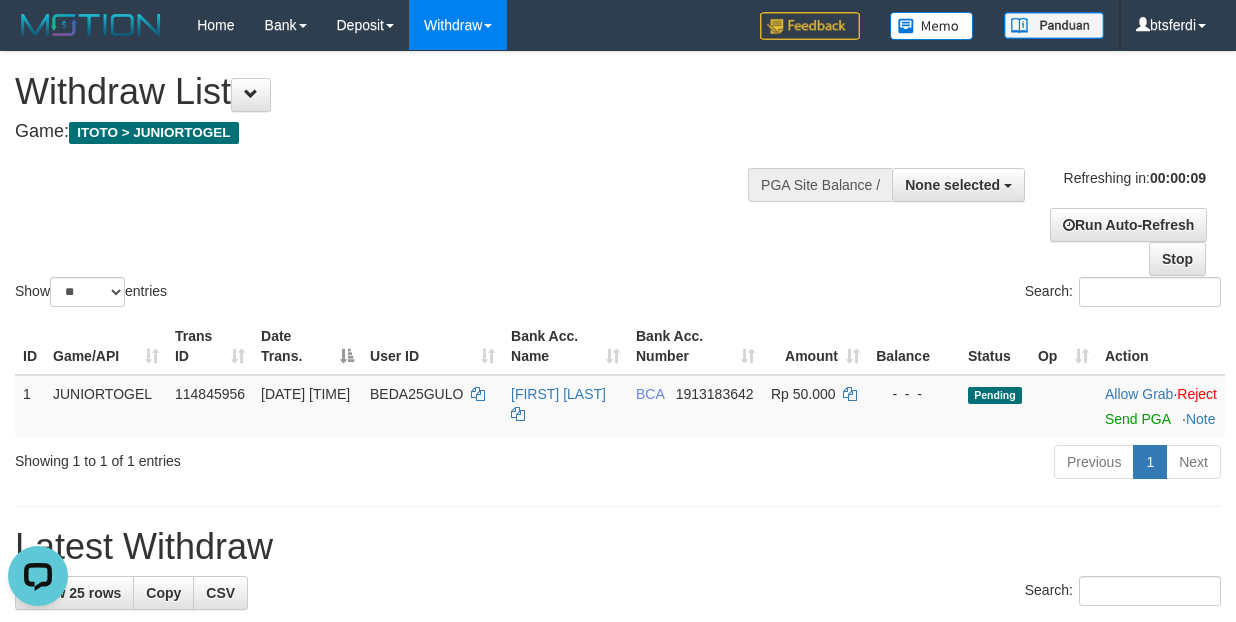 scroll, scrollTop: 0, scrollLeft: 0, axis: both 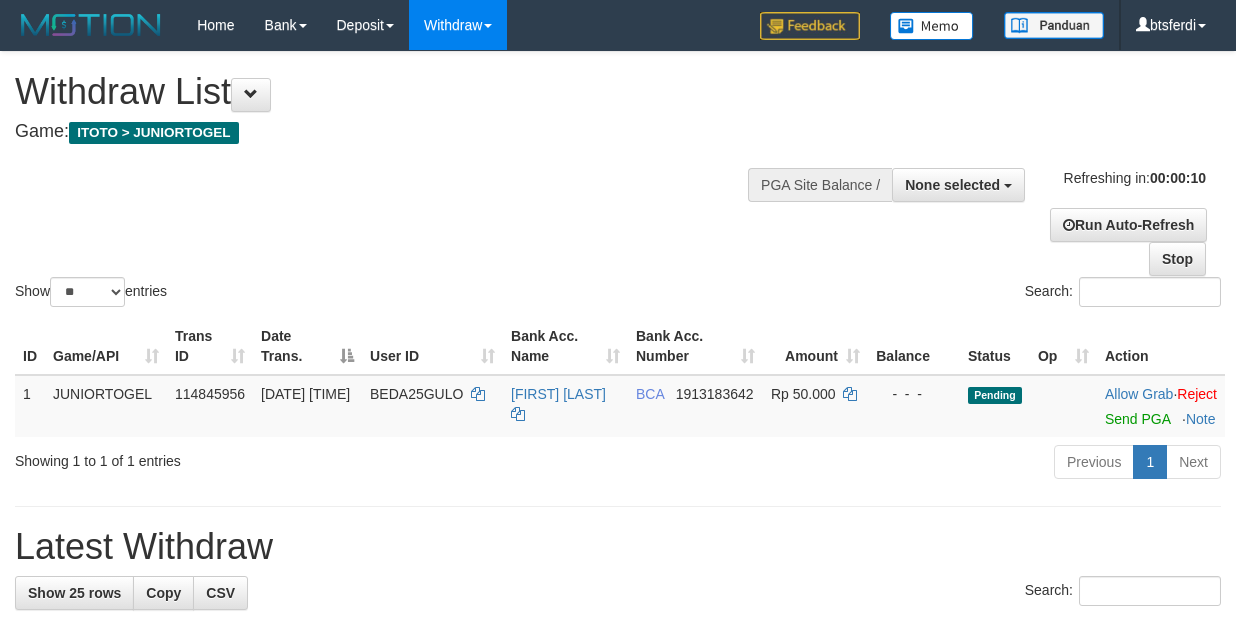 select 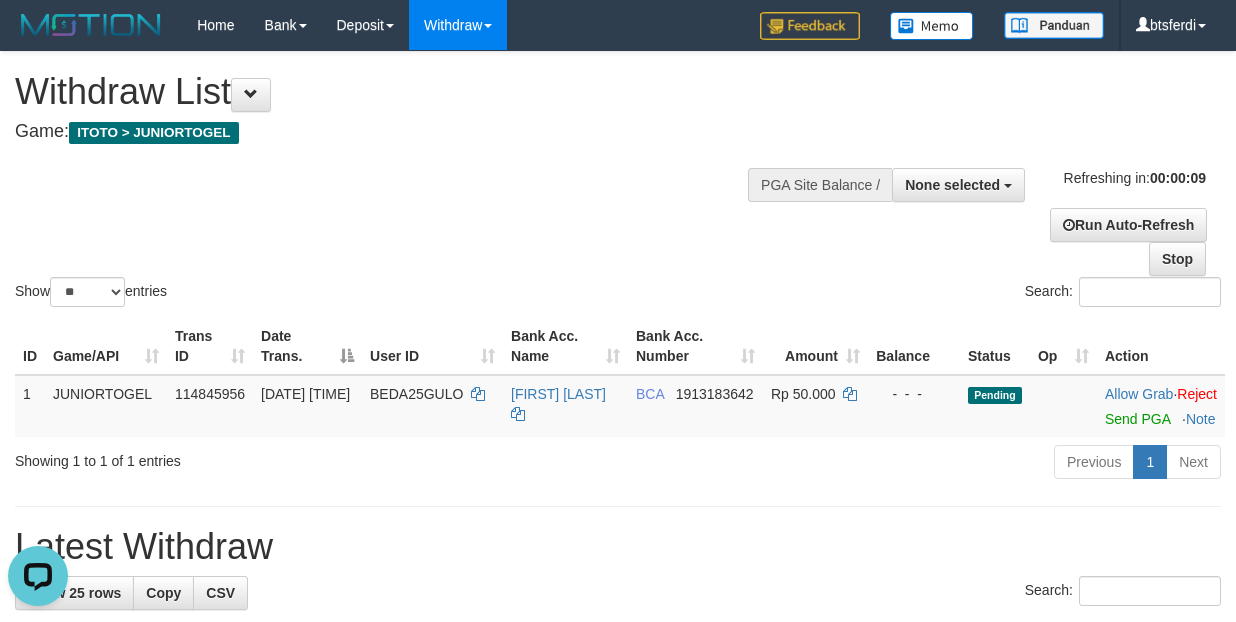 scroll, scrollTop: 0, scrollLeft: 0, axis: both 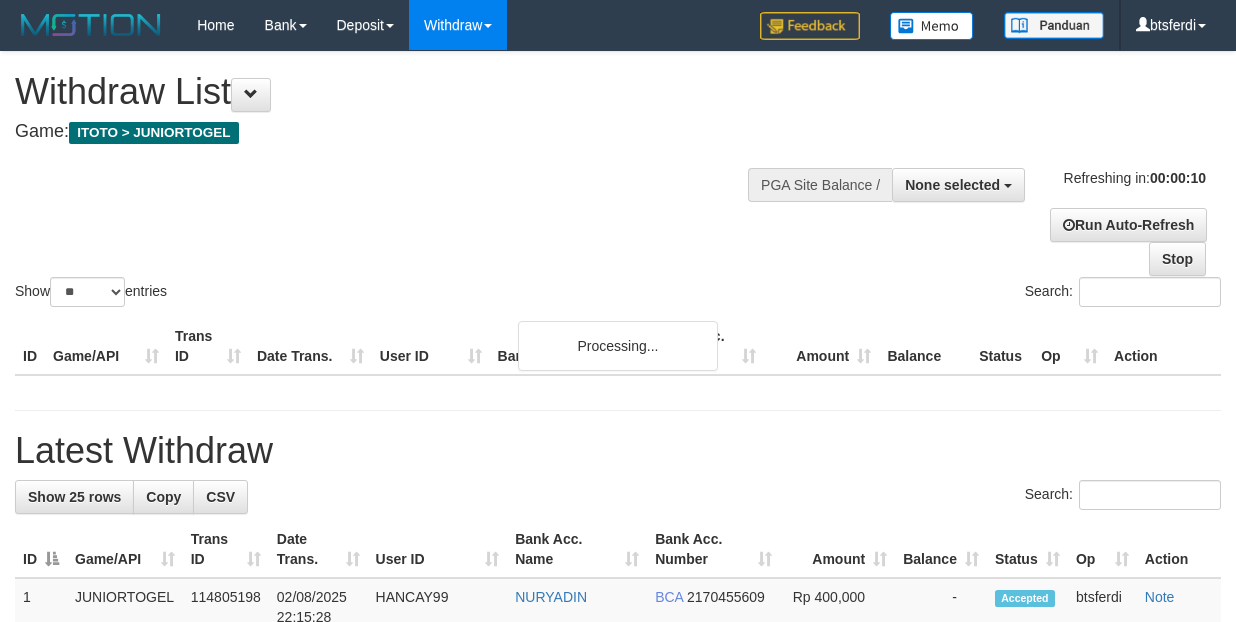 select 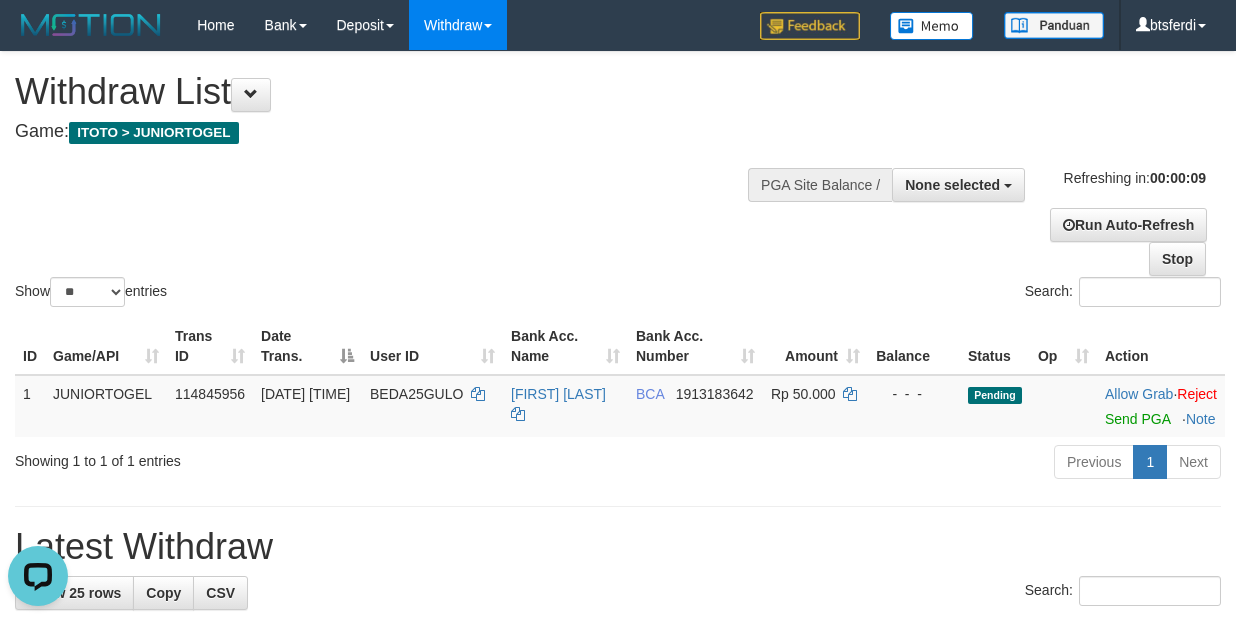 scroll, scrollTop: 0, scrollLeft: 0, axis: both 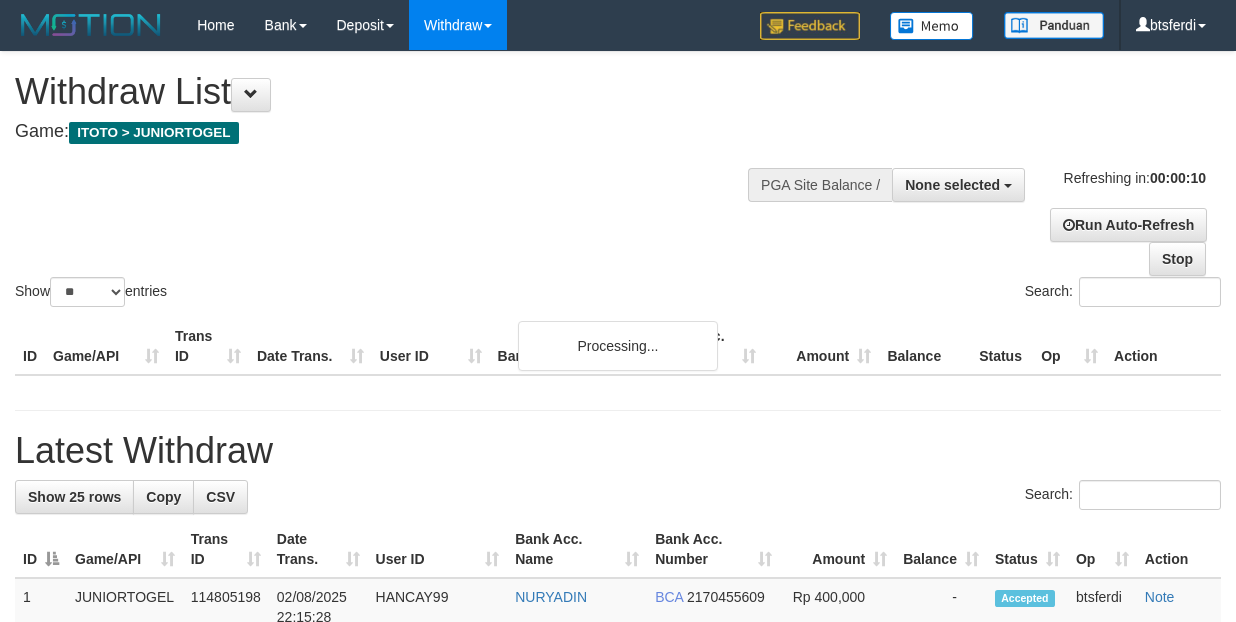 select 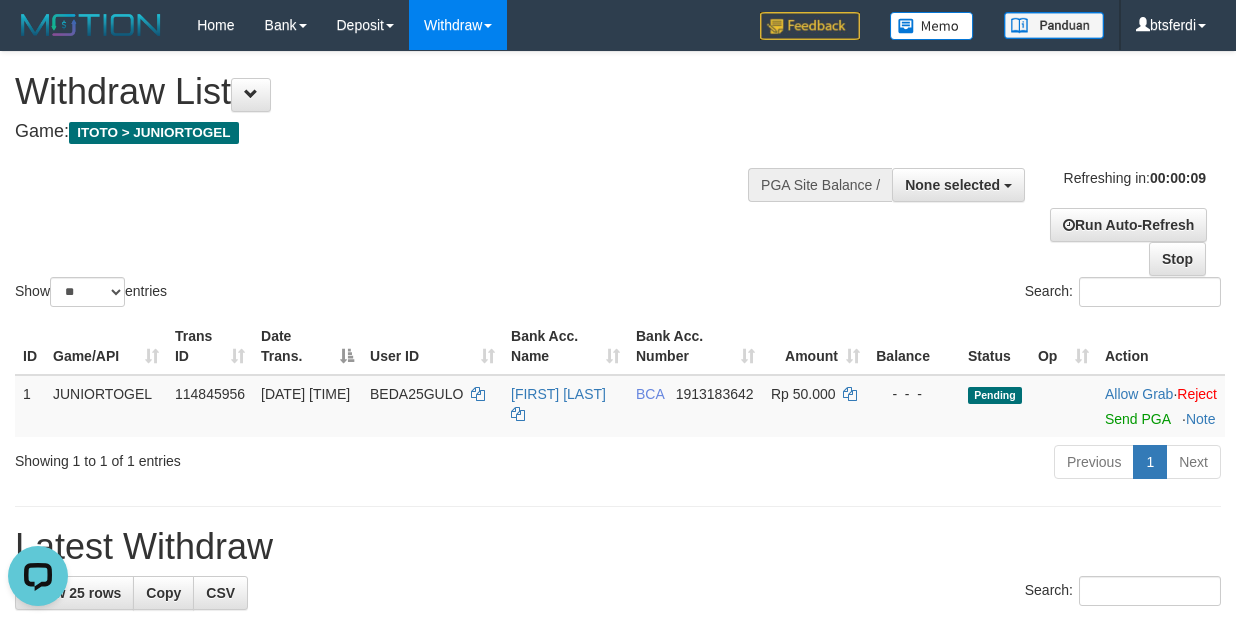 scroll, scrollTop: 0, scrollLeft: 0, axis: both 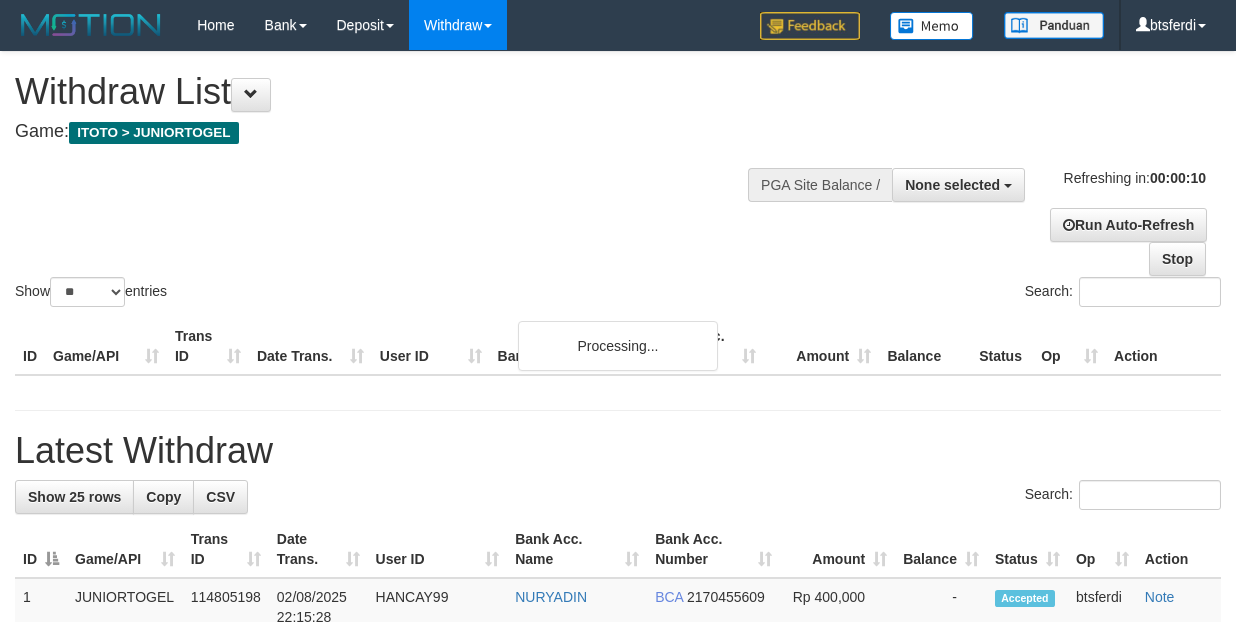 select 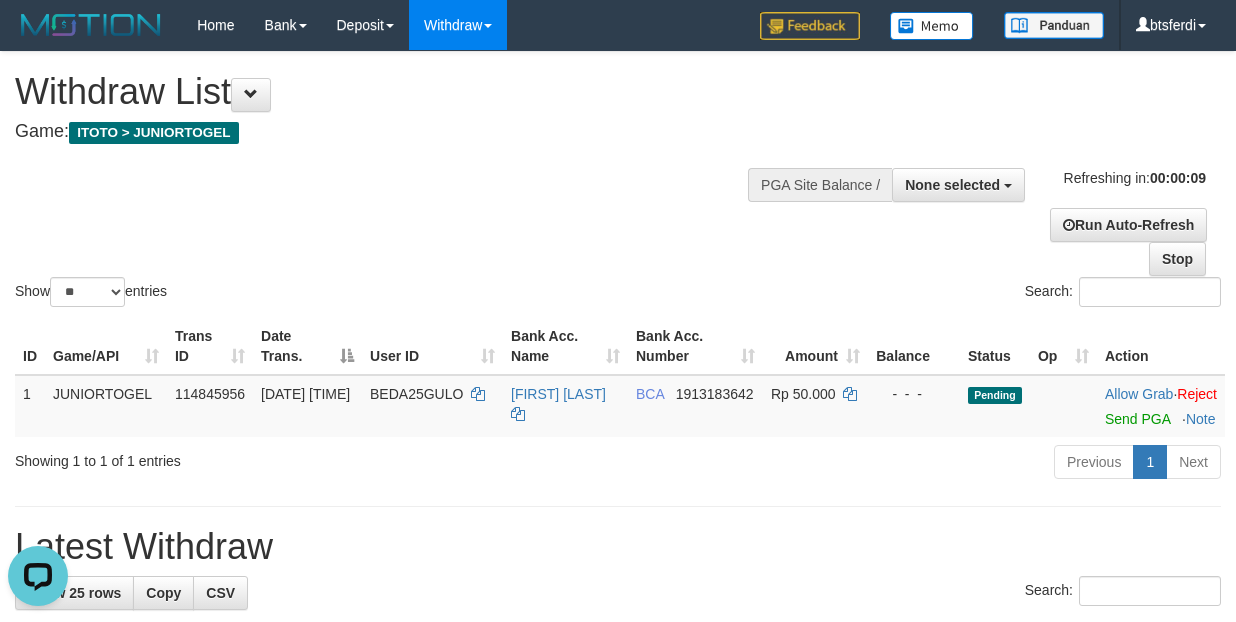 scroll, scrollTop: 0, scrollLeft: 0, axis: both 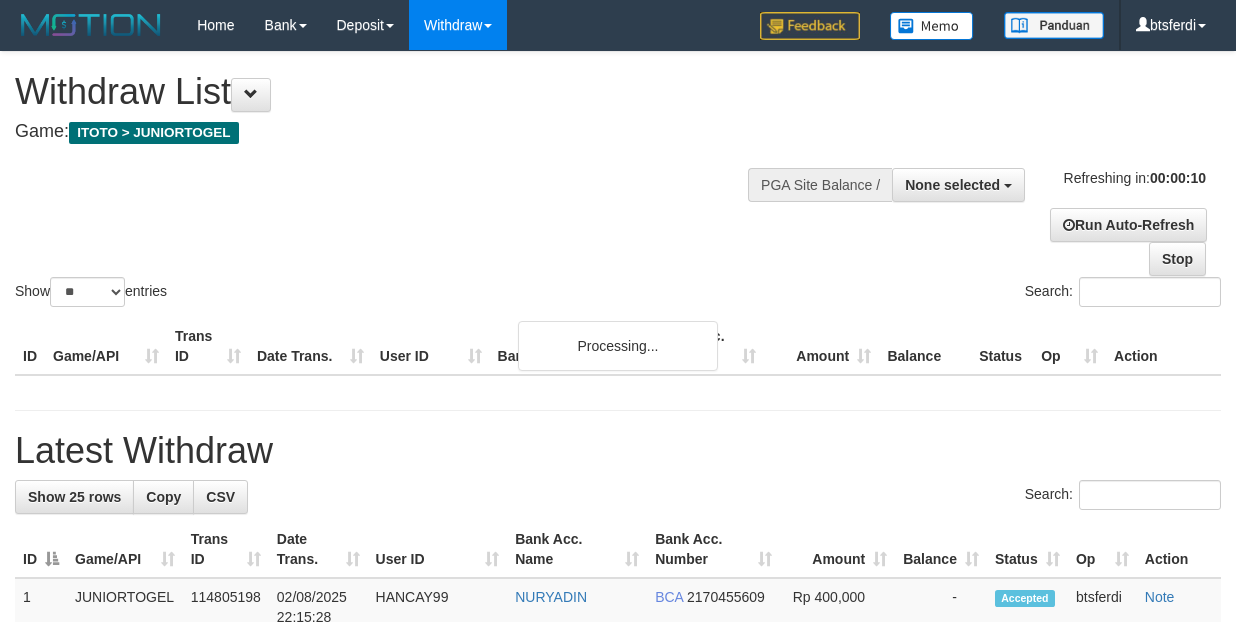select 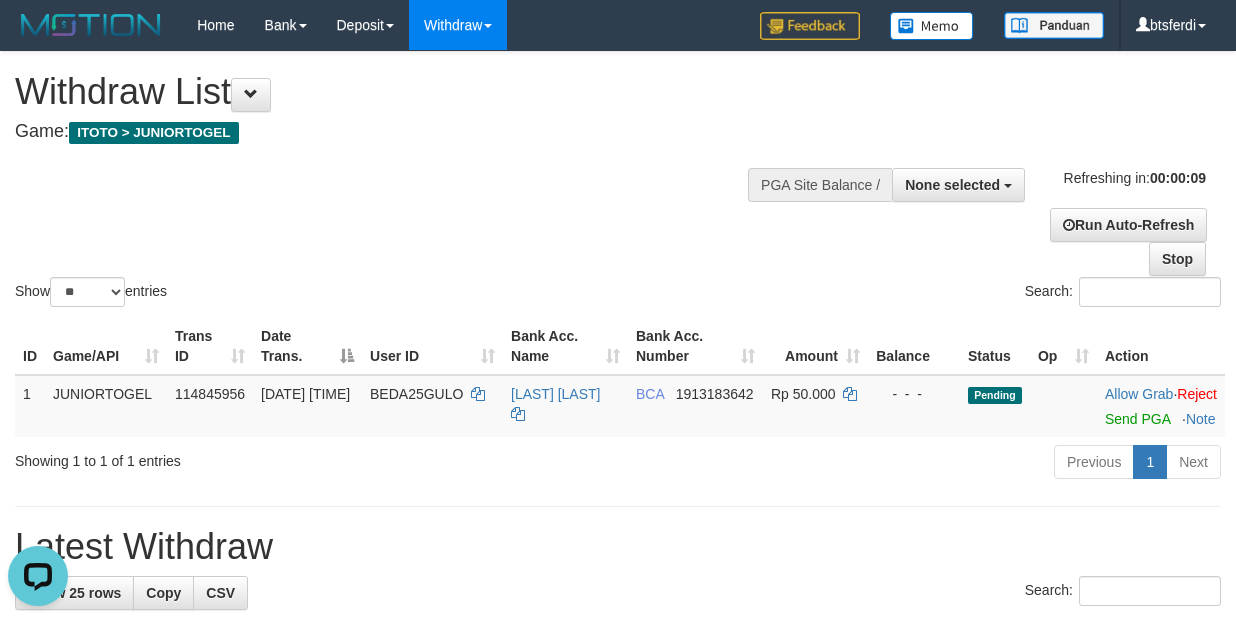 scroll, scrollTop: 0, scrollLeft: 0, axis: both 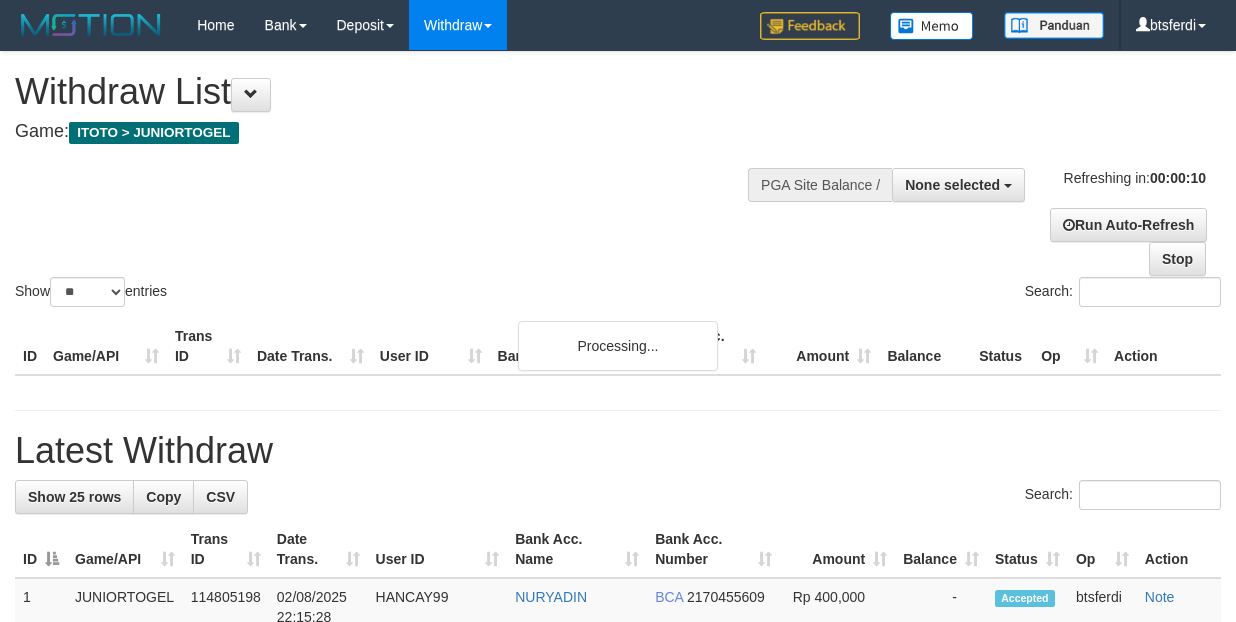 select 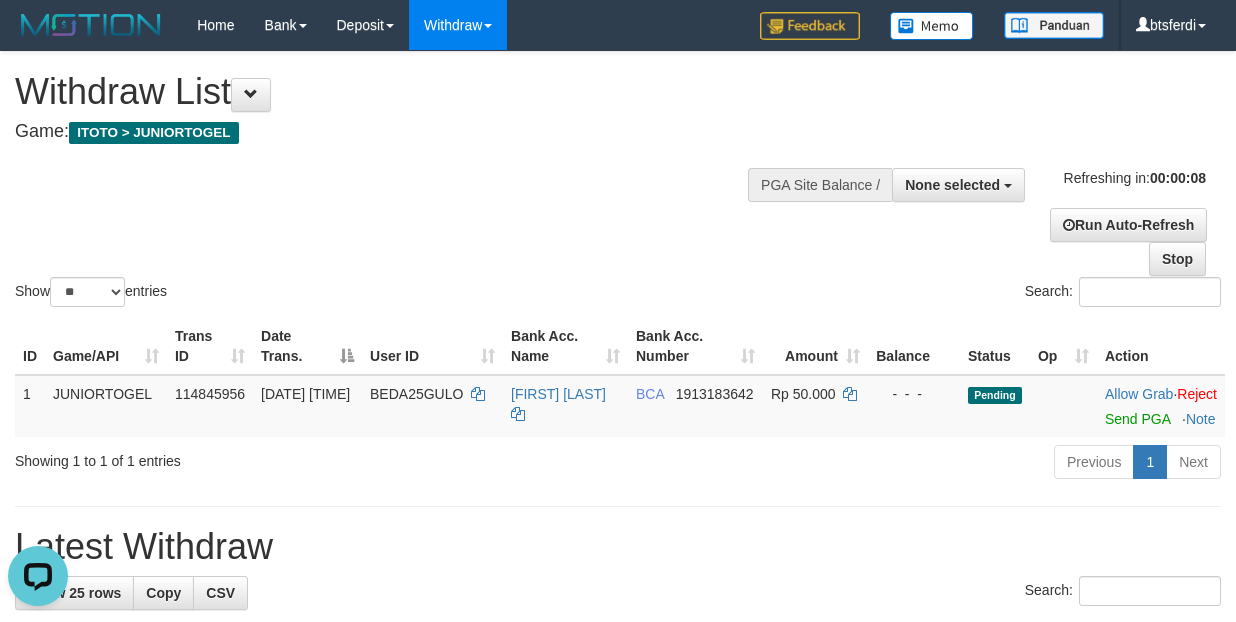 scroll, scrollTop: 0, scrollLeft: 0, axis: both 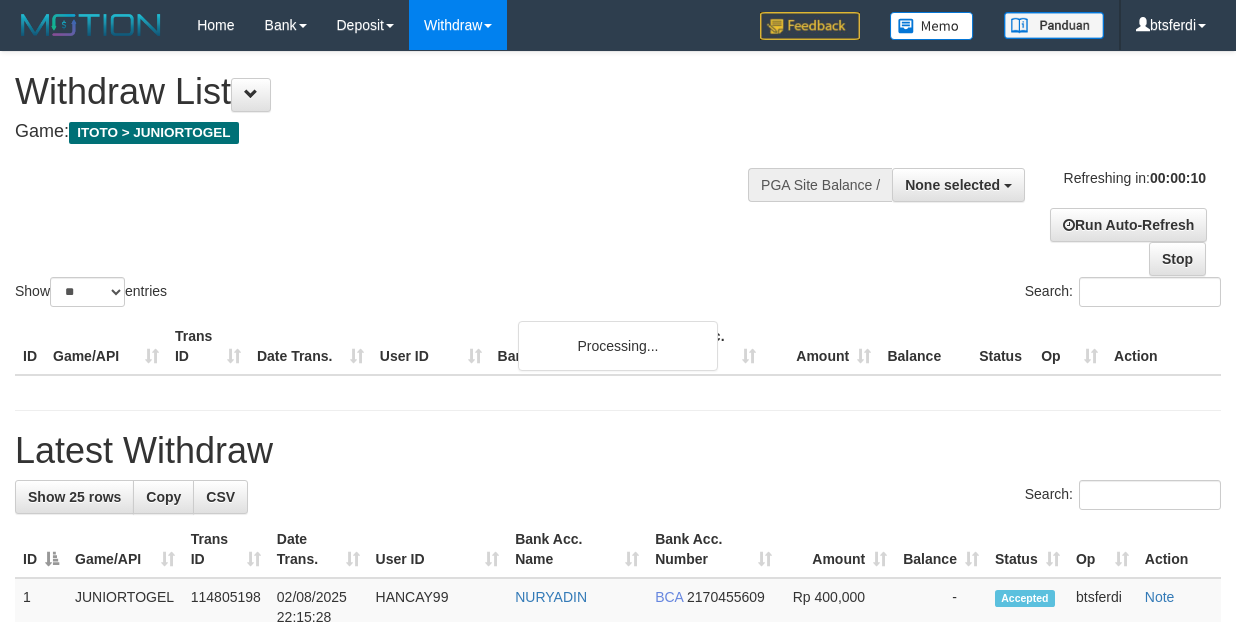select 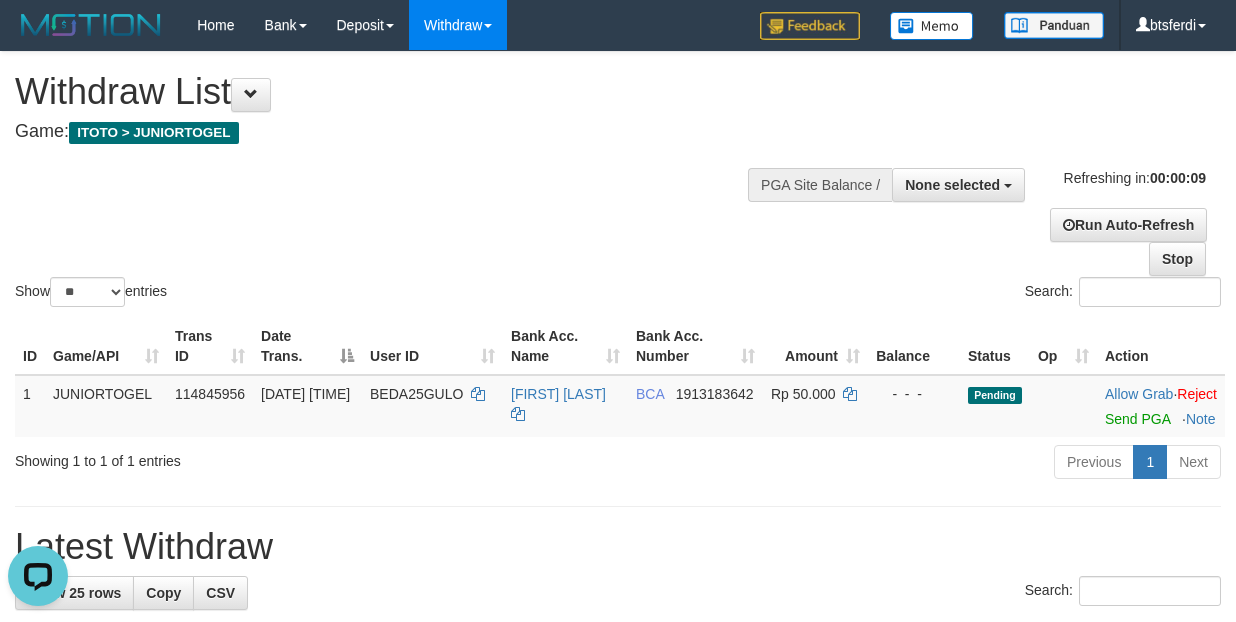 scroll, scrollTop: 0, scrollLeft: 0, axis: both 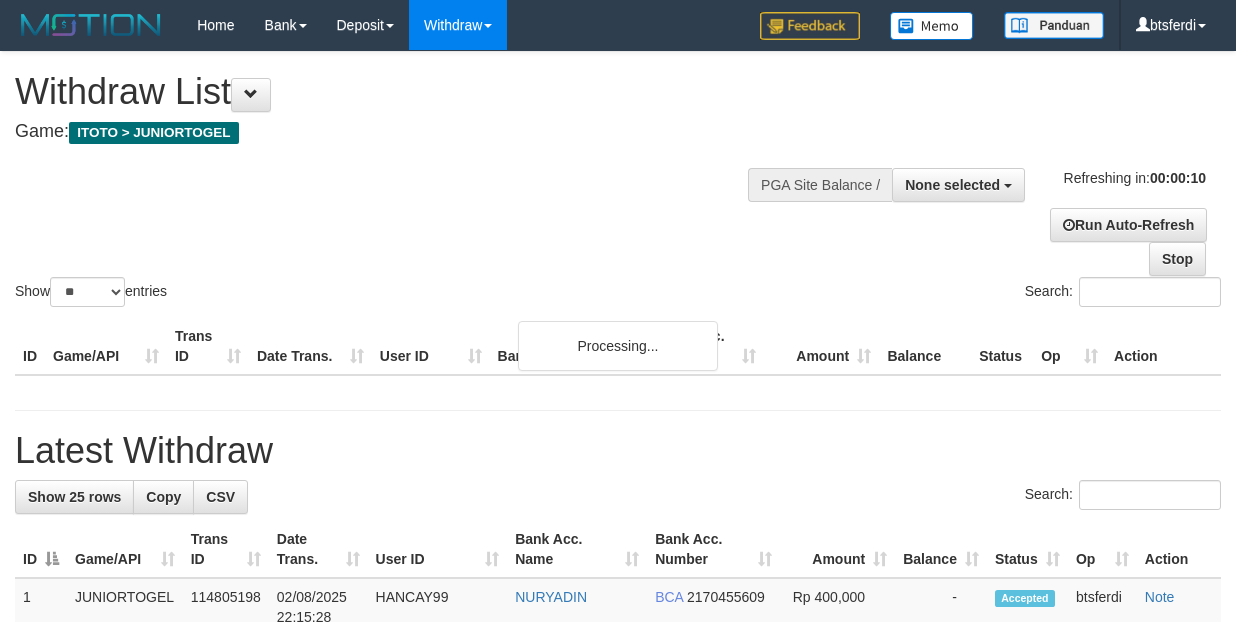select 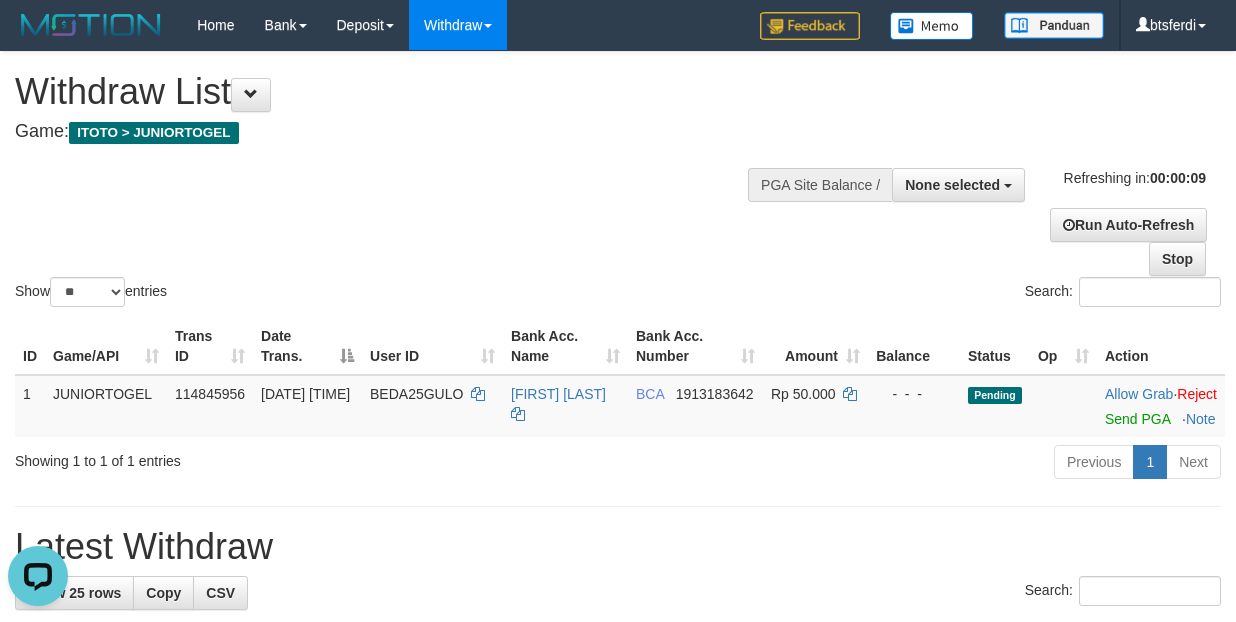 scroll, scrollTop: 0, scrollLeft: 0, axis: both 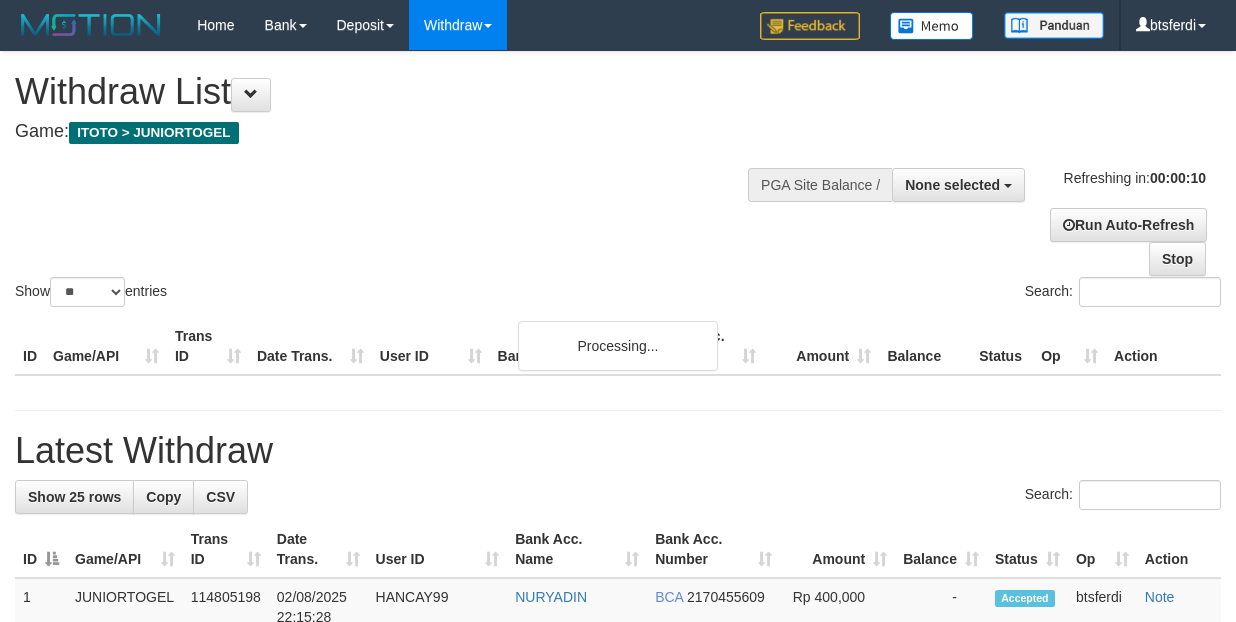 select 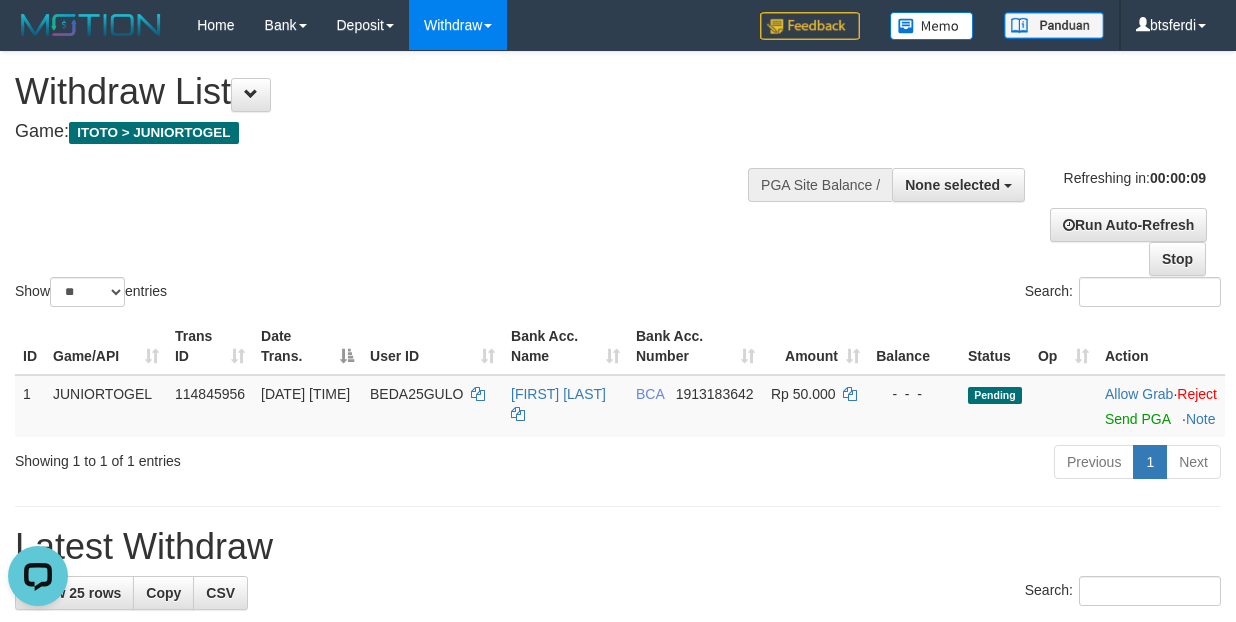 scroll, scrollTop: 0, scrollLeft: 0, axis: both 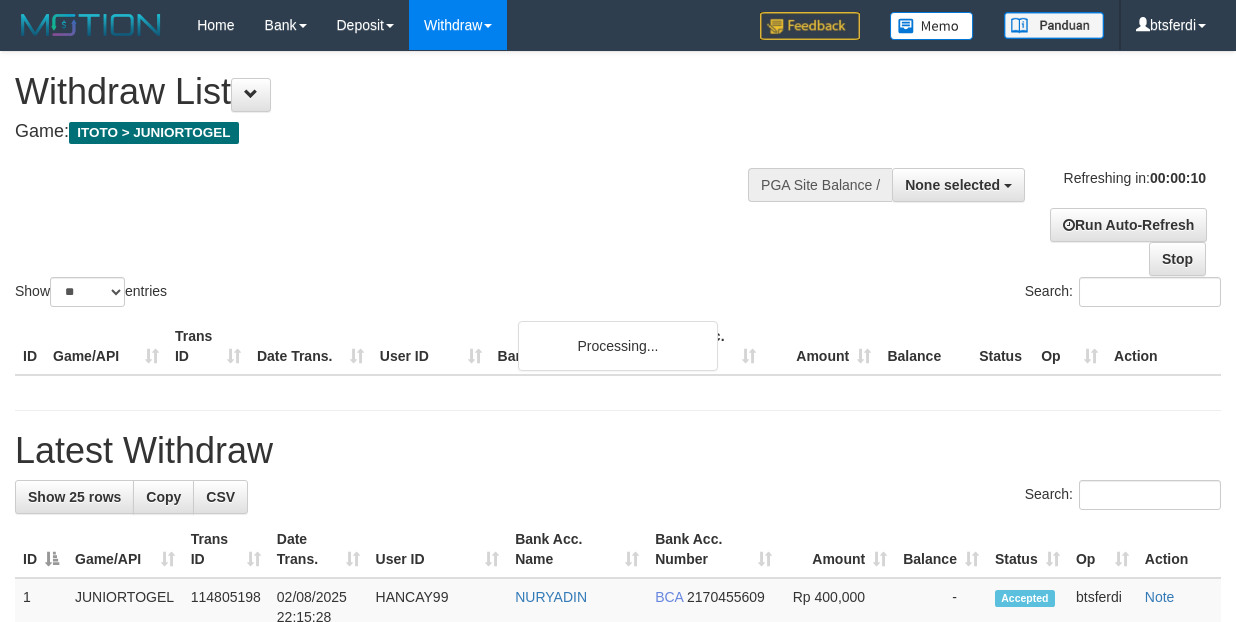 select 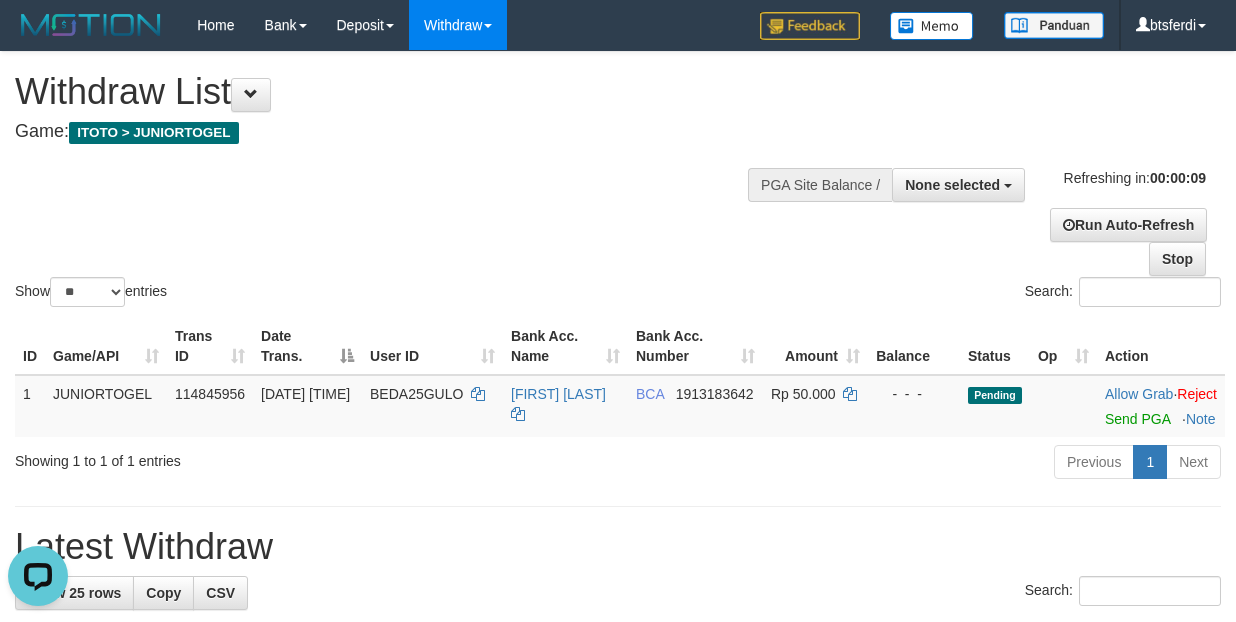 scroll, scrollTop: 0, scrollLeft: 0, axis: both 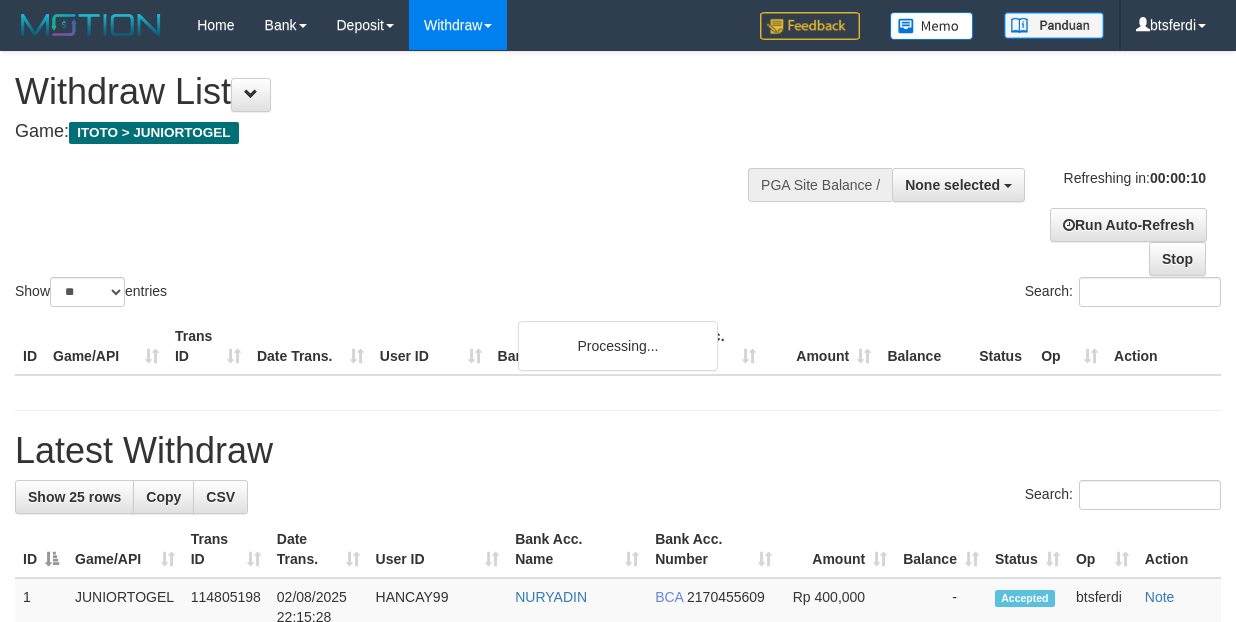 select 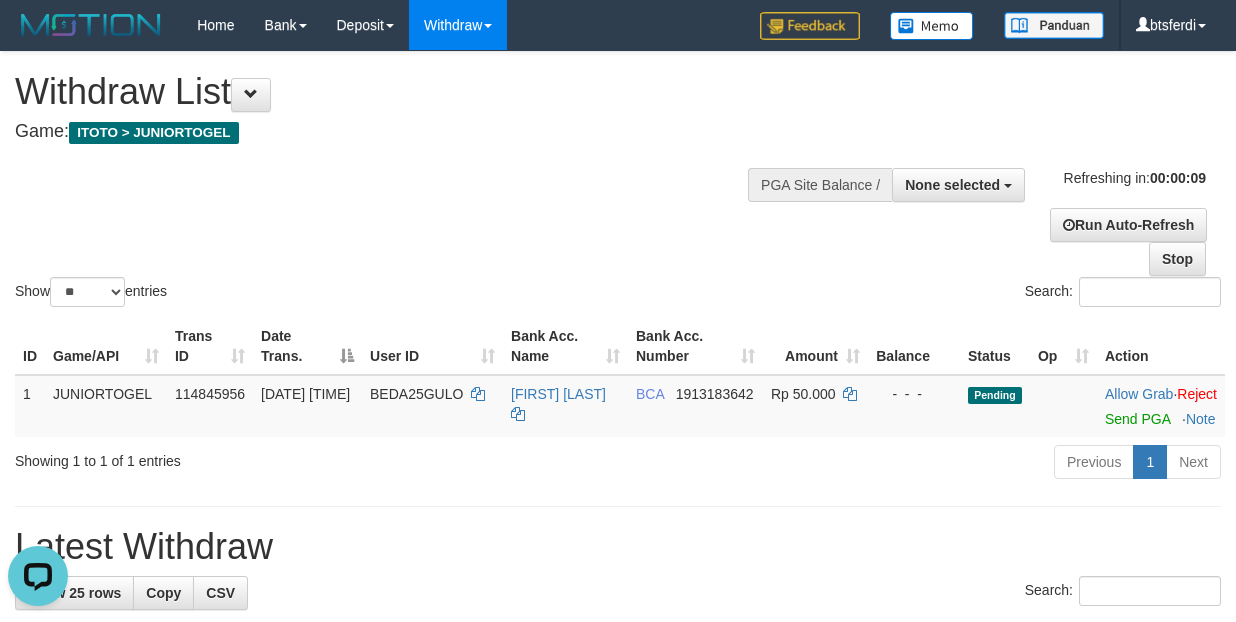 scroll, scrollTop: 0, scrollLeft: 0, axis: both 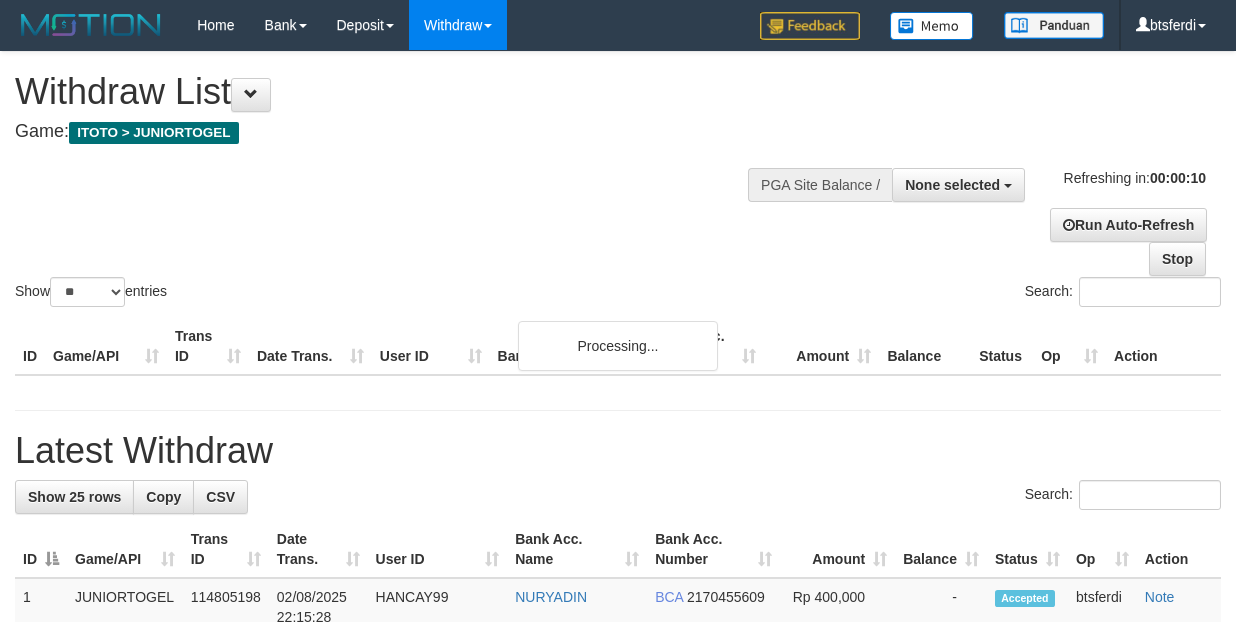 select 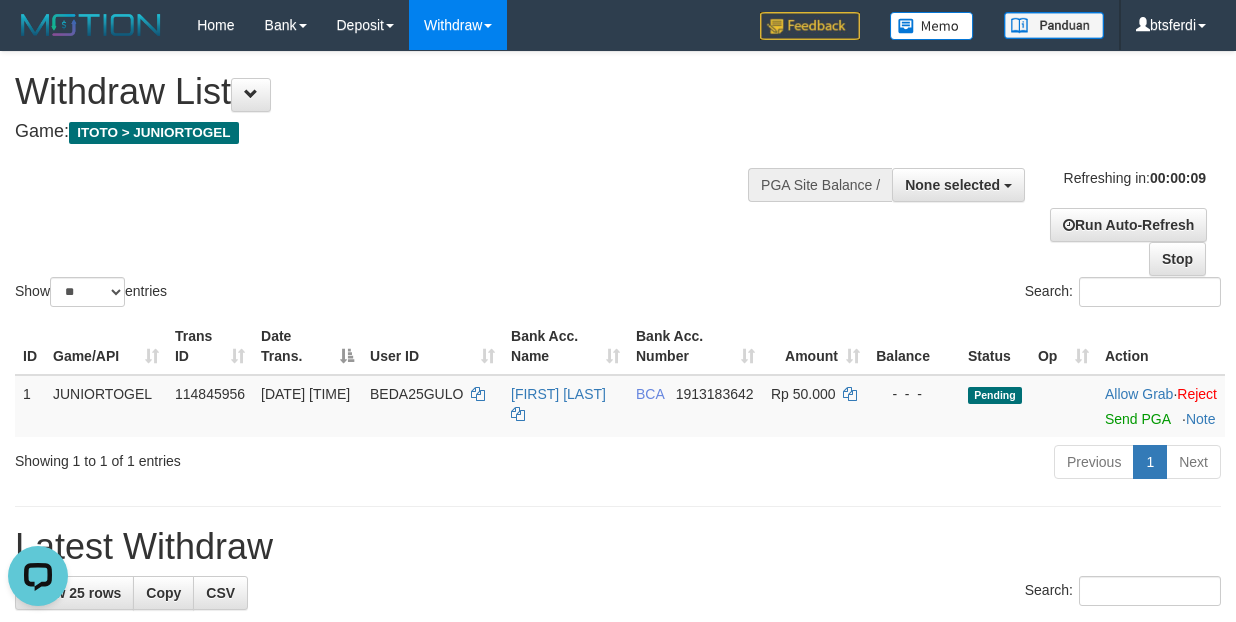 scroll, scrollTop: 0, scrollLeft: 0, axis: both 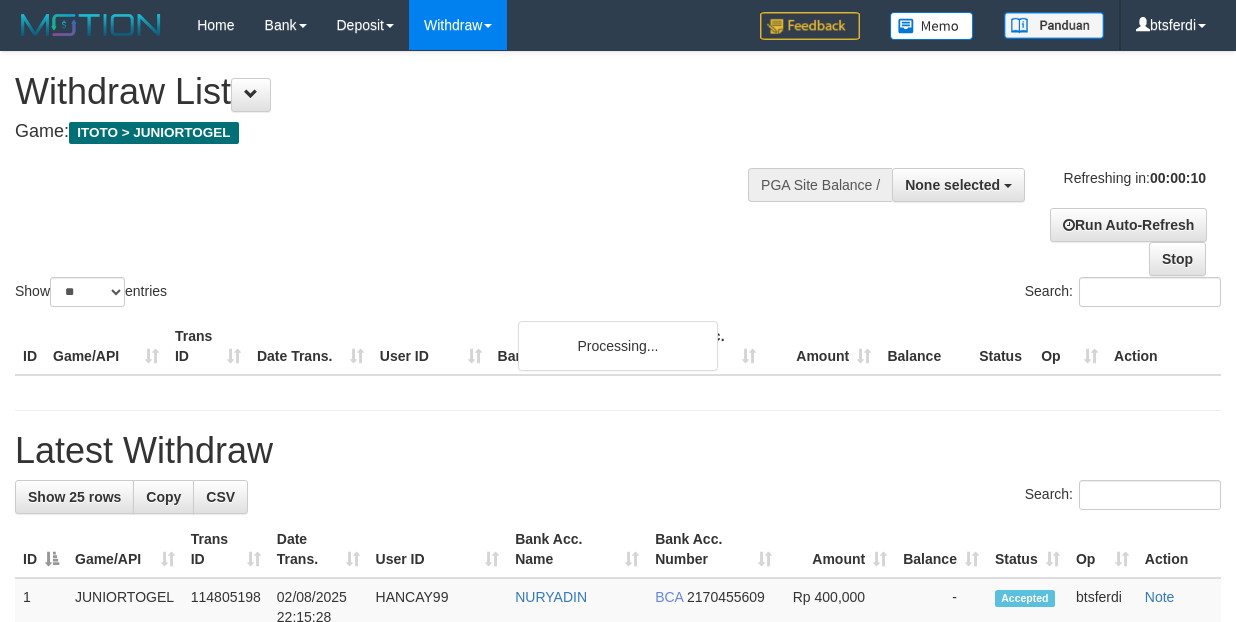 select 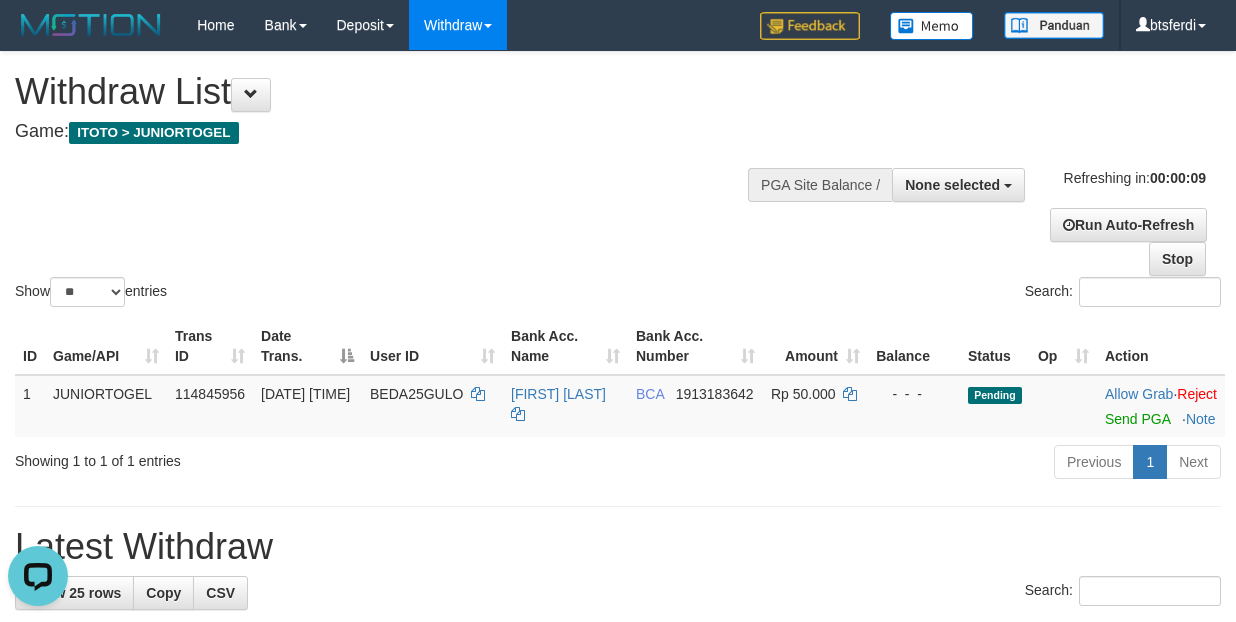 scroll, scrollTop: 0, scrollLeft: 0, axis: both 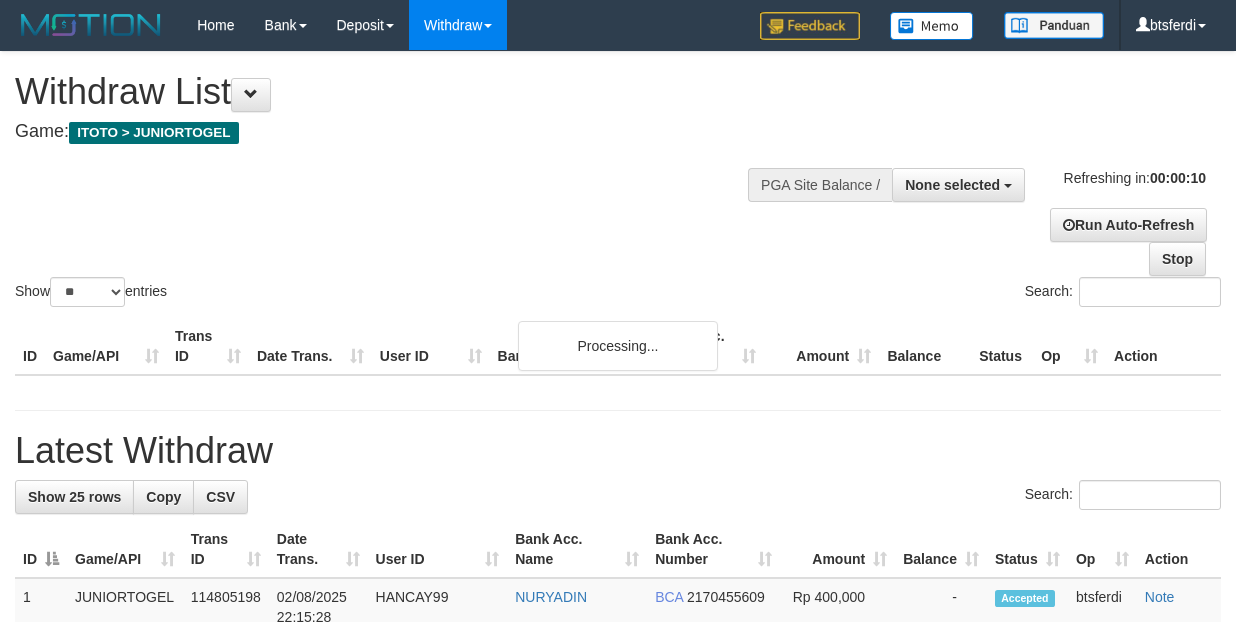 select 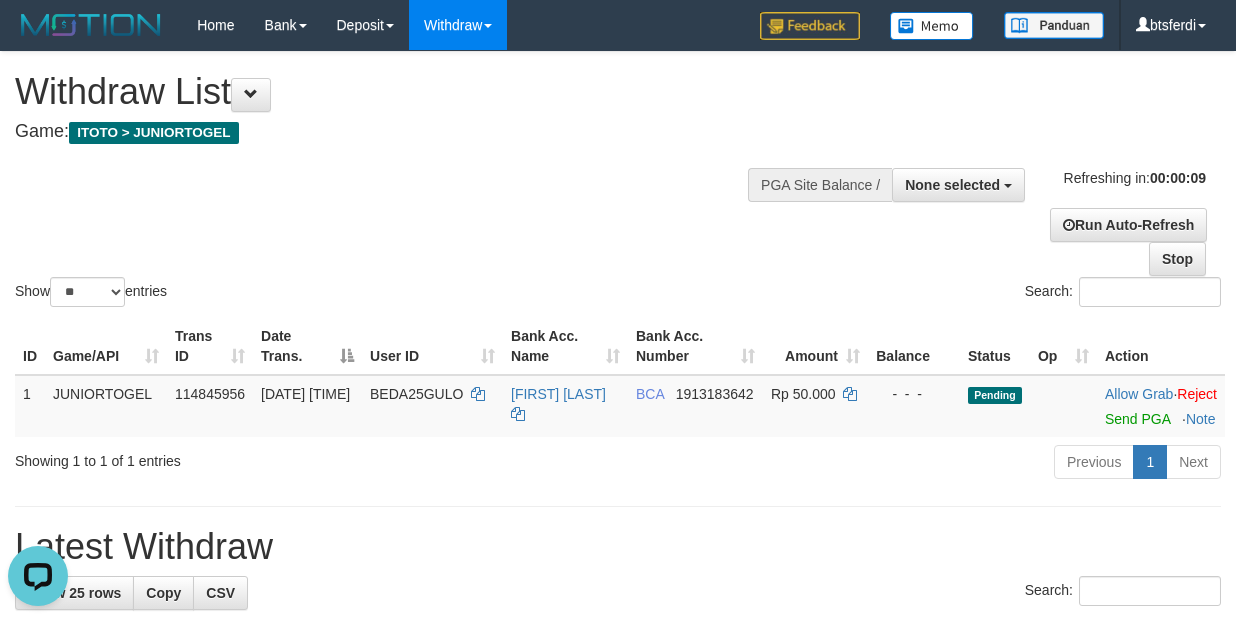scroll, scrollTop: 0, scrollLeft: 0, axis: both 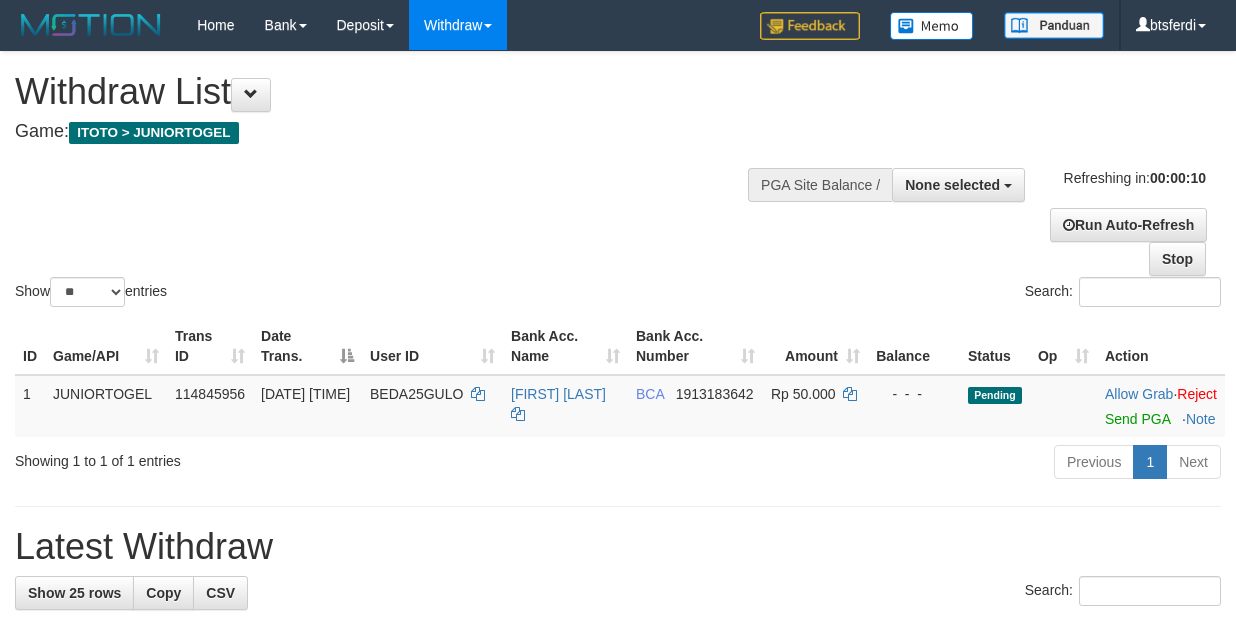 select 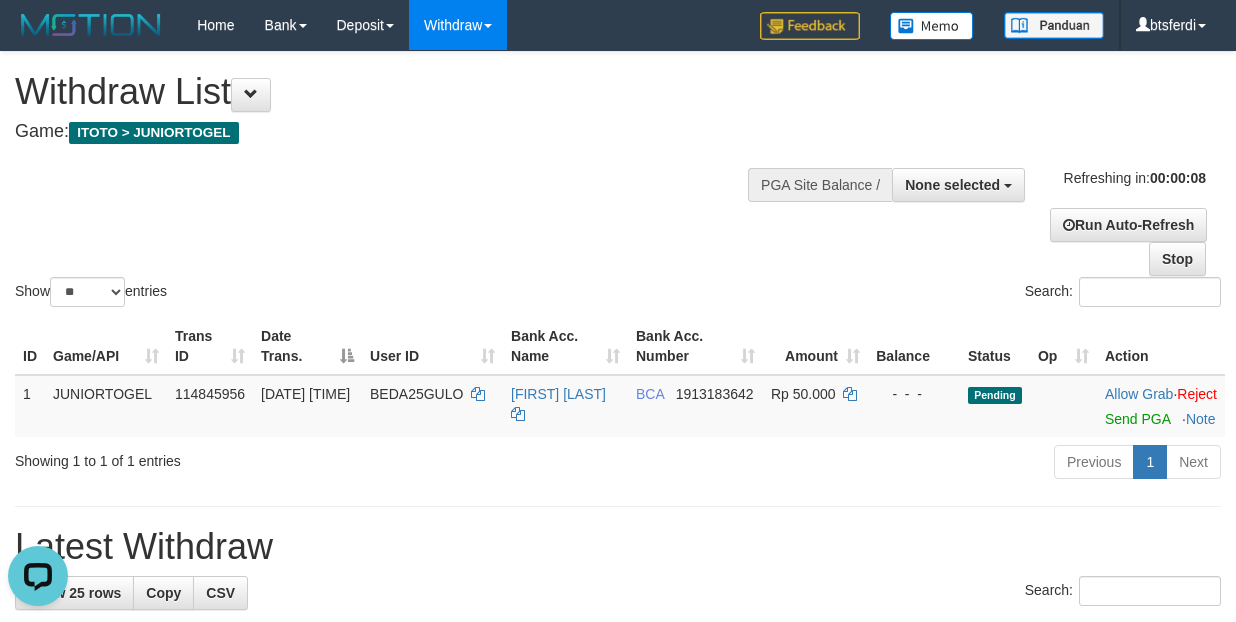 scroll, scrollTop: 0, scrollLeft: 0, axis: both 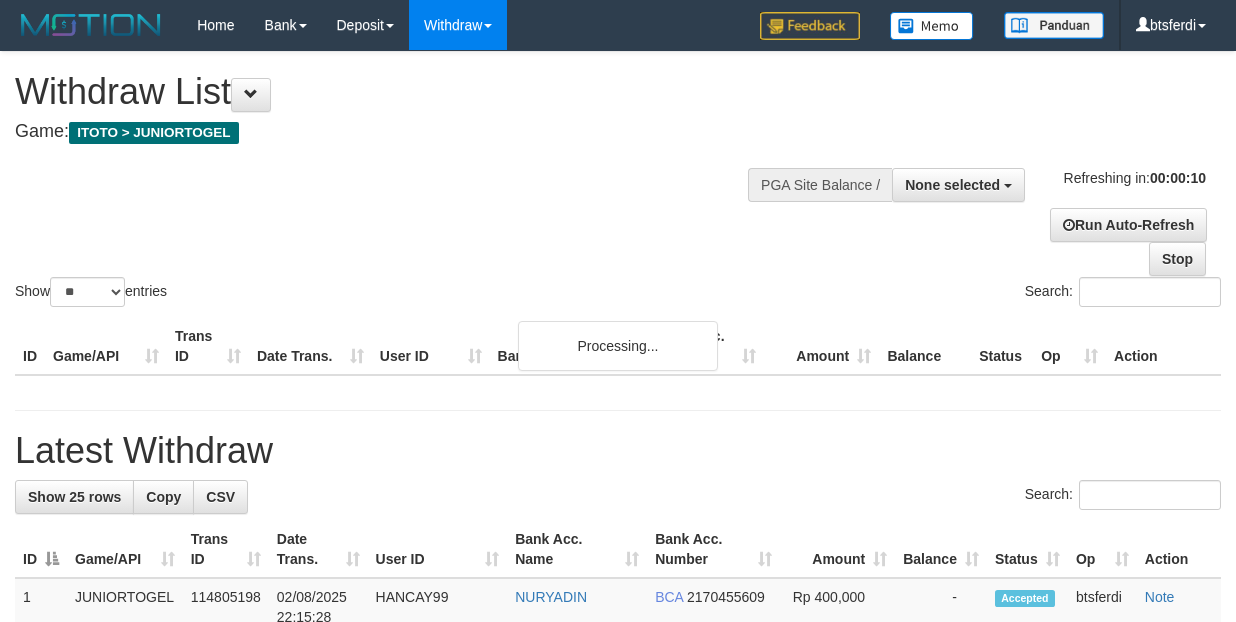select 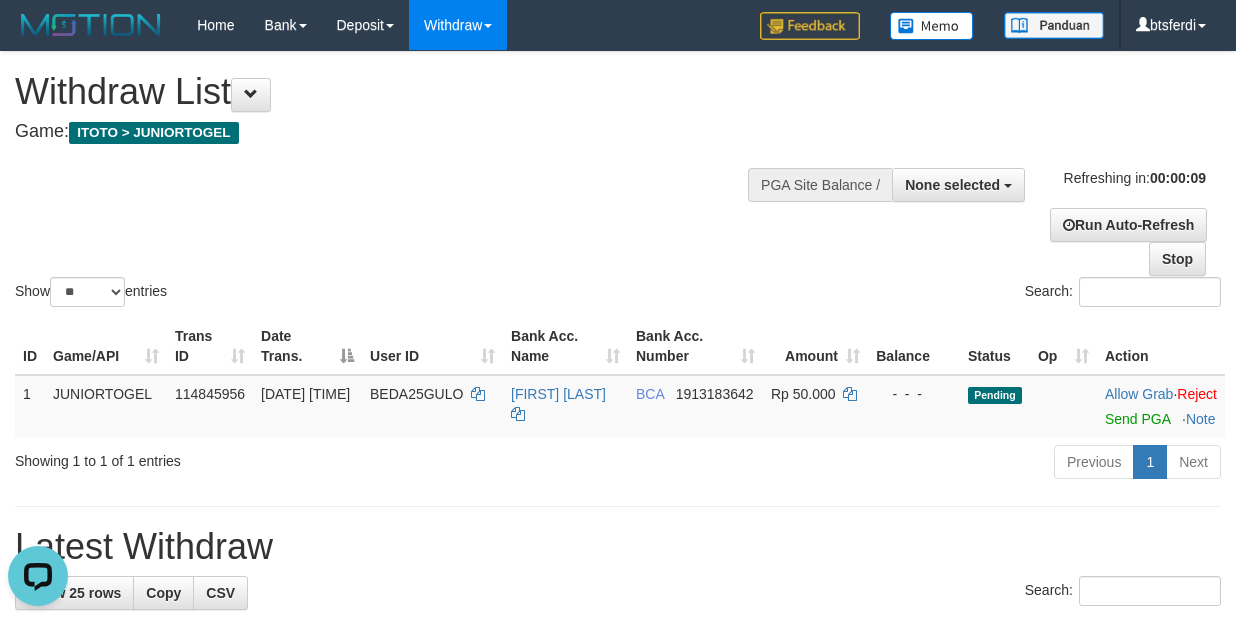 scroll, scrollTop: 0, scrollLeft: 0, axis: both 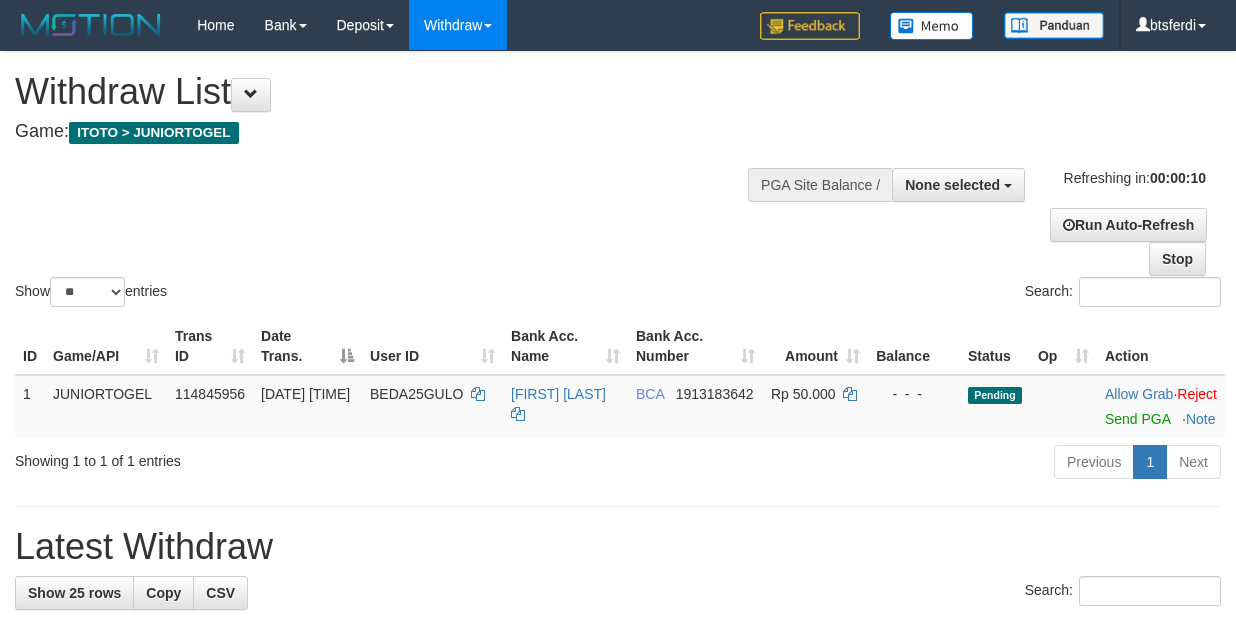 select 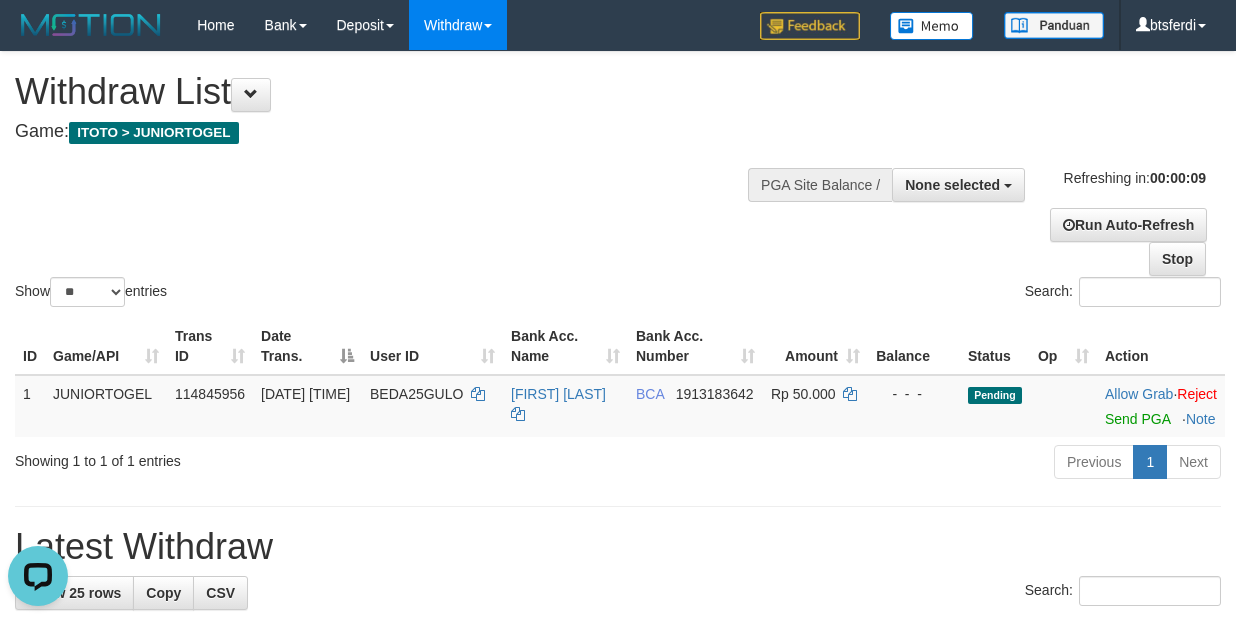 scroll, scrollTop: 0, scrollLeft: 0, axis: both 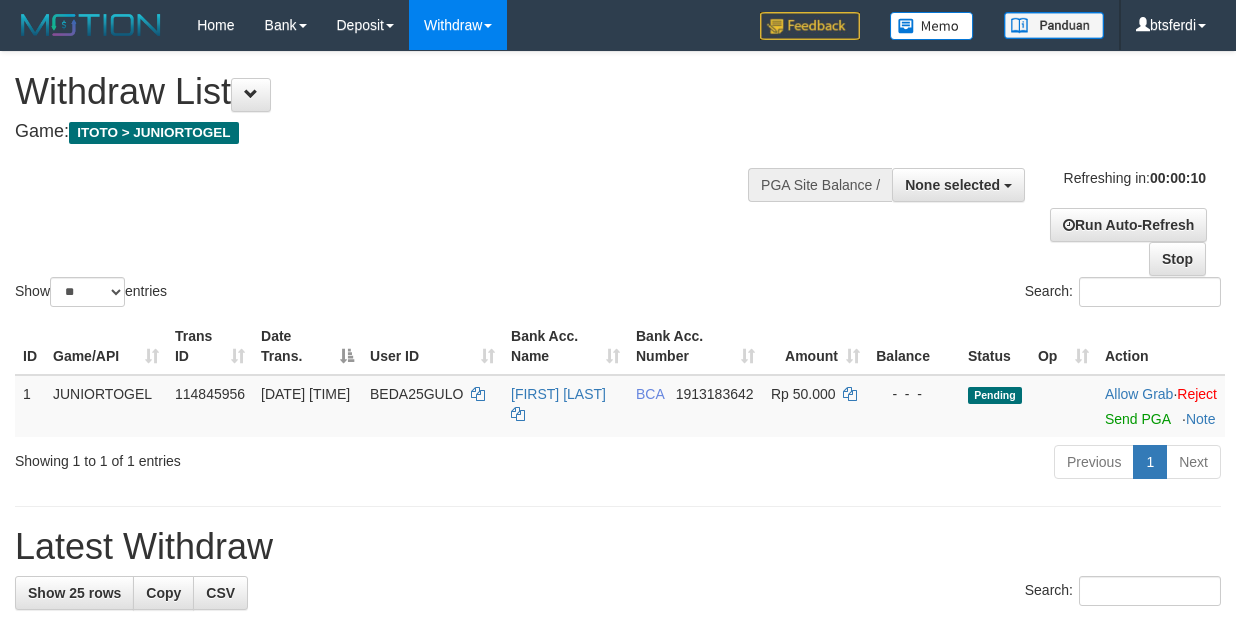 select 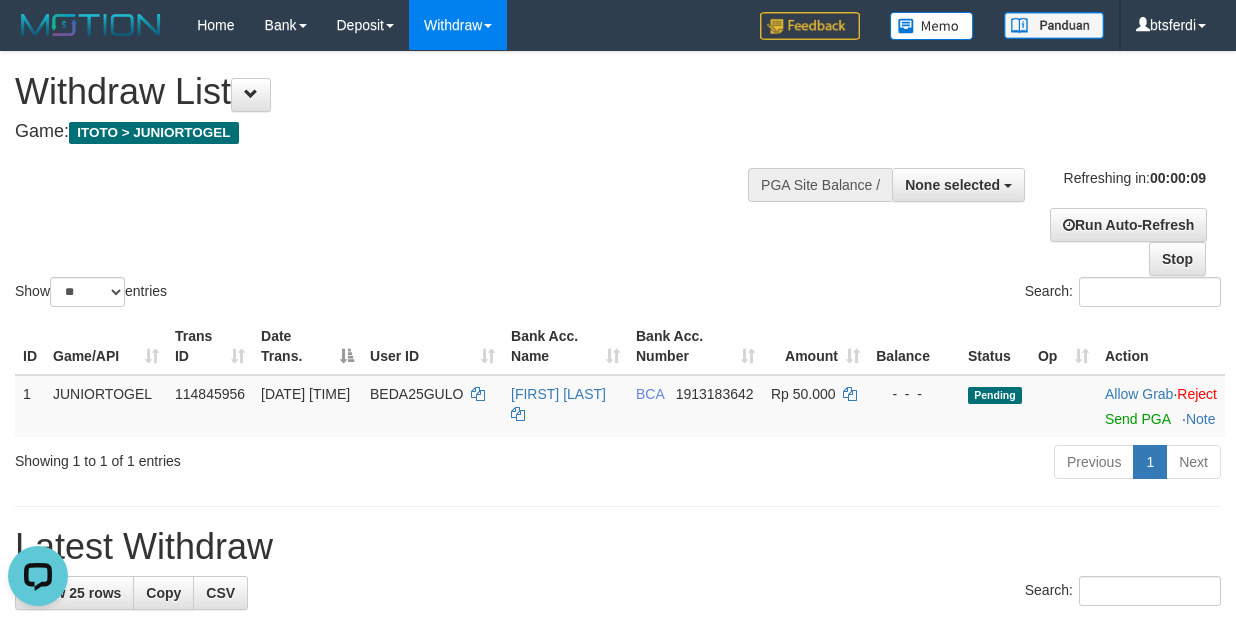 scroll, scrollTop: 0, scrollLeft: 0, axis: both 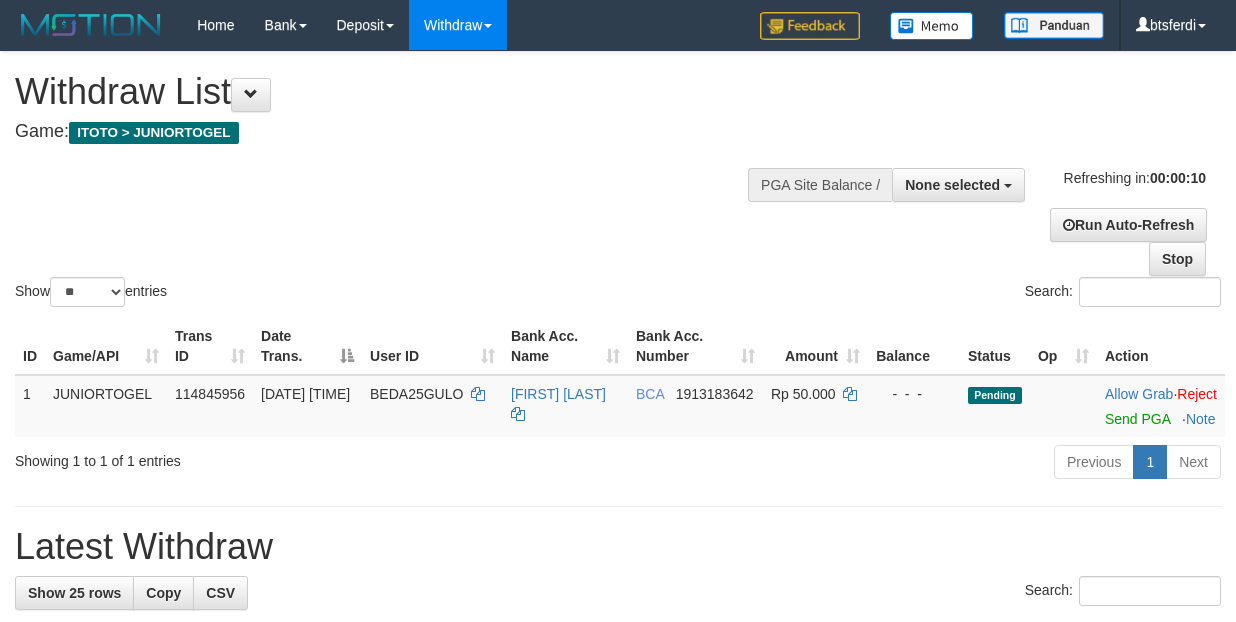 select 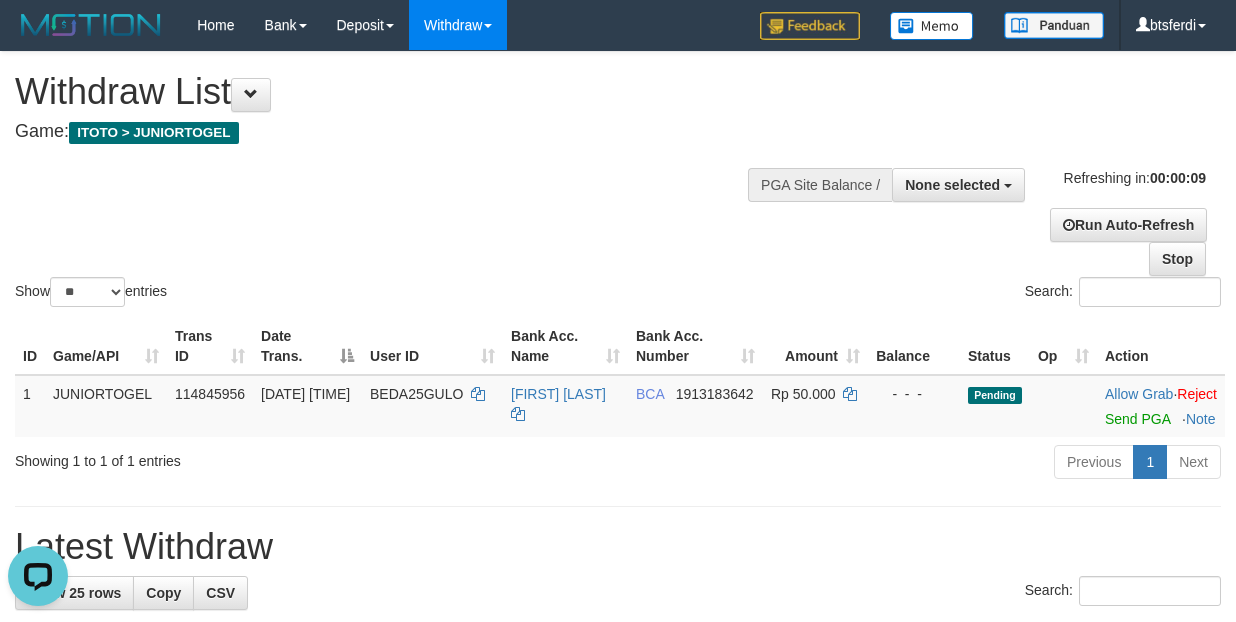 scroll, scrollTop: 0, scrollLeft: 0, axis: both 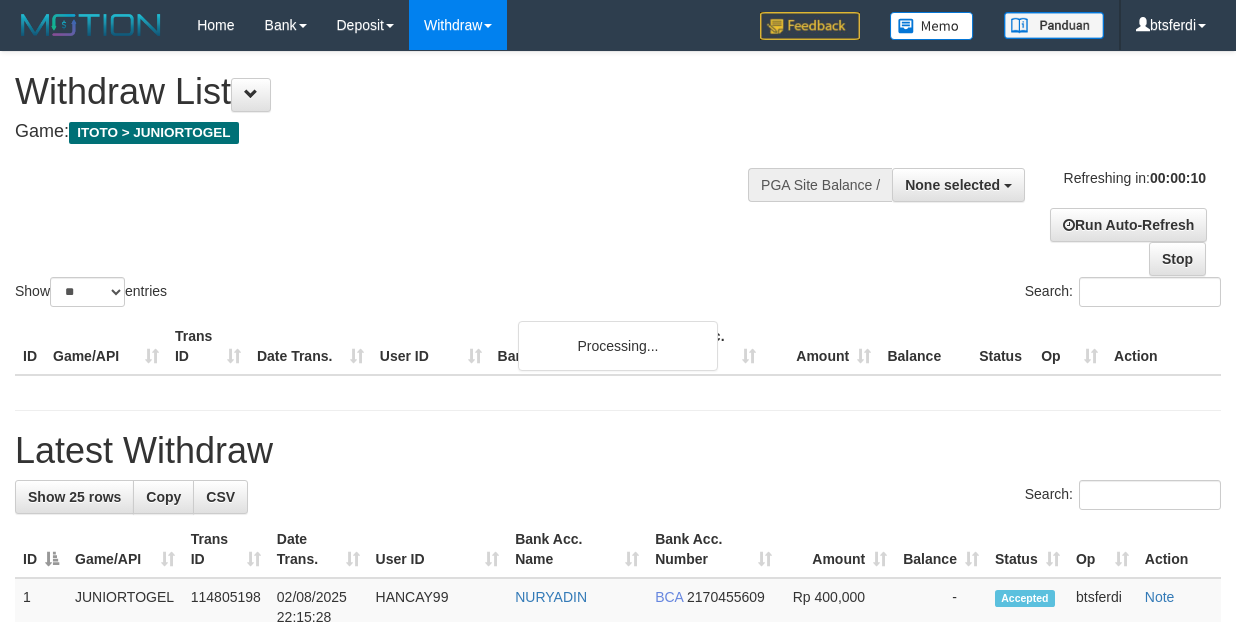 select 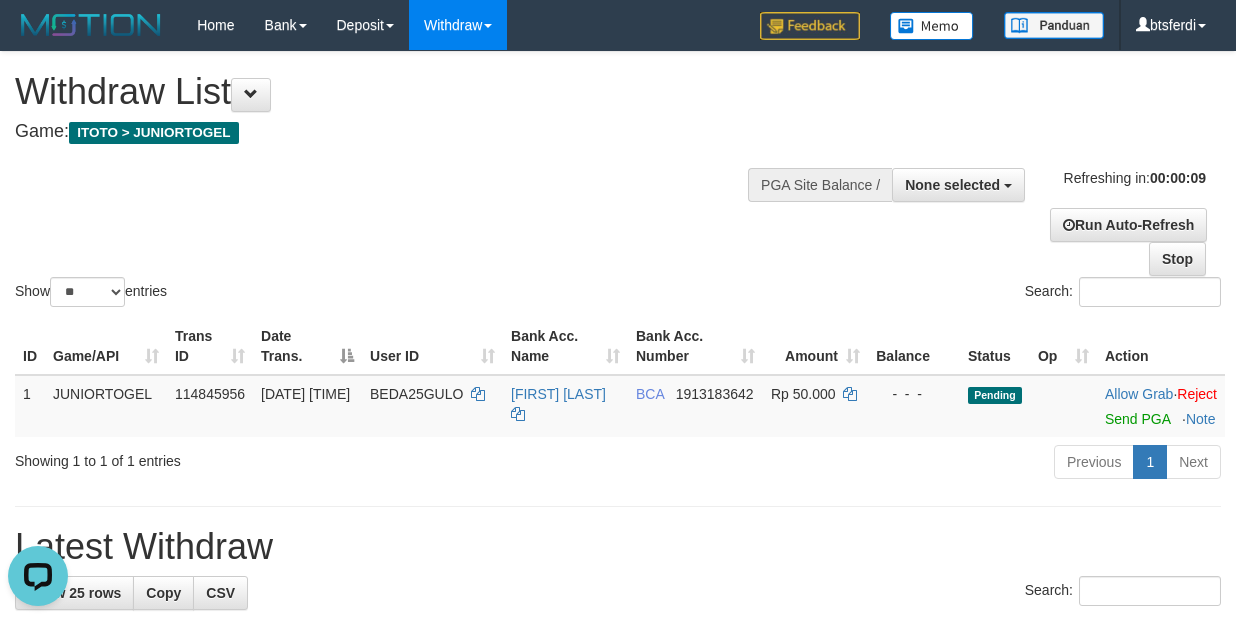scroll, scrollTop: 0, scrollLeft: 0, axis: both 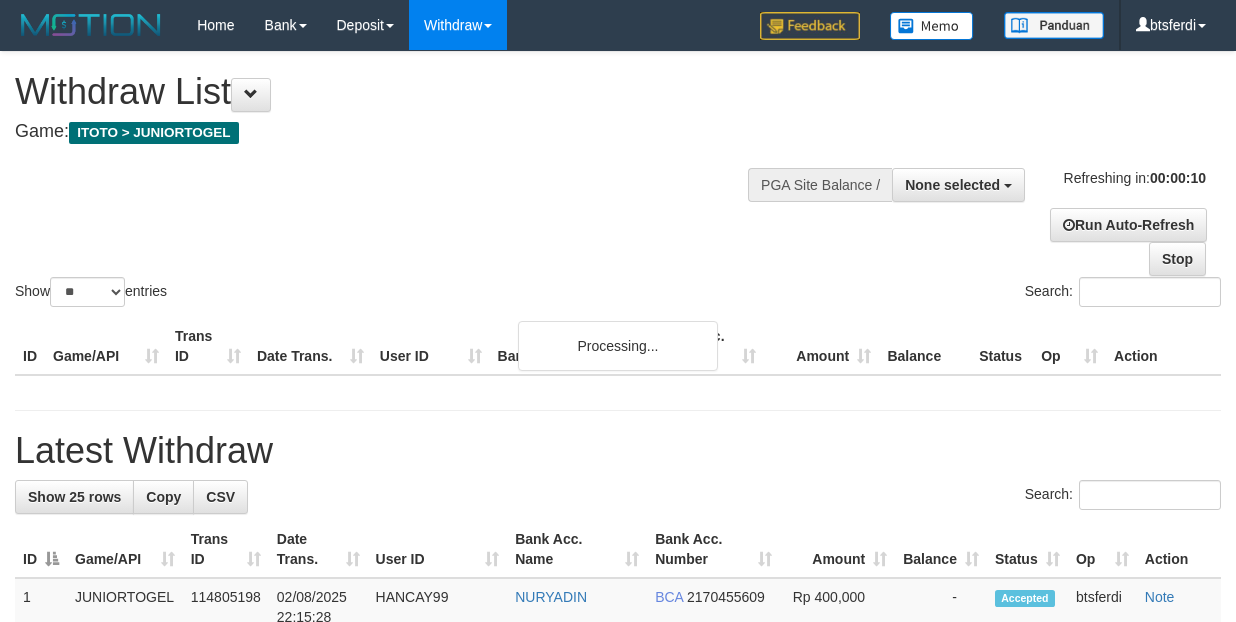 select 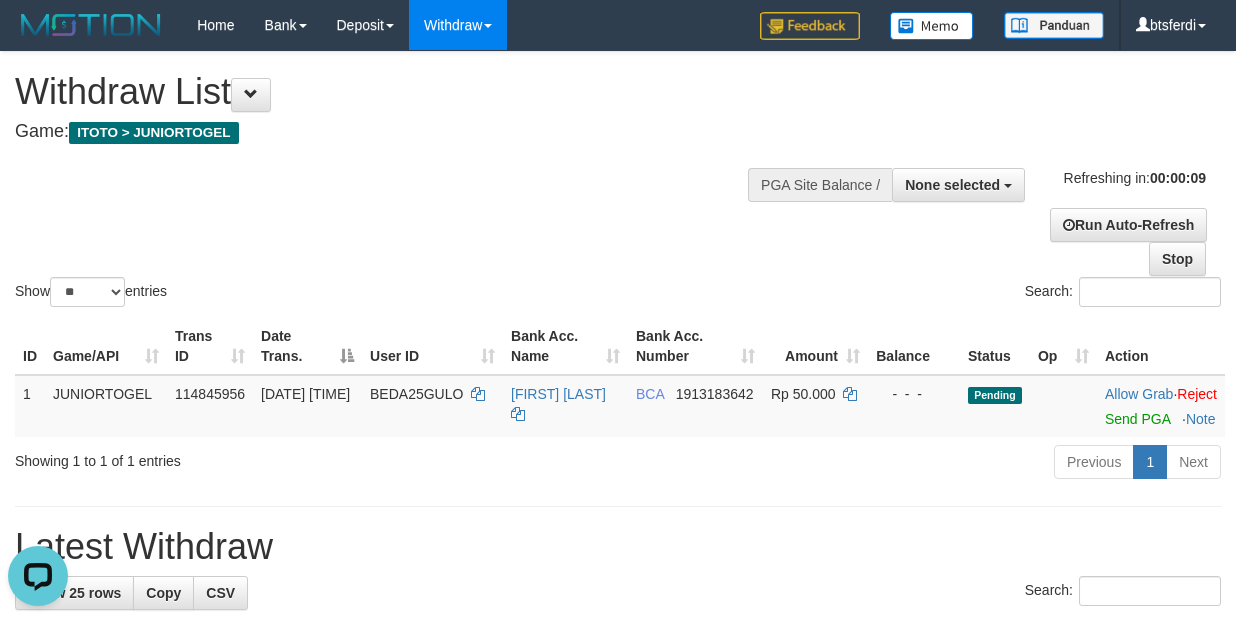 scroll, scrollTop: 0, scrollLeft: 0, axis: both 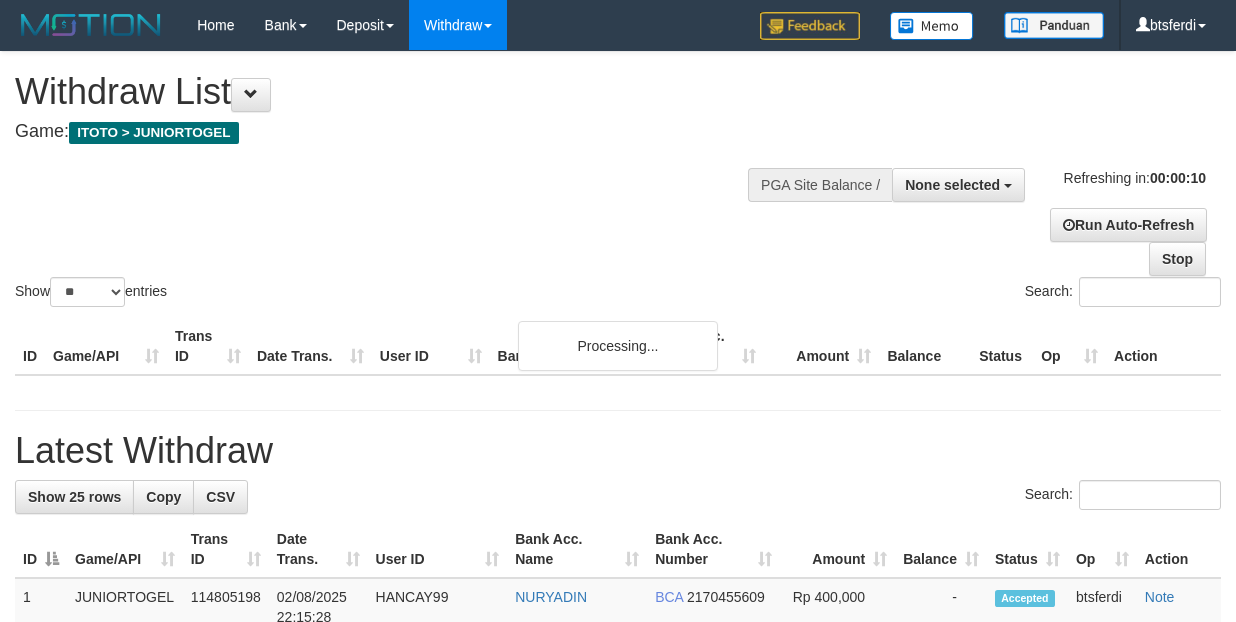 select 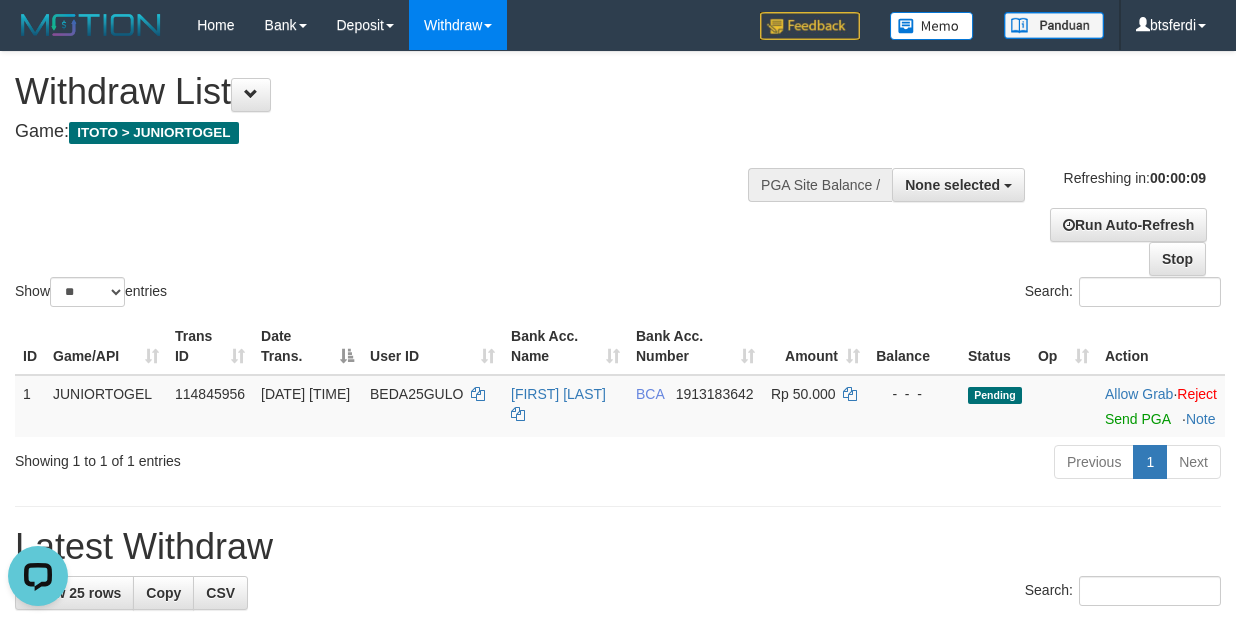 scroll, scrollTop: 0, scrollLeft: 0, axis: both 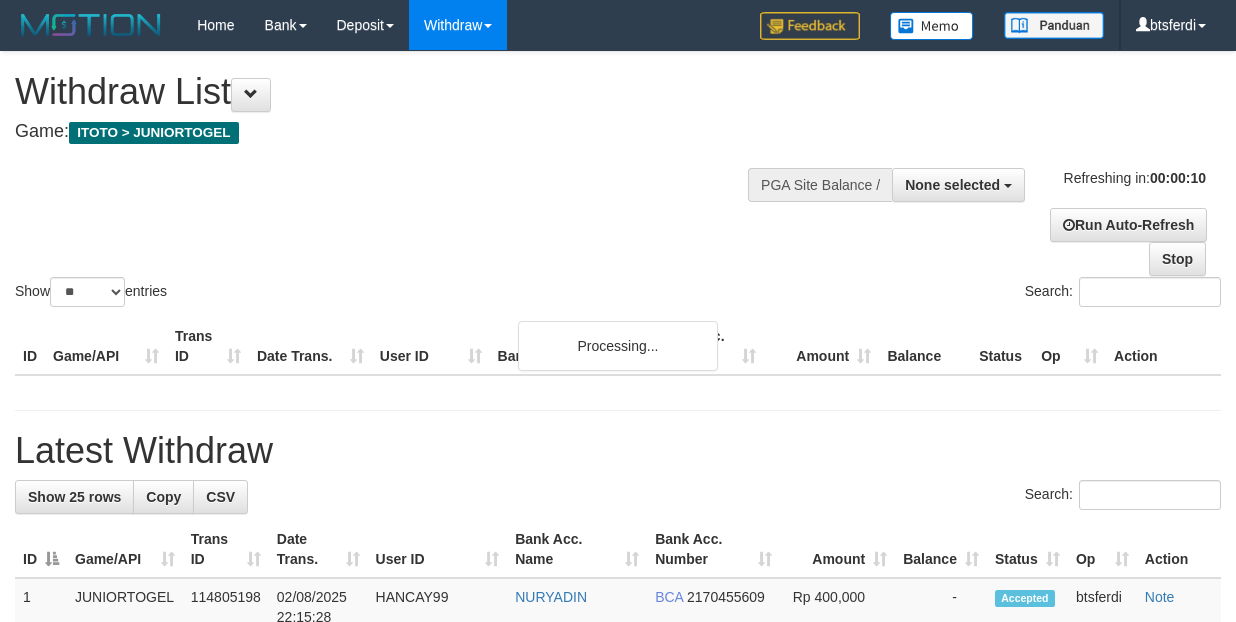 select 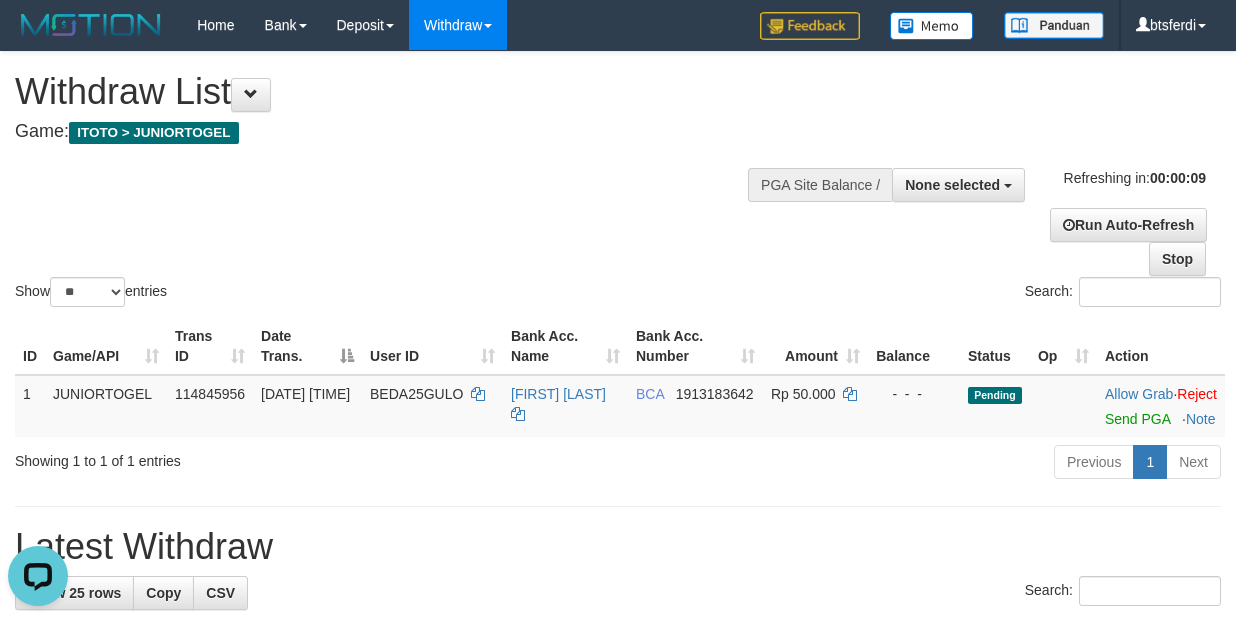 scroll, scrollTop: 0, scrollLeft: 0, axis: both 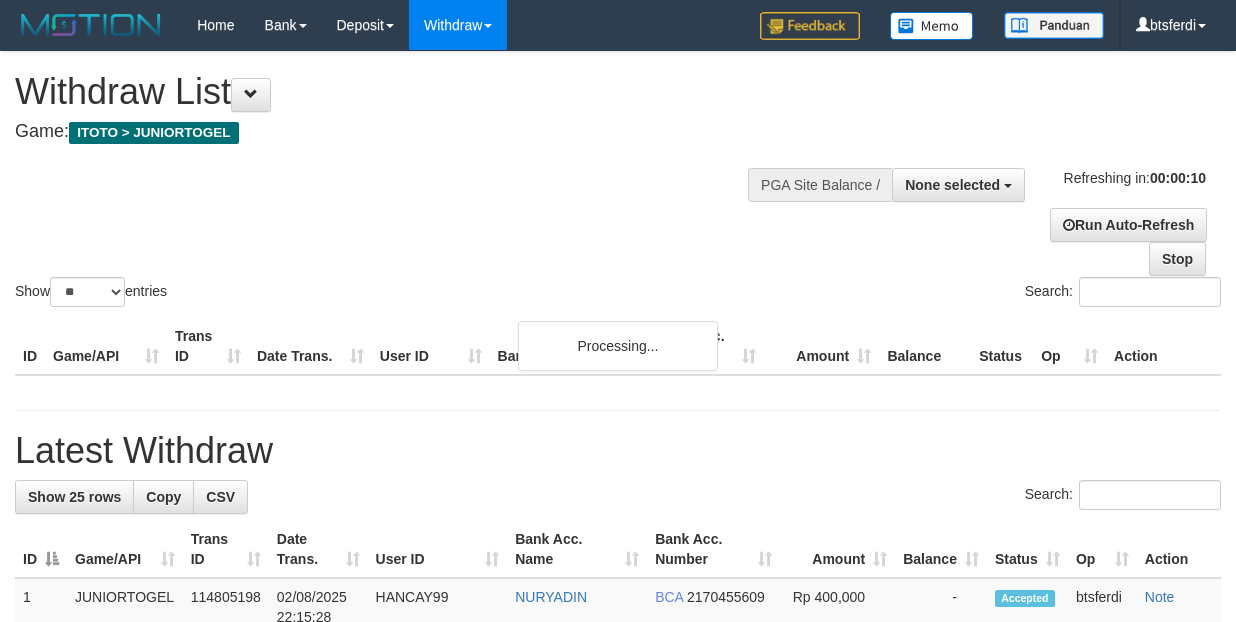 select 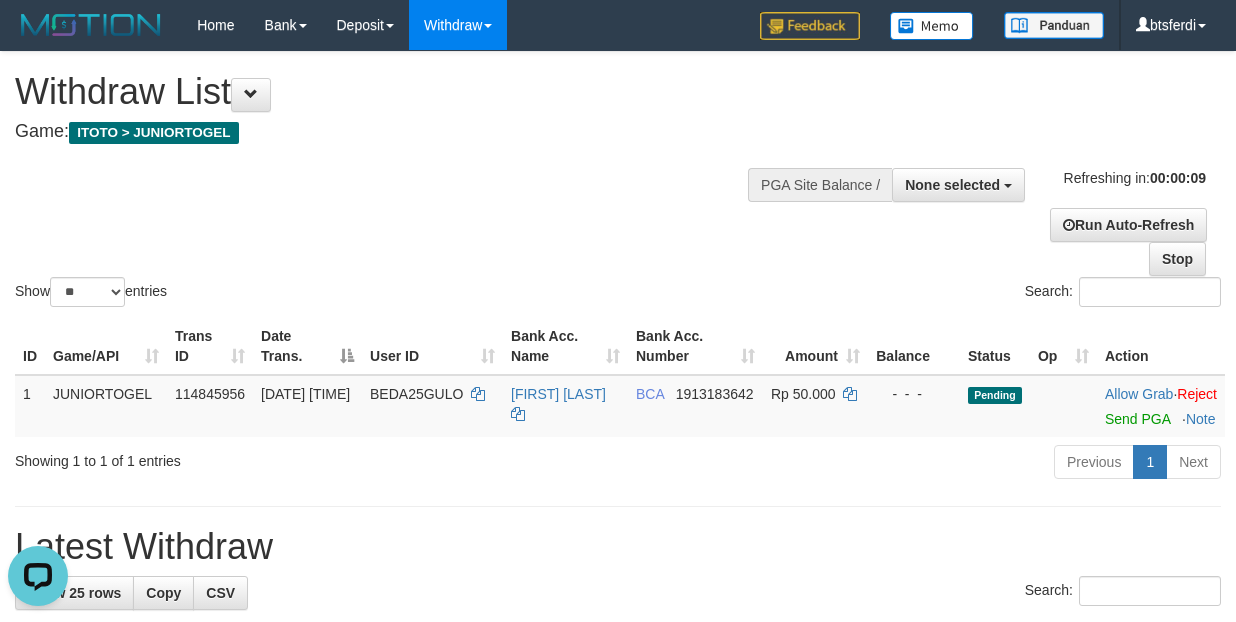 scroll, scrollTop: 0, scrollLeft: 0, axis: both 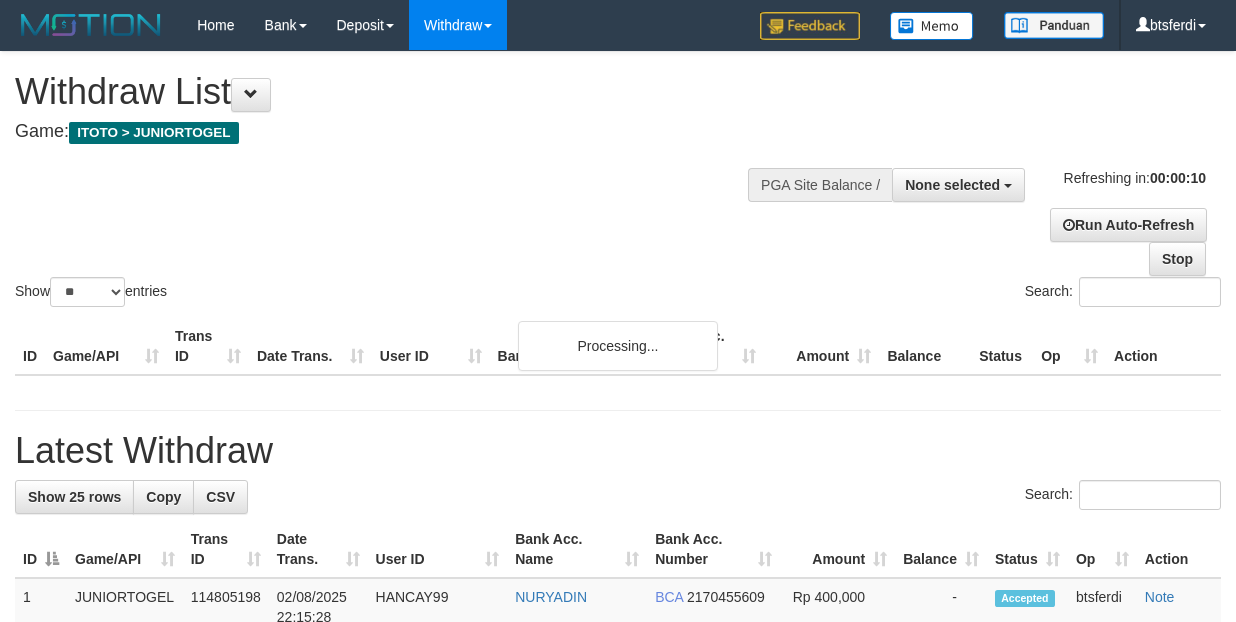 select 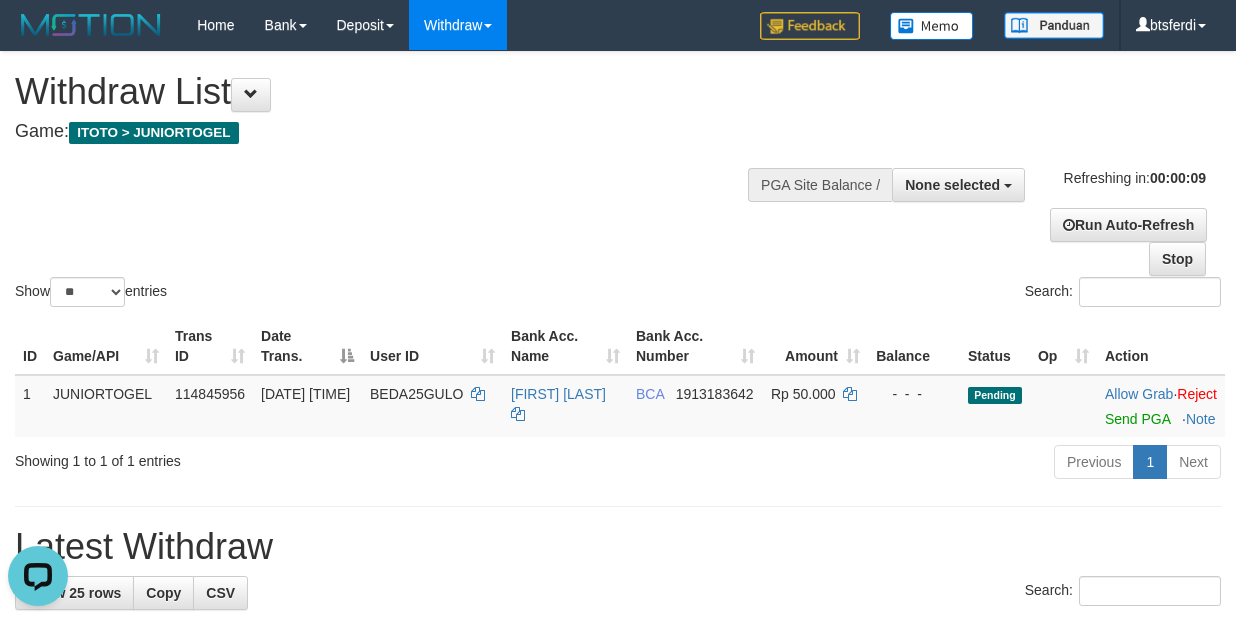 scroll, scrollTop: 0, scrollLeft: 0, axis: both 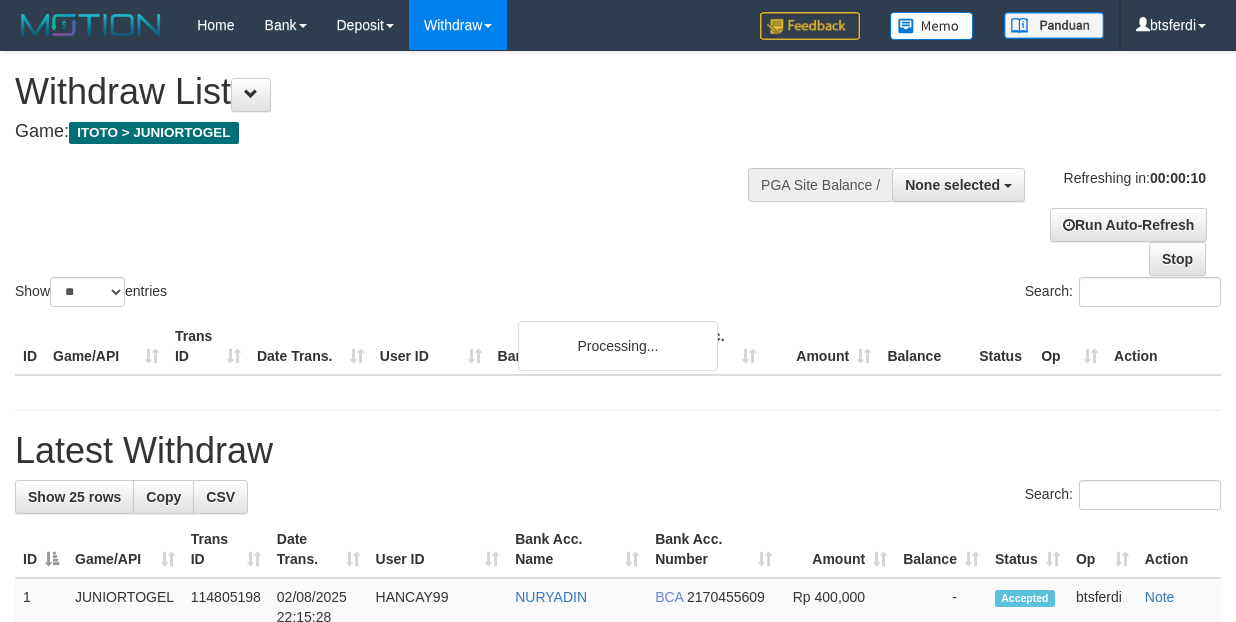 select 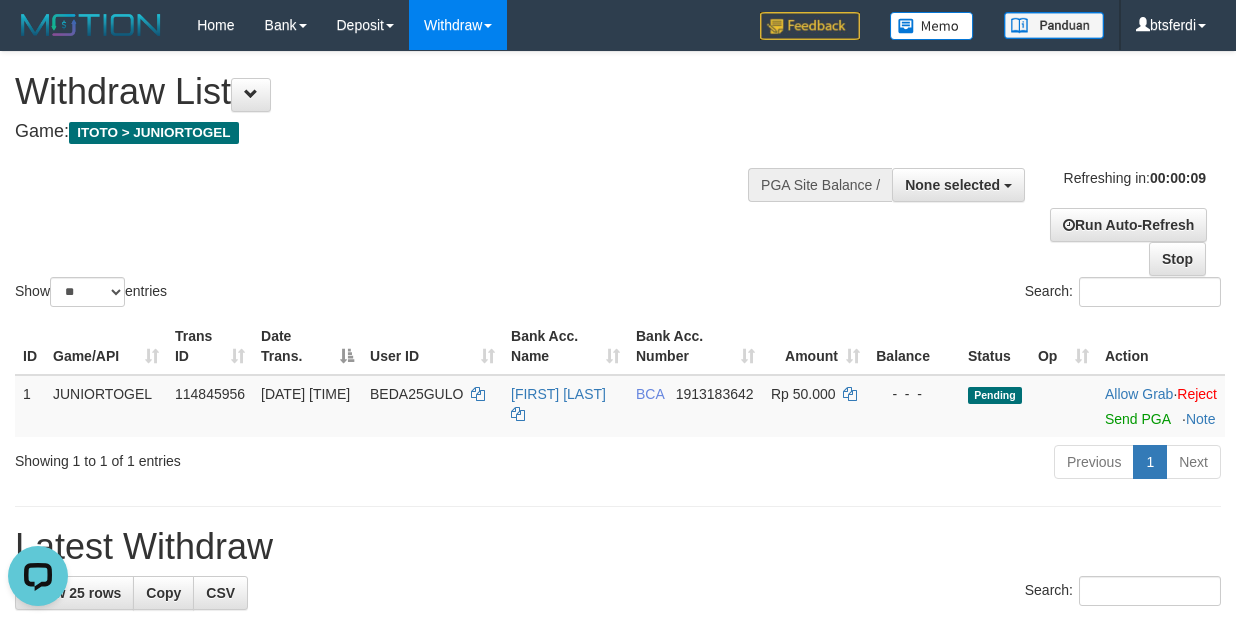 scroll, scrollTop: 0, scrollLeft: 0, axis: both 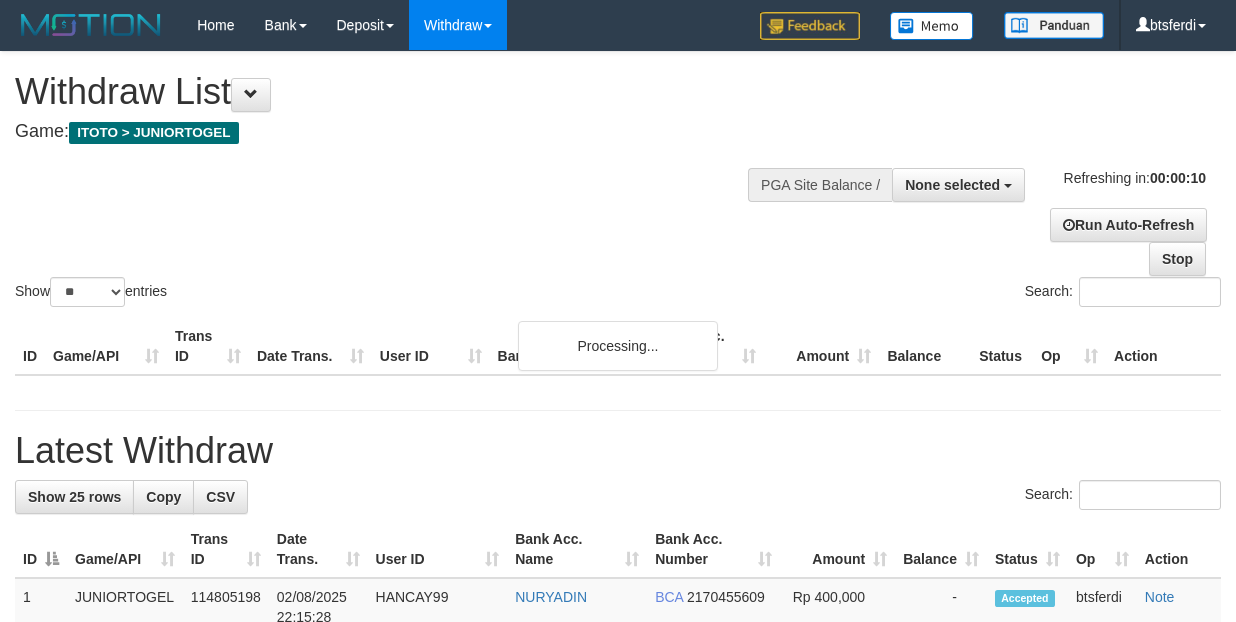 select 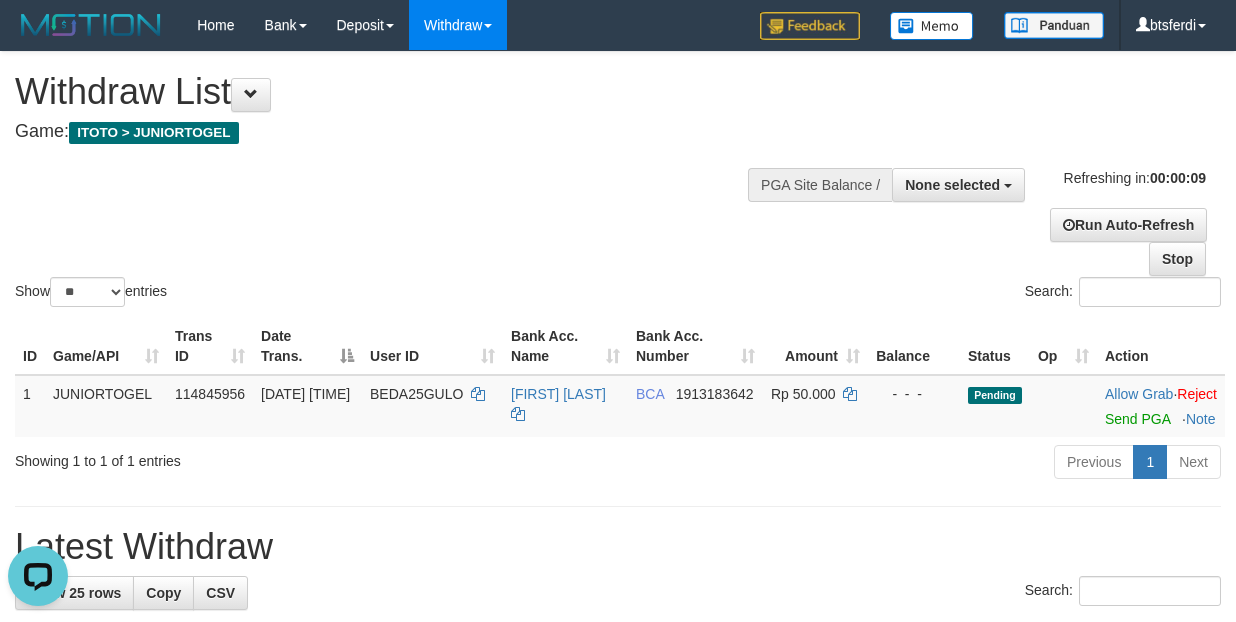 scroll, scrollTop: 0, scrollLeft: 0, axis: both 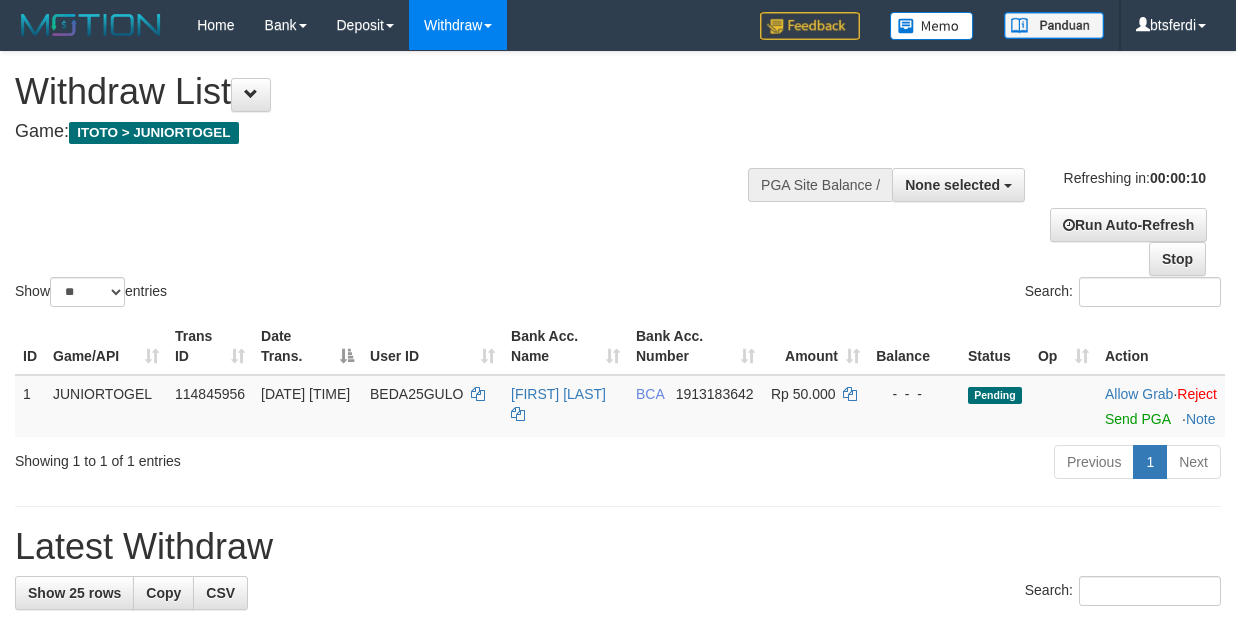 select 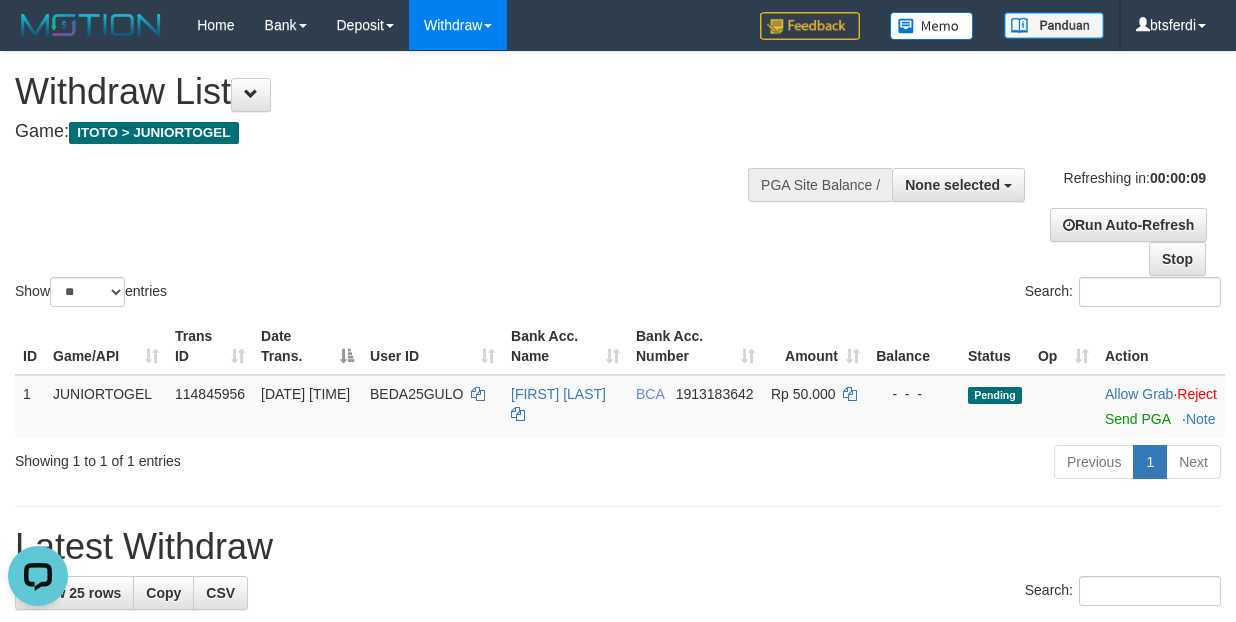 scroll, scrollTop: 0, scrollLeft: 0, axis: both 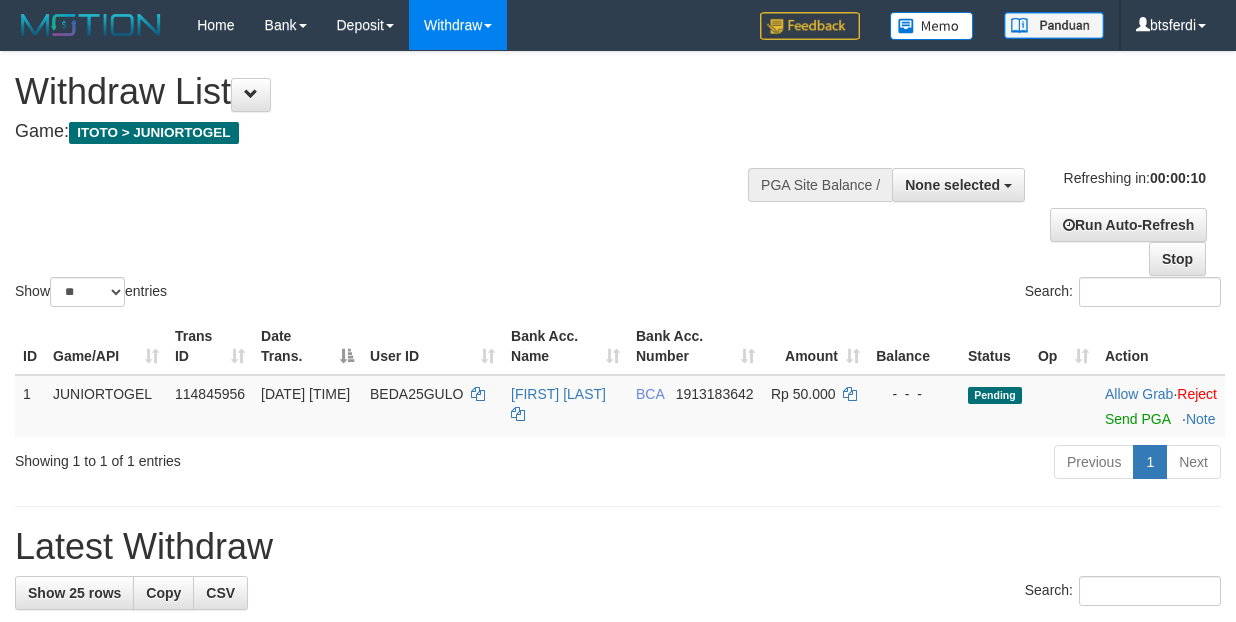 select 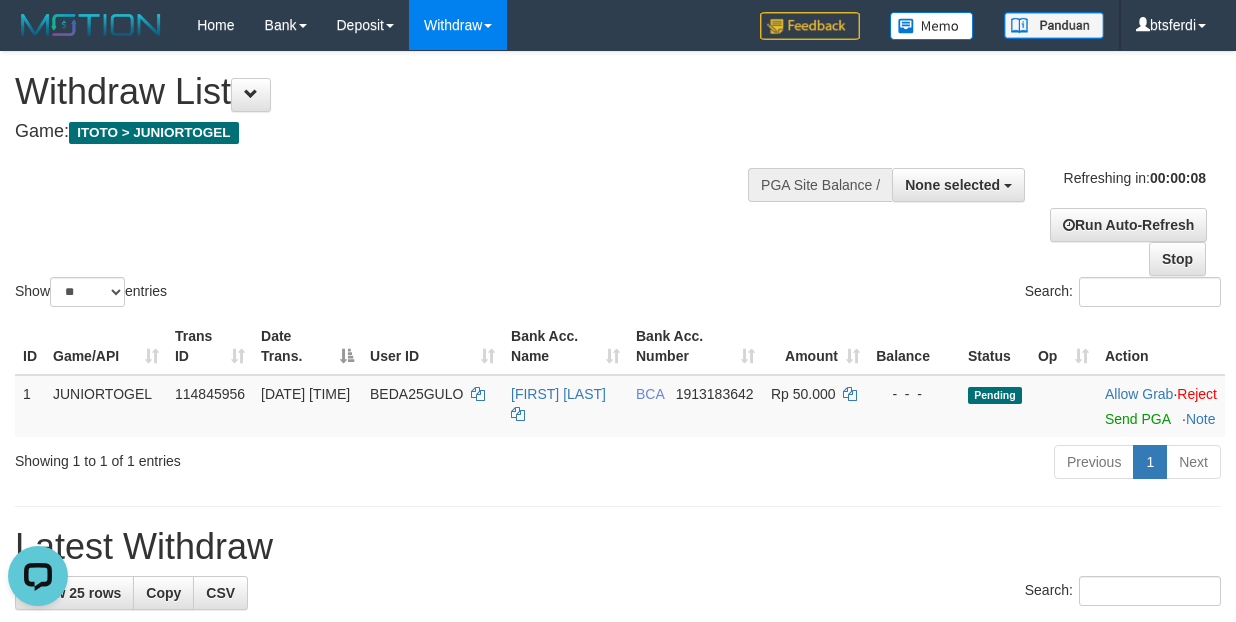 scroll, scrollTop: 0, scrollLeft: 0, axis: both 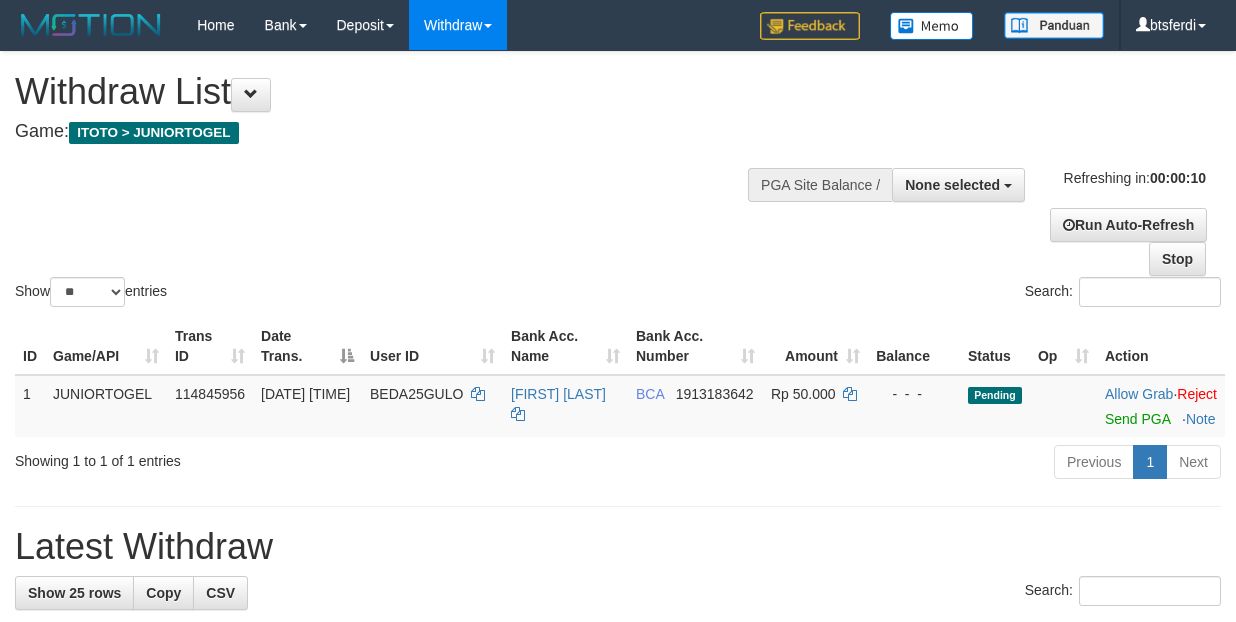 select 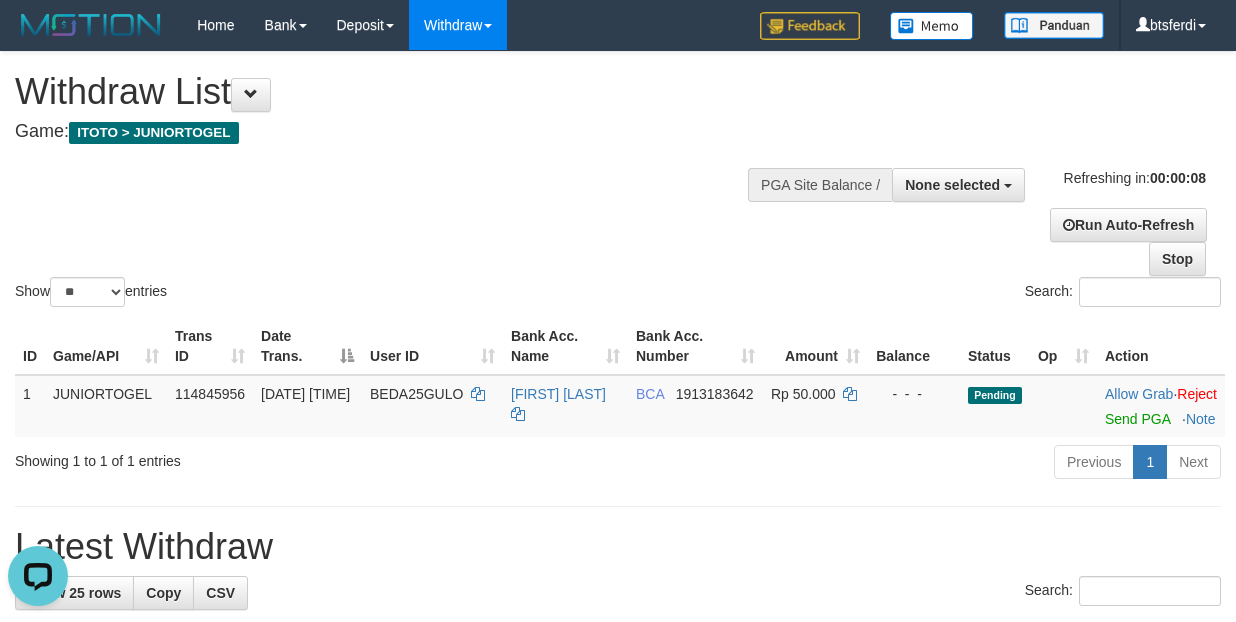 scroll, scrollTop: 0, scrollLeft: 0, axis: both 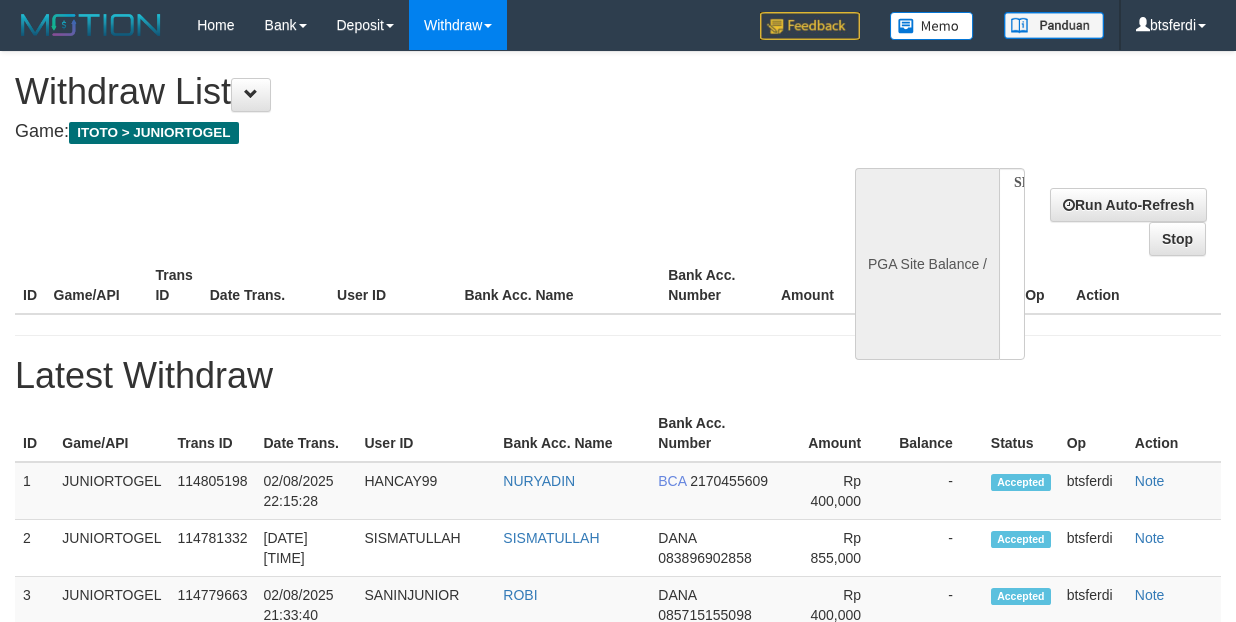 select 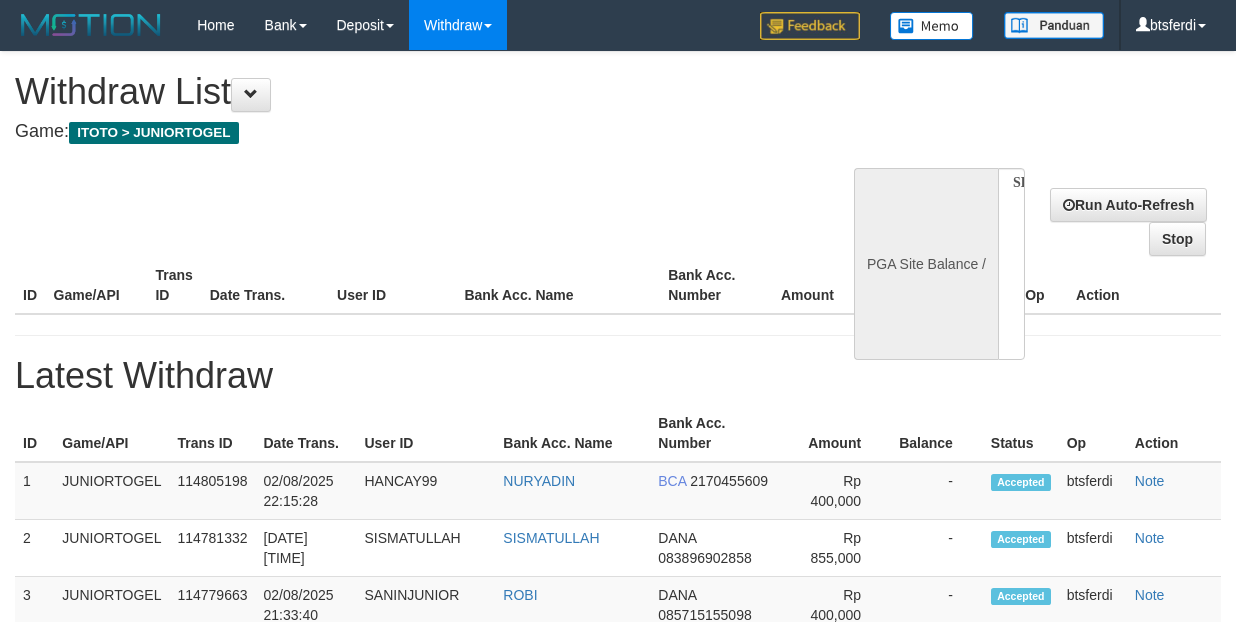 scroll, scrollTop: 0, scrollLeft: 0, axis: both 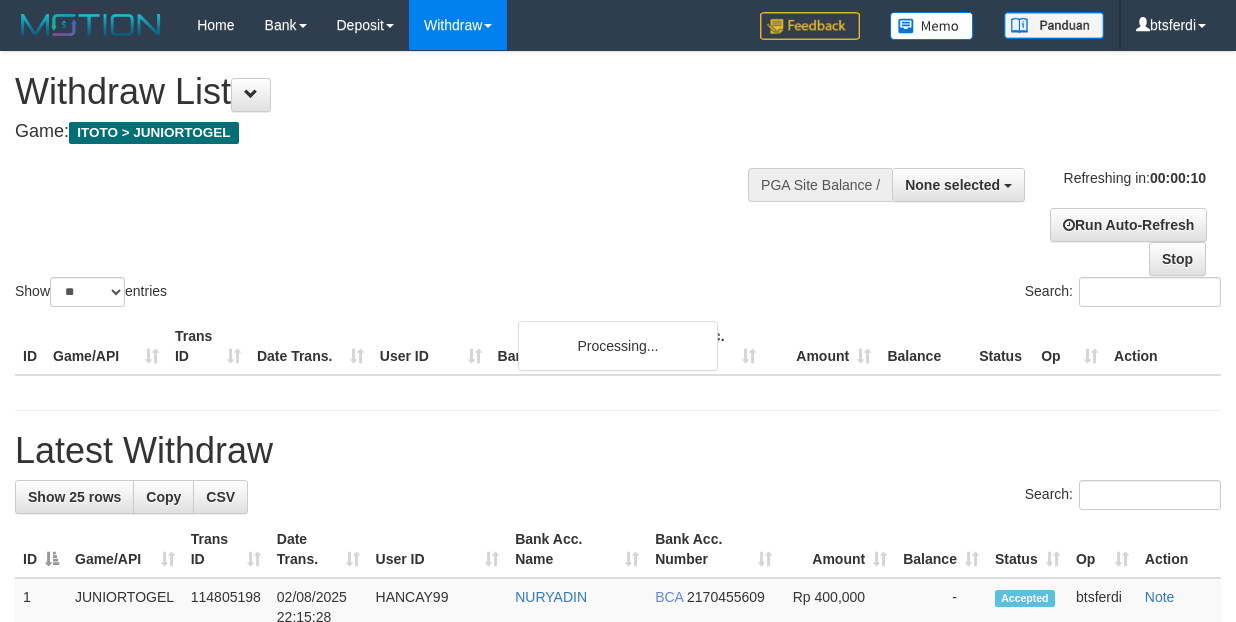 select 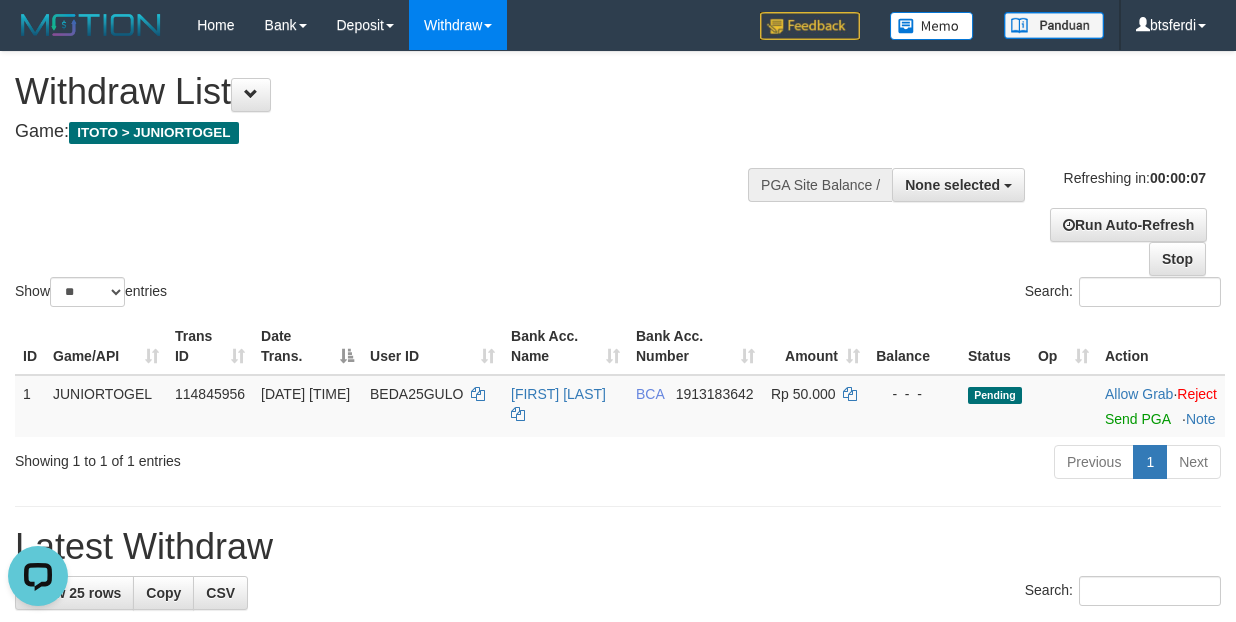 scroll, scrollTop: 0, scrollLeft: 0, axis: both 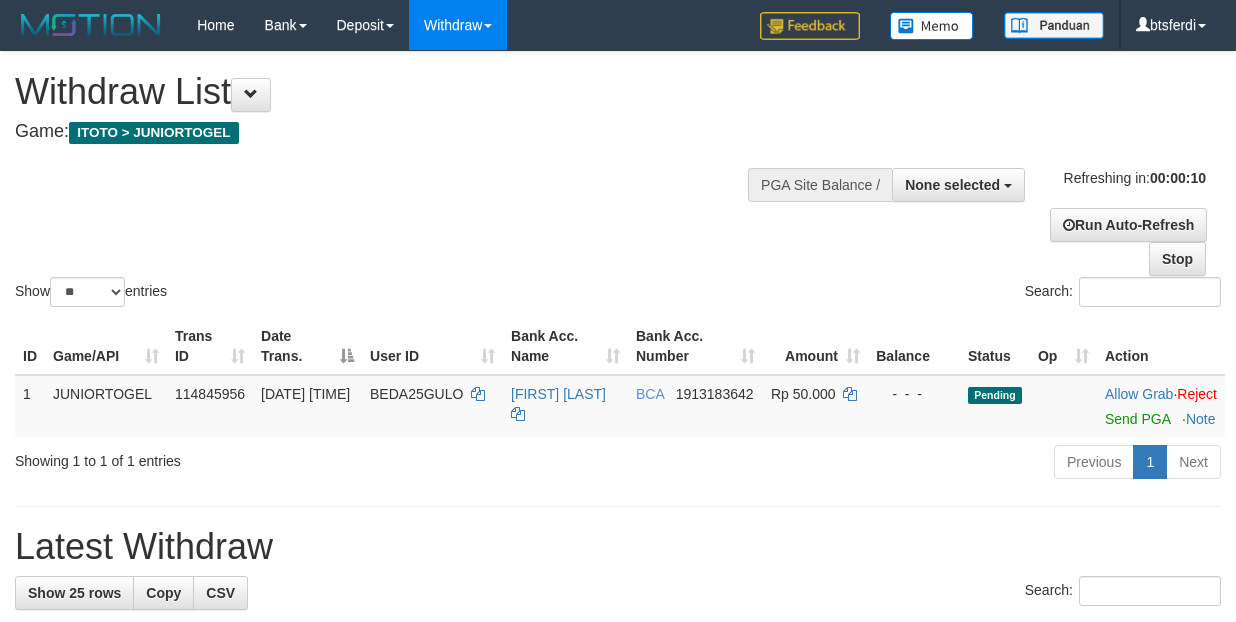 select 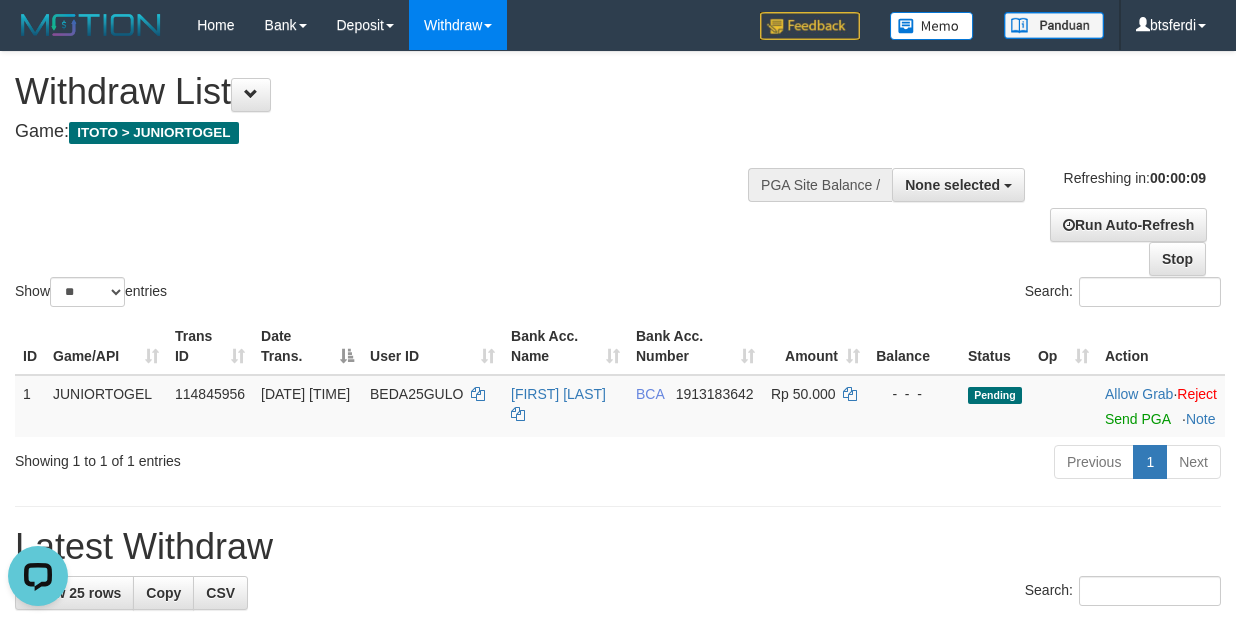 scroll, scrollTop: 0, scrollLeft: 0, axis: both 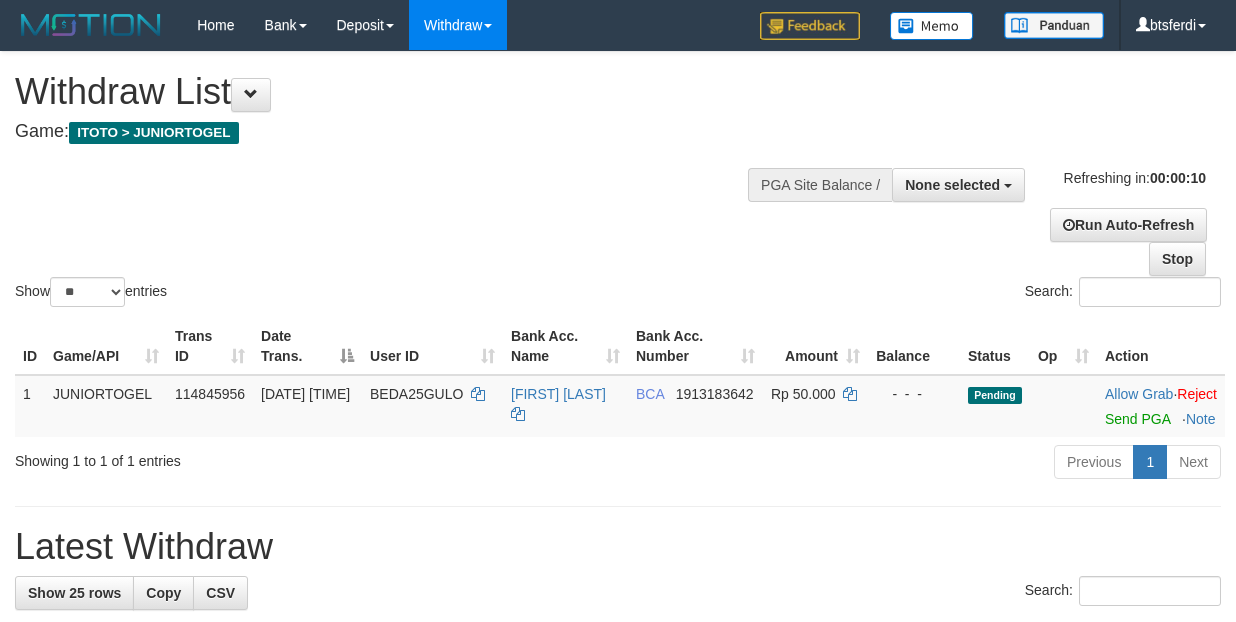 select 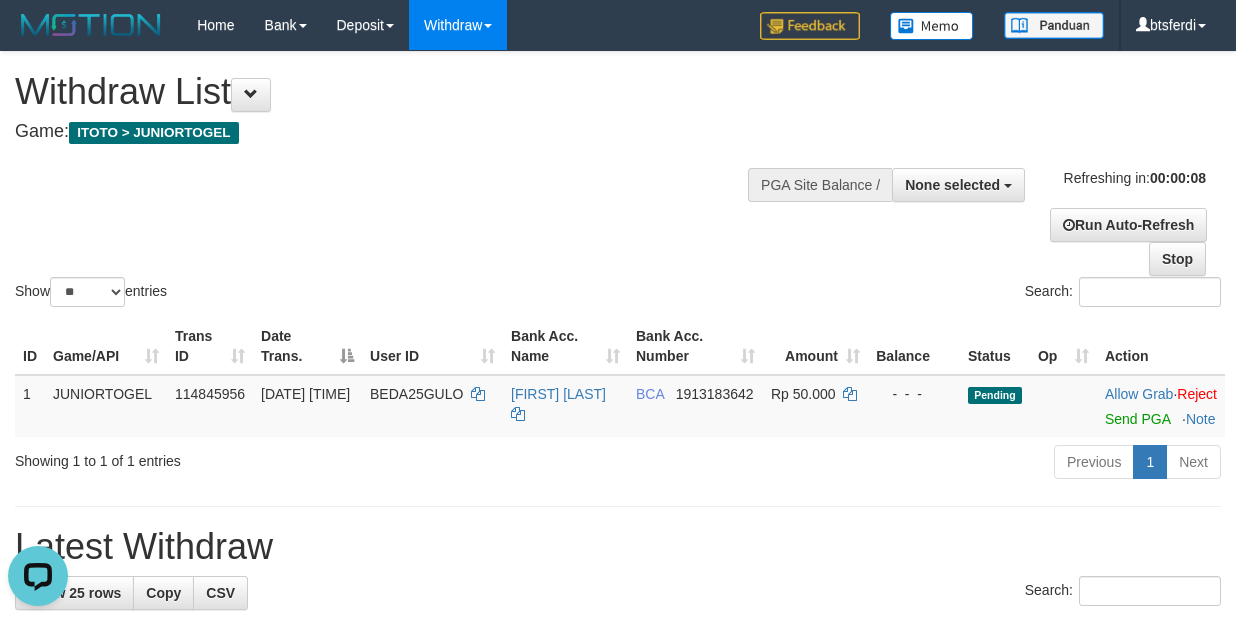 scroll, scrollTop: 0, scrollLeft: 0, axis: both 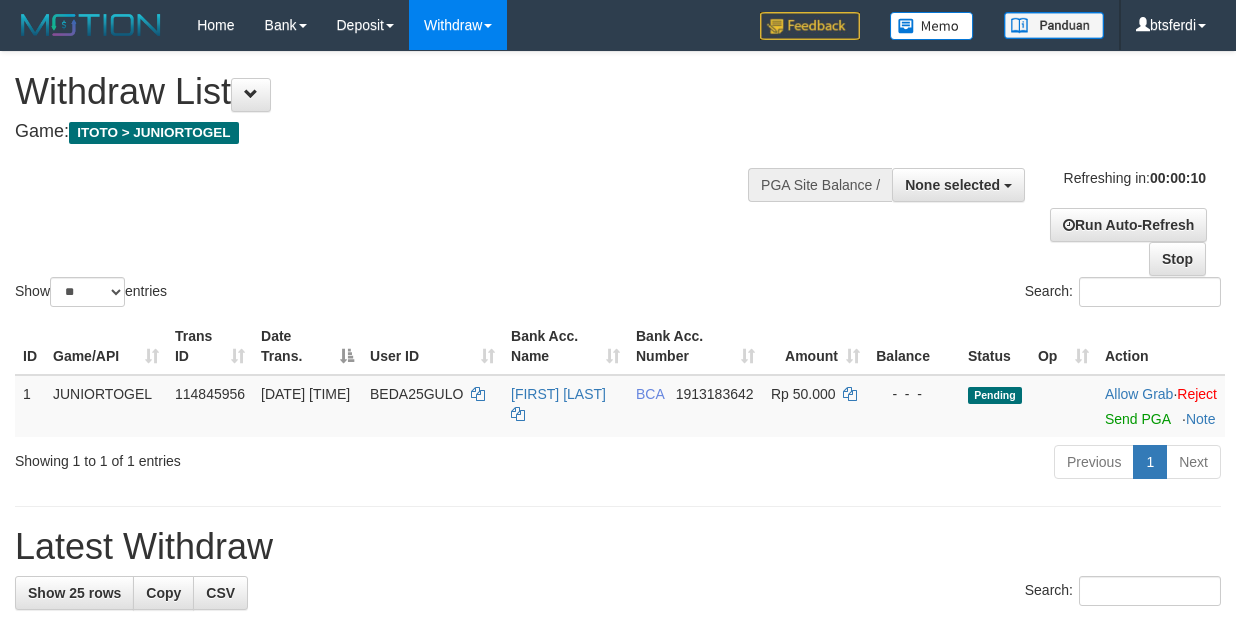 select 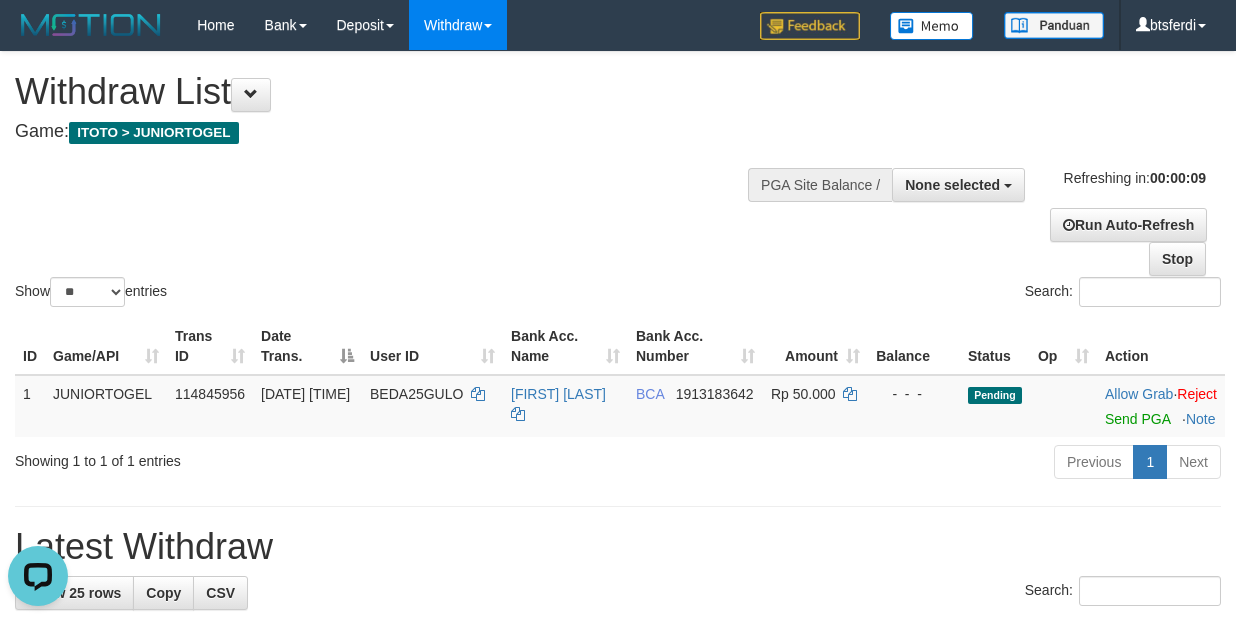 scroll, scrollTop: 0, scrollLeft: 0, axis: both 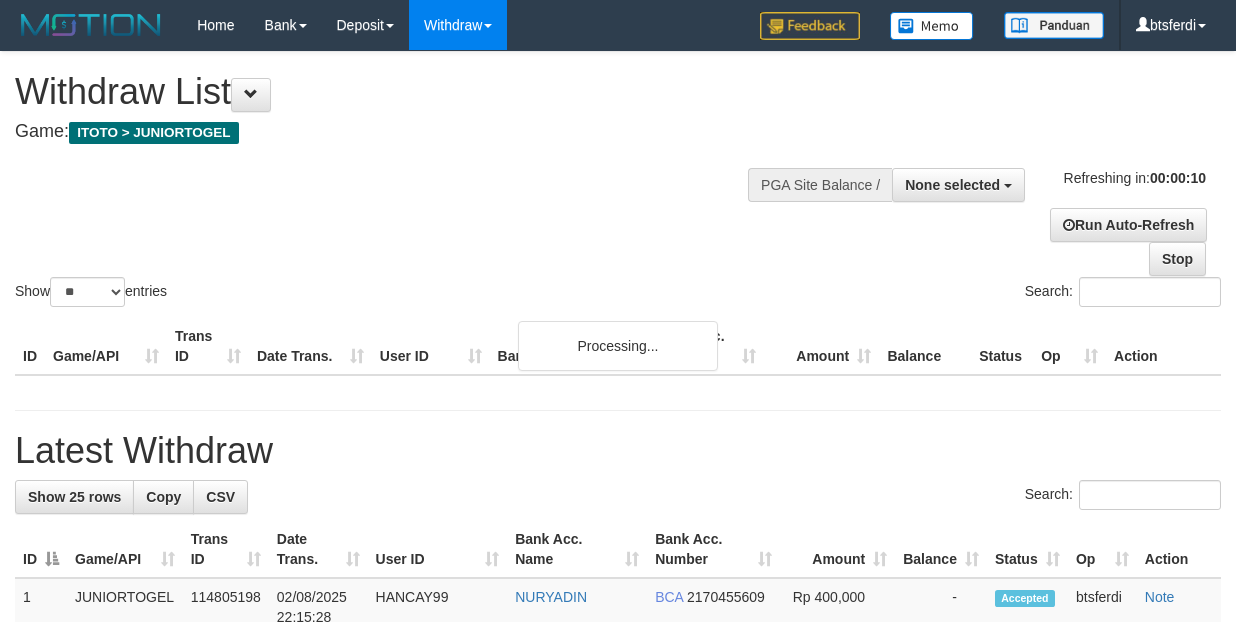 select 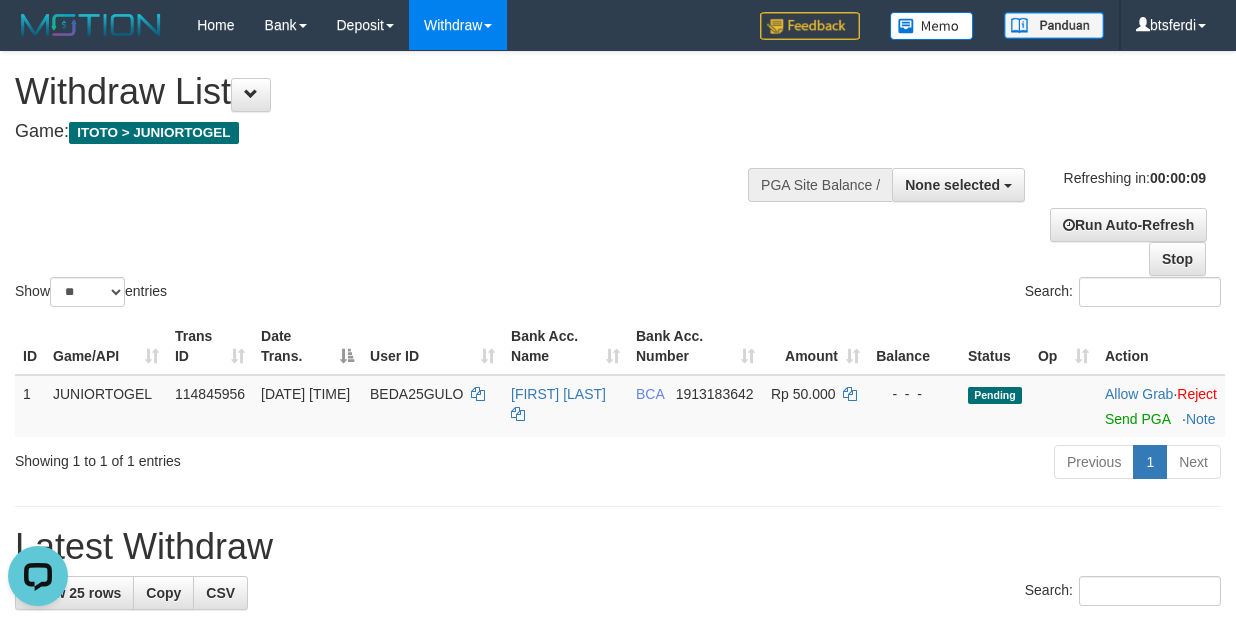 scroll, scrollTop: 0, scrollLeft: 0, axis: both 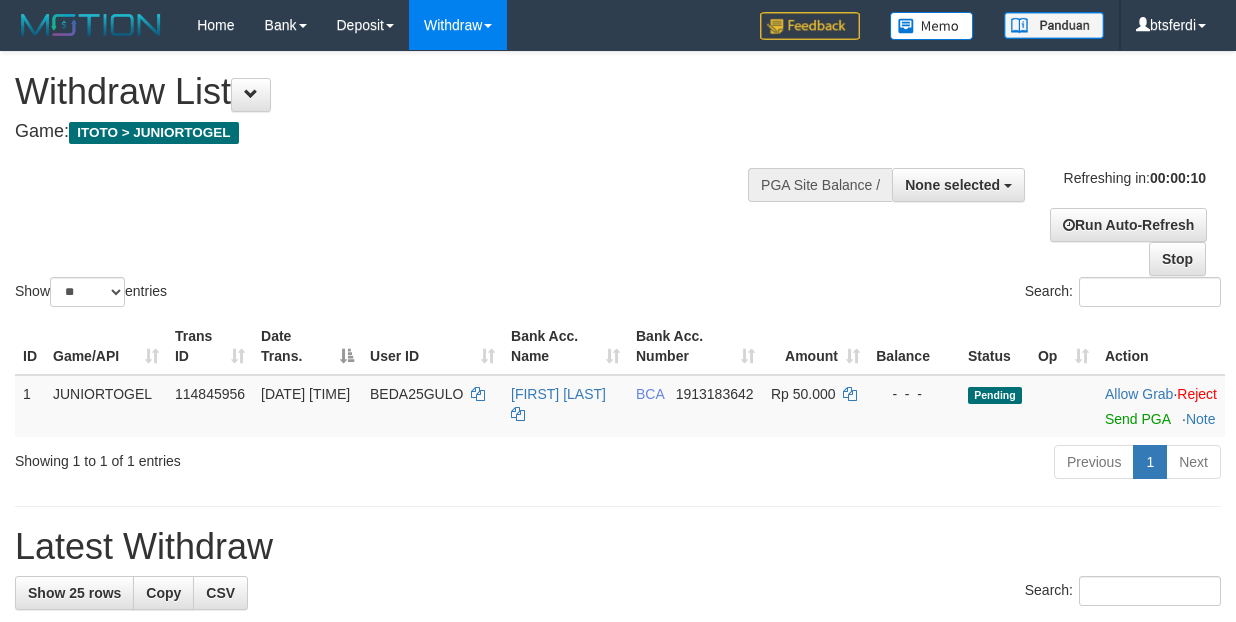 select 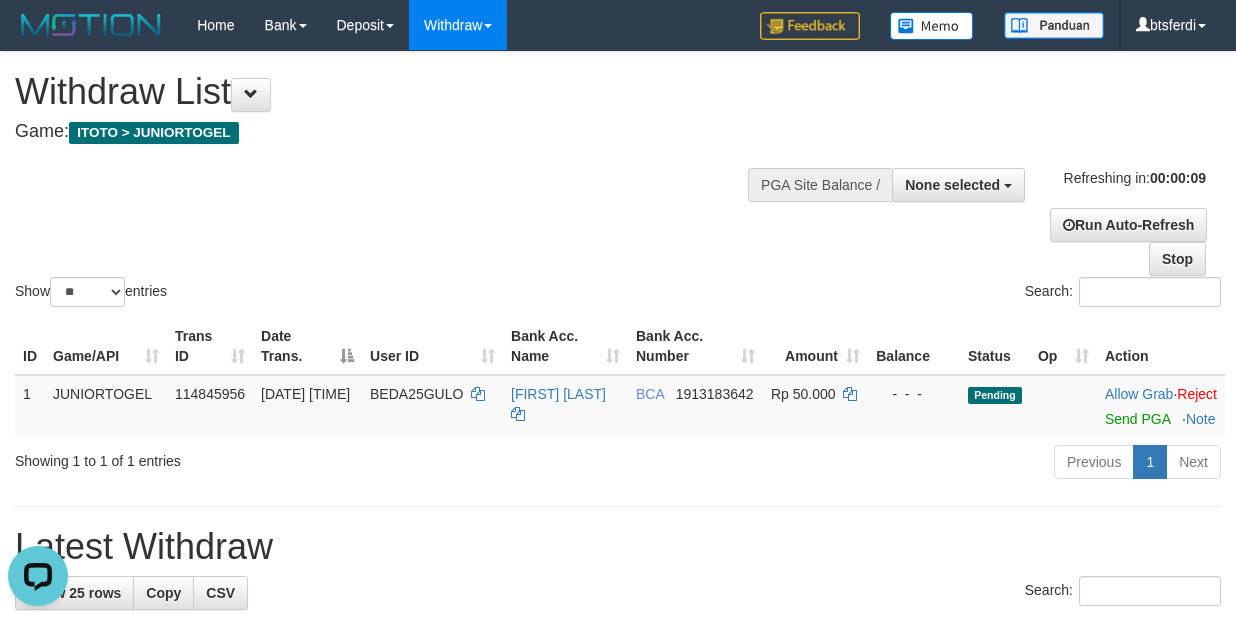 scroll, scrollTop: 0, scrollLeft: 0, axis: both 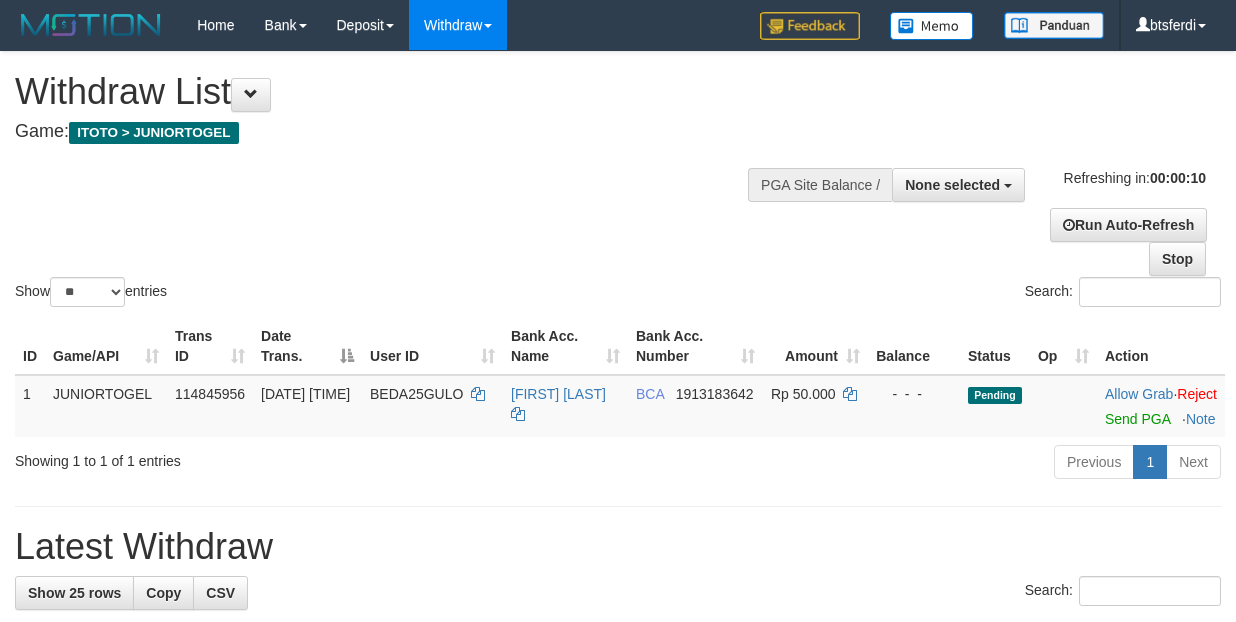 select 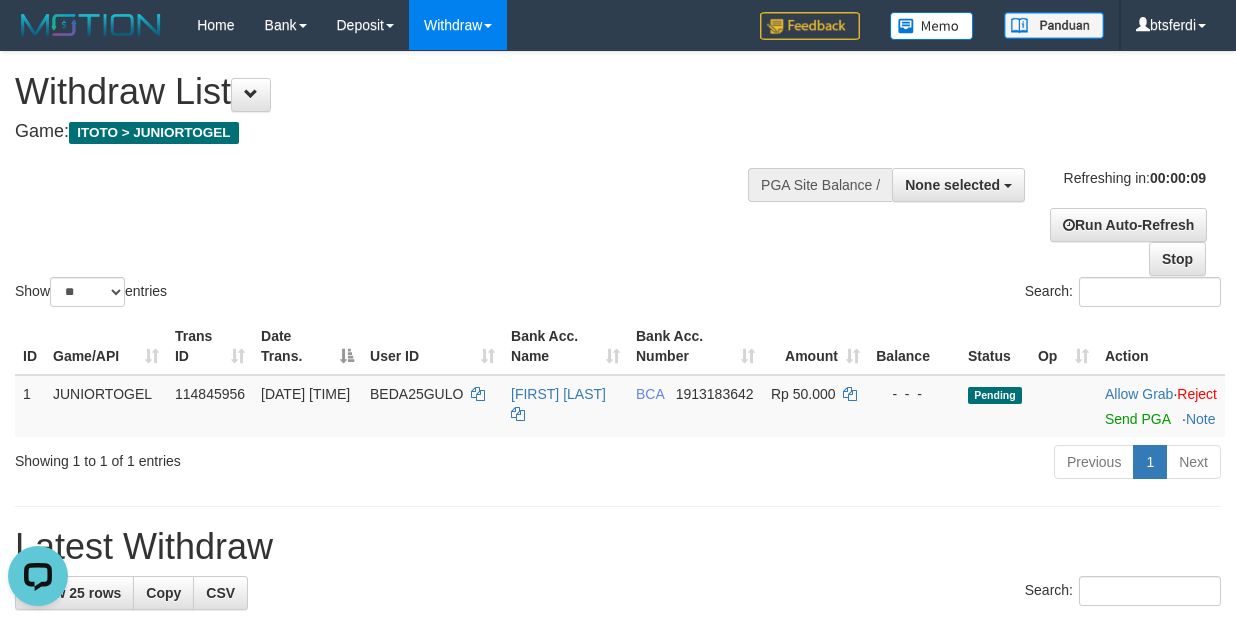 scroll, scrollTop: 0, scrollLeft: 0, axis: both 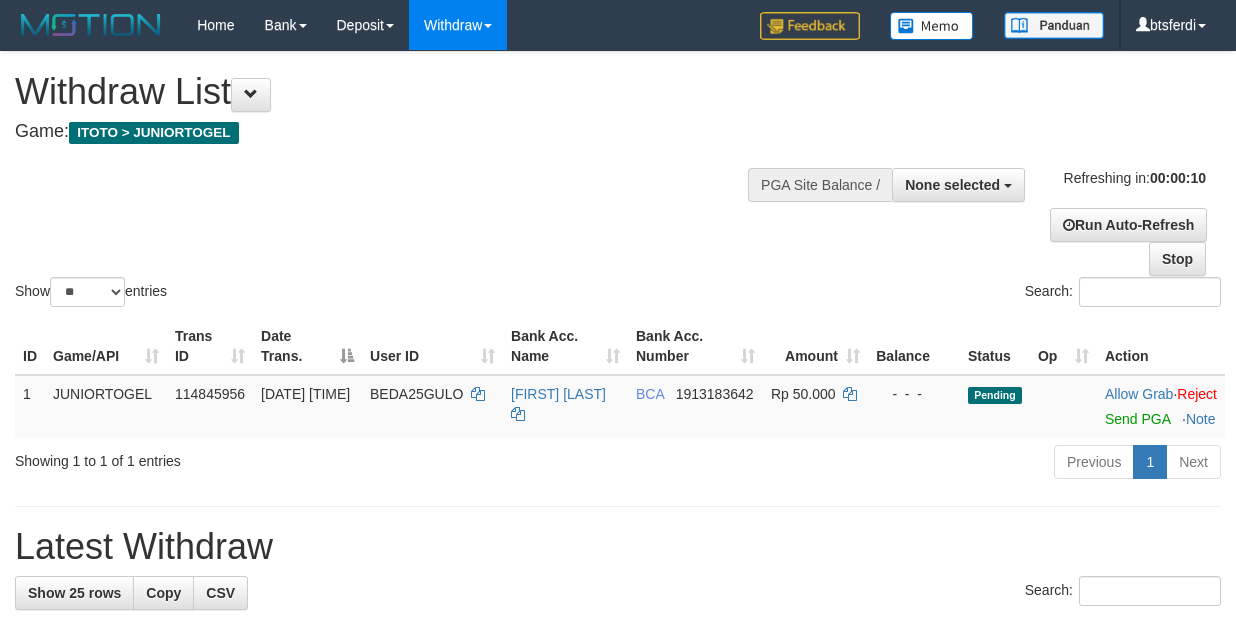 select 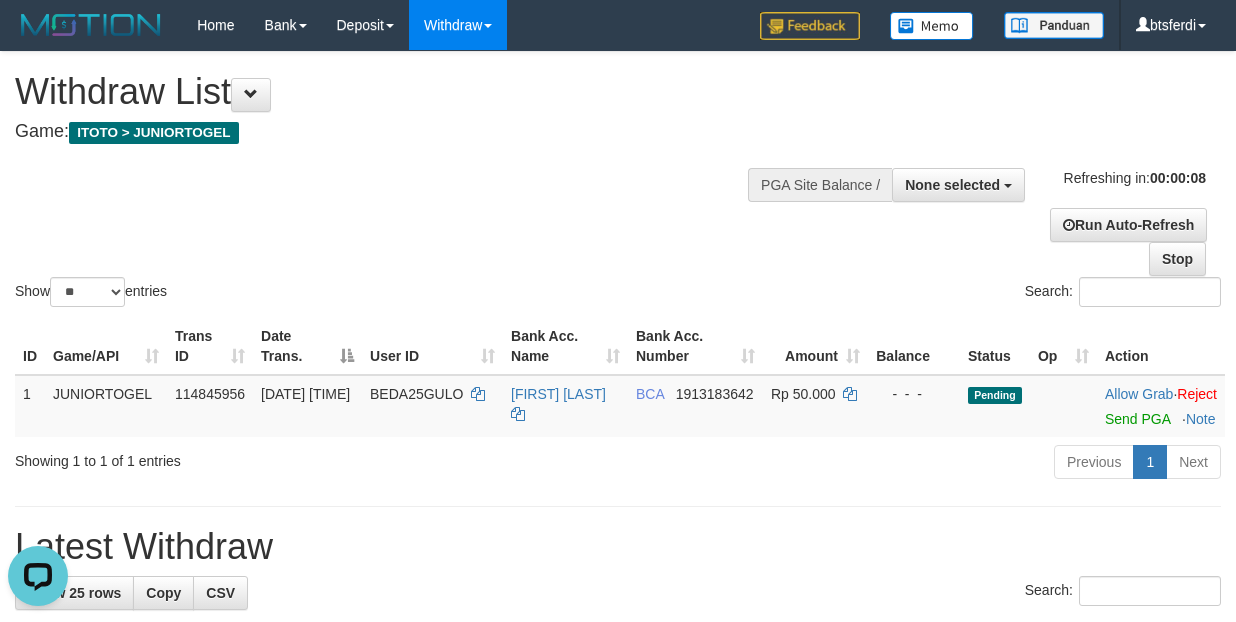 scroll, scrollTop: 0, scrollLeft: 0, axis: both 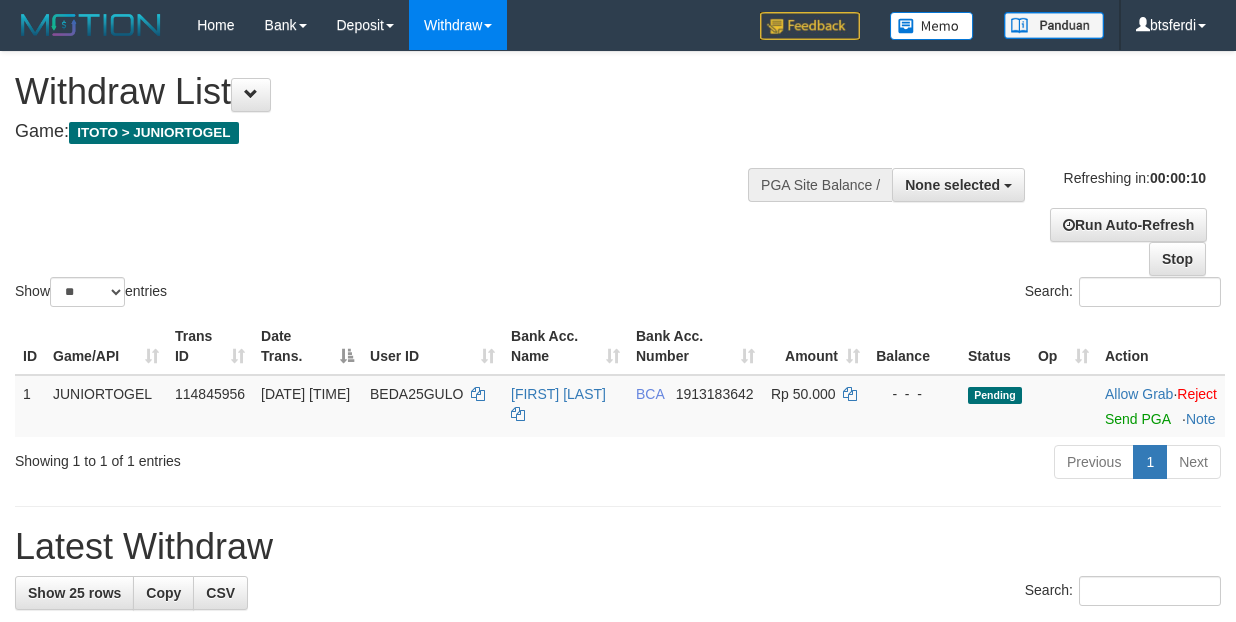 select 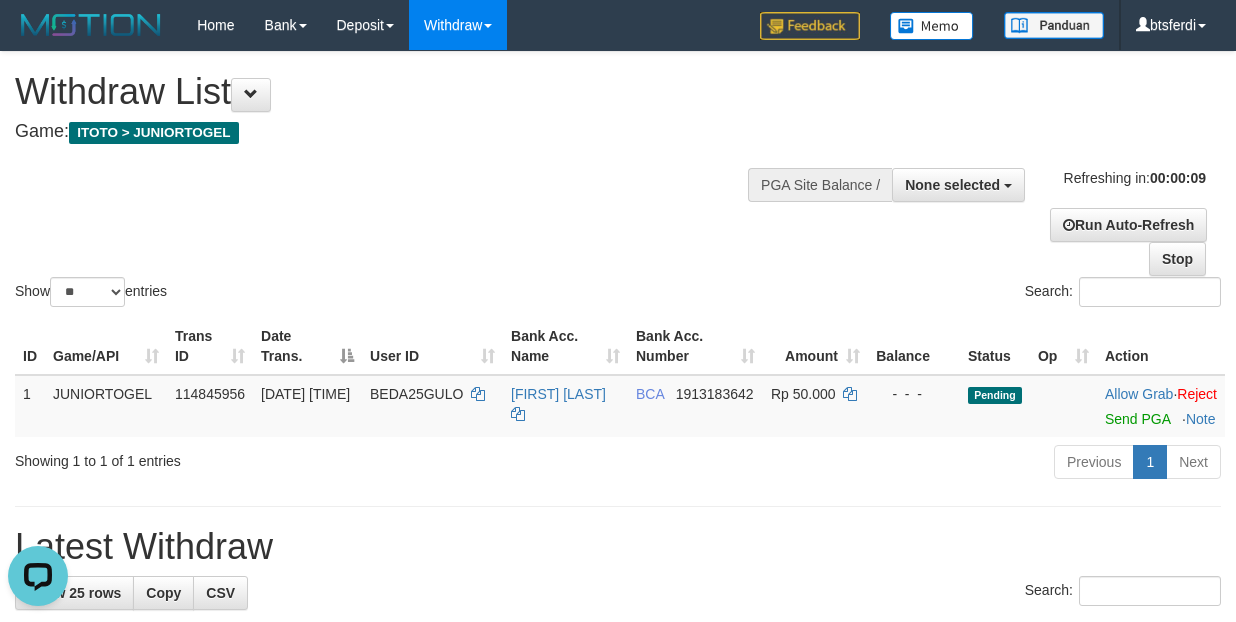 scroll, scrollTop: 0, scrollLeft: 0, axis: both 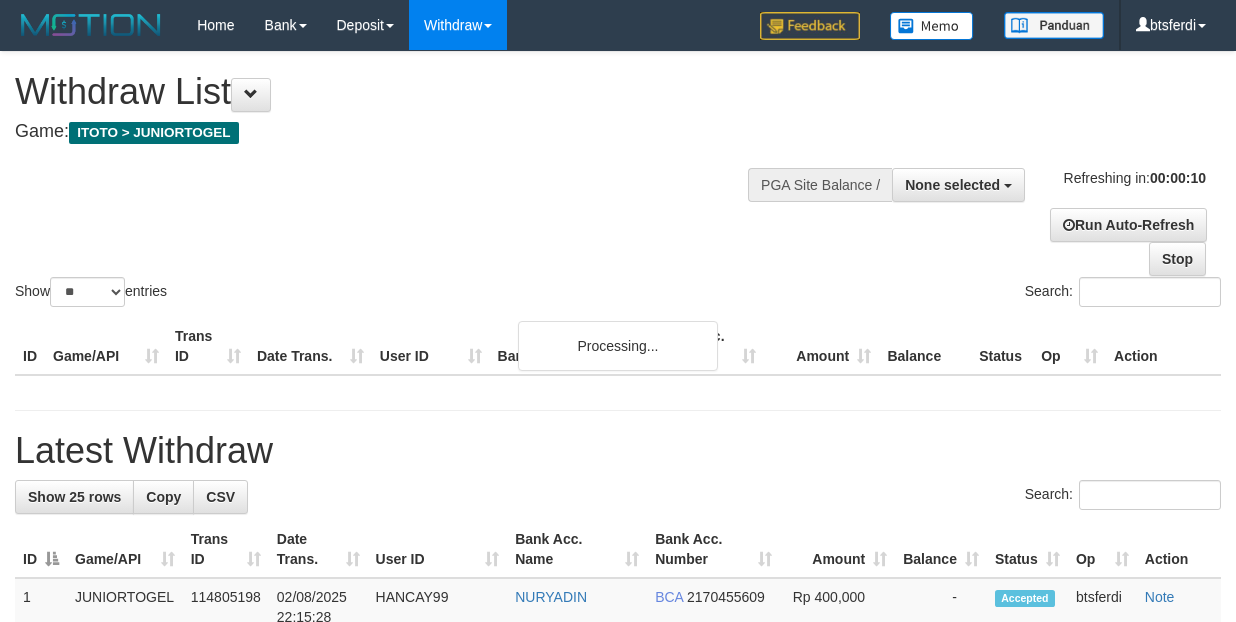 select 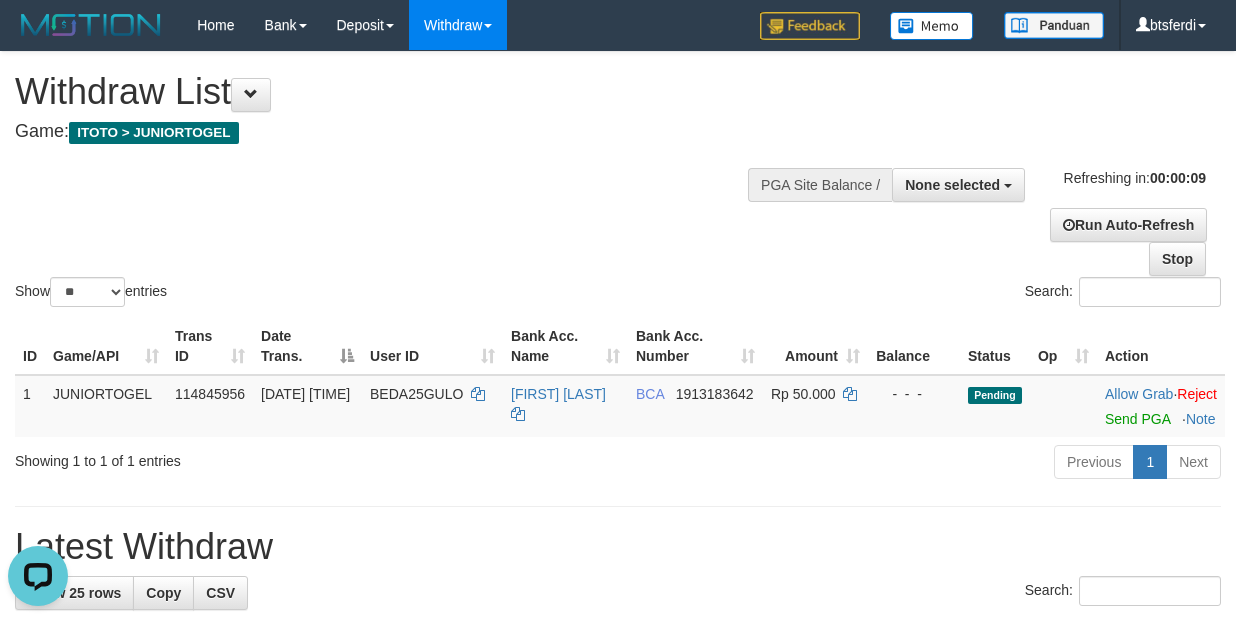 scroll, scrollTop: 0, scrollLeft: 0, axis: both 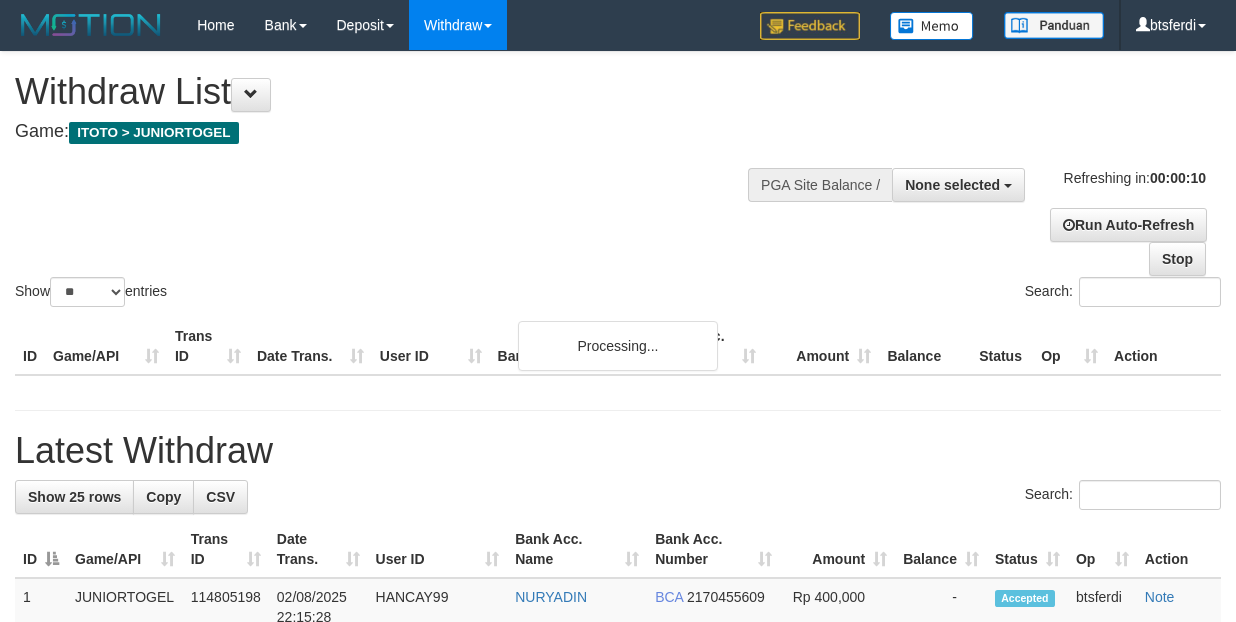 select 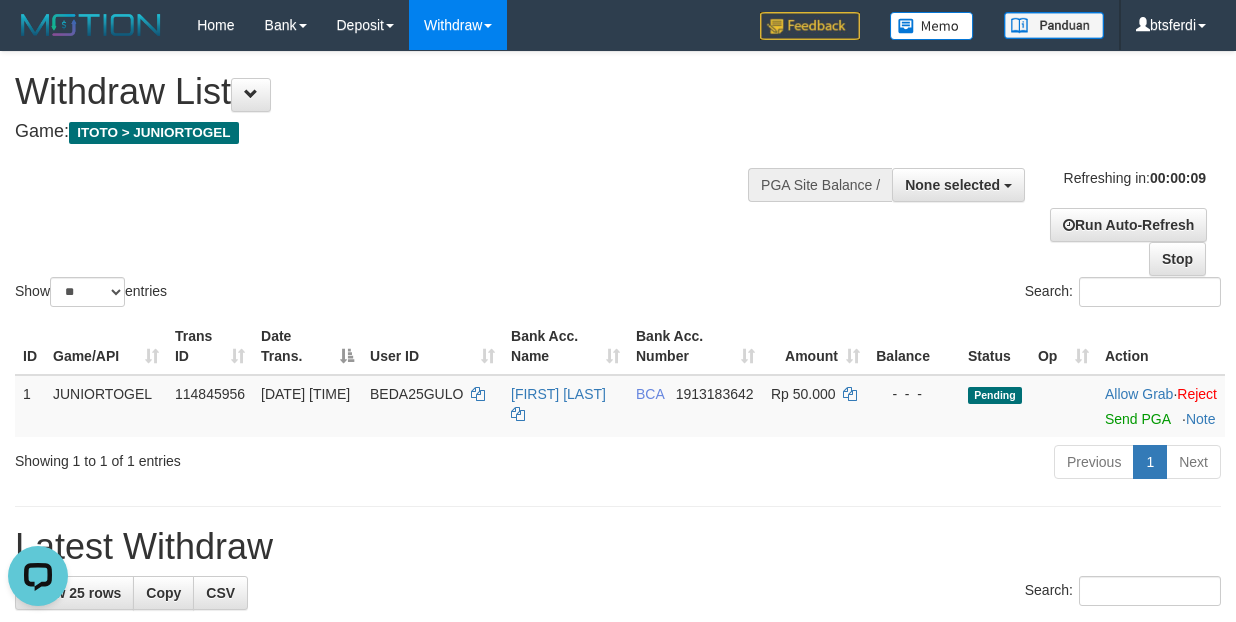 scroll, scrollTop: 0, scrollLeft: 0, axis: both 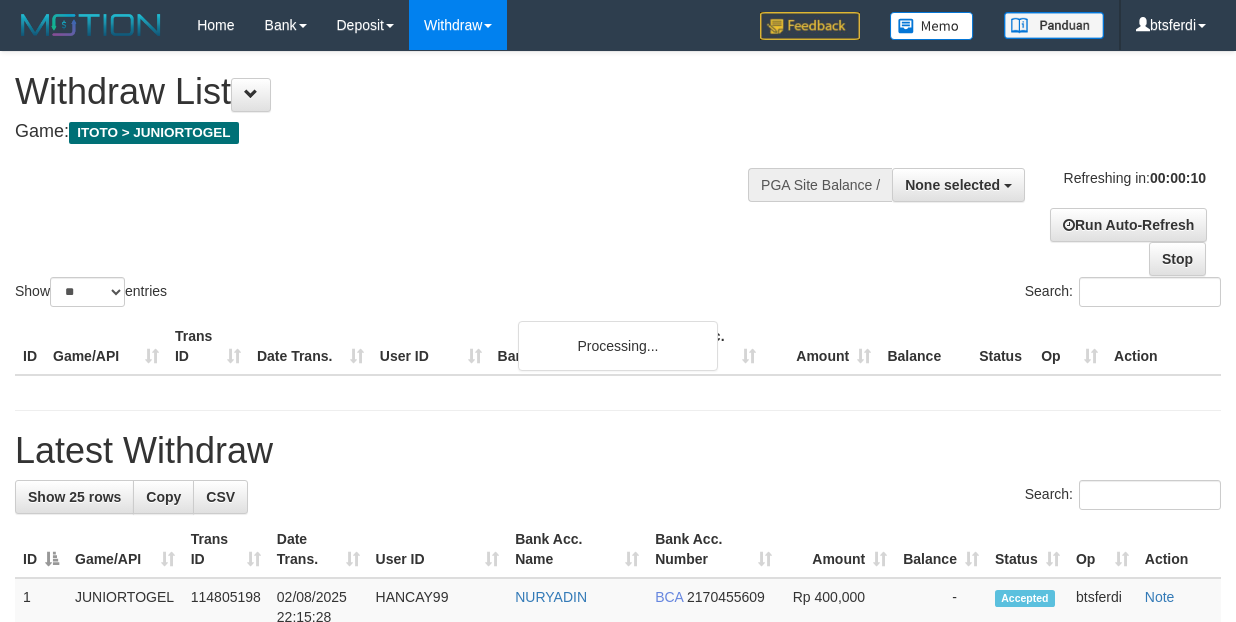 select 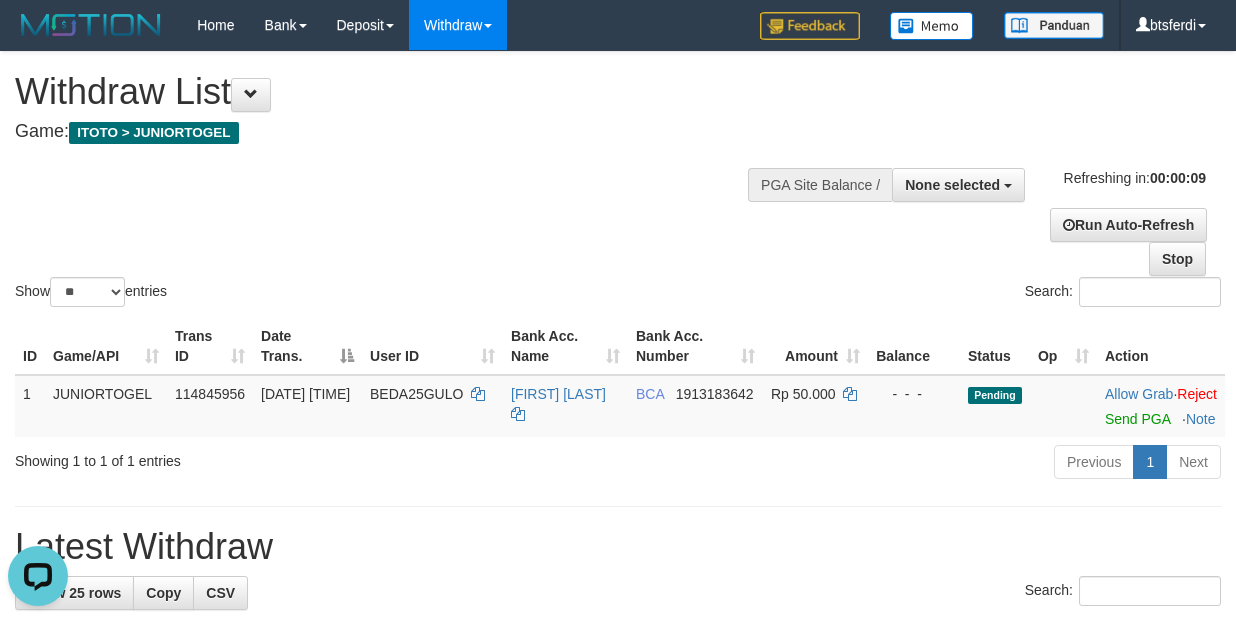 scroll, scrollTop: 0, scrollLeft: 0, axis: both 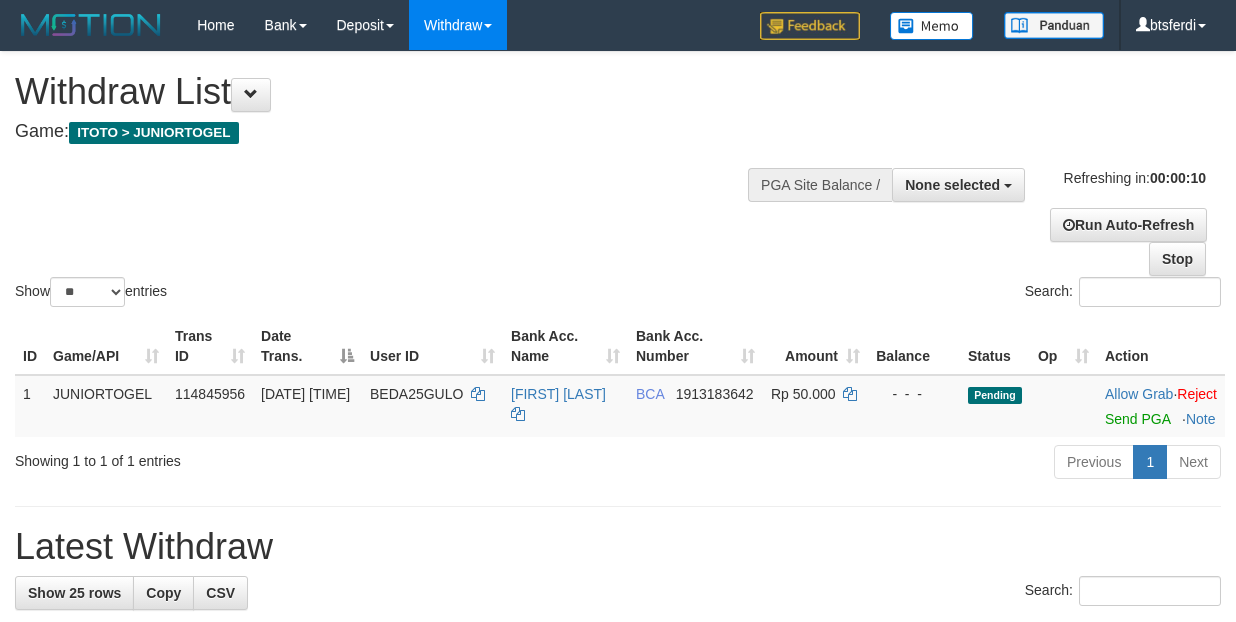 select 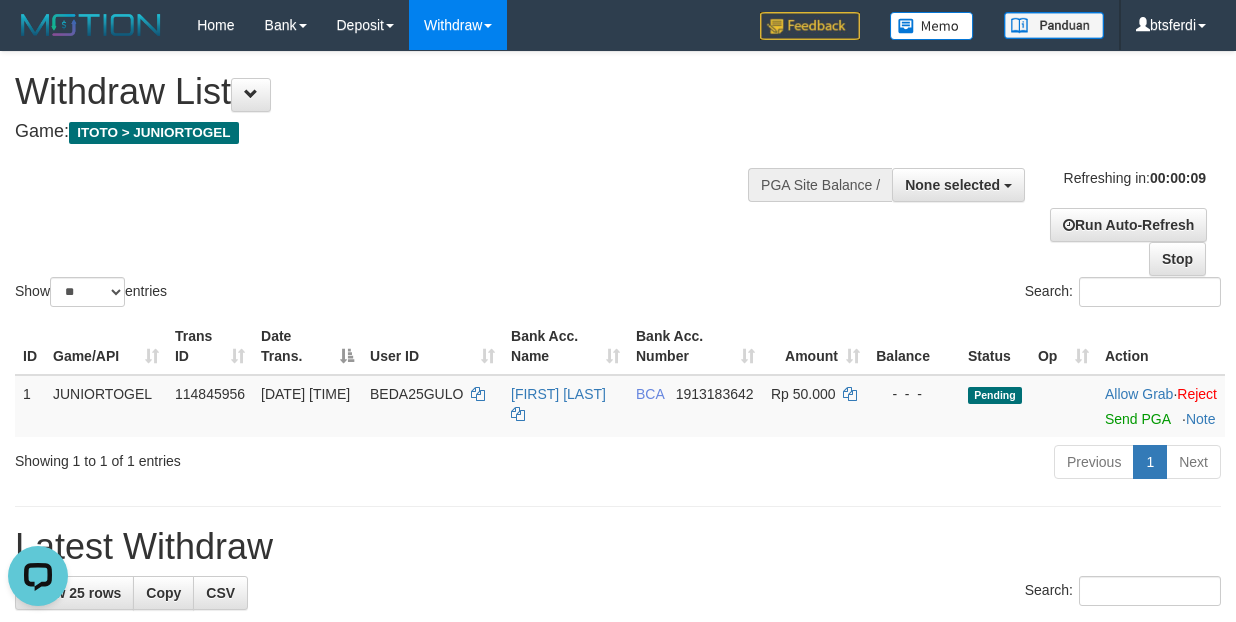 scroll, scrollTop: 0, scrollLeft: 0, axis: both 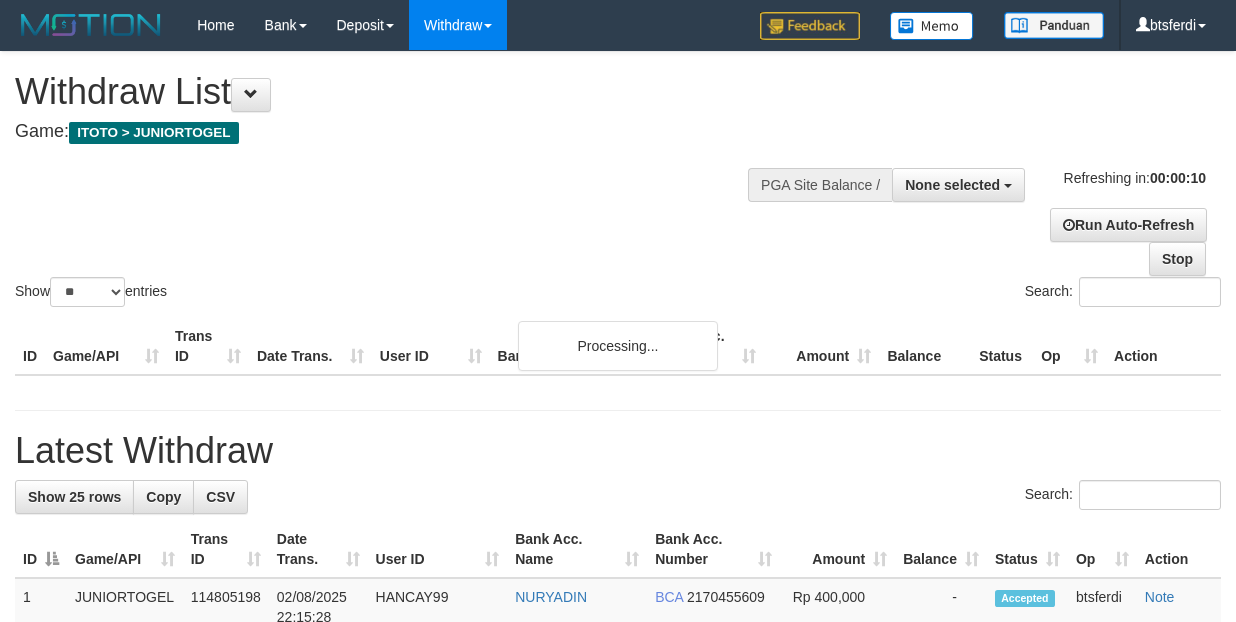 select 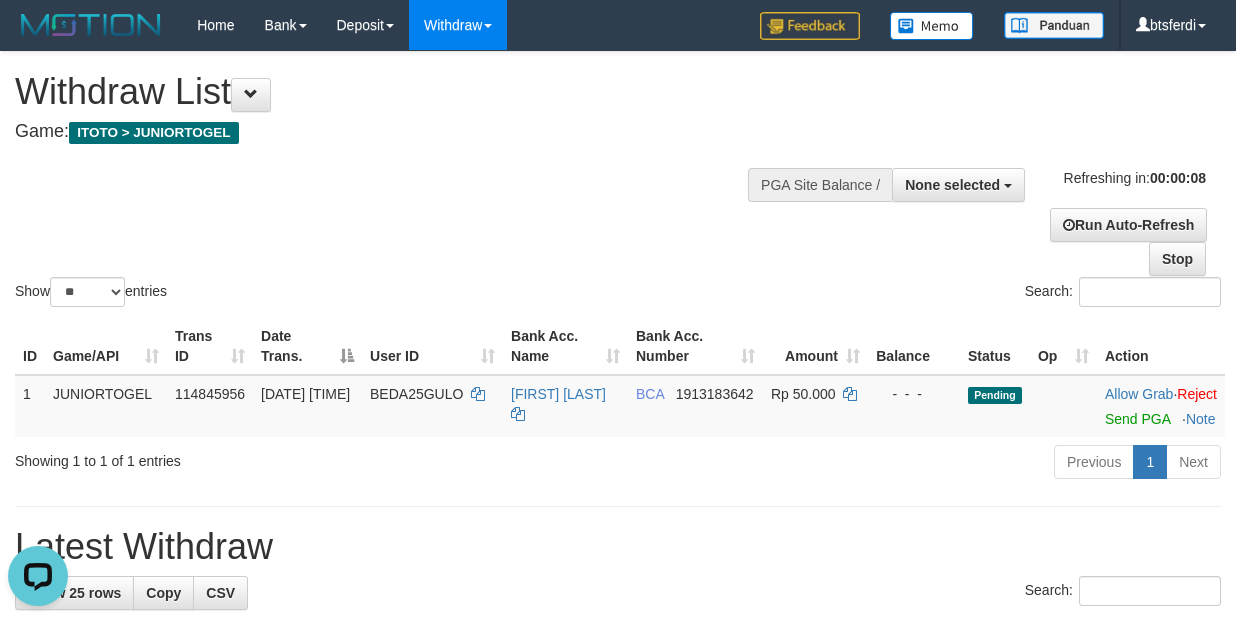 scroll, scrollTop: 0, scrollLeft: 0, axis: both 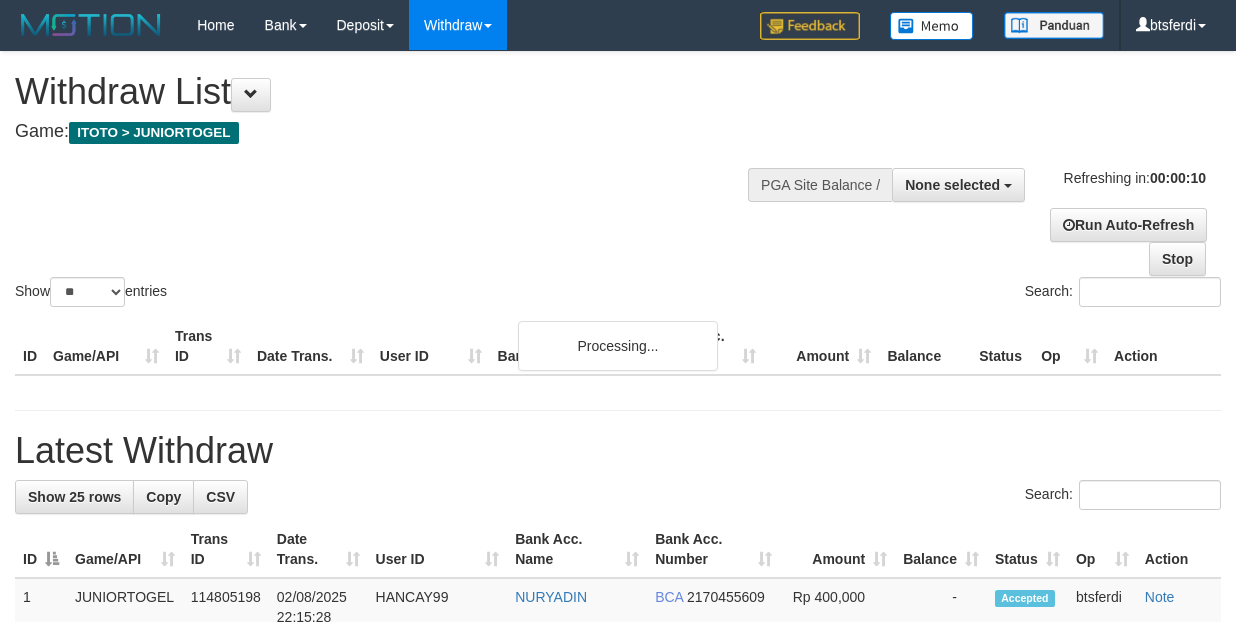 select 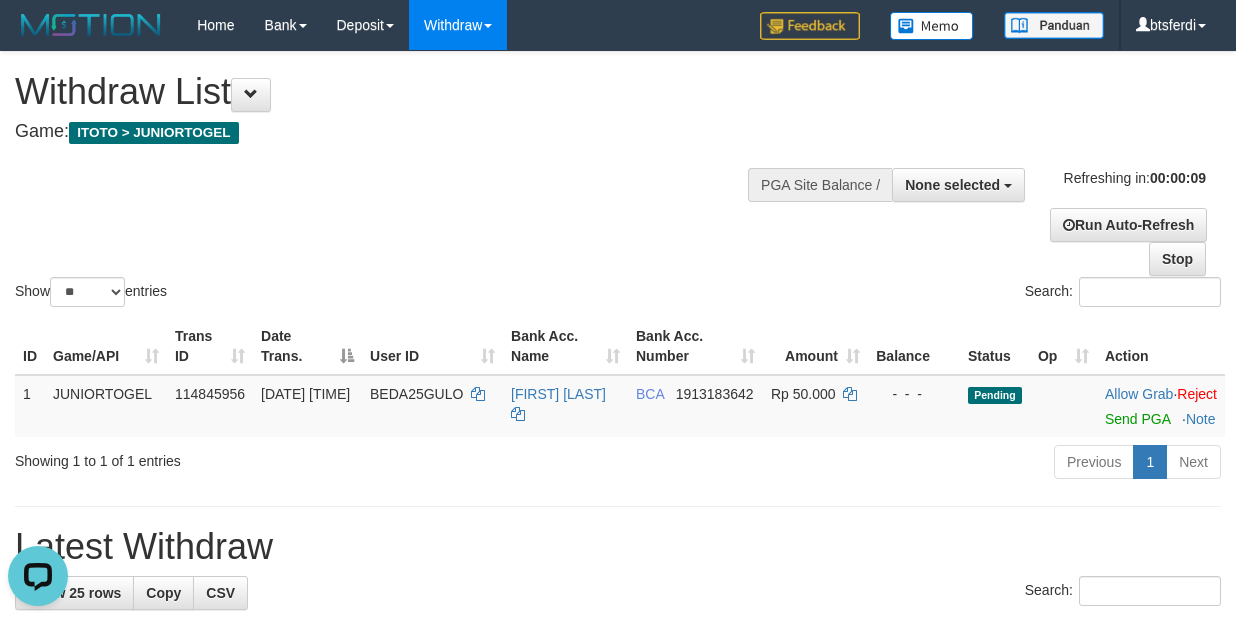 scroll, scrollTop: 0, scrollLeft: 0, axis: both 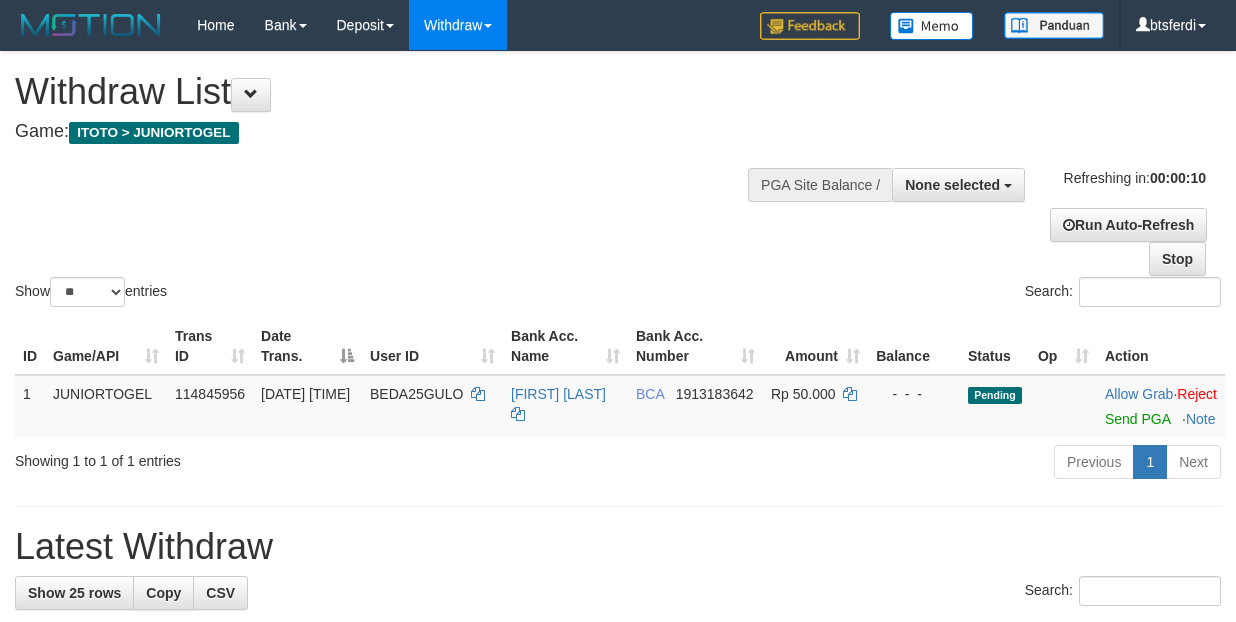 select 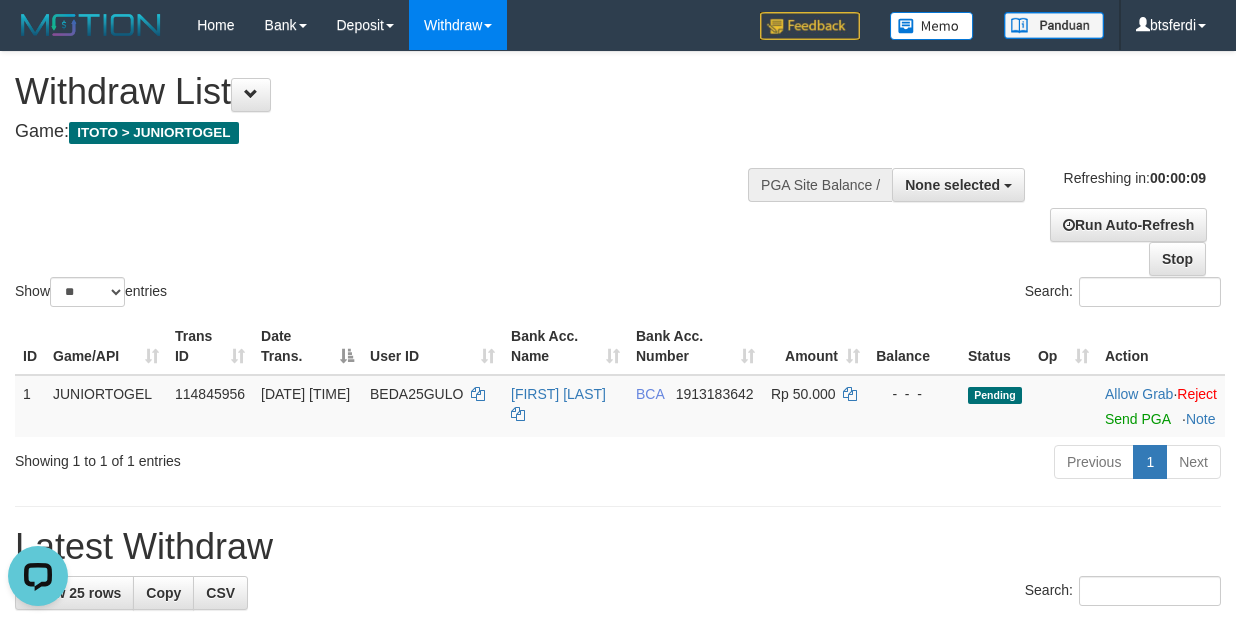 scroll, scrollTop: 0, scrollLeft: 0, axis: both 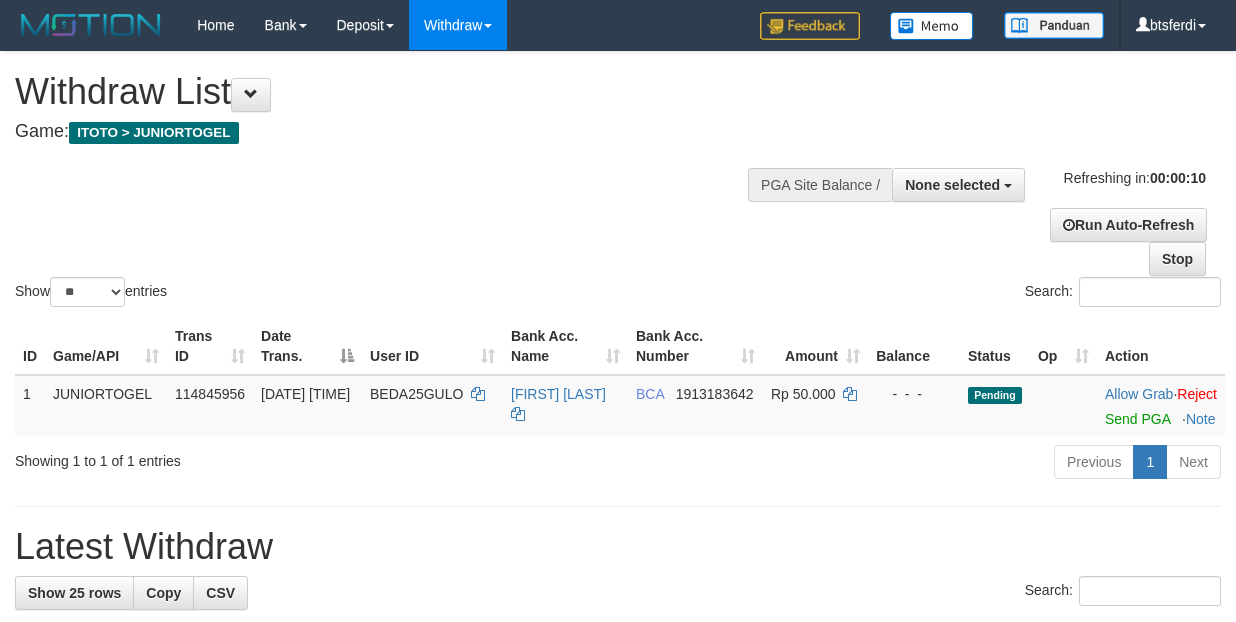 select 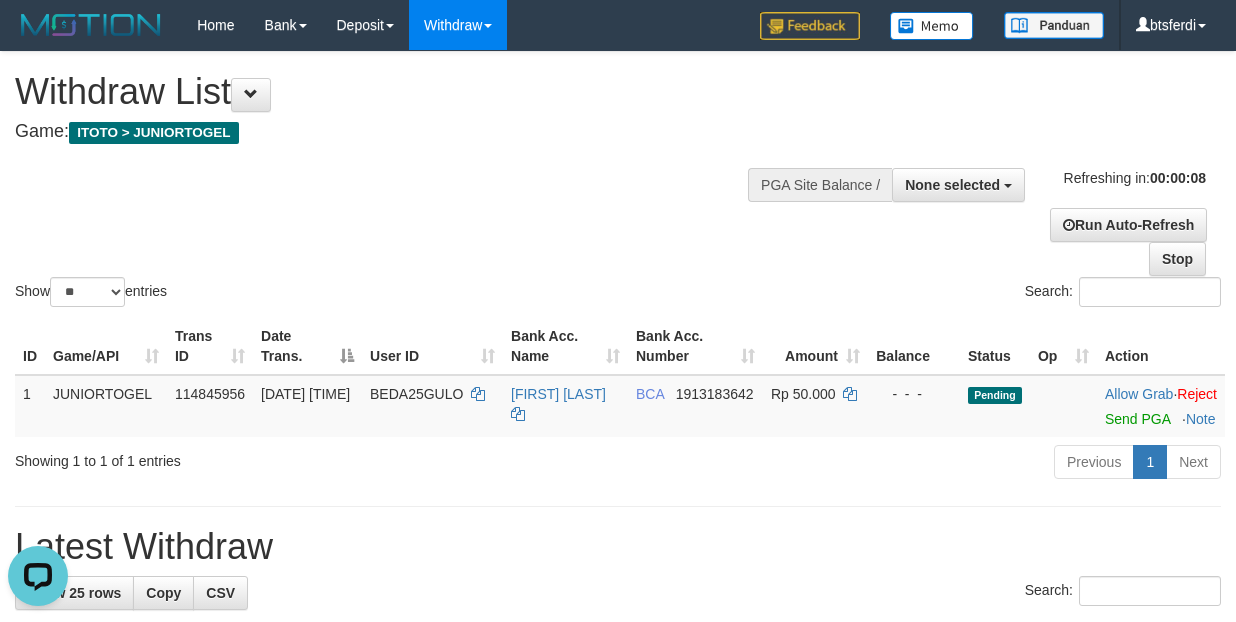 scroll, scrollTop: 0, scrollLeft: 0, axis: both 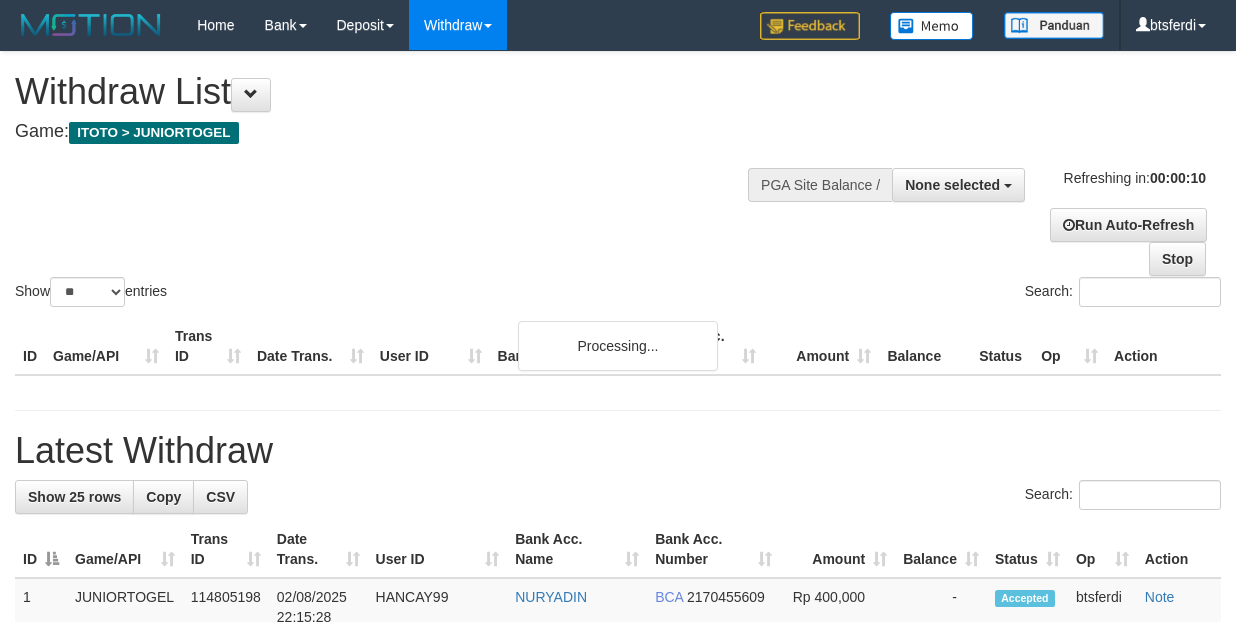 select 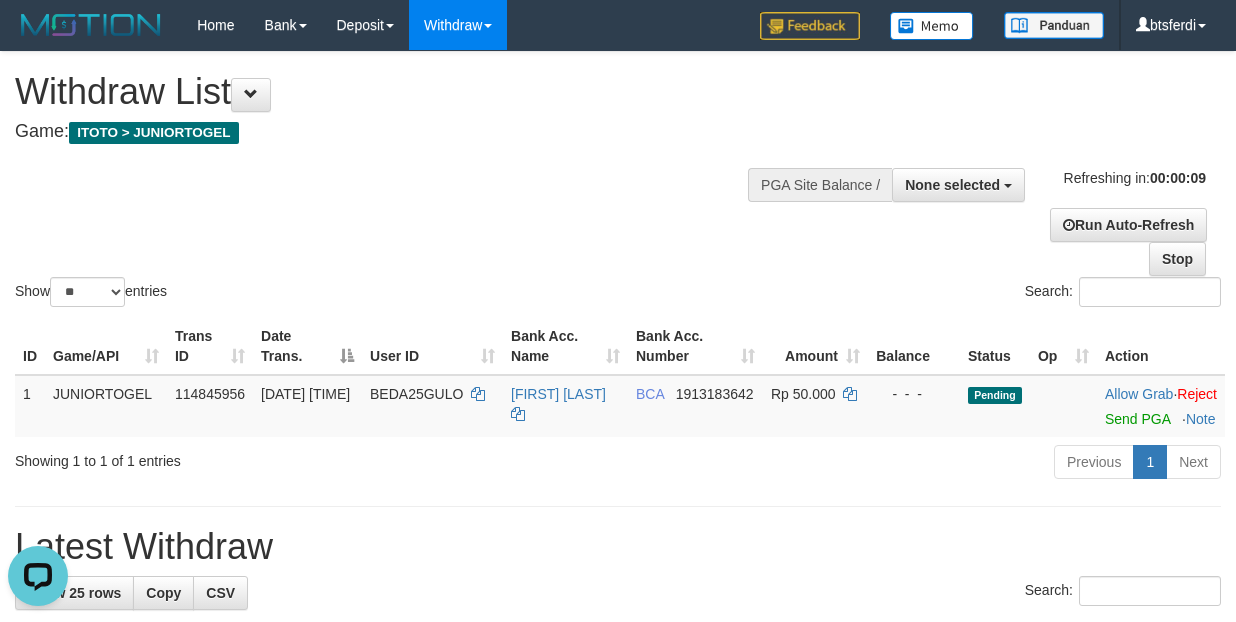 scroll, scrollTop: 0, scrollLeft: 0, axis: both 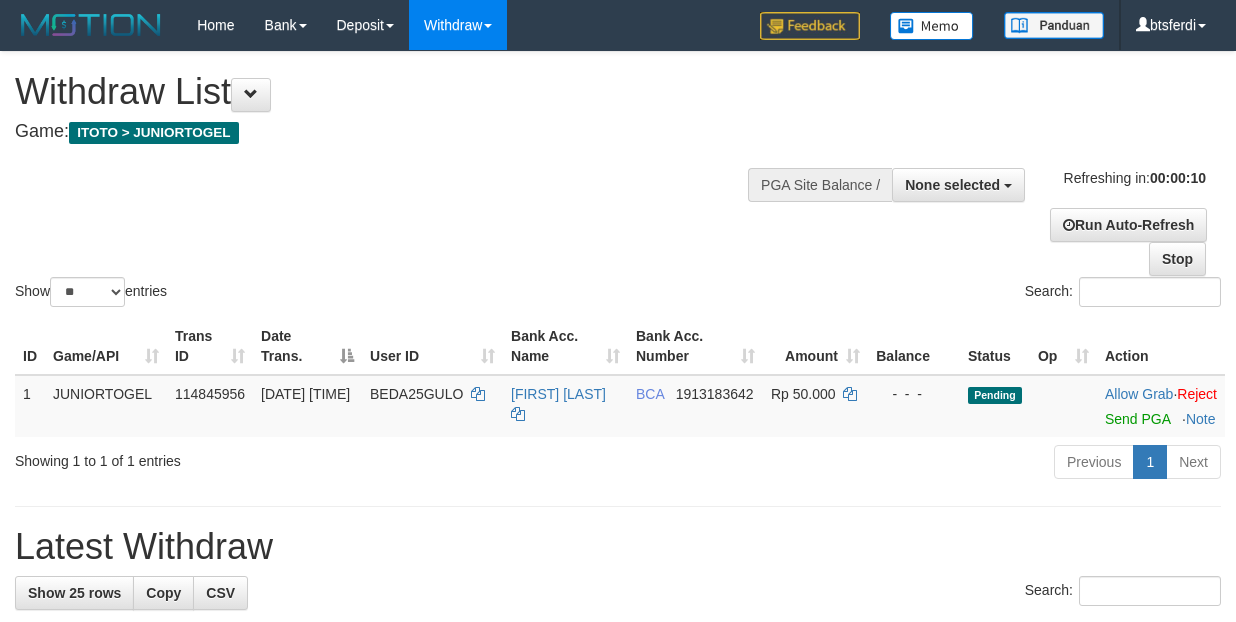 select 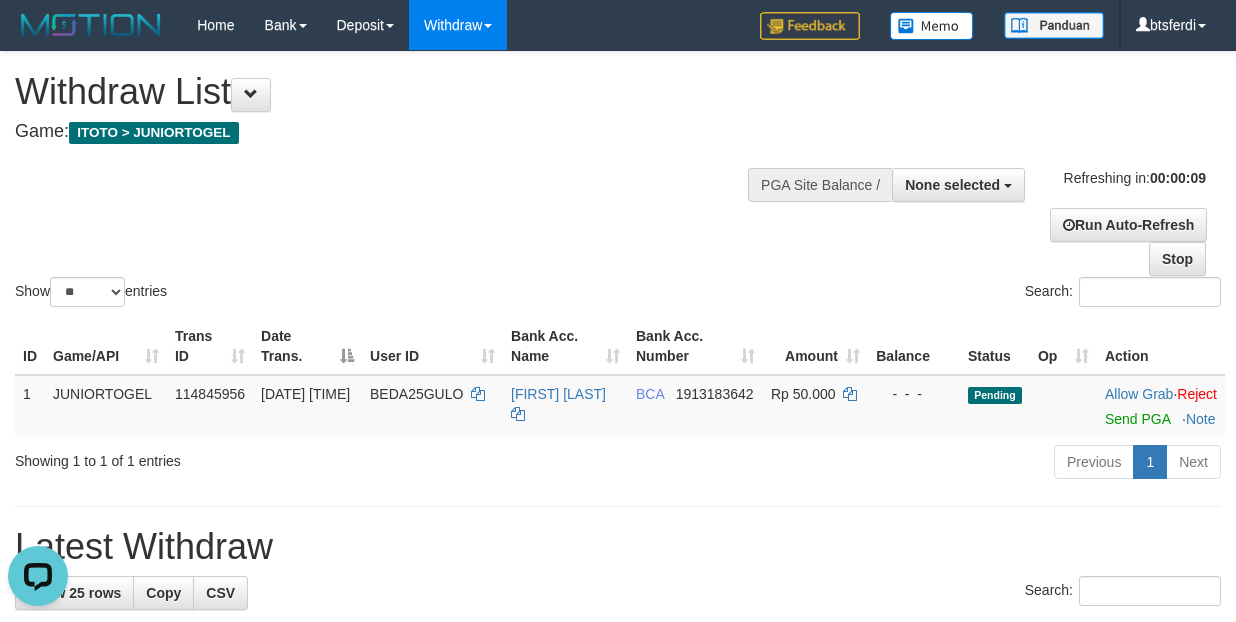 scroll, scrollTop: 0, scrollLeft: 0, axis: both 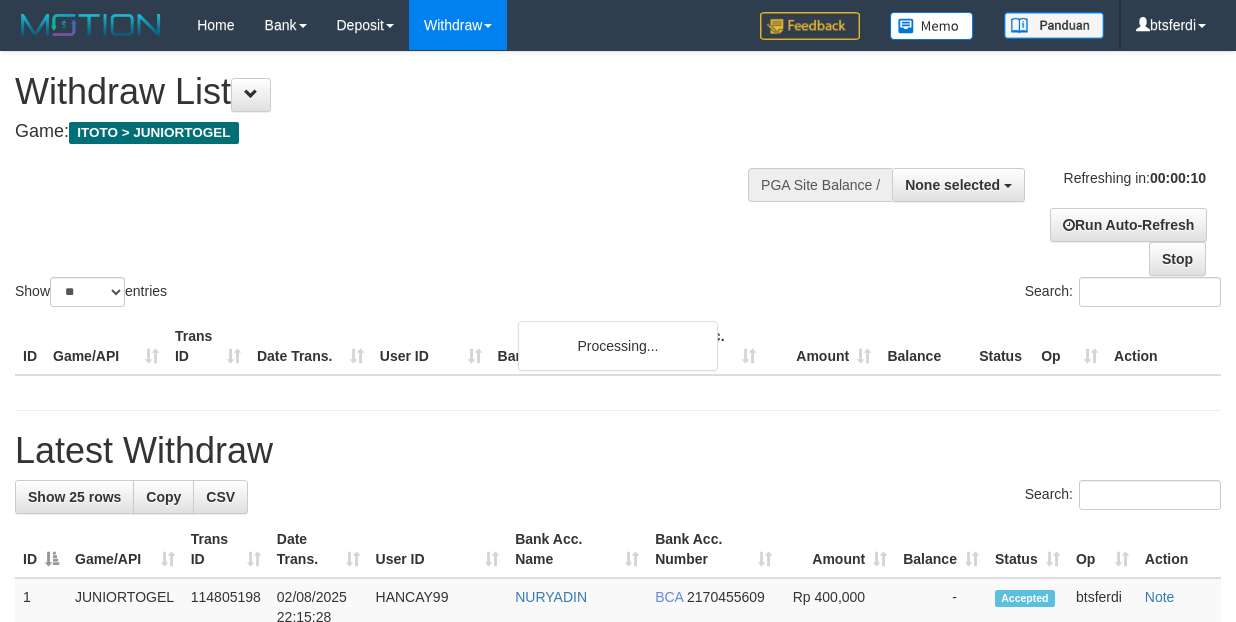 select 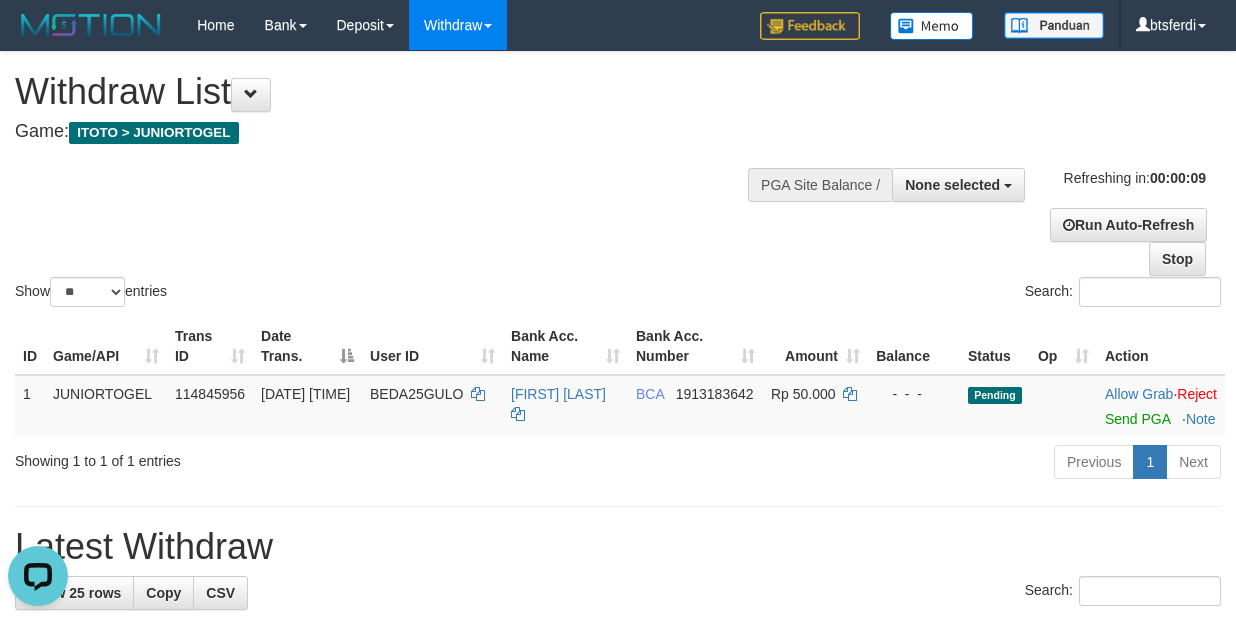 scroll, scrollTop: 0, scrollLeft: 0, axis: both 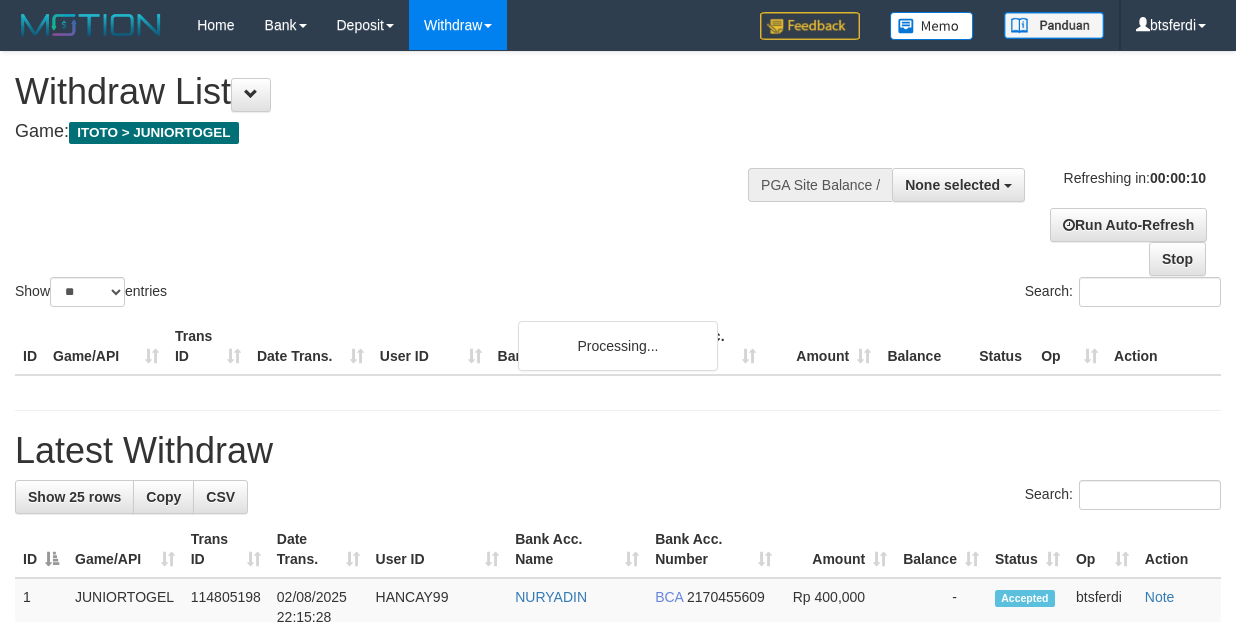 select 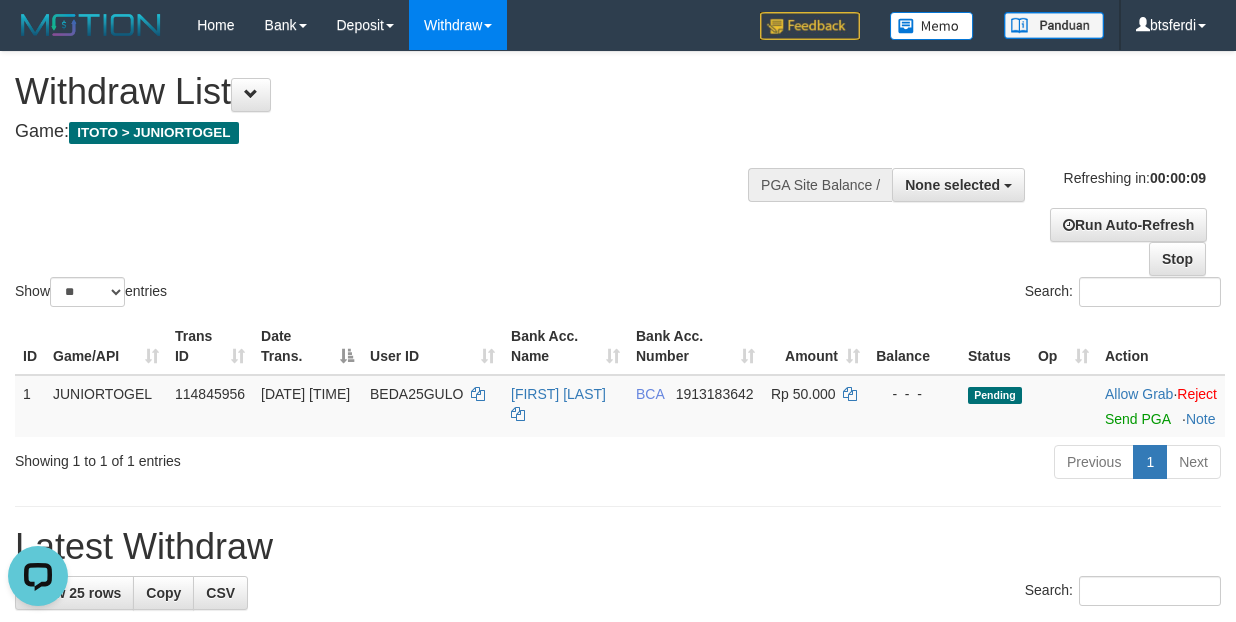 scroll, scrollTop: 0, scrollLeft: 0, axis: both 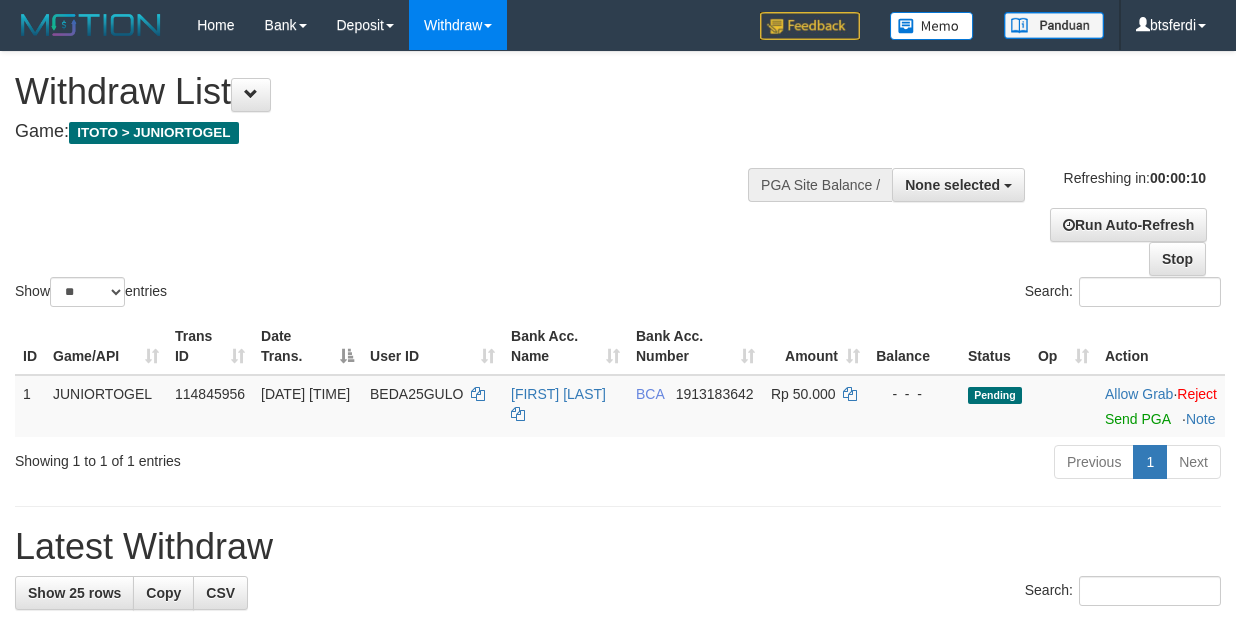 select 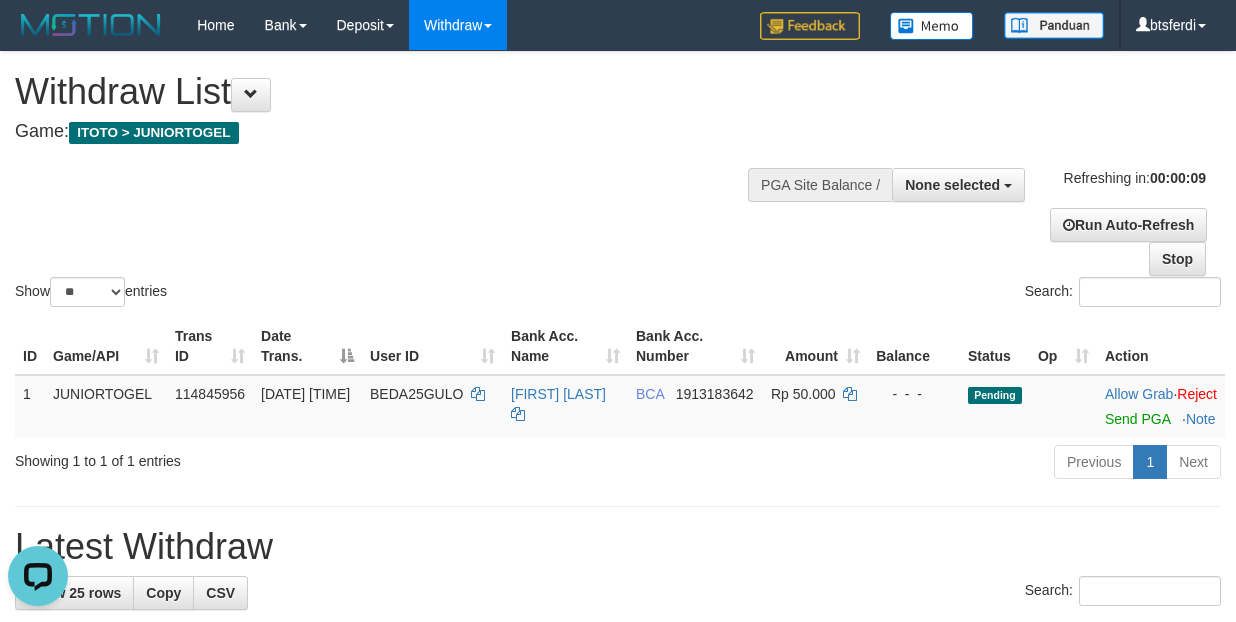 scroll, scrollTop: 0, scrollLeft: 0, axis: both 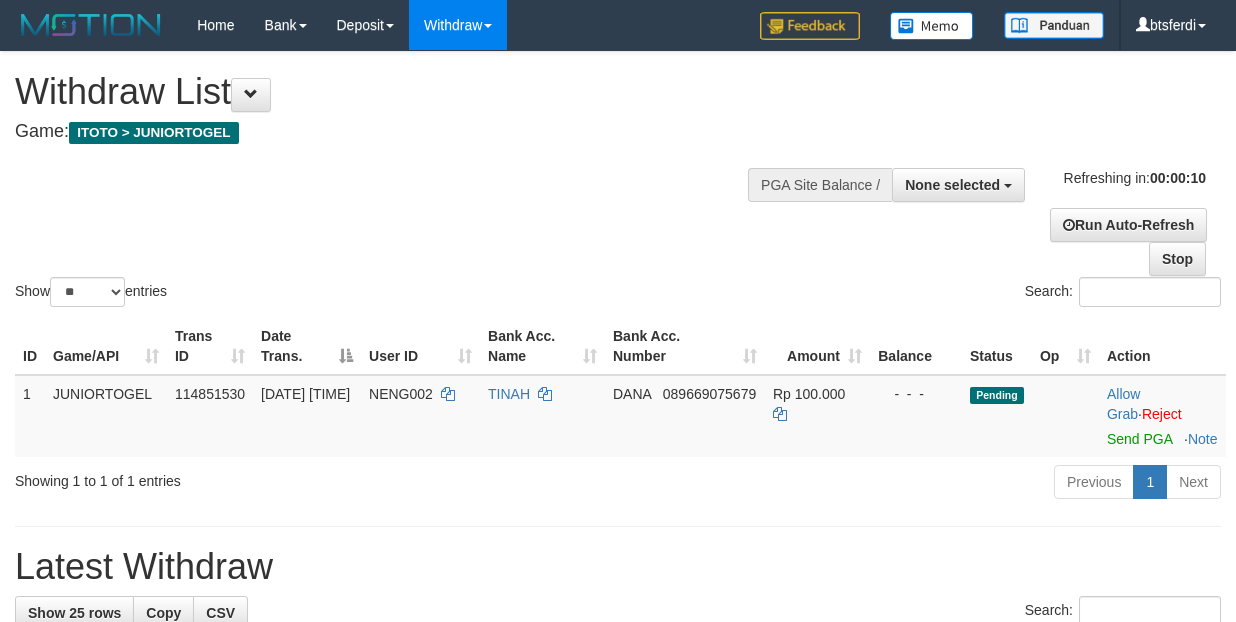 select 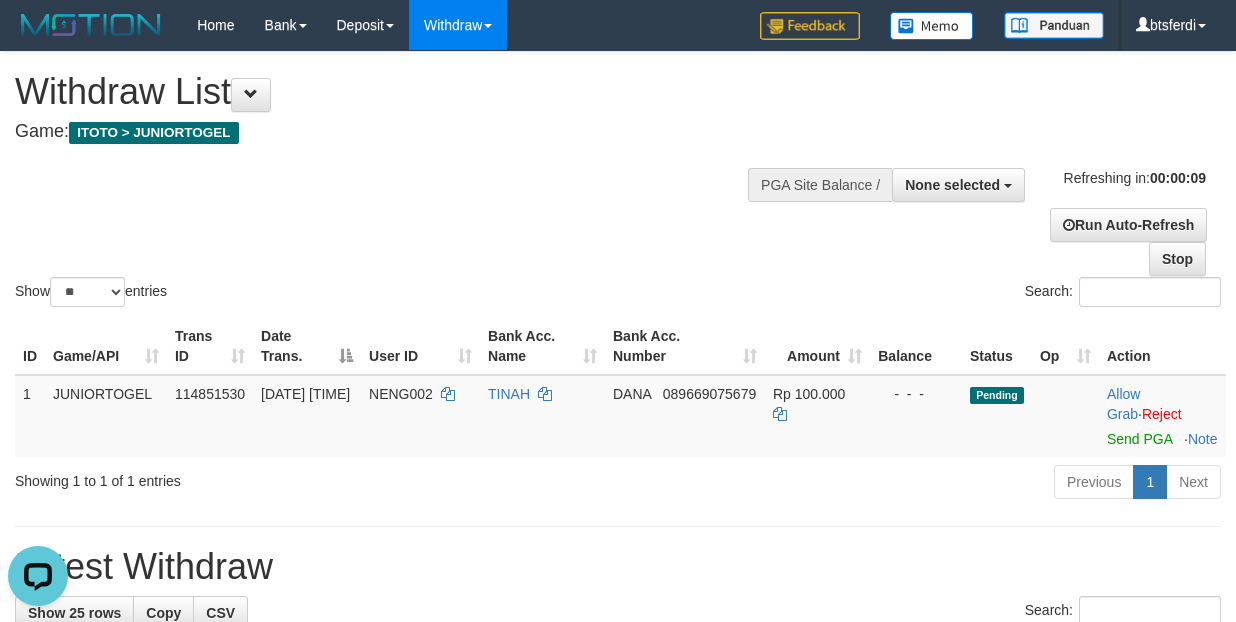 scroll, scrollTop: 0, scrollLeft: 0, axis: both 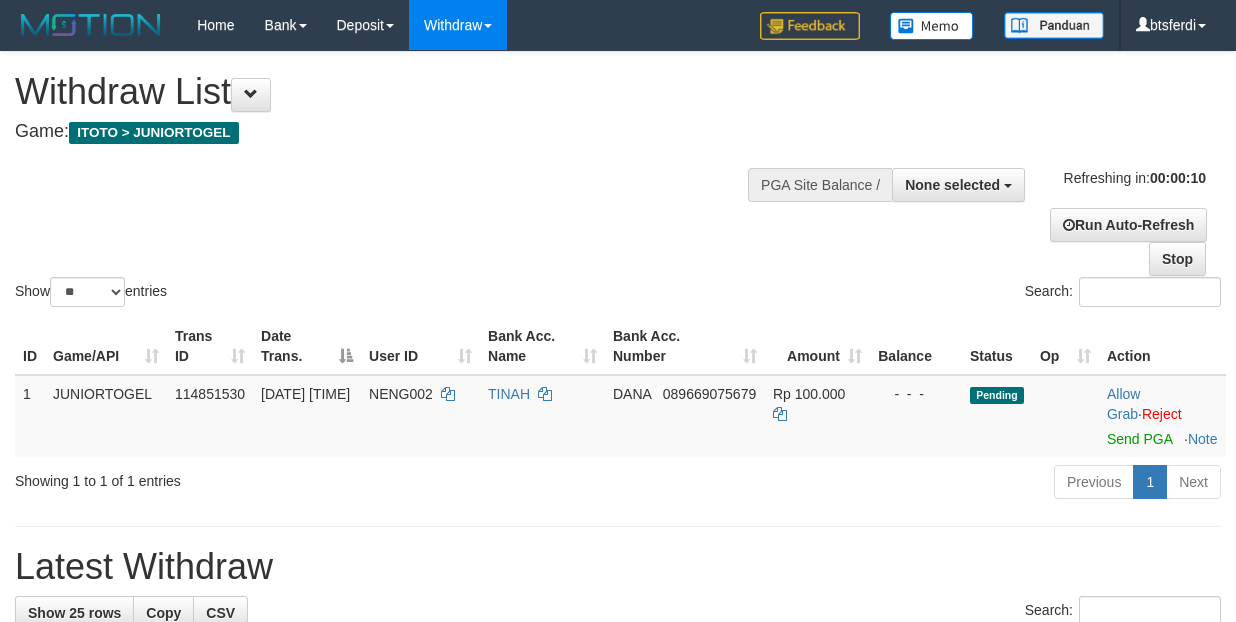 select 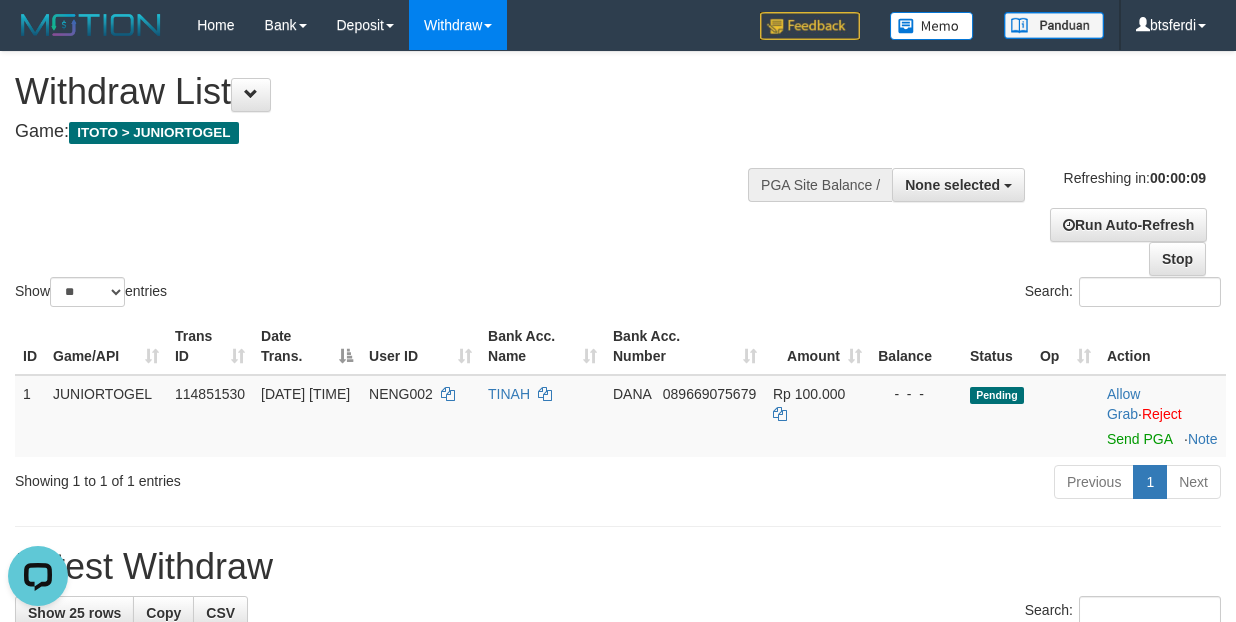 scroll, scrollTop: 0, scrollLeft: 0, axis: both 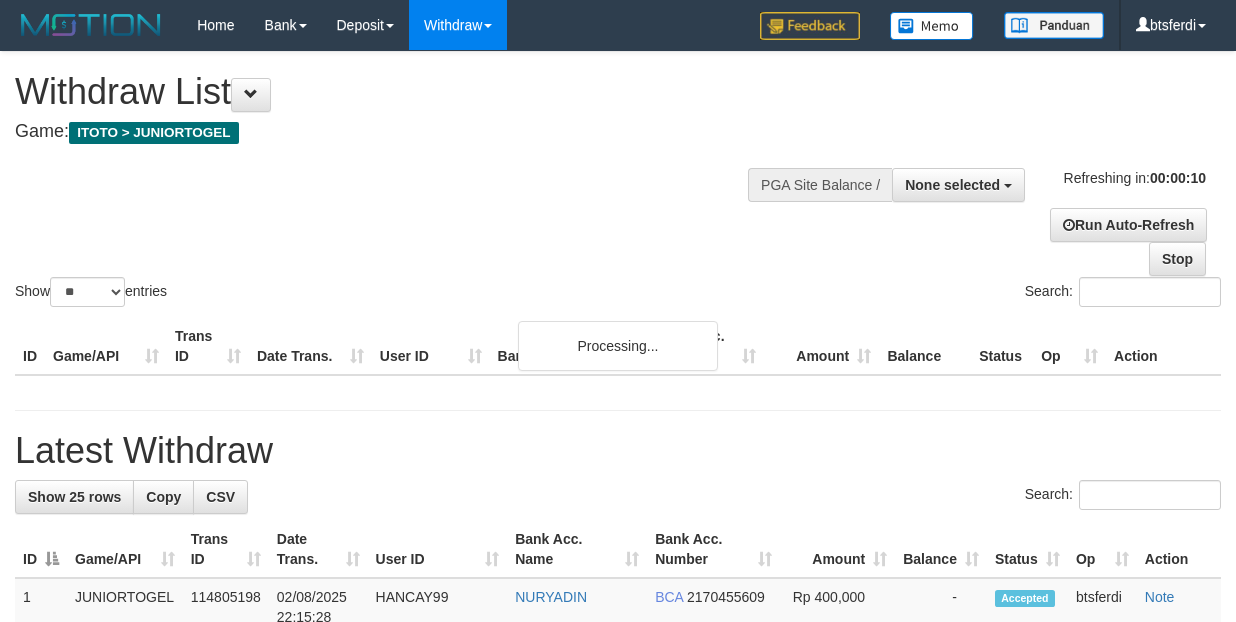 select 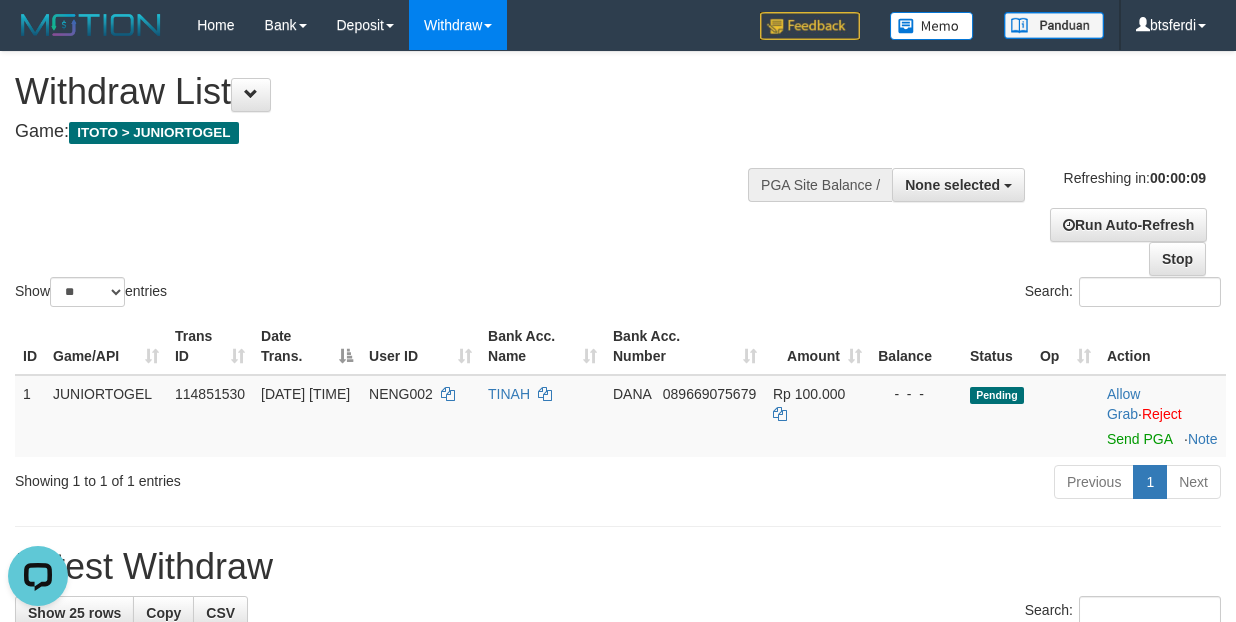 scroll, scrollTop: 0, scrollLeft: 0, axis: both 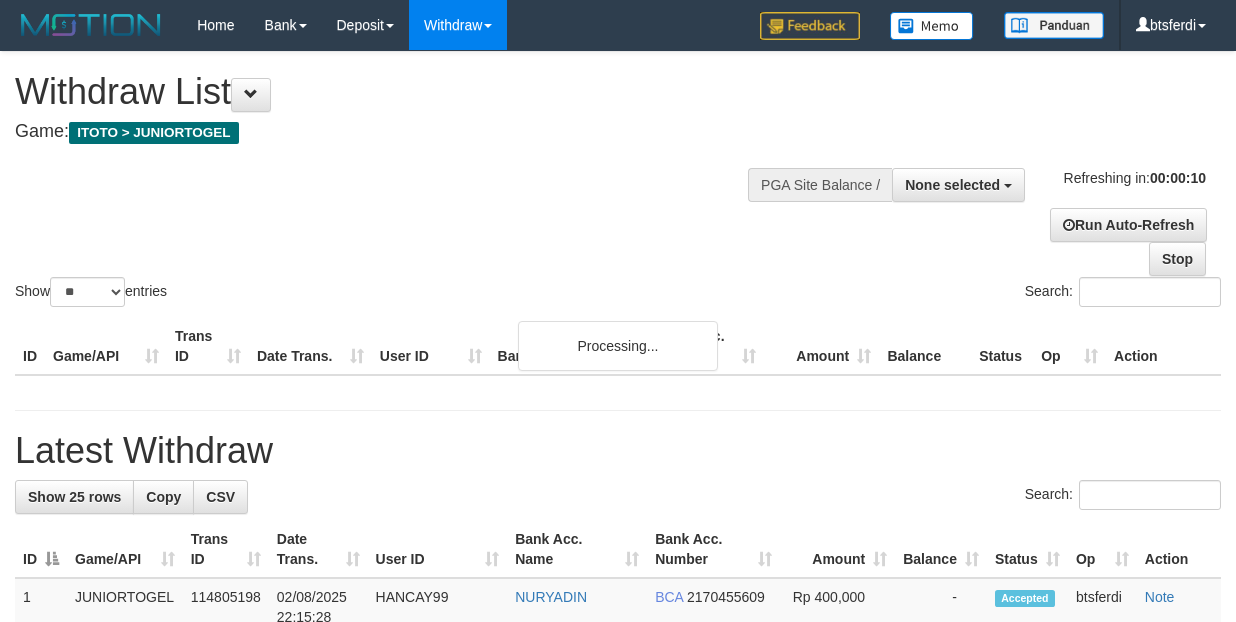 select 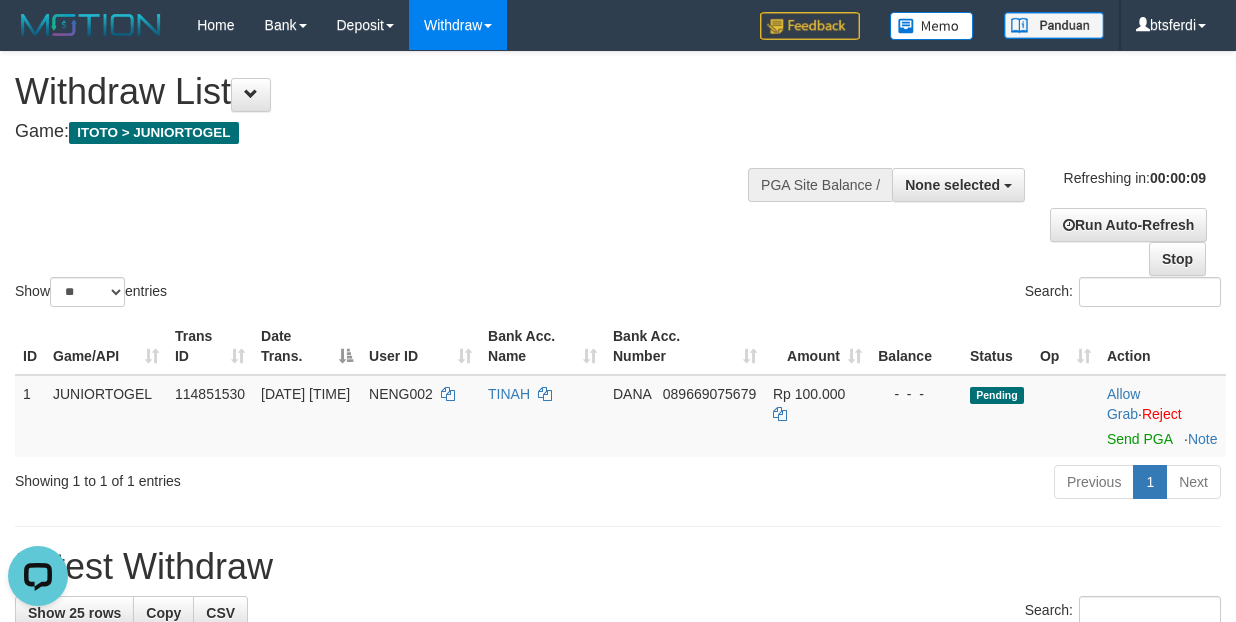 scroll, scrollTop: 0, scrollLeft: 0, axis: both 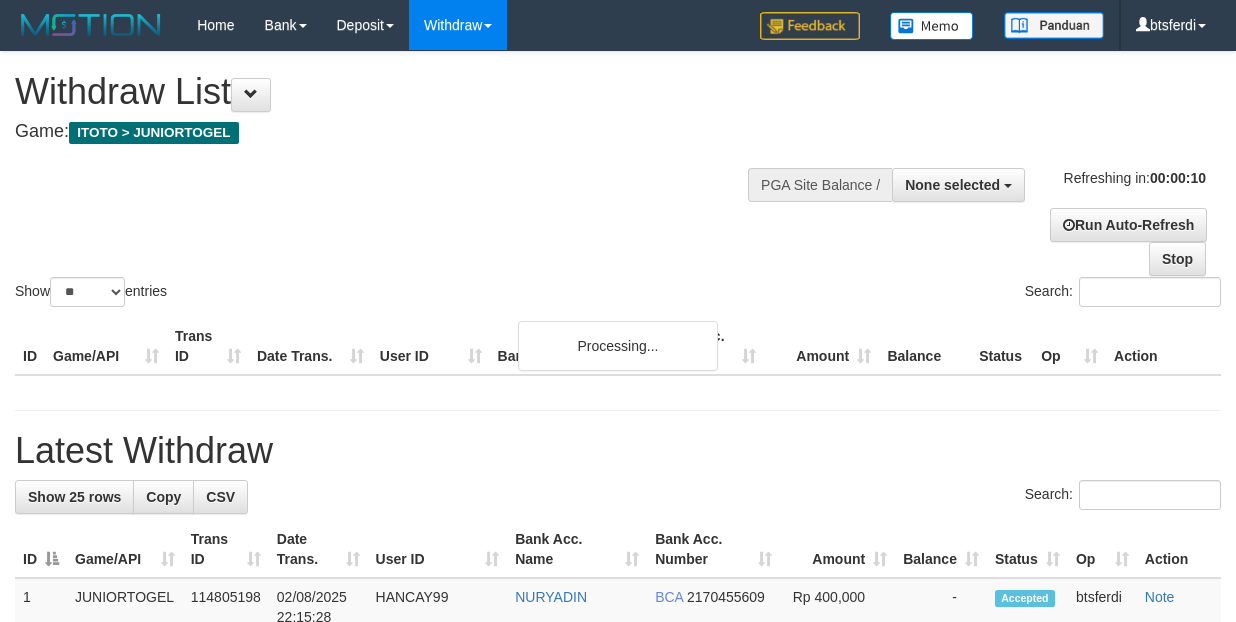 select 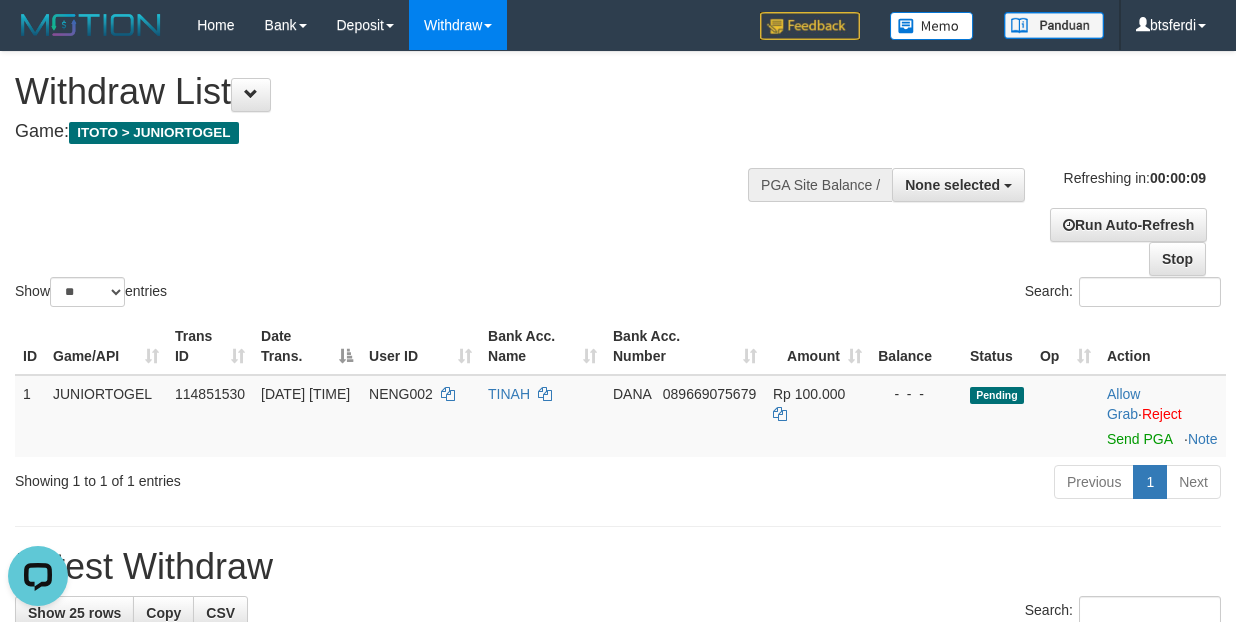 scroll, scrollTop: 0, scrollLeft: 0, axis: both 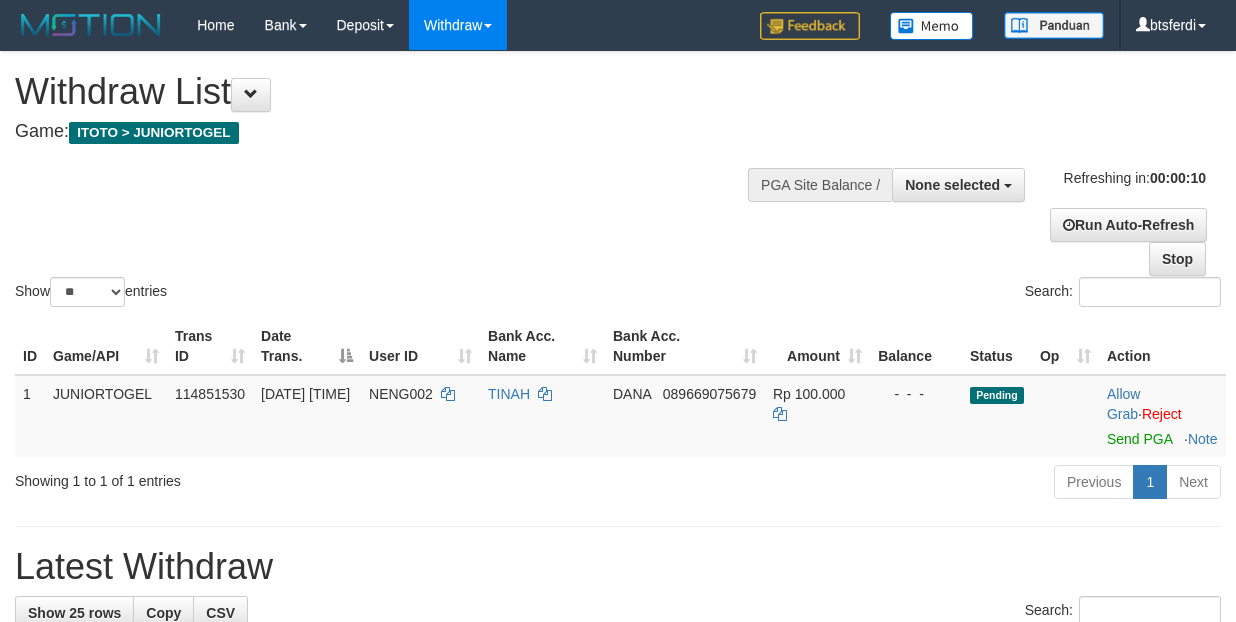 select 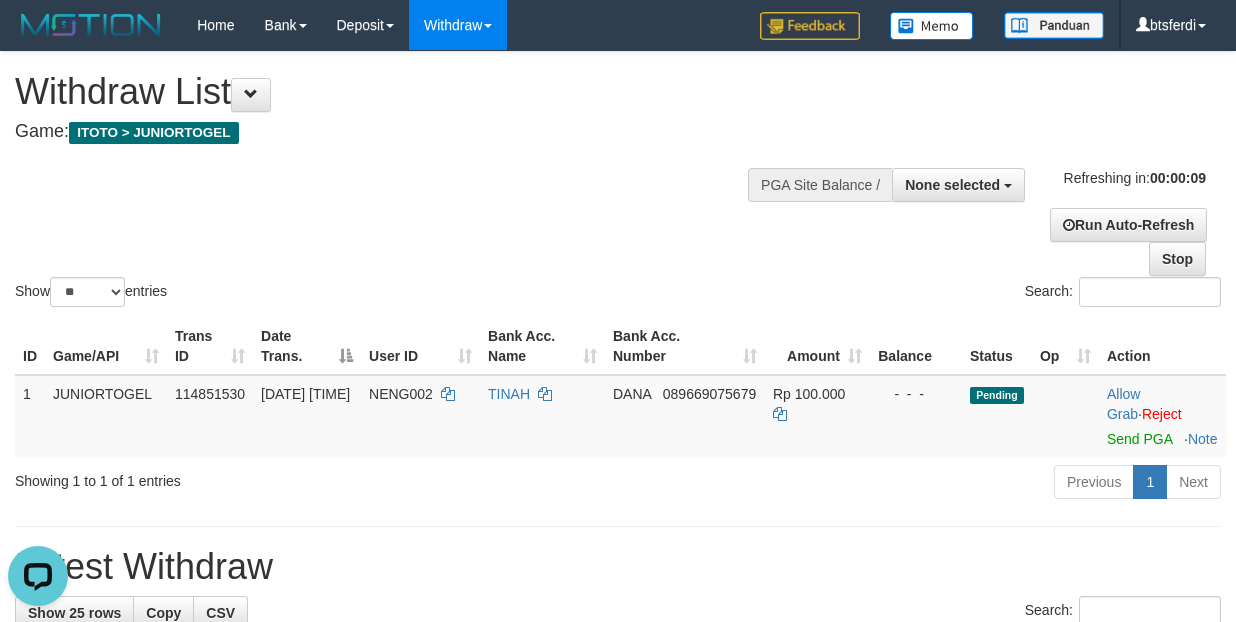 scroll, scrollTop: 0, scrollLeft: 0, axis: both 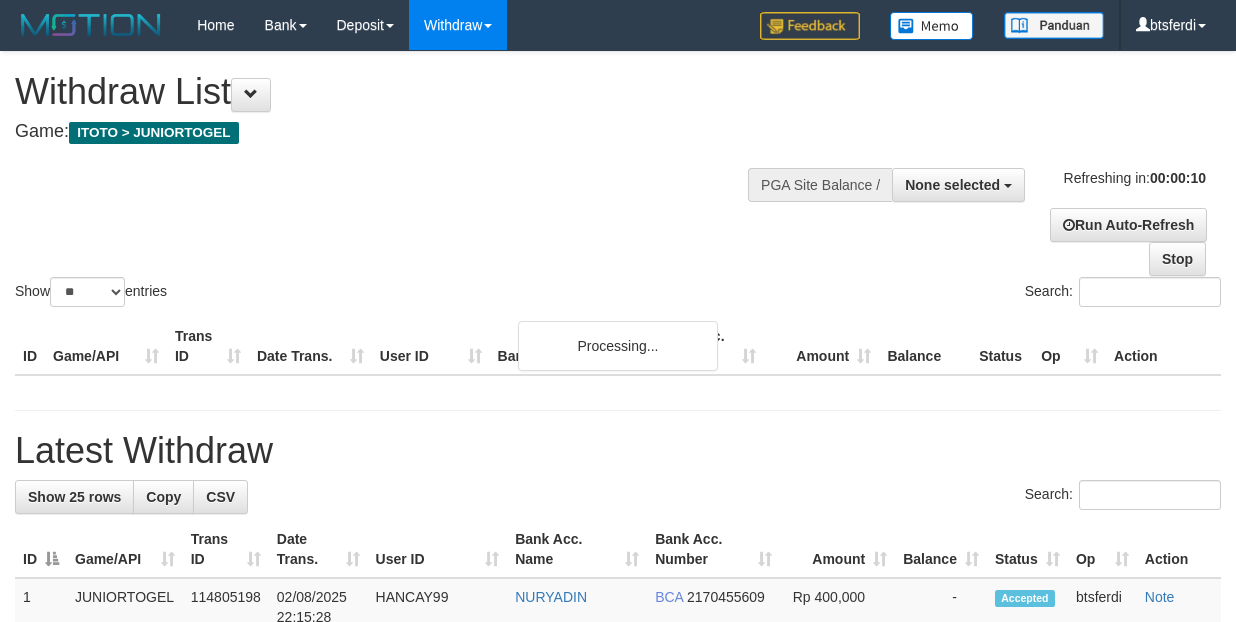 select 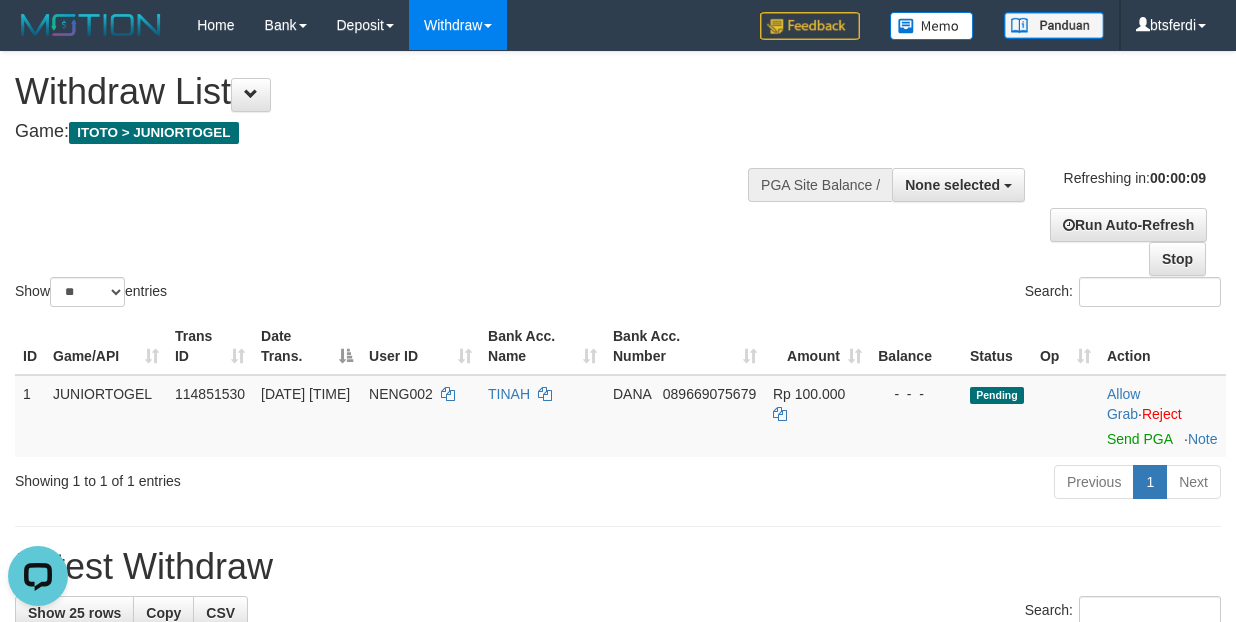 scroll, scrollTop: 0, scrollLeft: 0, axis: both 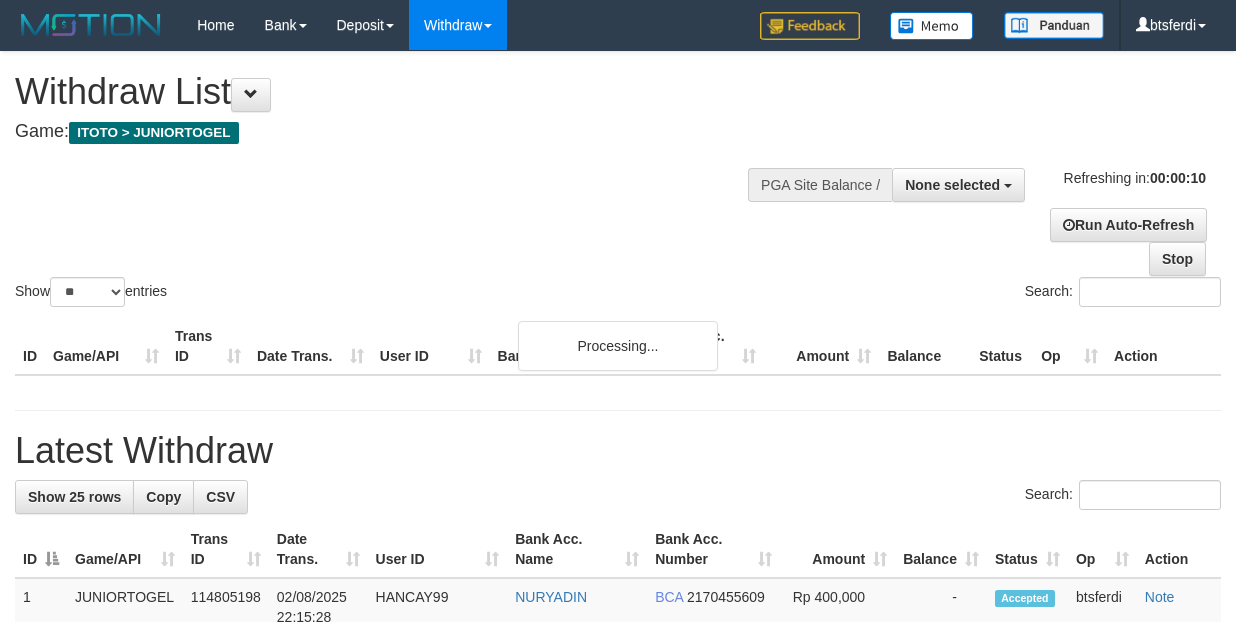 select 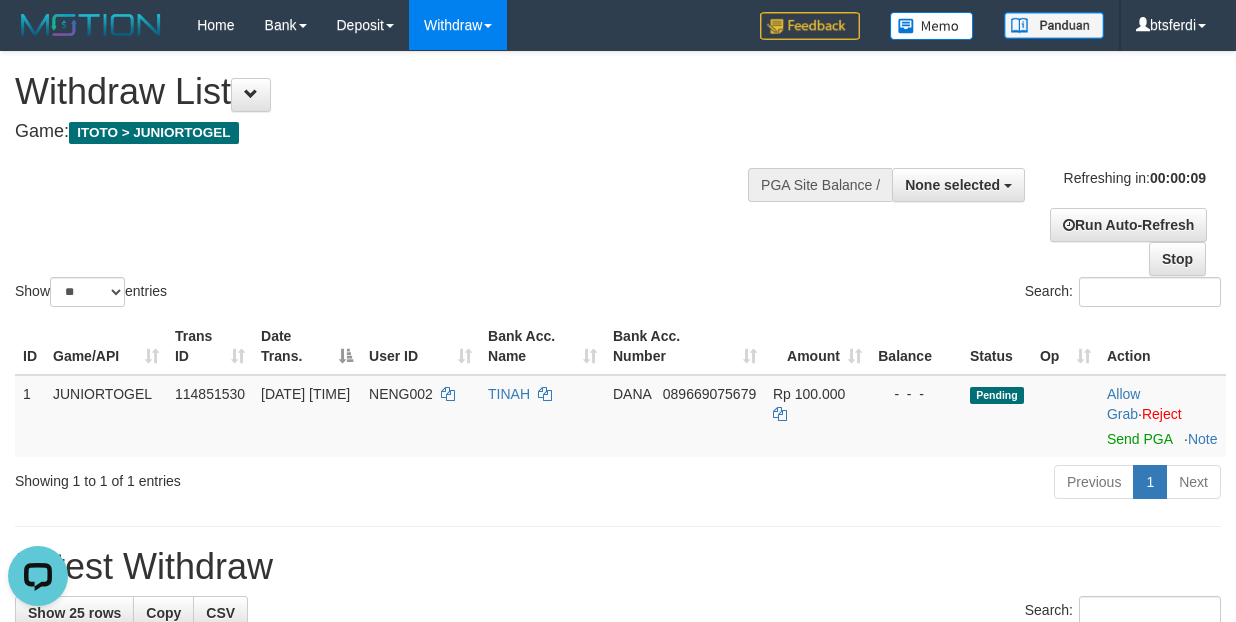 scroll, scrollTop: 0, scrollLeft: 0, axis: both 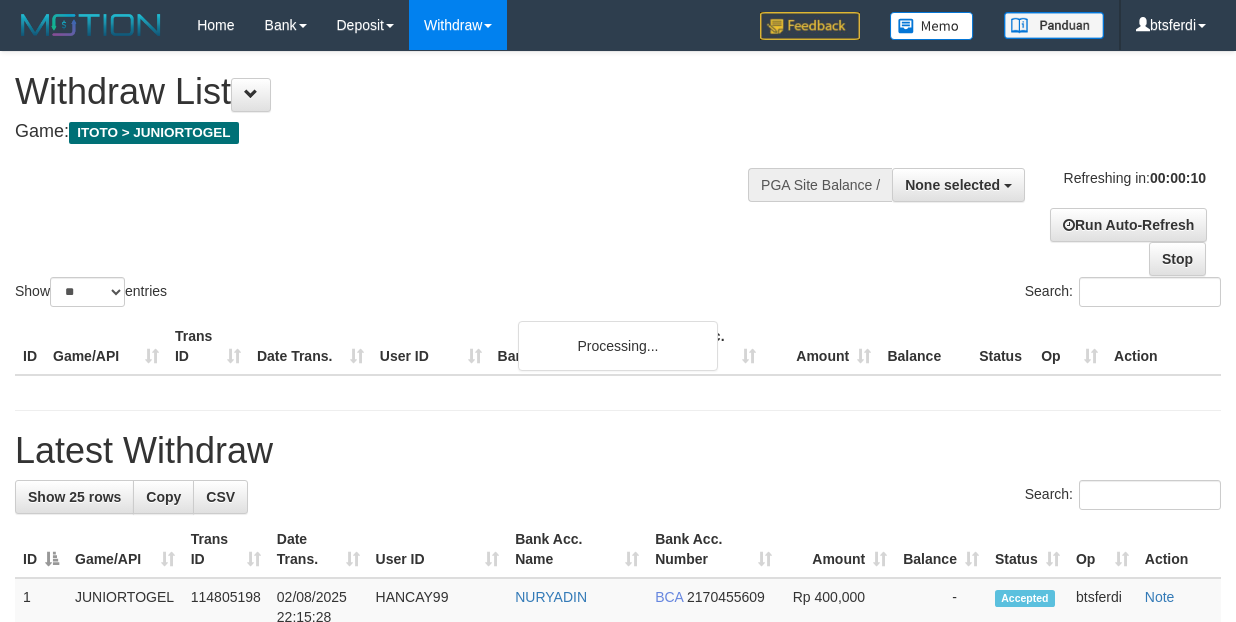 select 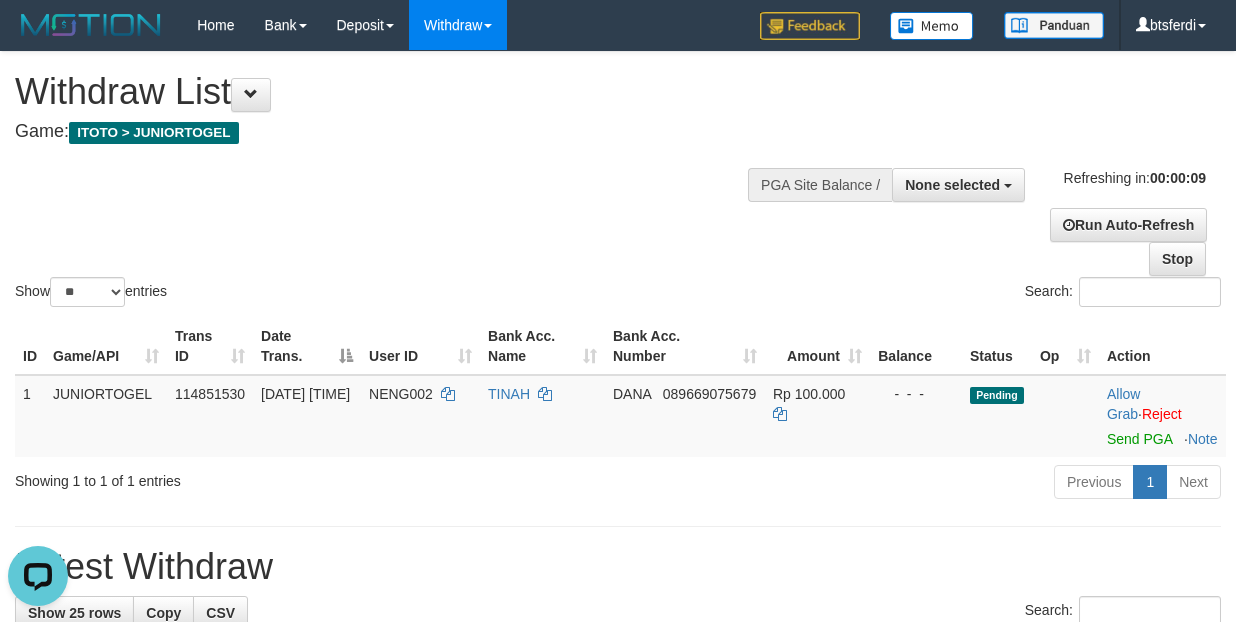 scroll, scrollTop: 0, scrollLeft: 0, axis: both 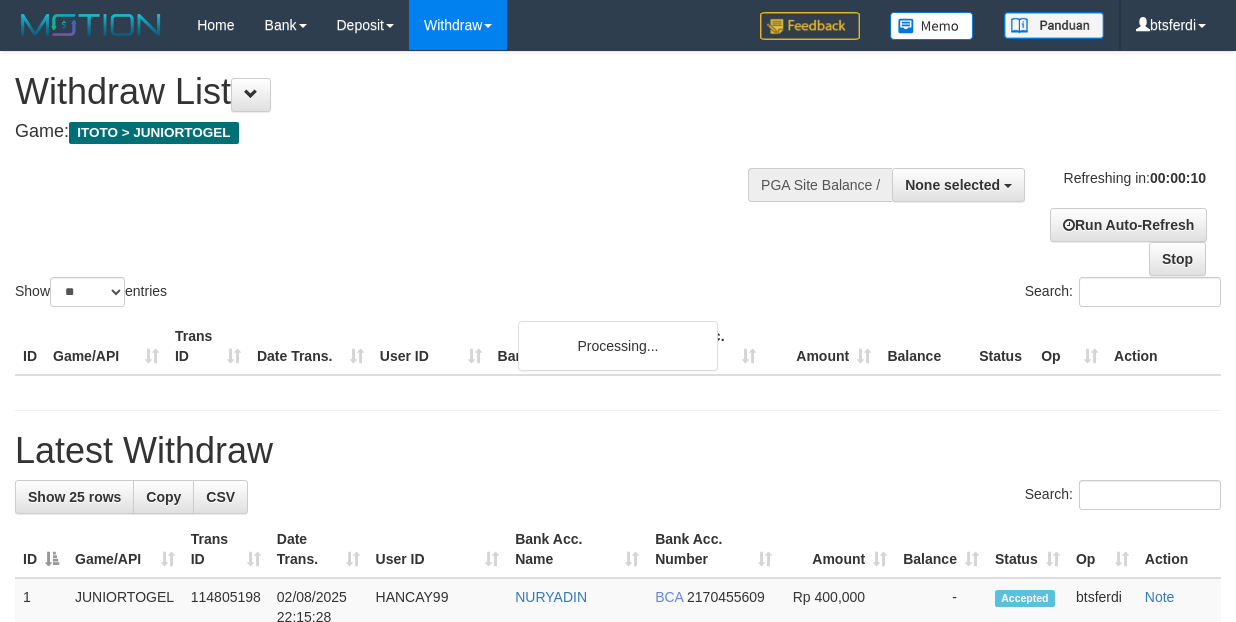 select 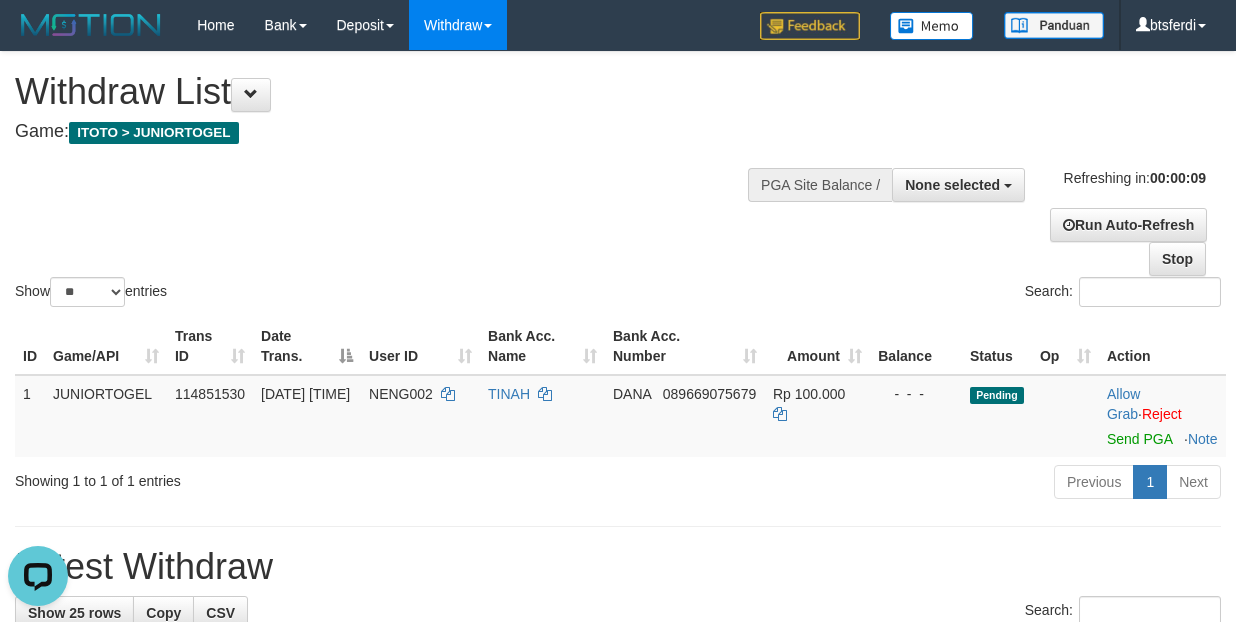 scroll, scrollTop: 0, scrollLeft: 0, axis: both 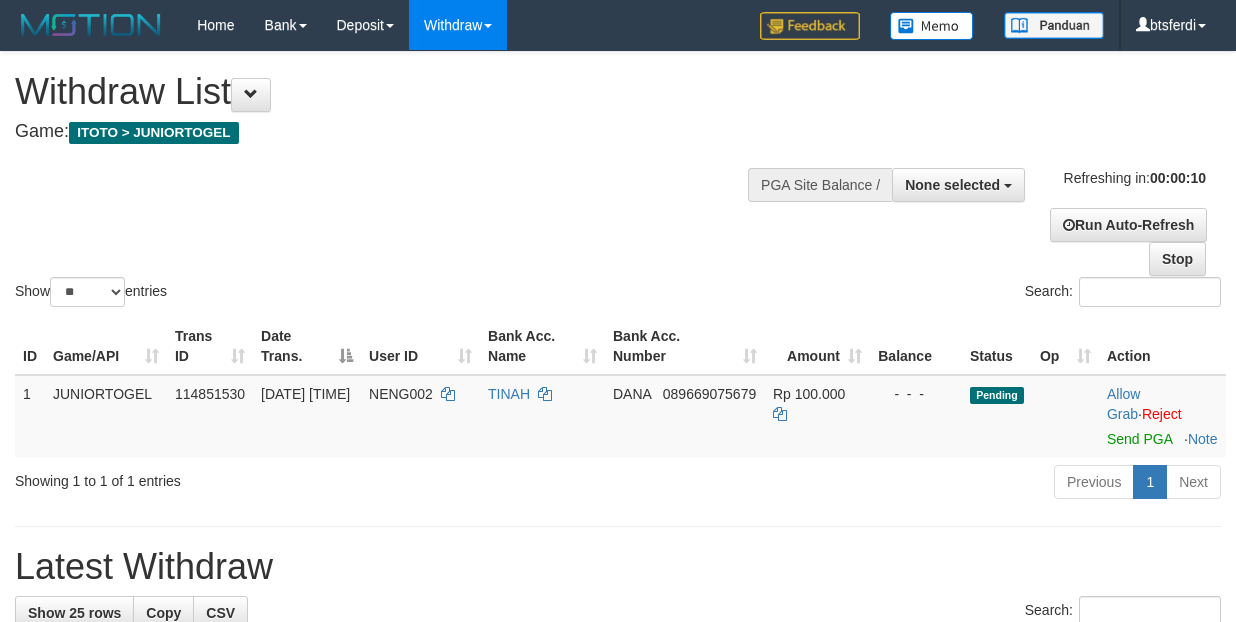 select 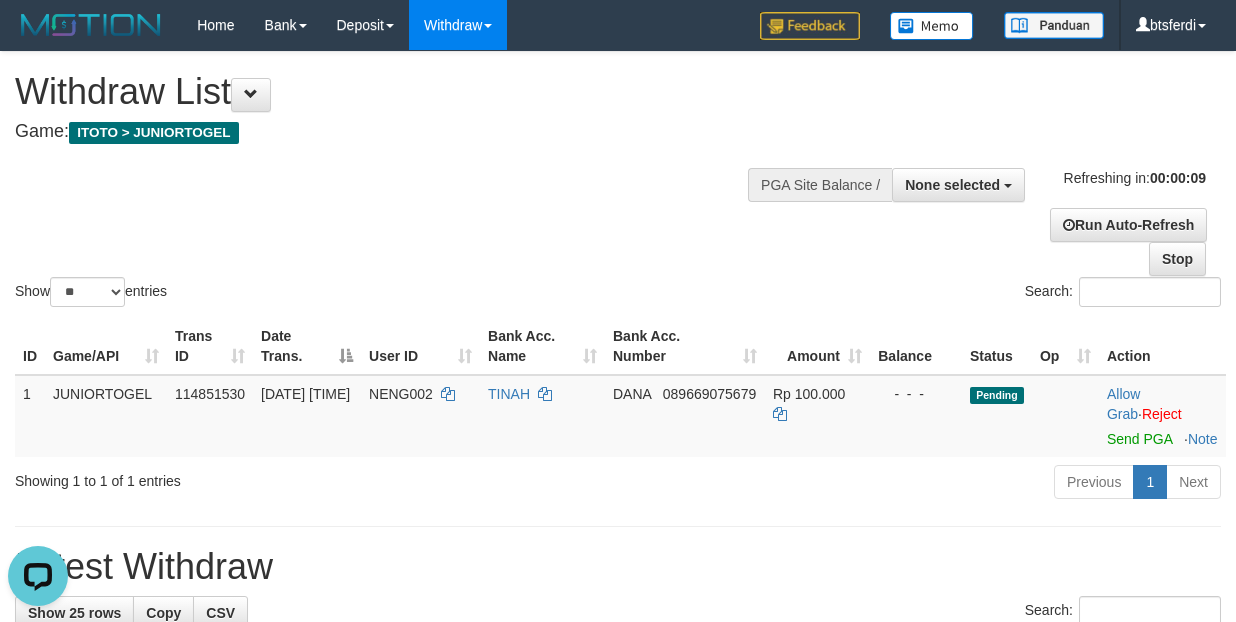 scroll, scrollTop: 0, scrollLeft: 0, axis: both 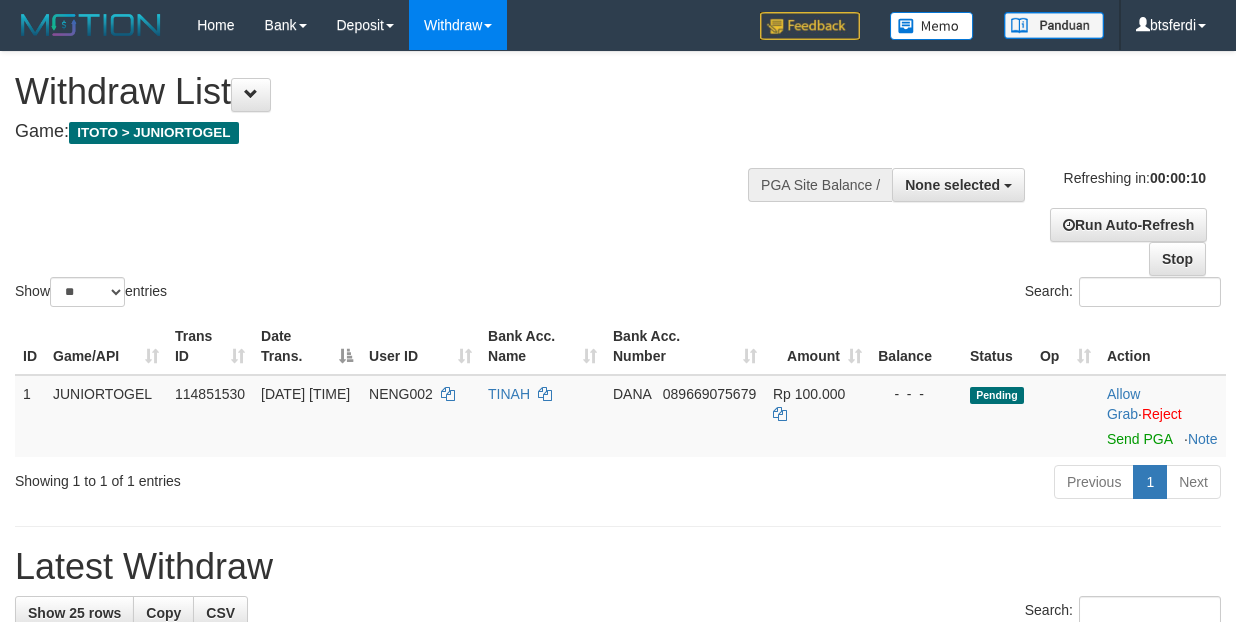 select 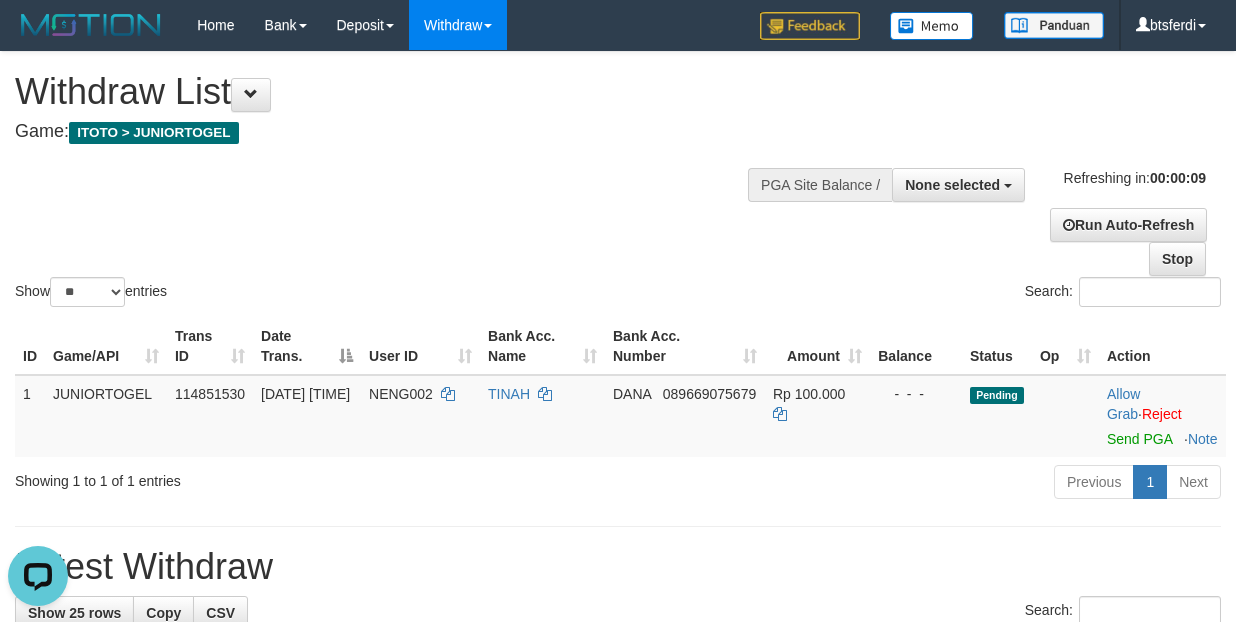 scroll, scrollTop: 0, scrollLeft: 0, axis: both 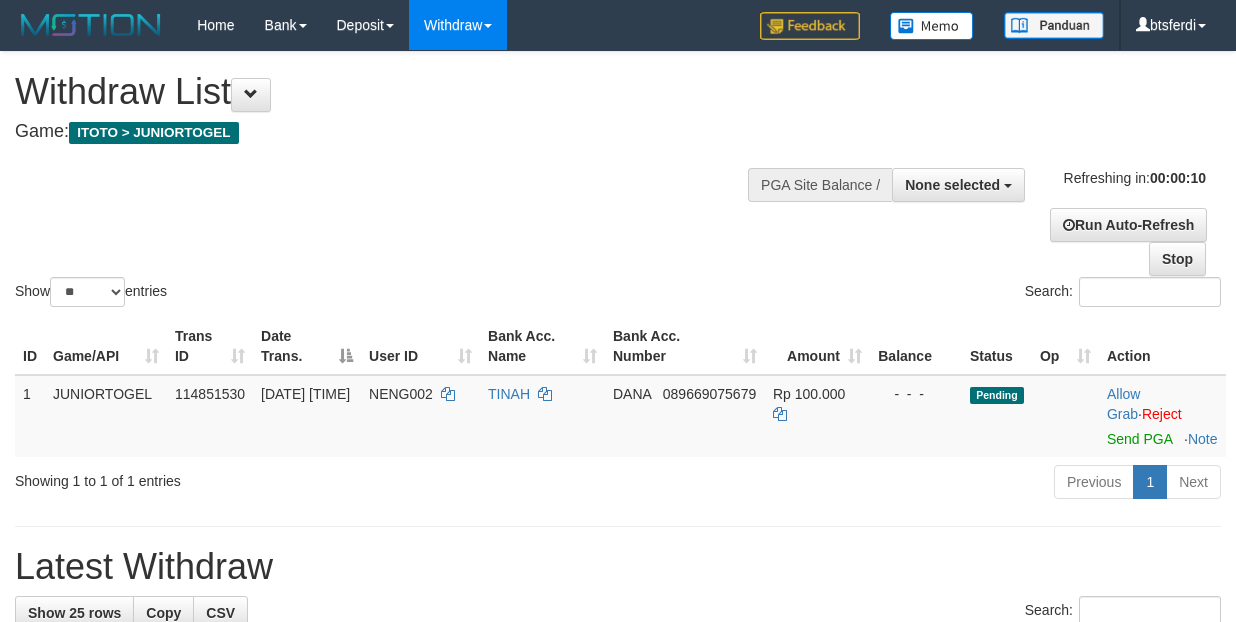 select 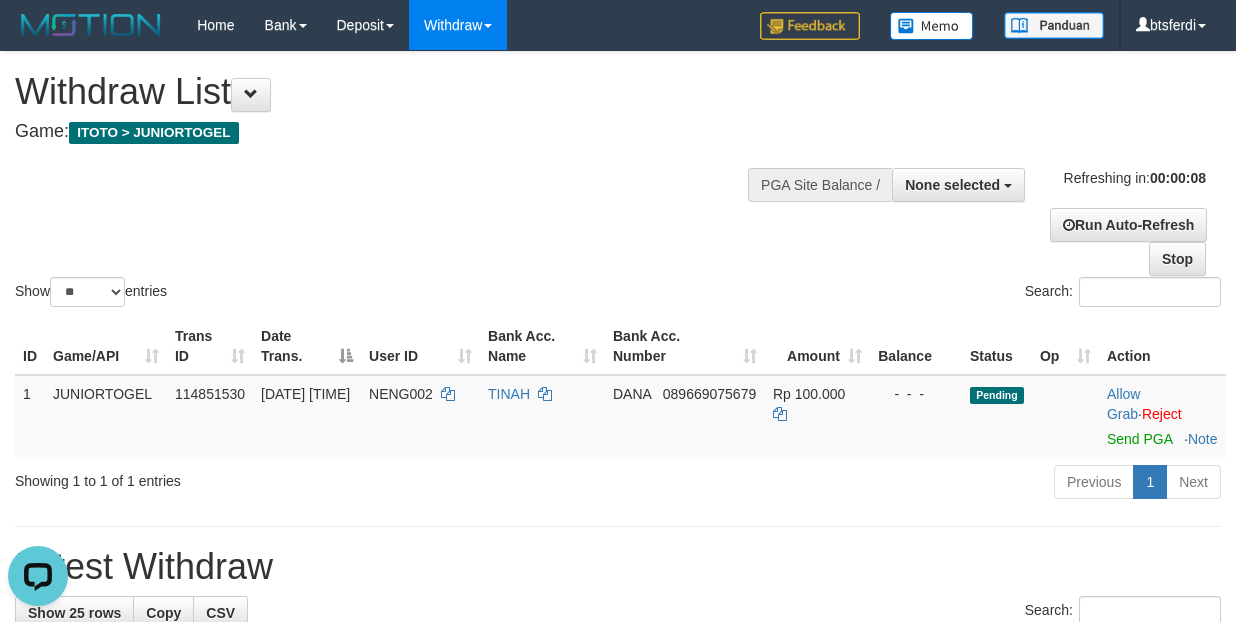 scroll, scrollTop: 0, scrollLeft: 0, axis: both 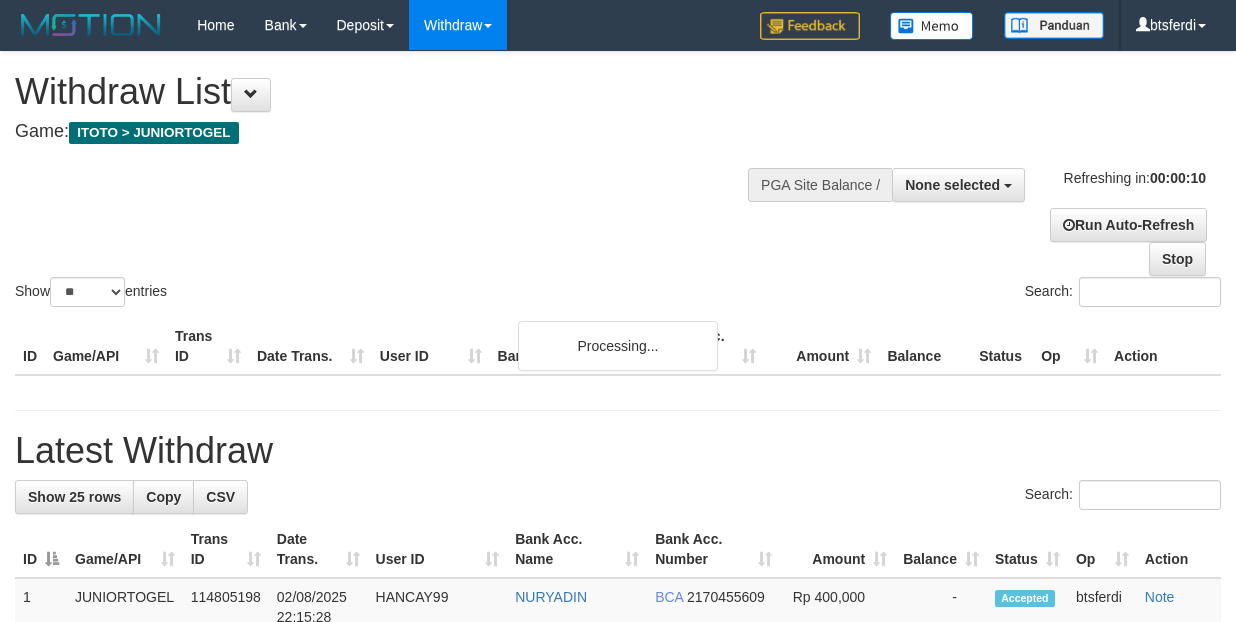 select 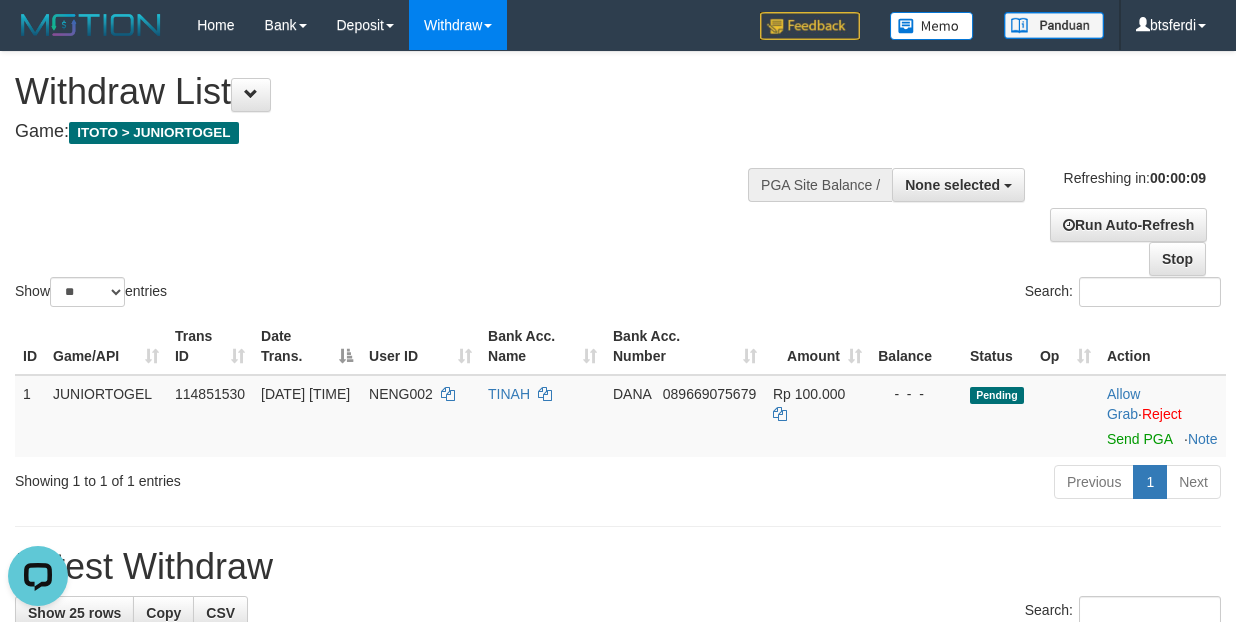 scroll, scrollTop: 0, scrollLeft: 0, axis: both 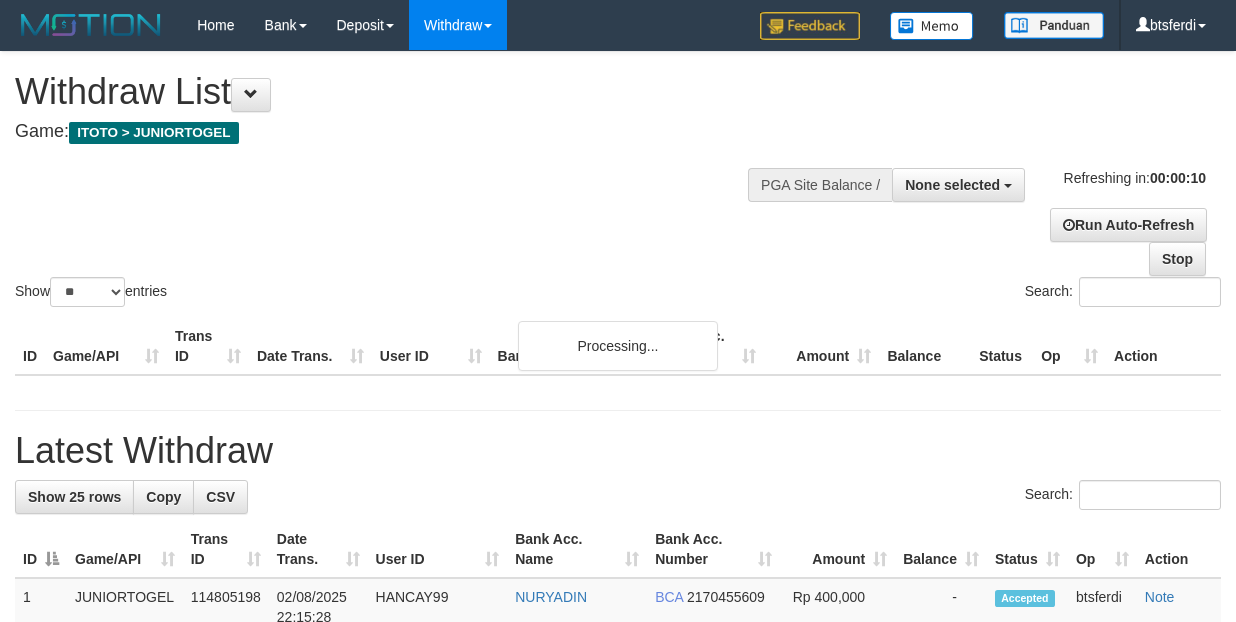 select 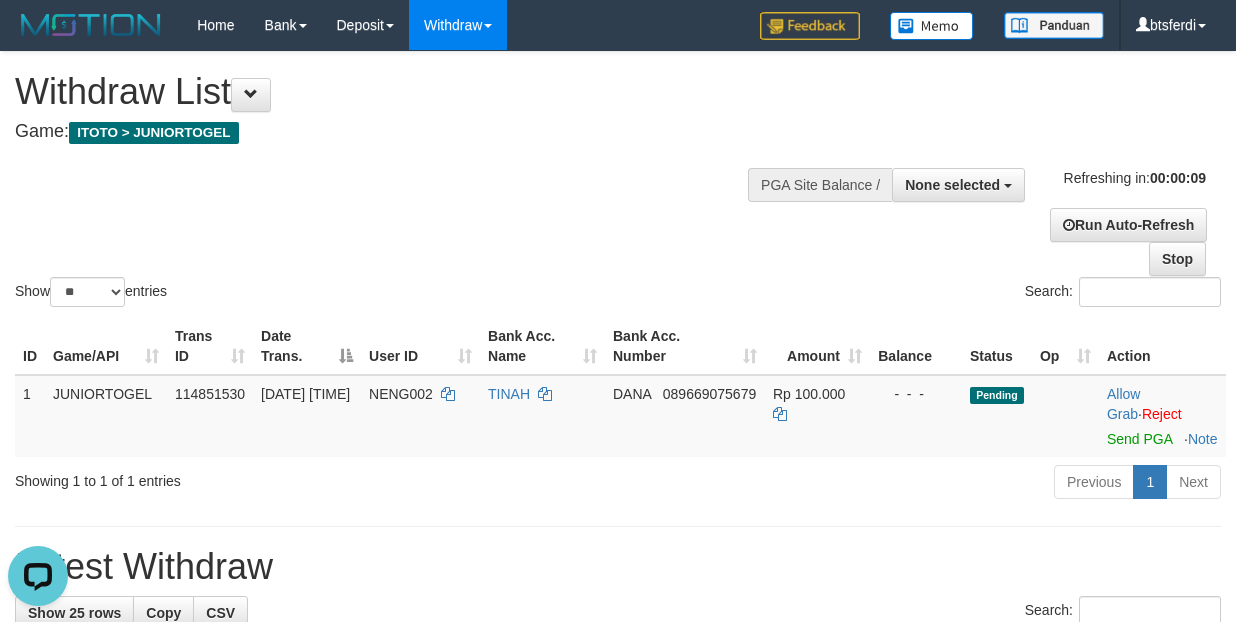 scroll, scrollTop: 0, scrollLeft: 0, axis: both 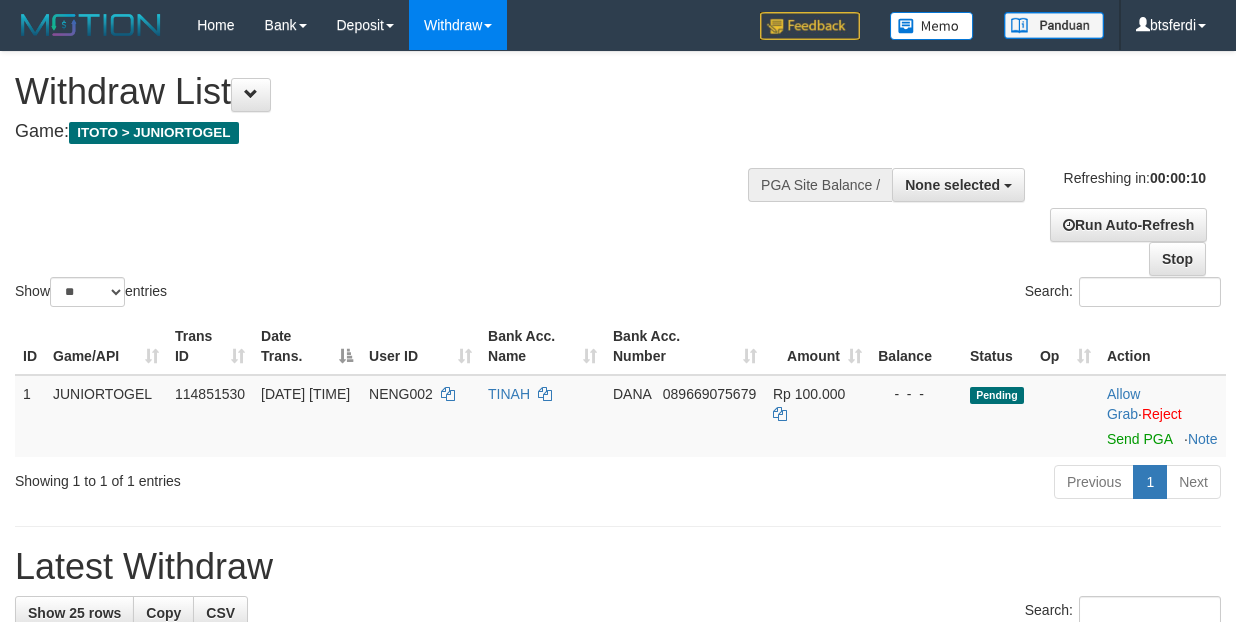 select 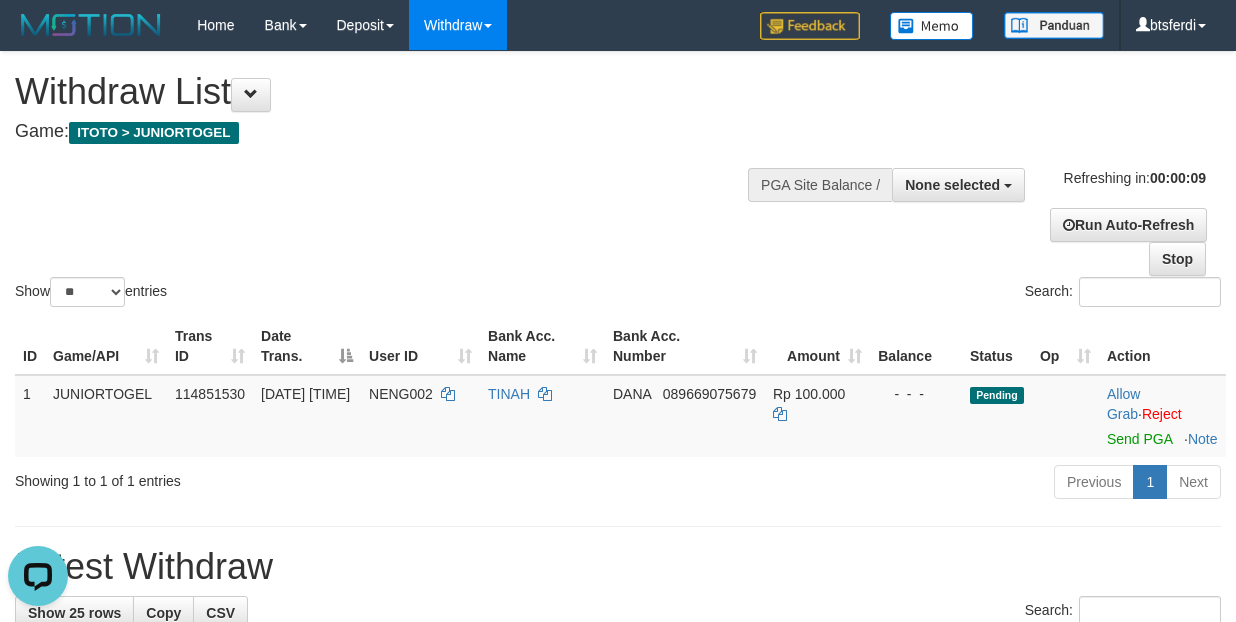scroll, scrollTop: 0, scrollLeft: 0, axis: both 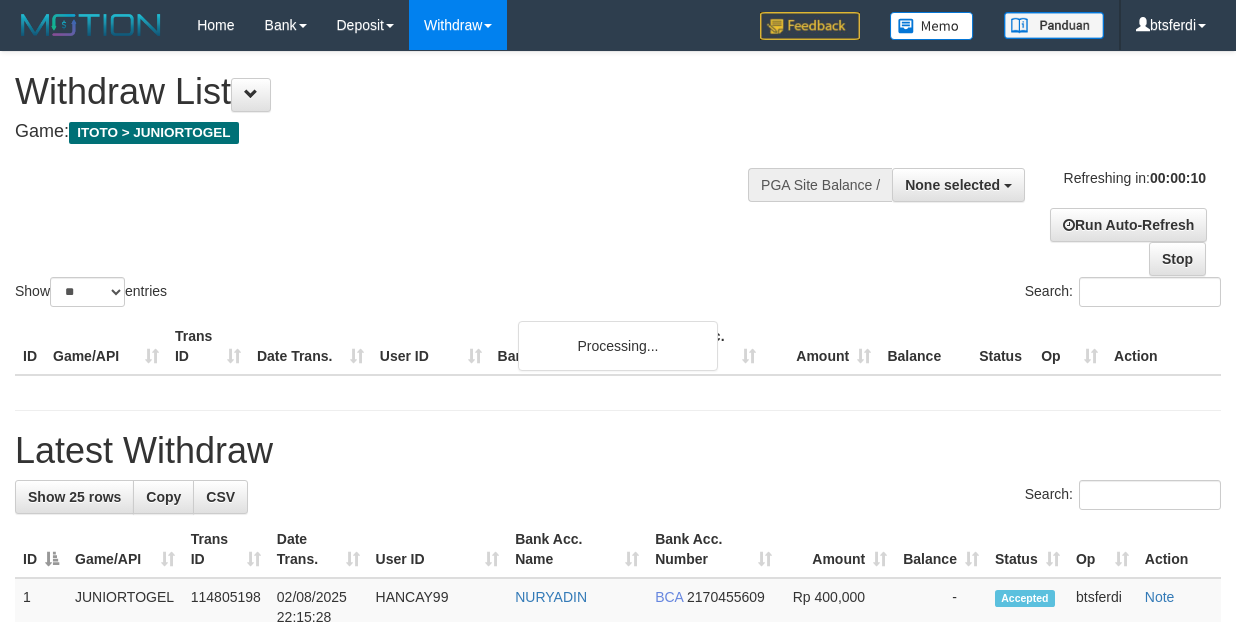 select 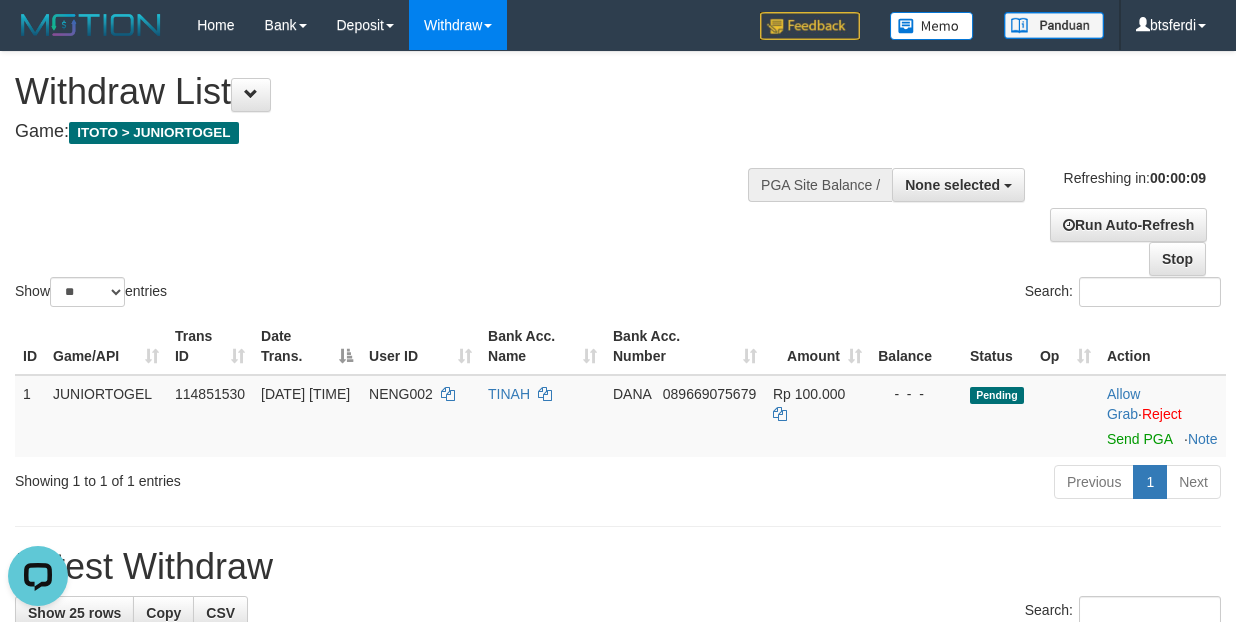 scroll, scrollTop: 0, scrollLeft: 0, axis: both 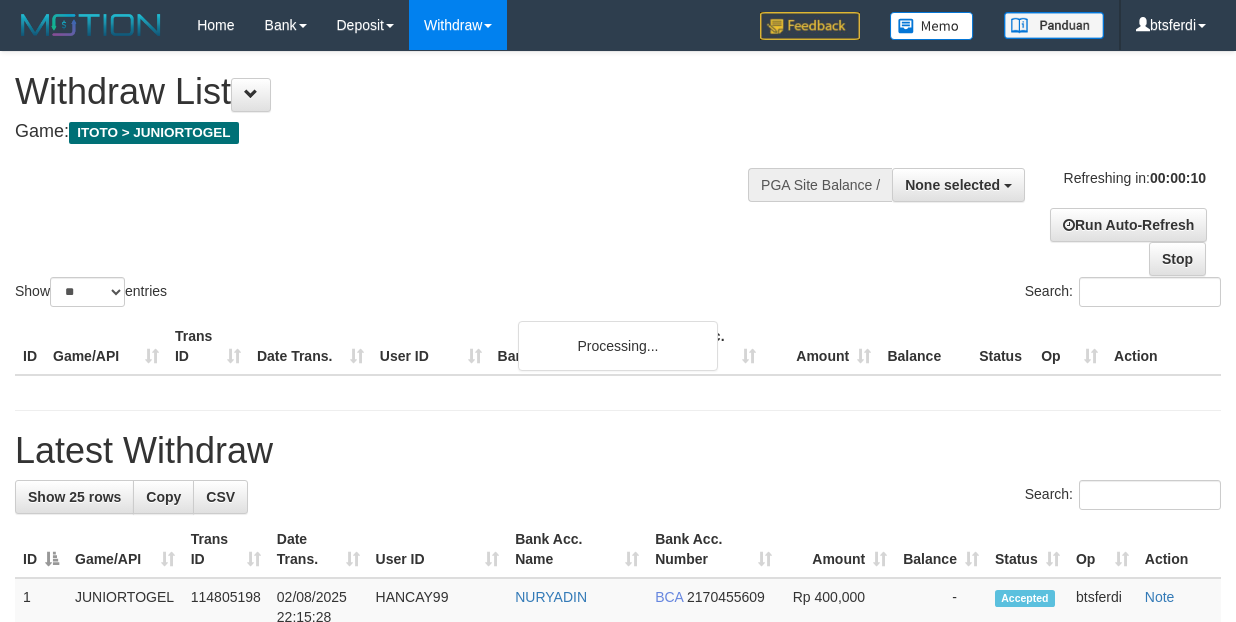 select 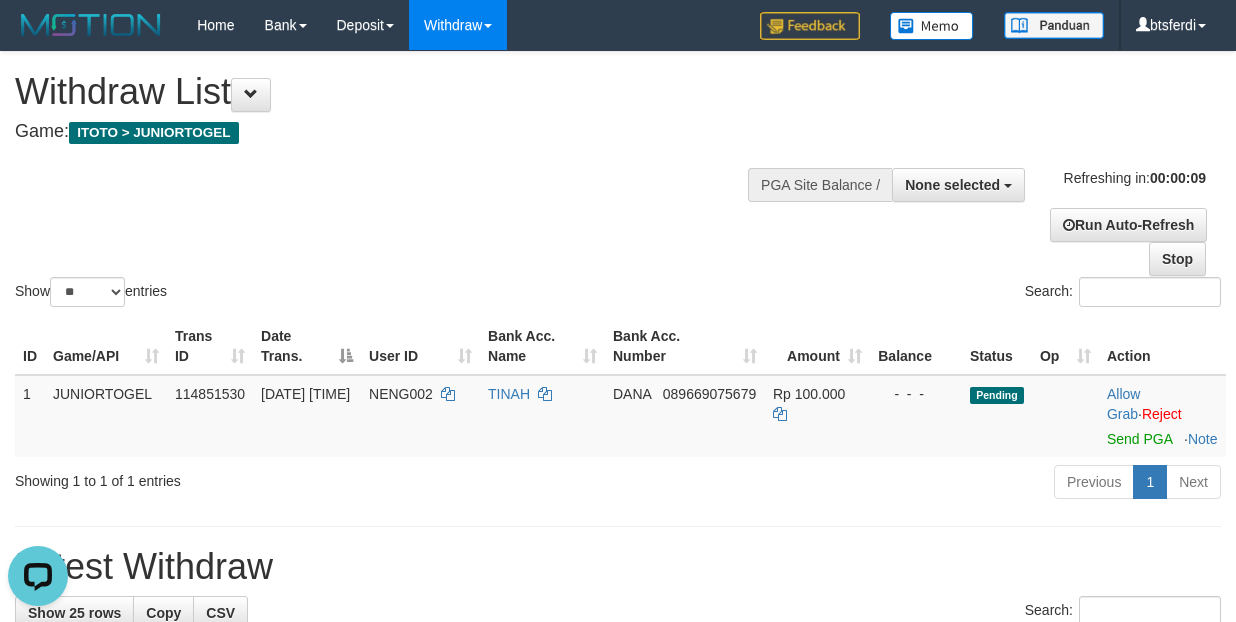 scroll, scrollTop: 0, scrollLeft: 0, axis: both 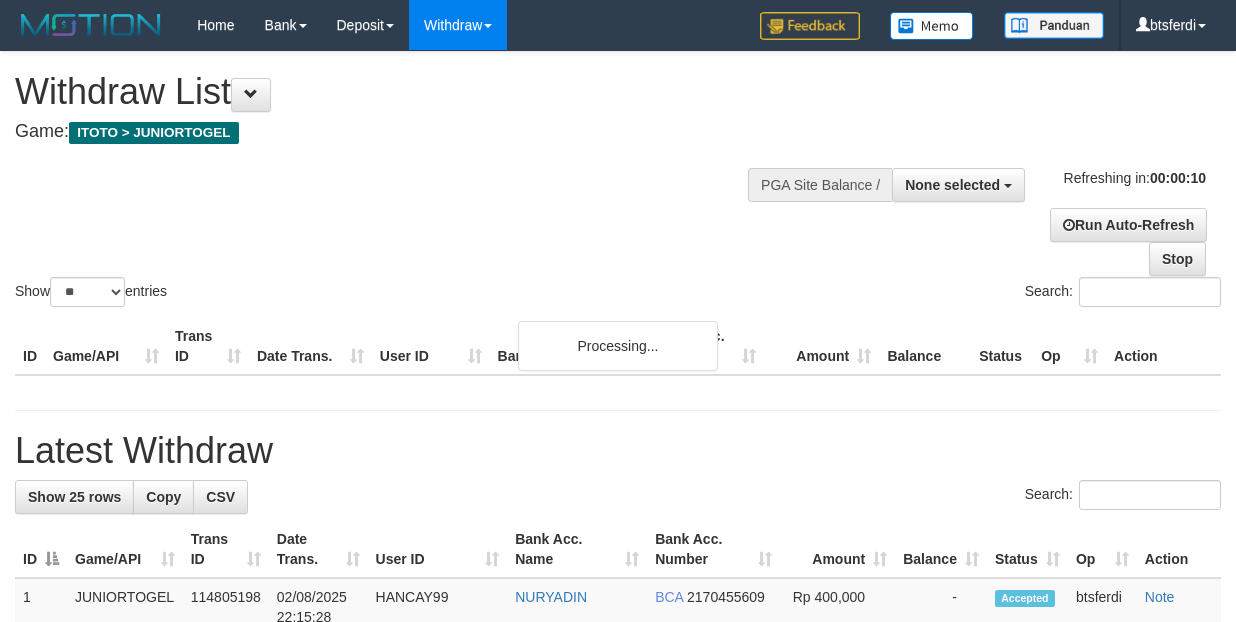 select 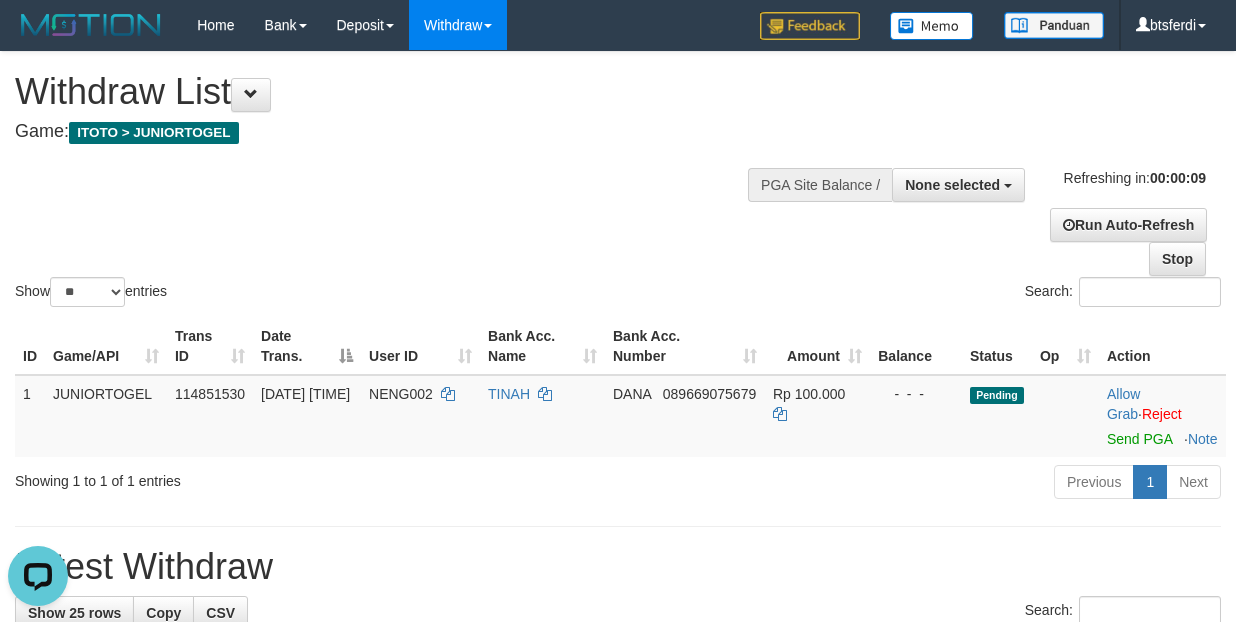 scroll, scrollTop: 0, scrollLeft: 0, axis: both 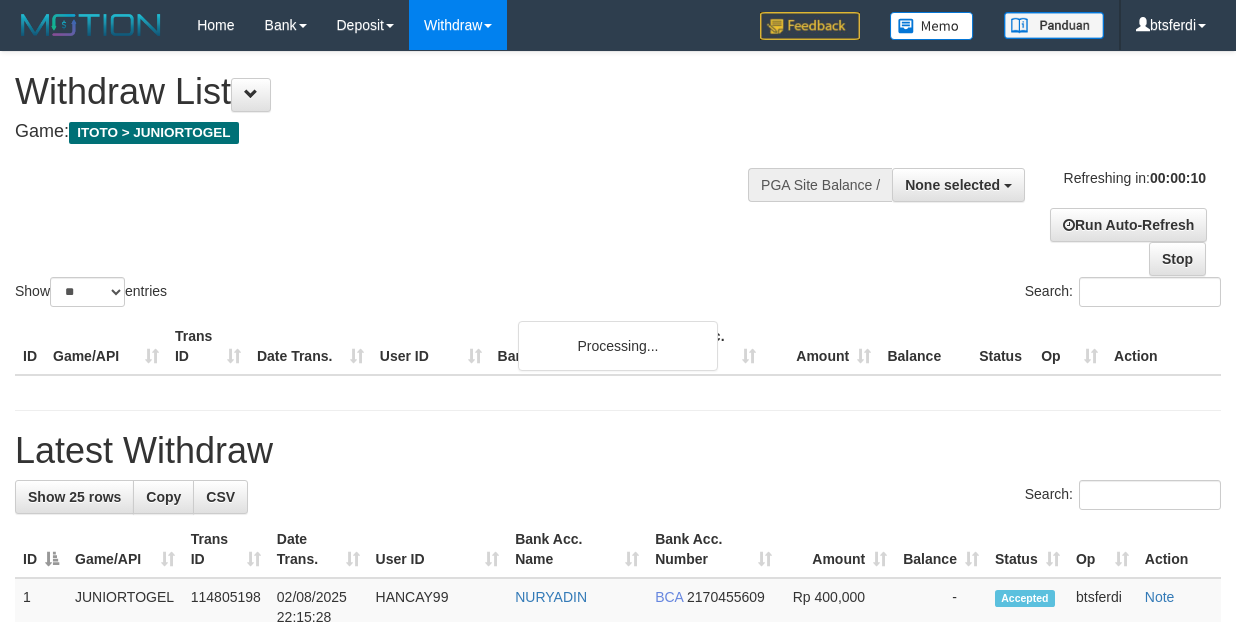 select 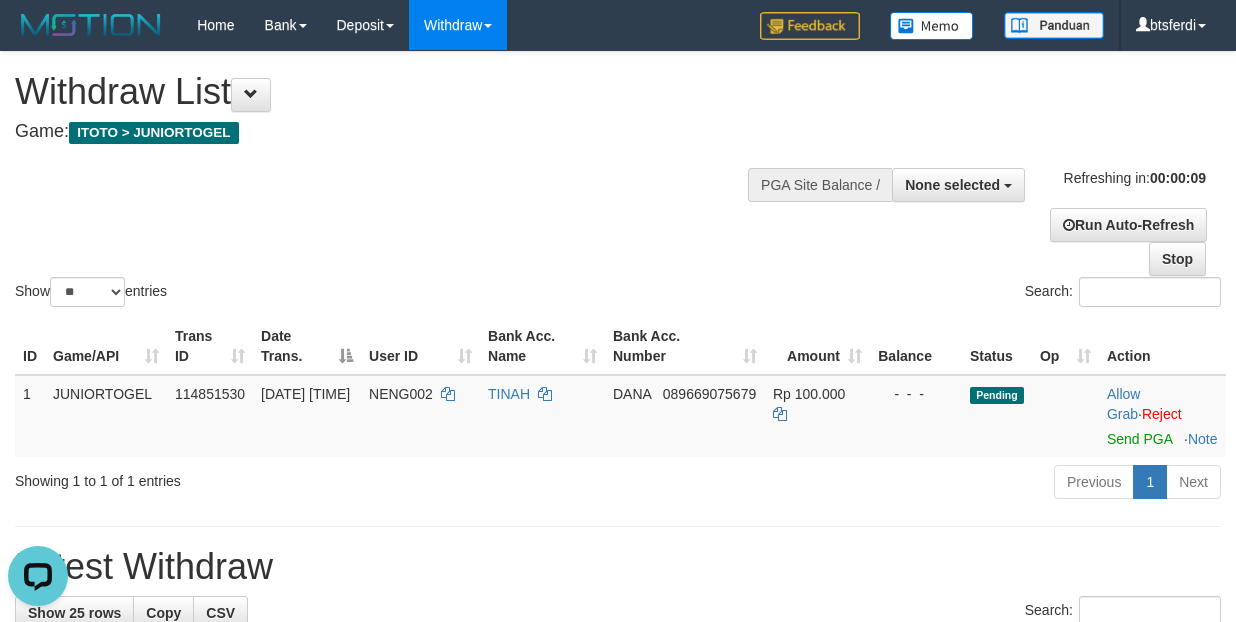 scroll, scrollTop: 0, scrollLeft: 0, axis: both 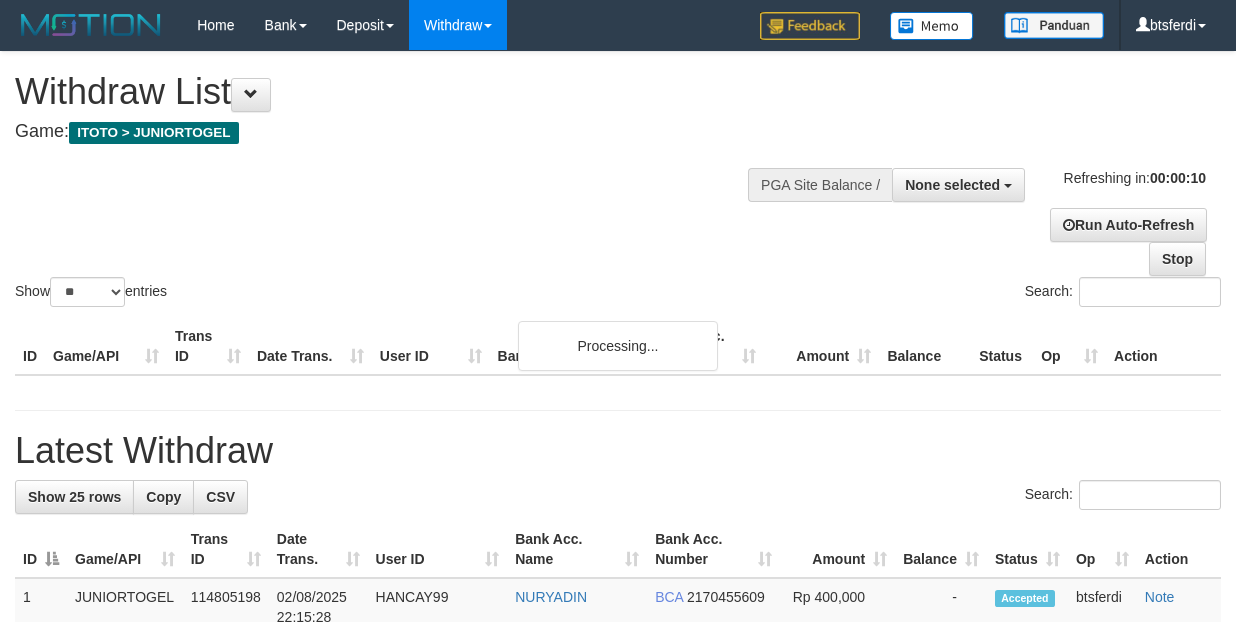 select 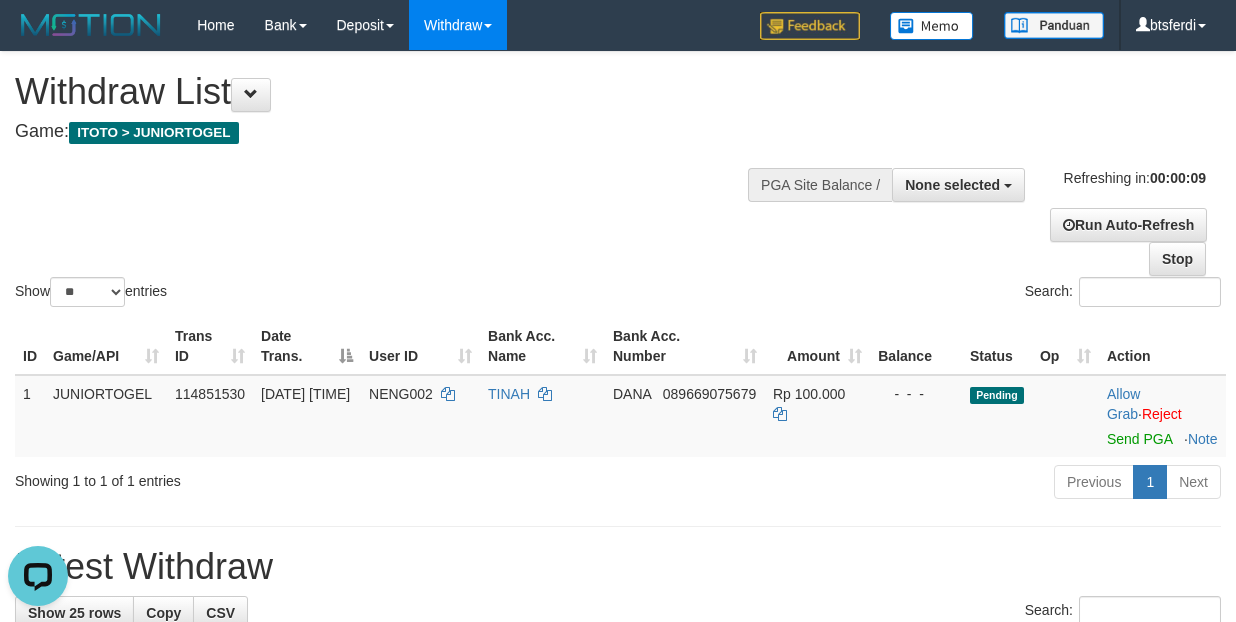 scroll, scrollTop: 0, scrollLeft: 0, axis: both 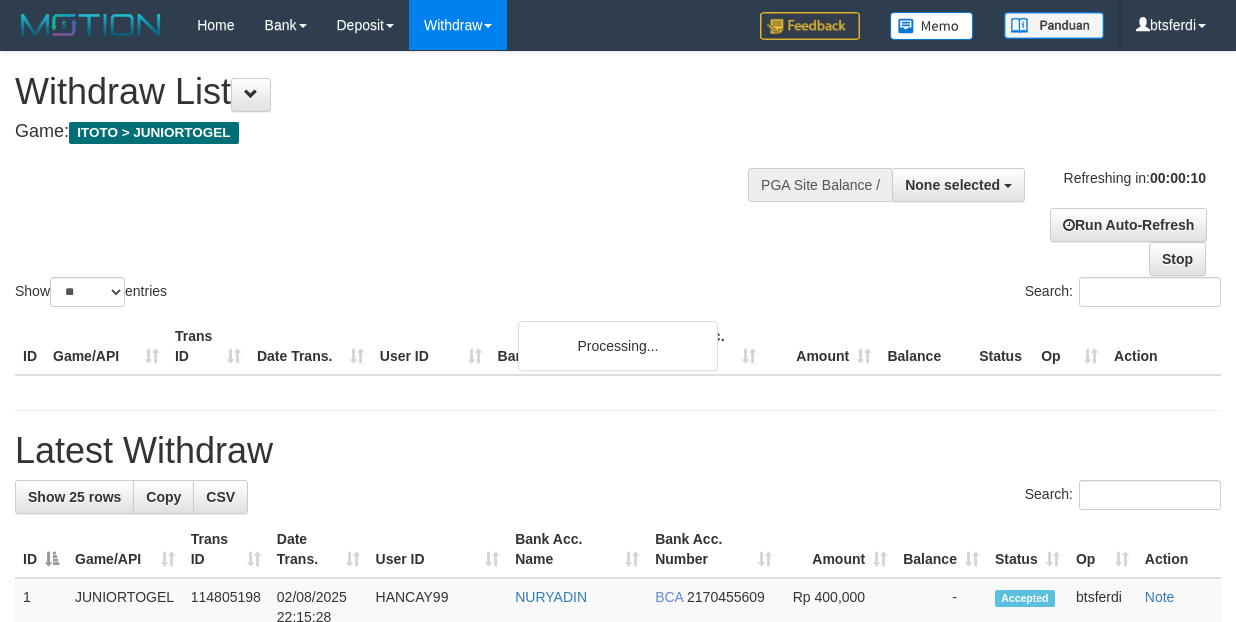 select 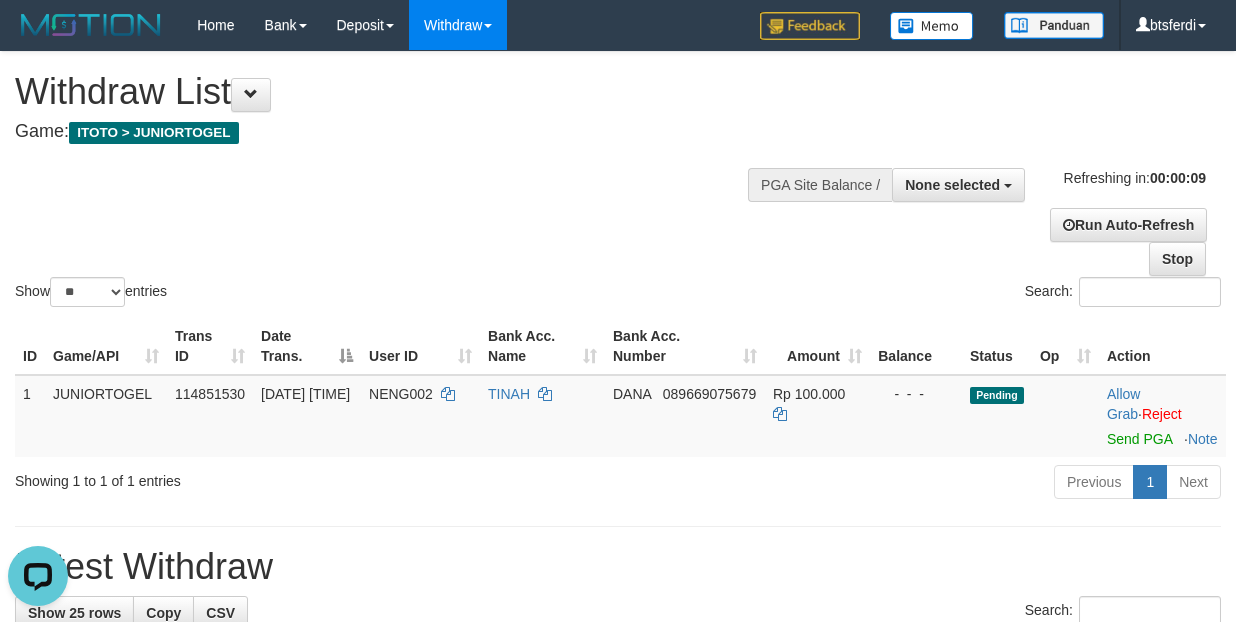 scroll, scrollTop: 0, scrollLeft: 0, axis: both 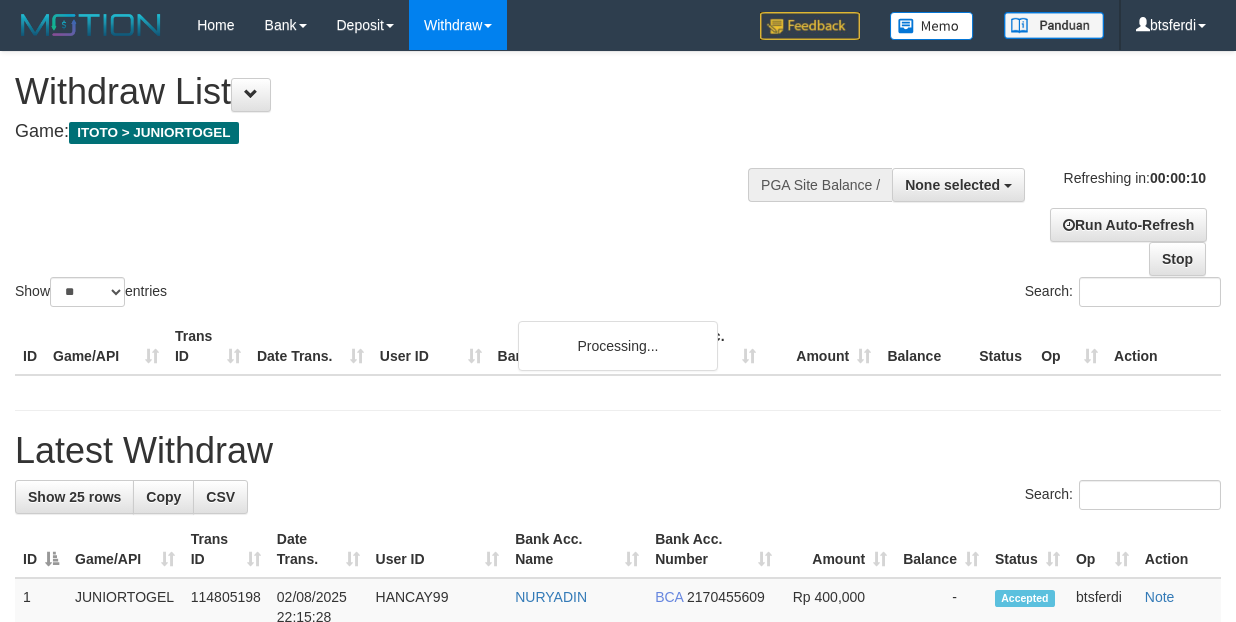 select 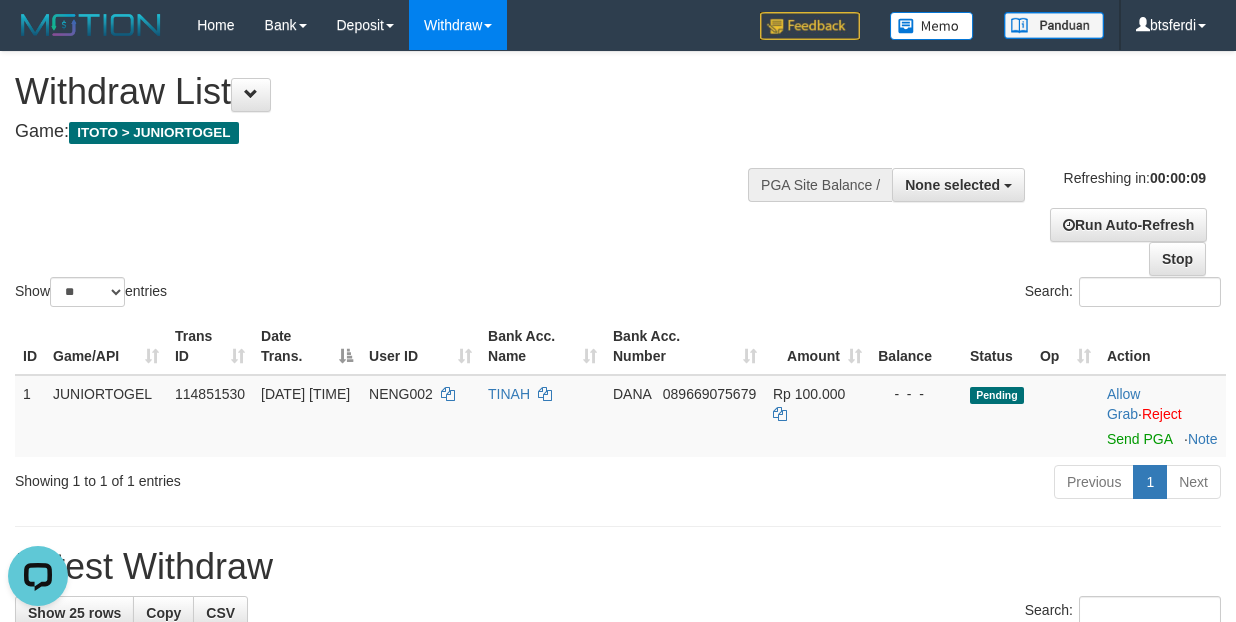 scroll, scrollTop: 0, scrollLeft: 0, axis: both 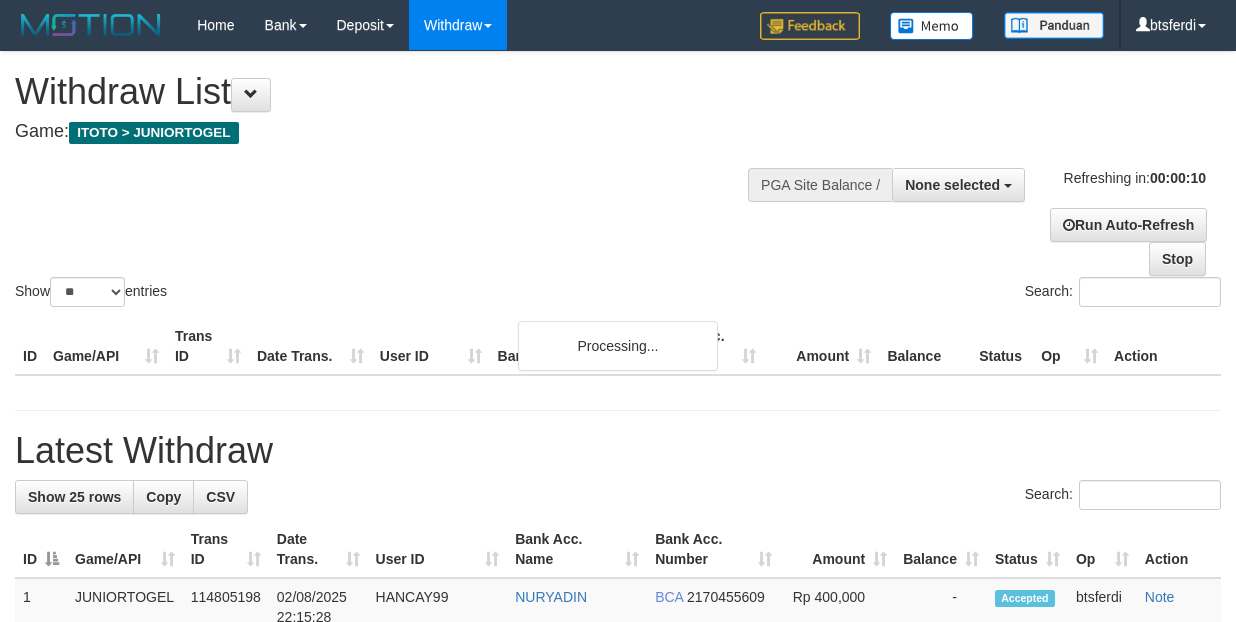 select 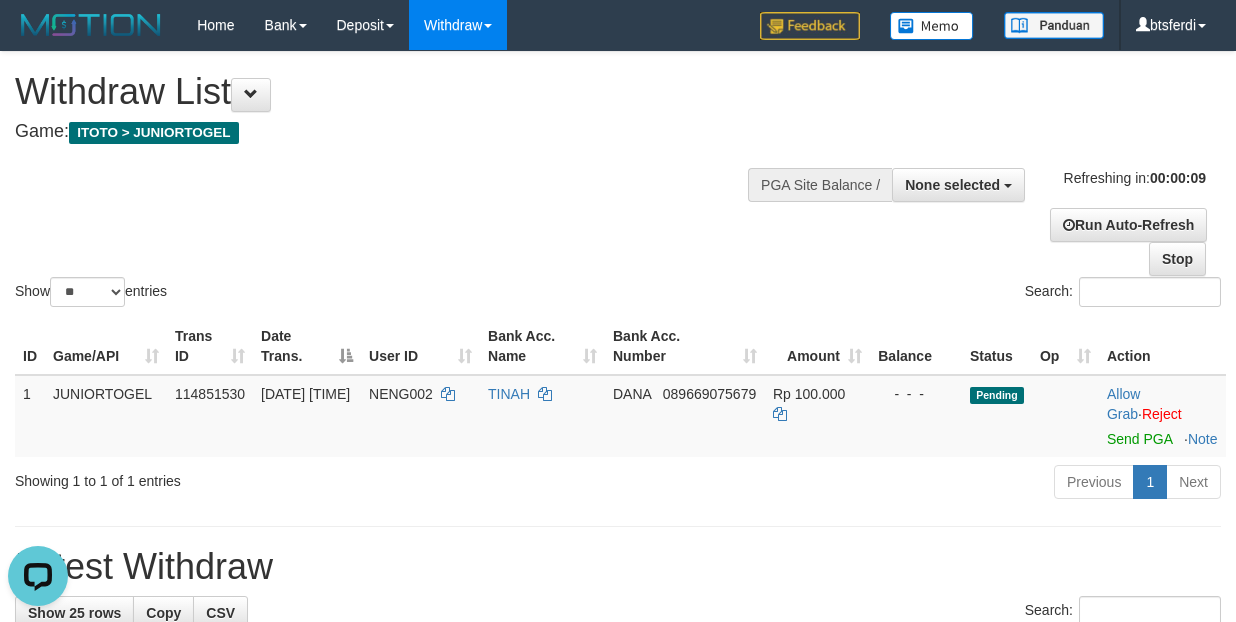 scroll, scrollTop: 0, scrollLeft: 0, axis: both 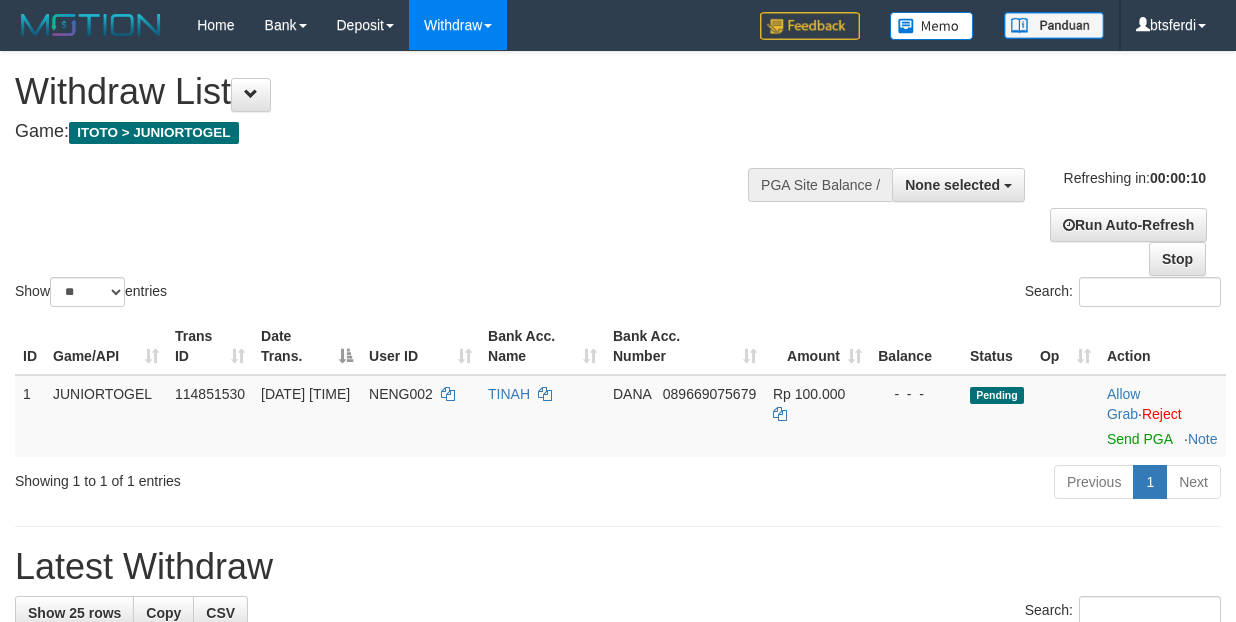 select 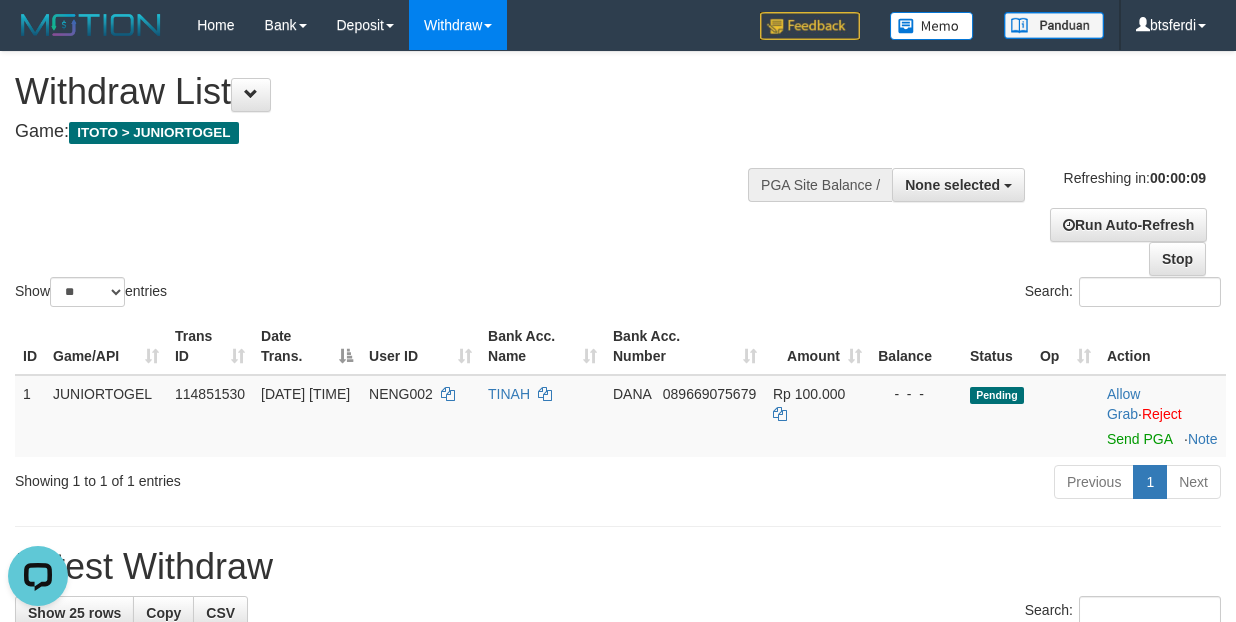 scroll, scrollTop: 0, scrollLeft: 0, axis: both 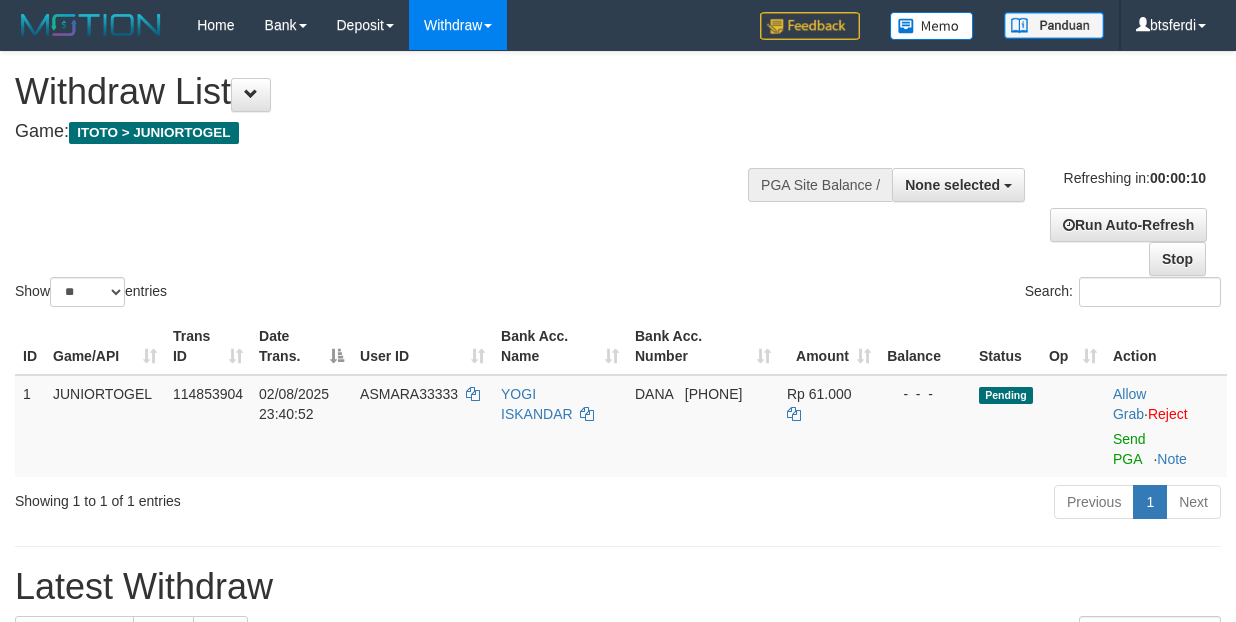 select 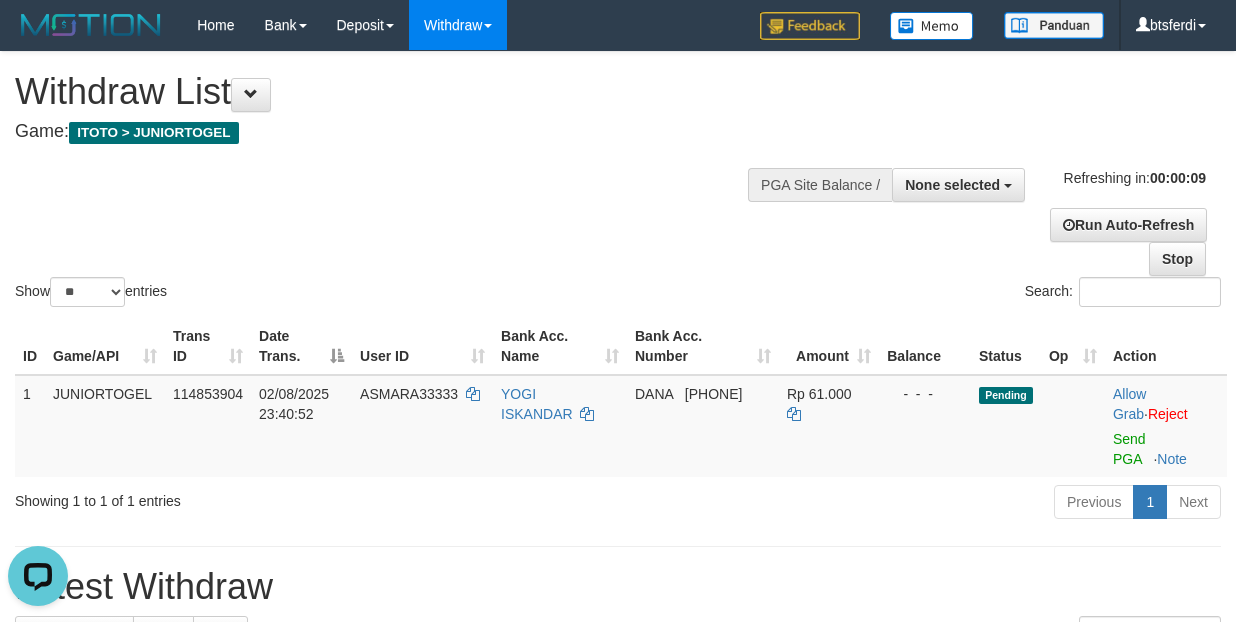 scroll, scrollTop: 0, scrollLeft: 0, axis: both 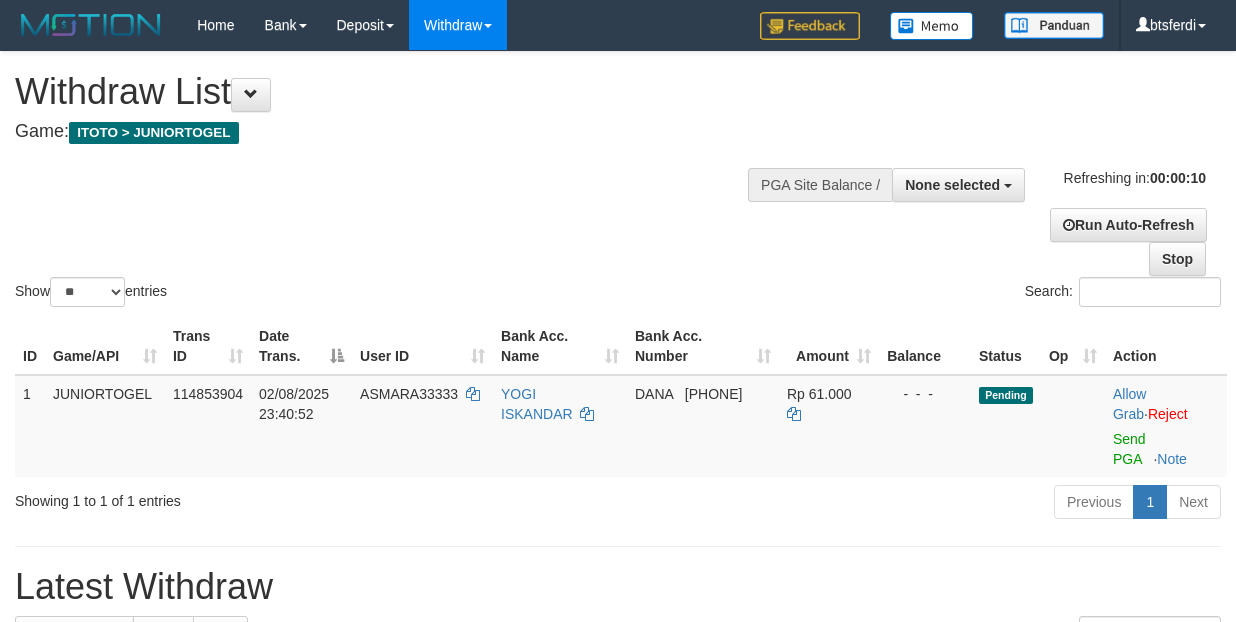 select 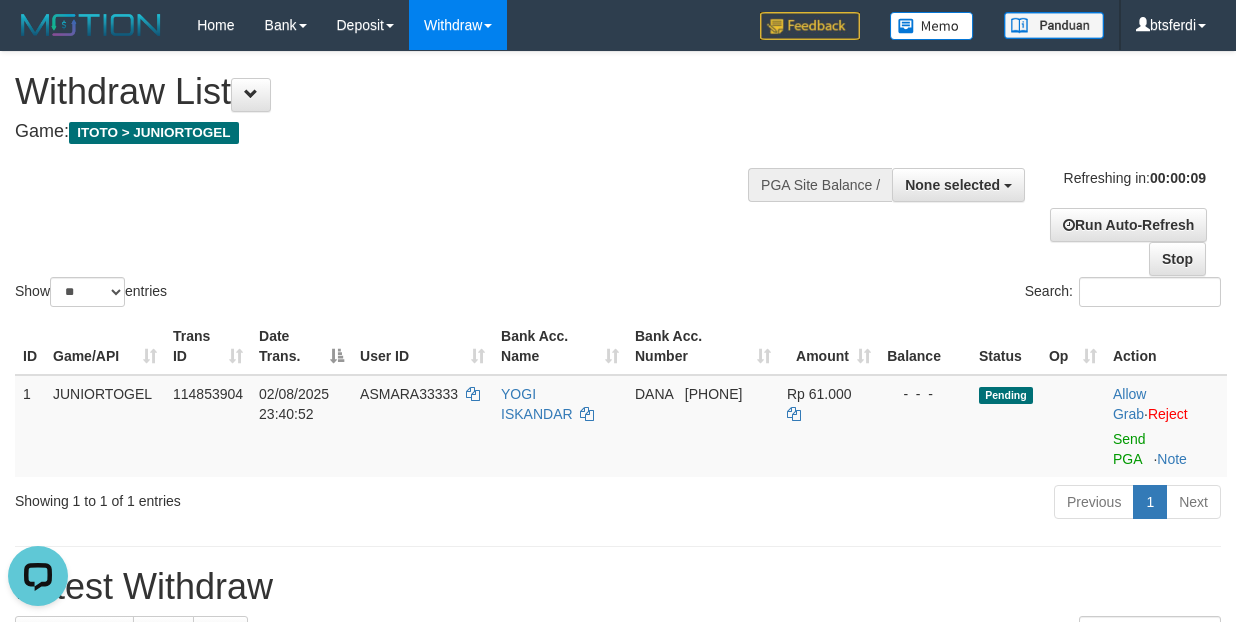 scroll, scrollTop: 0, scrollLeft: 0, axis: both 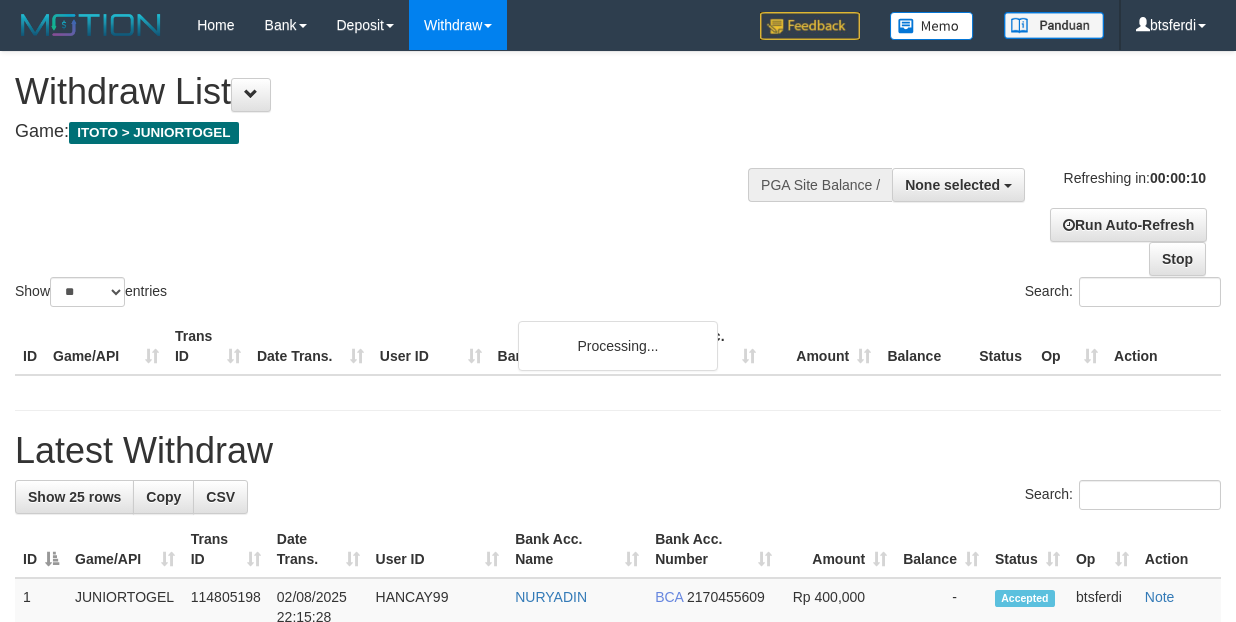 select 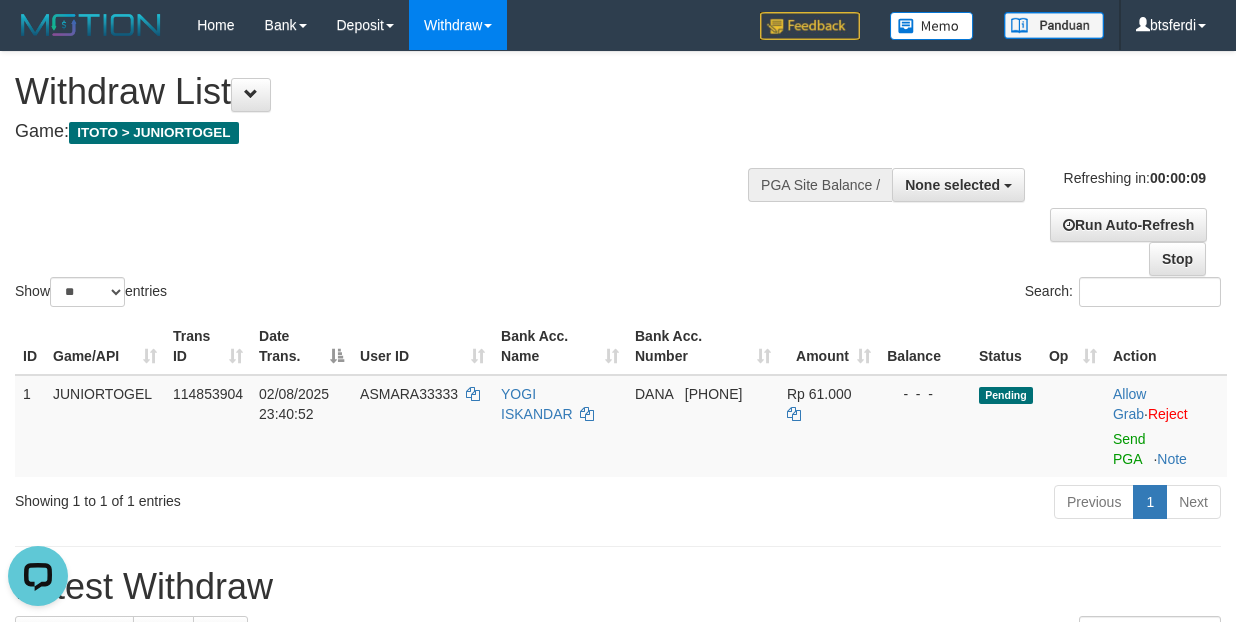 scroll, scrollTop: 0, scrollLeft: 0, axis: both 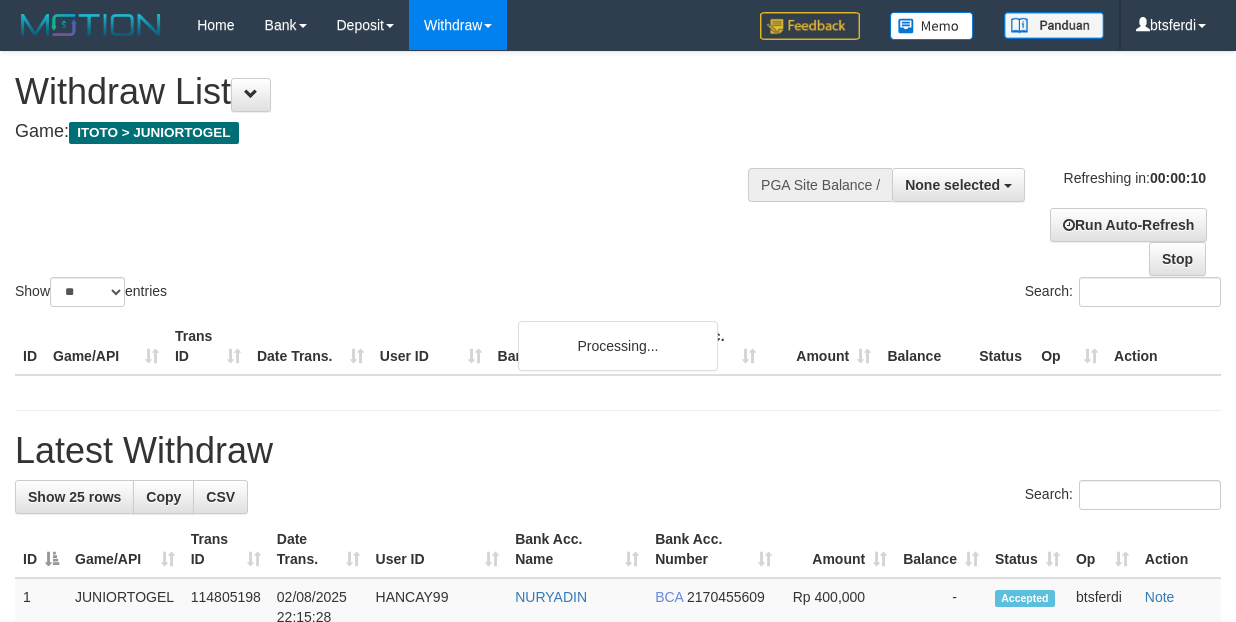 select 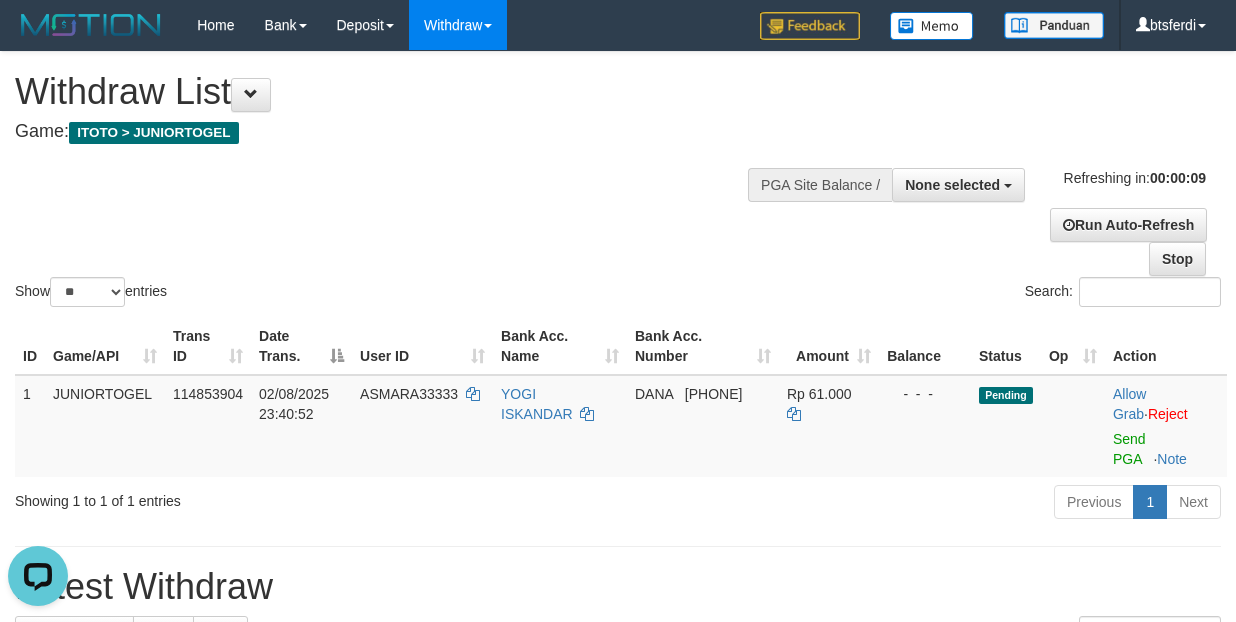 scroll, scrollTop: 0, scrollLeft: 0, axis: both 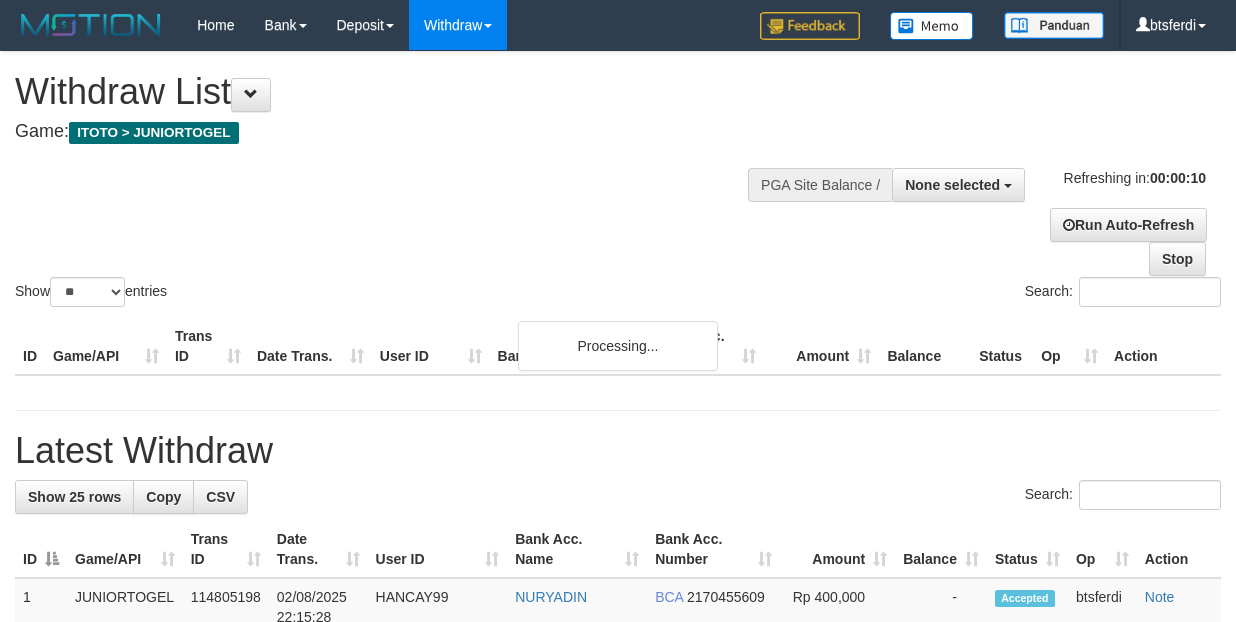 select 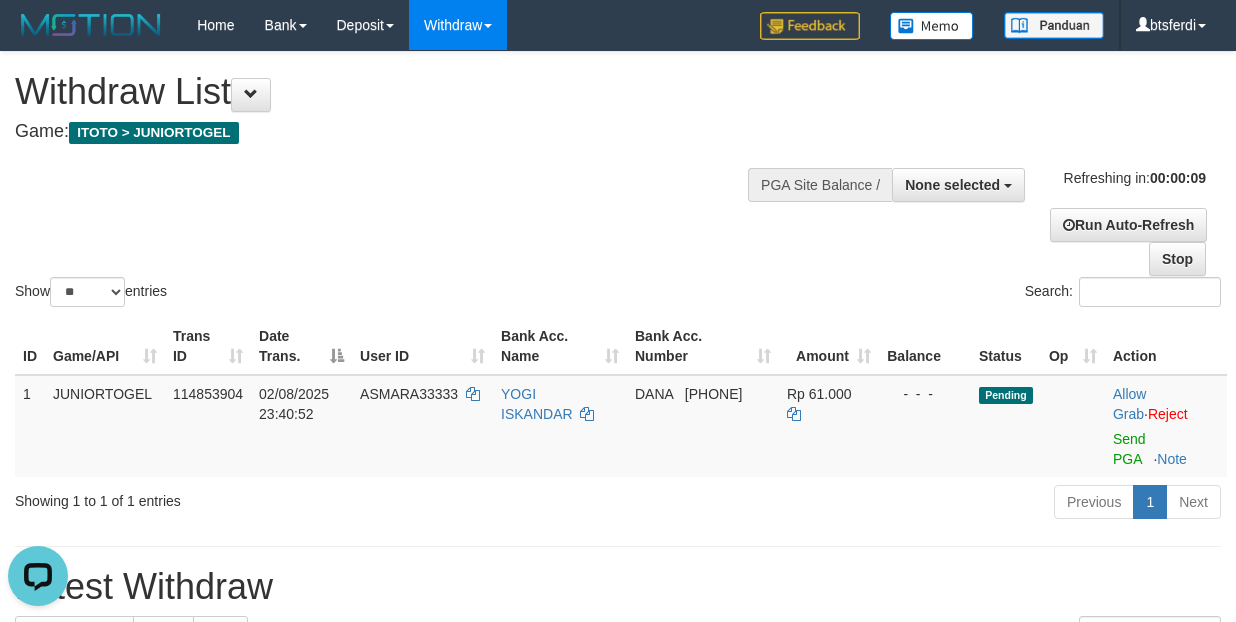 scroll, scrollTop: 0, scrollLeft: 0, axis: both 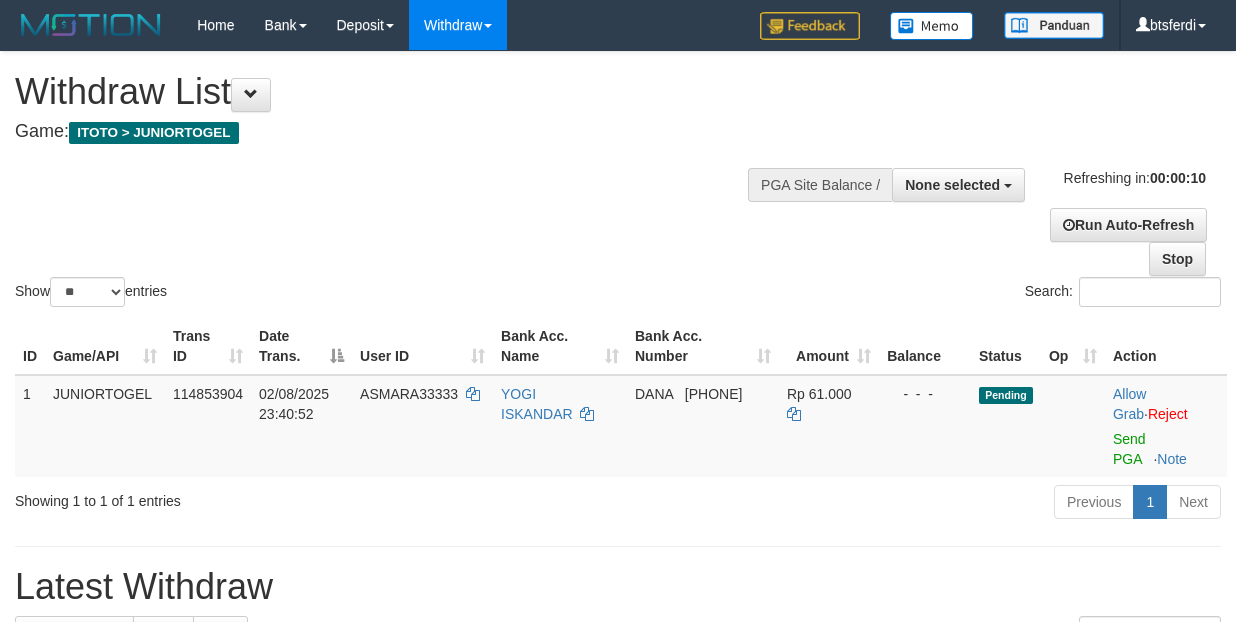 select 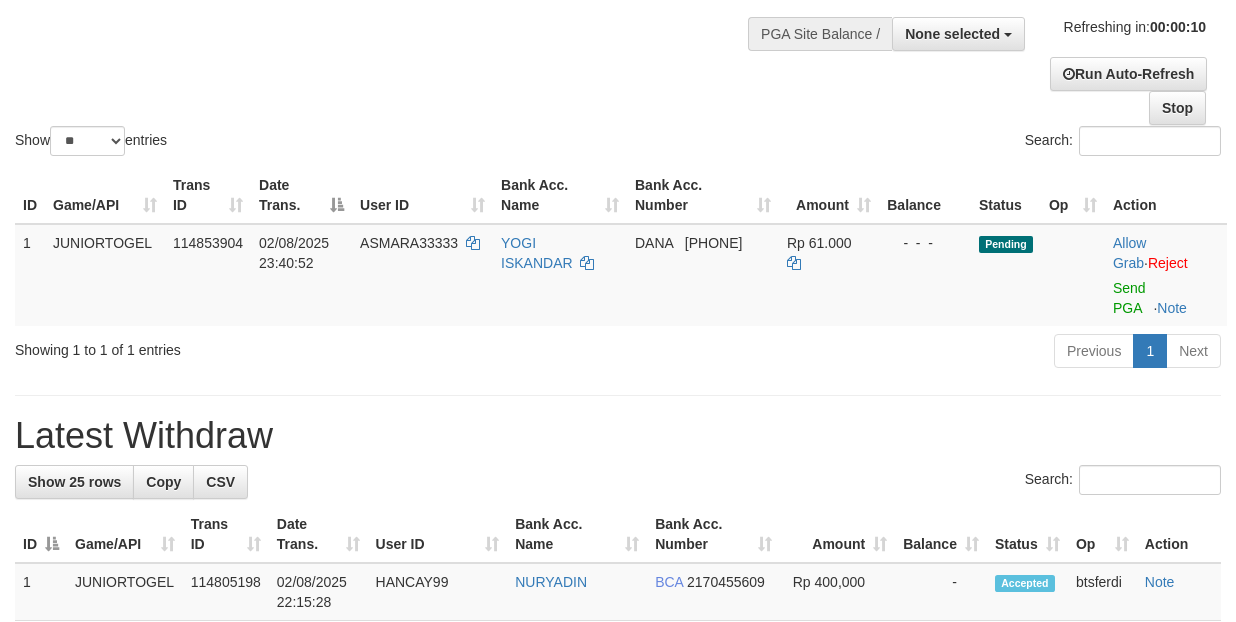 scroll, scrollTop: 300, scrollLeft: 0, axis: vertical 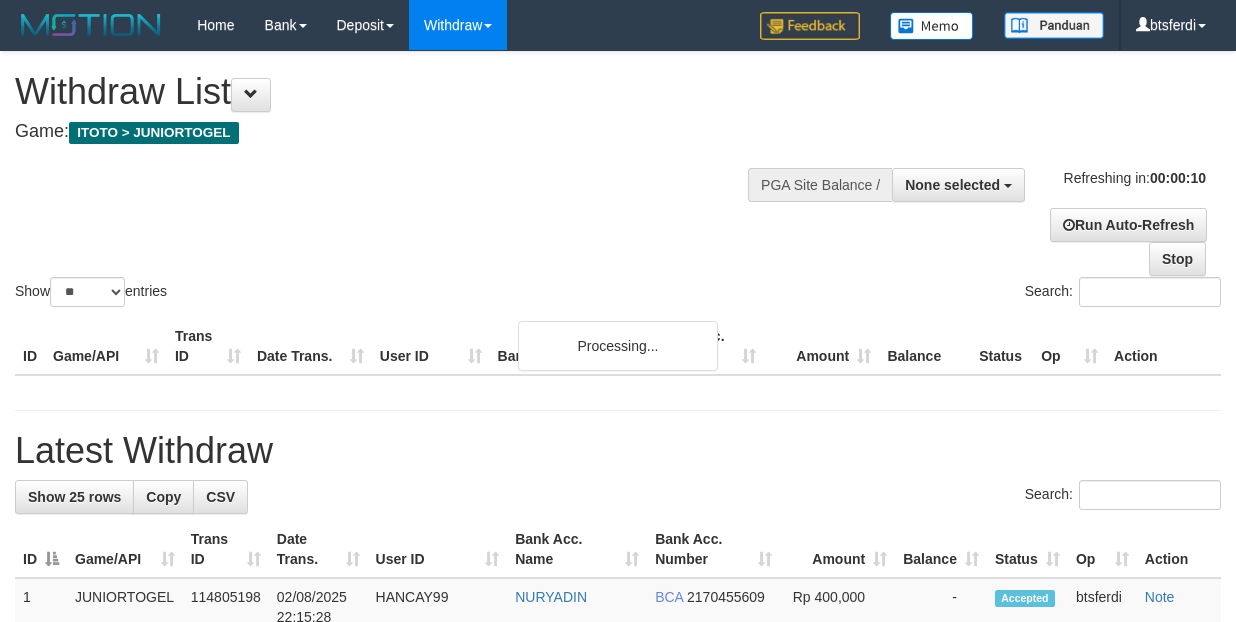 select 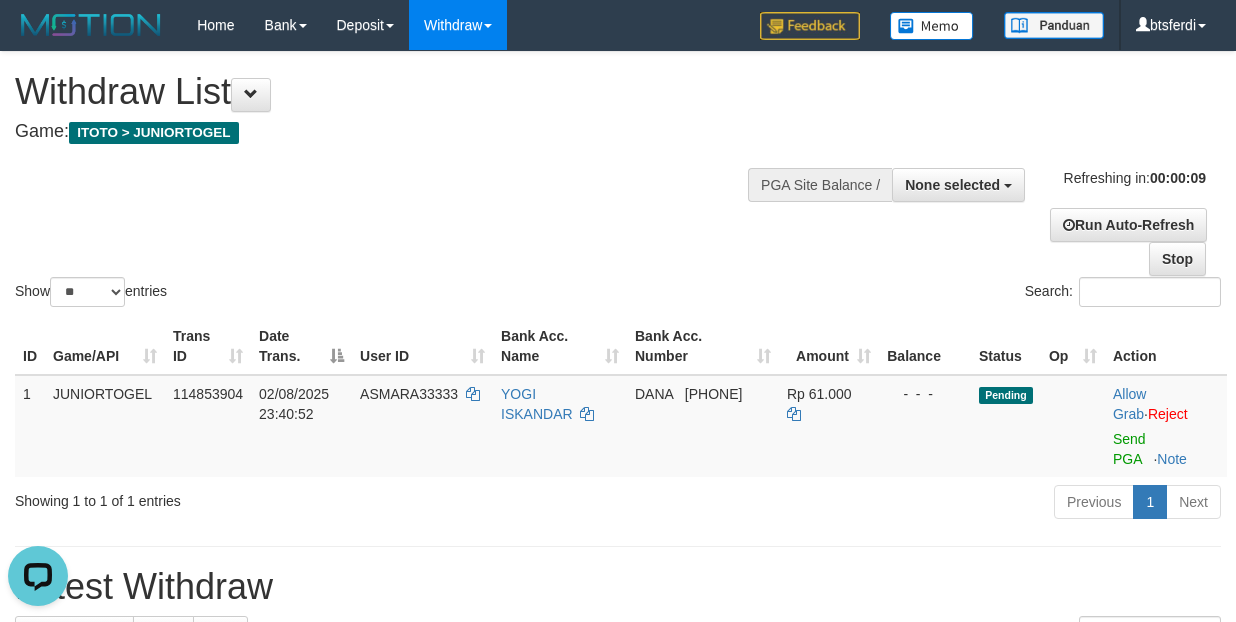 scroll, scrollTop: 0, scrollLeft: 0, axis: both 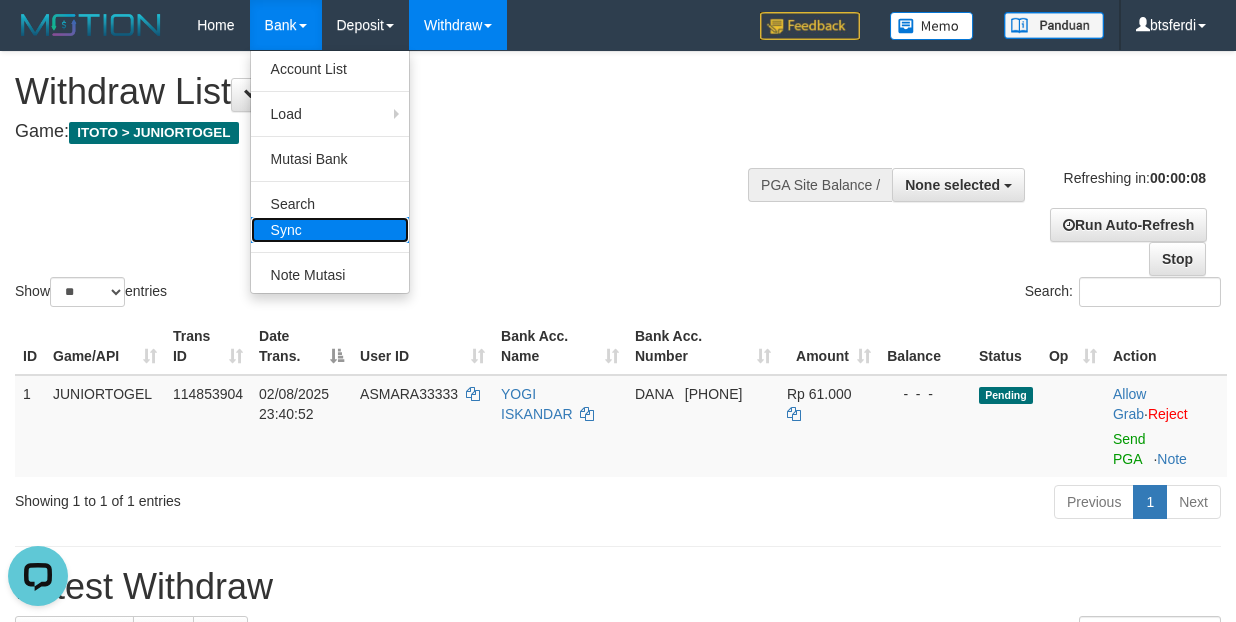 click on "Sync" at bounding box center [330, 230] 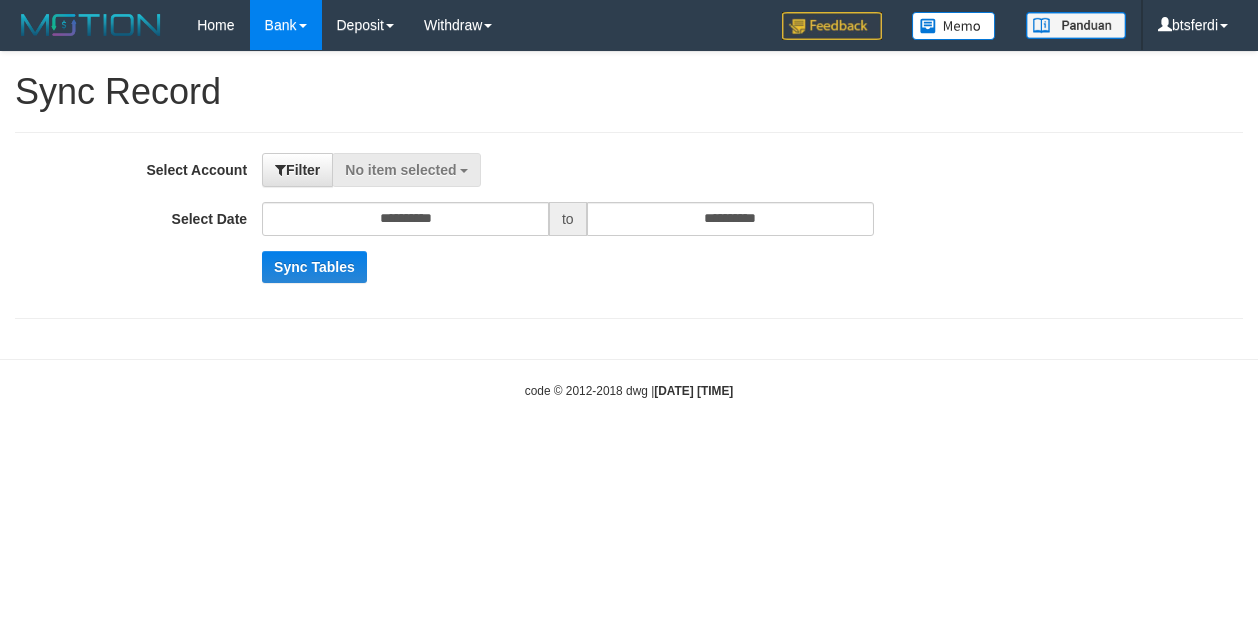 scroll, scrollTop: 0, scrollLeft: 0, axis: both 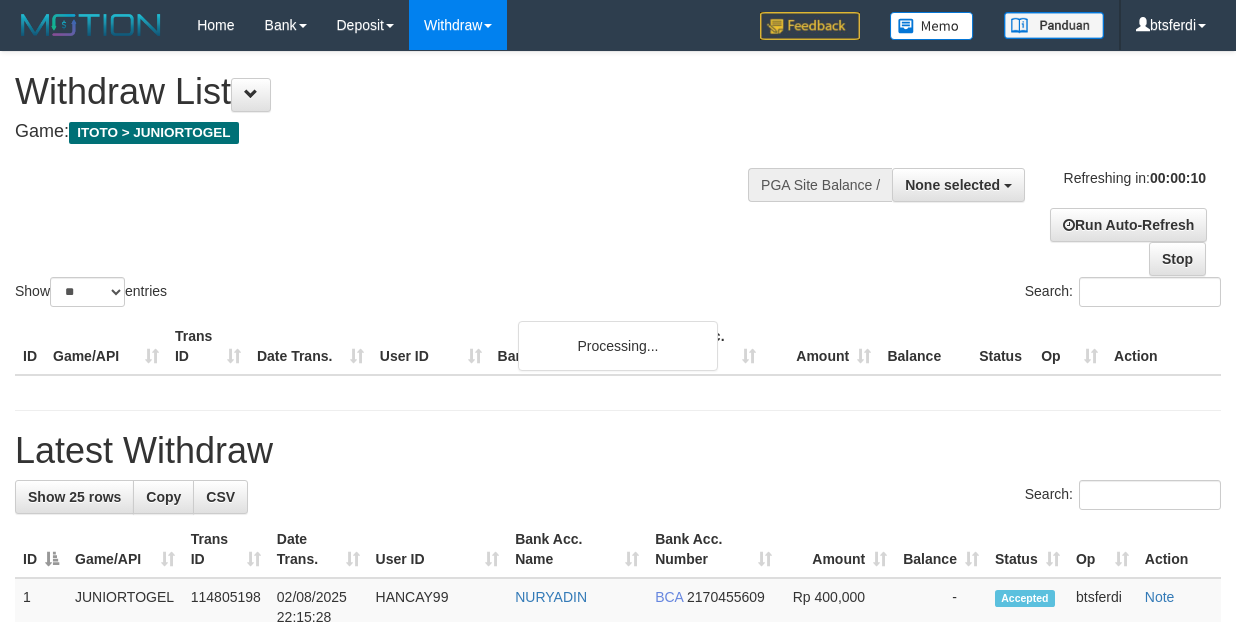select 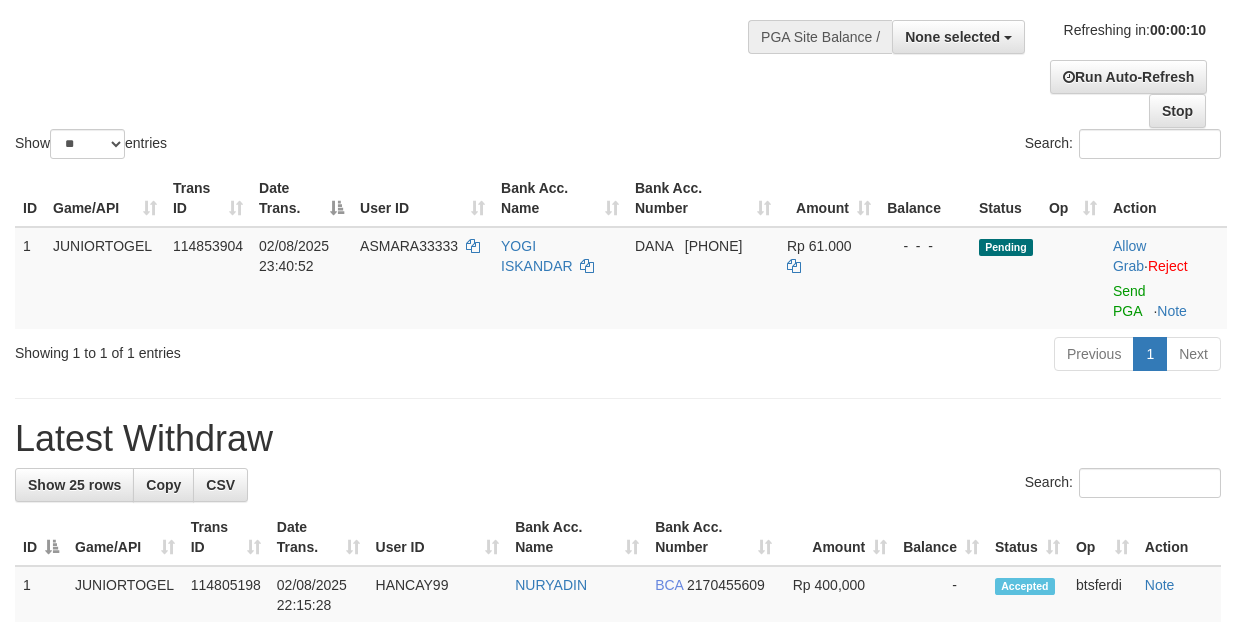 scroll, scrollTop: 0, scrollLeft: 0, axis: both 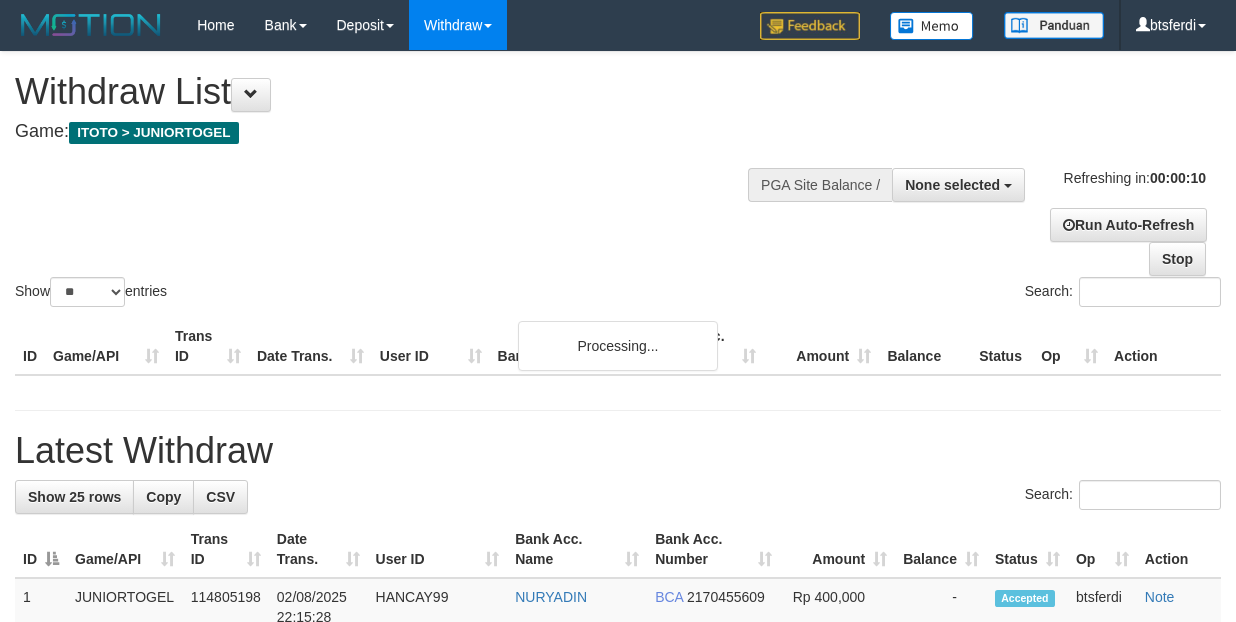 select 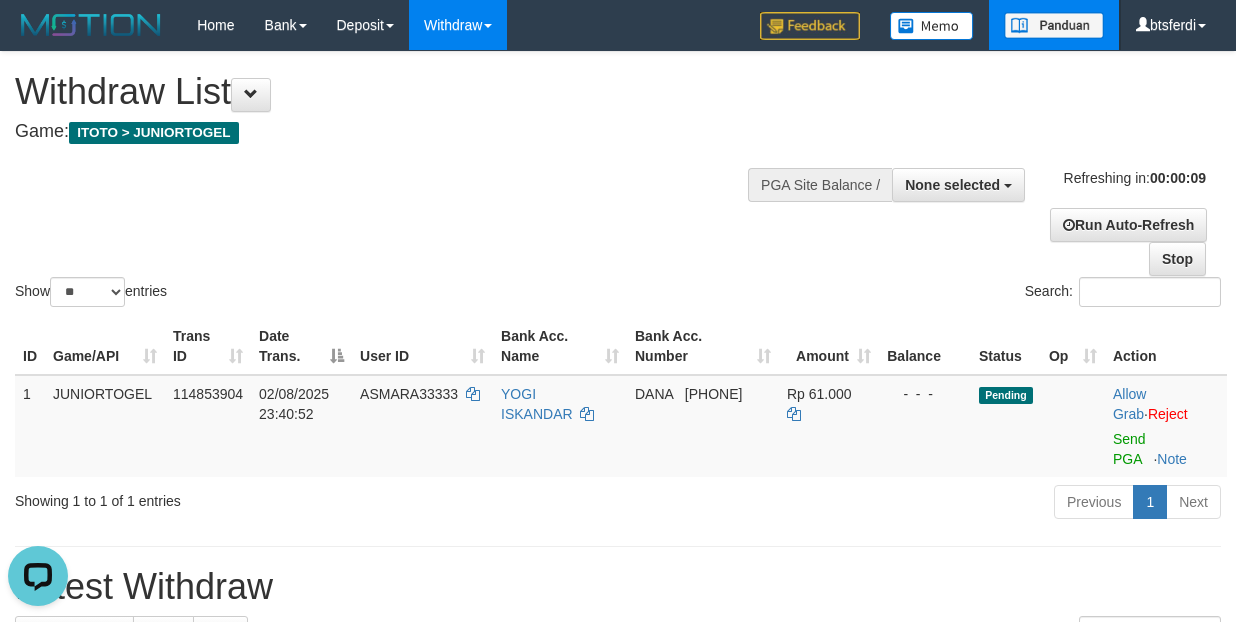 scroll, scrollTop: 0, scrollLeft: 0, axis: both 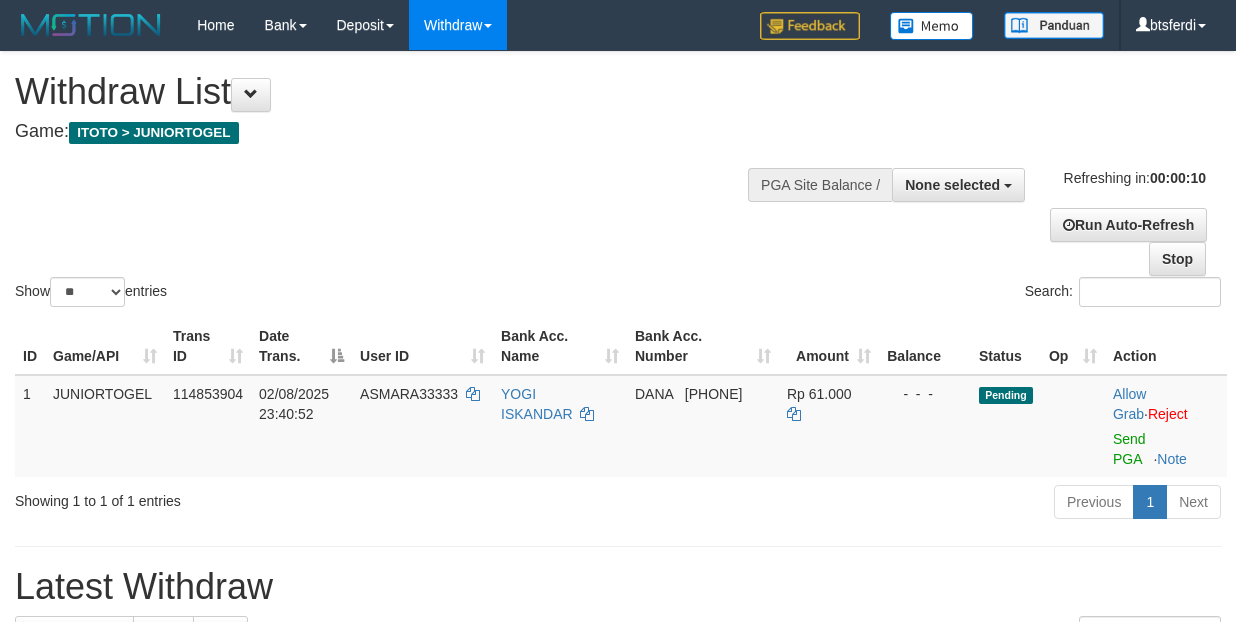 select 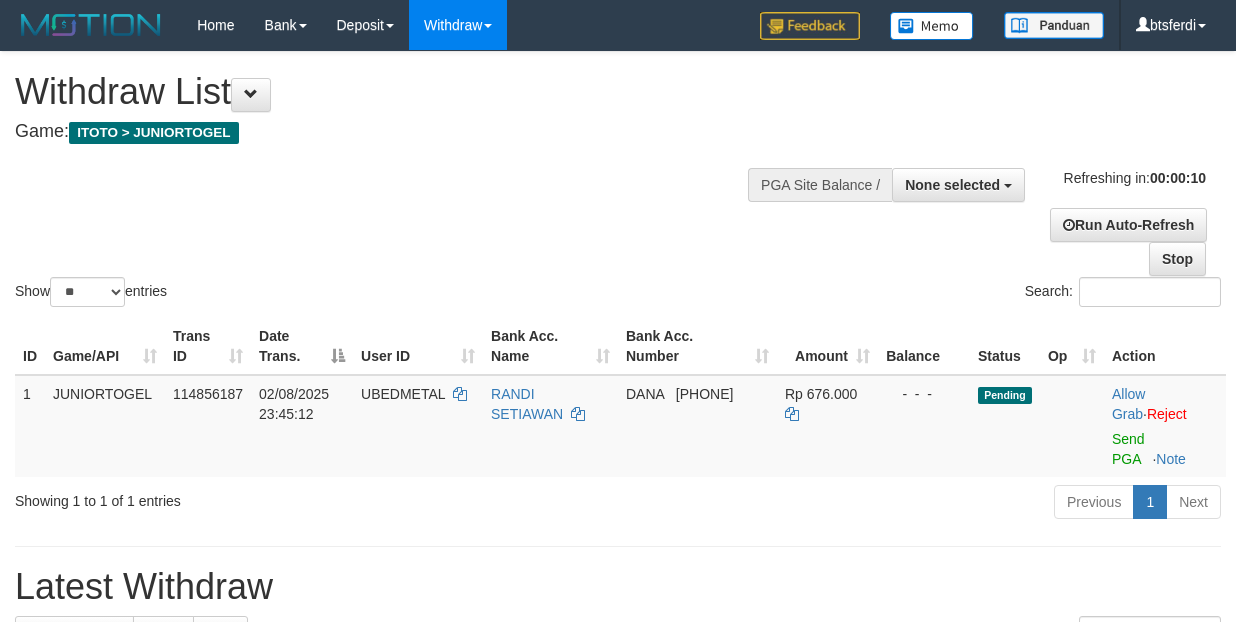 select 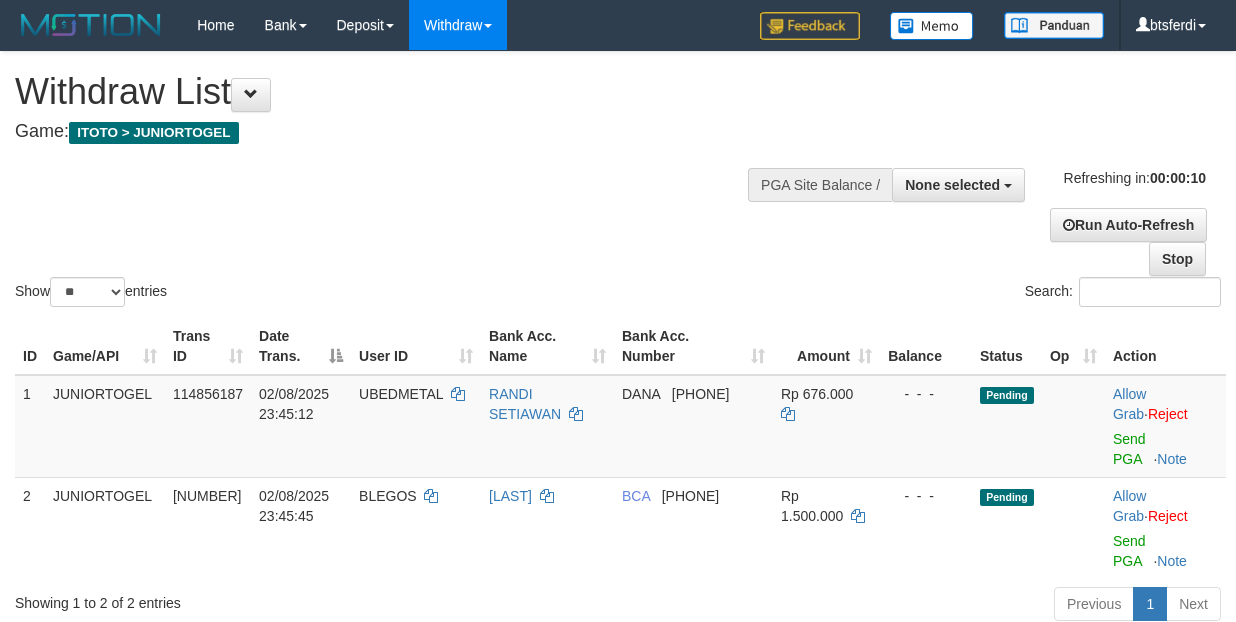 select 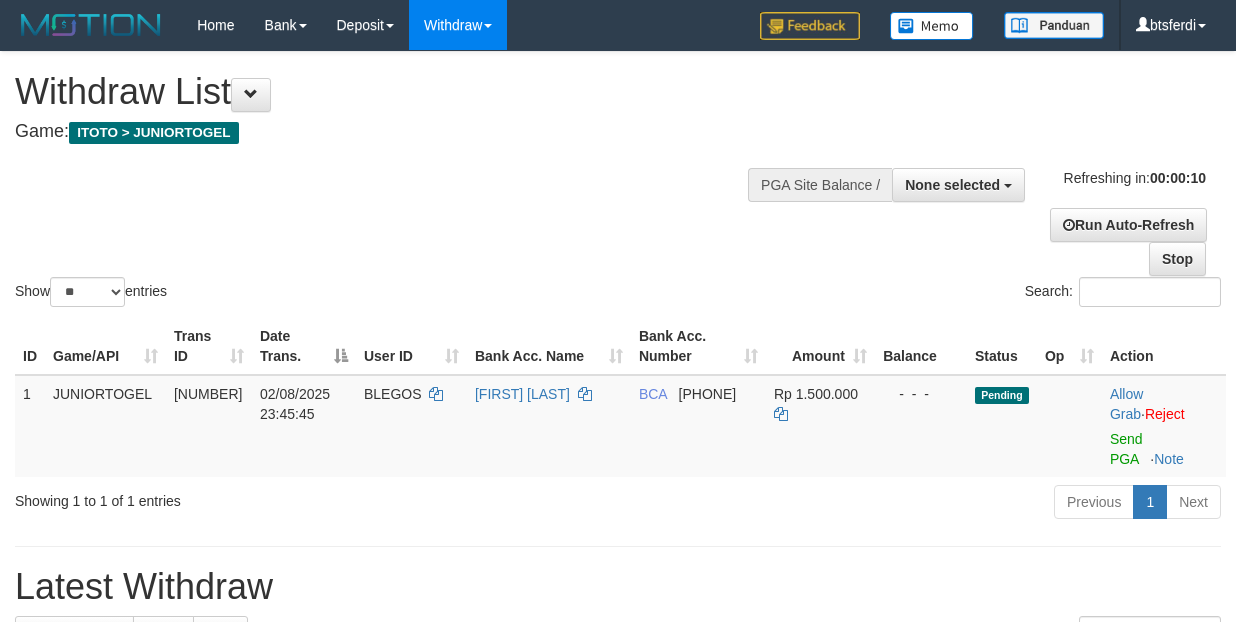 select 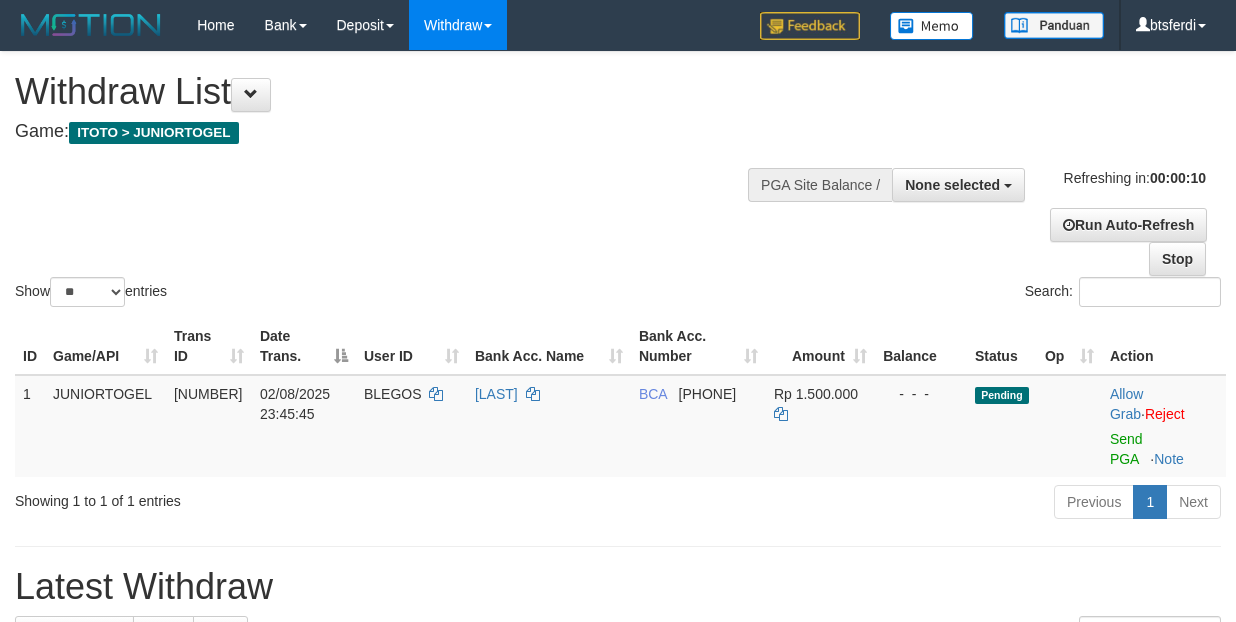 select 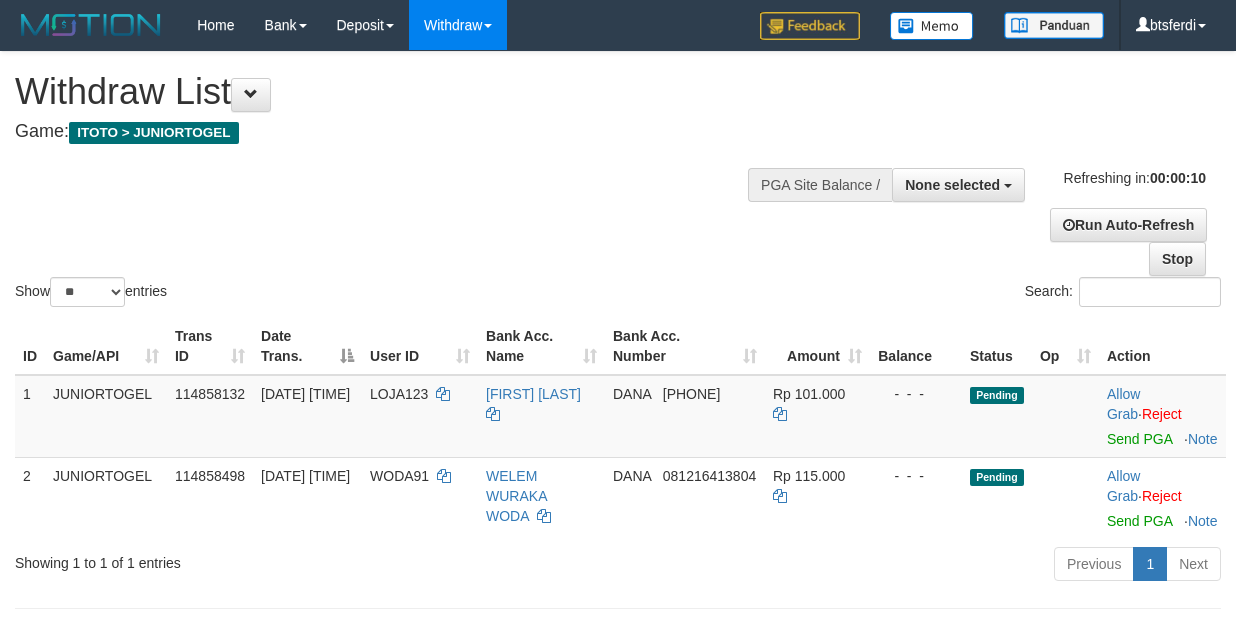 select 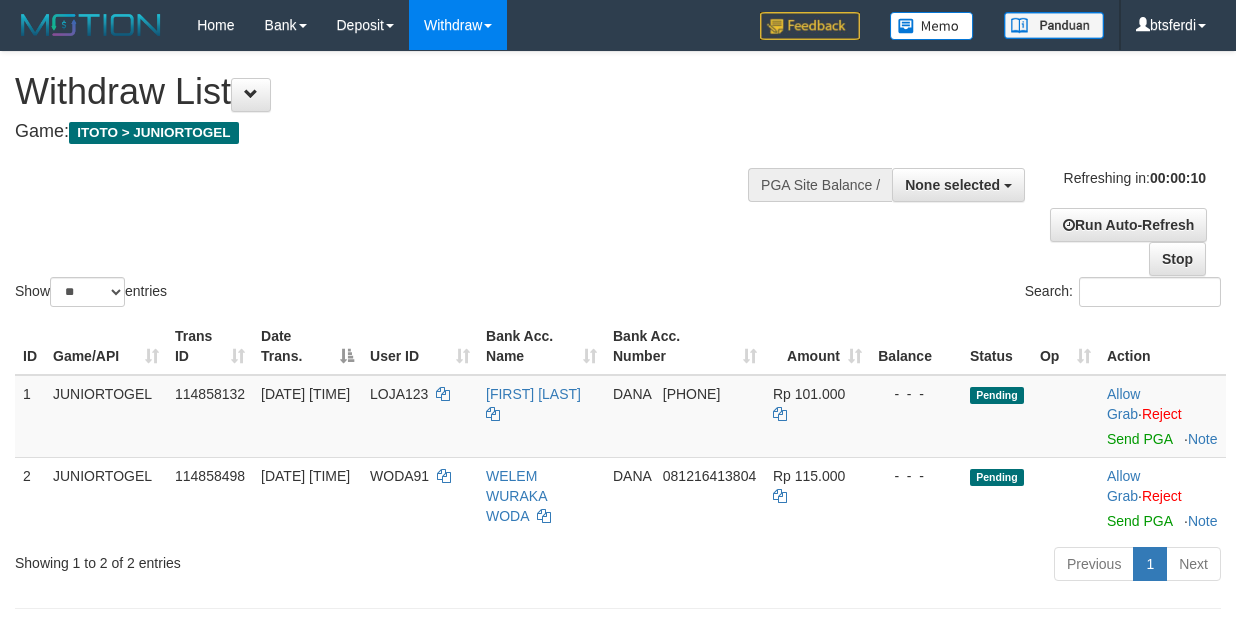 select 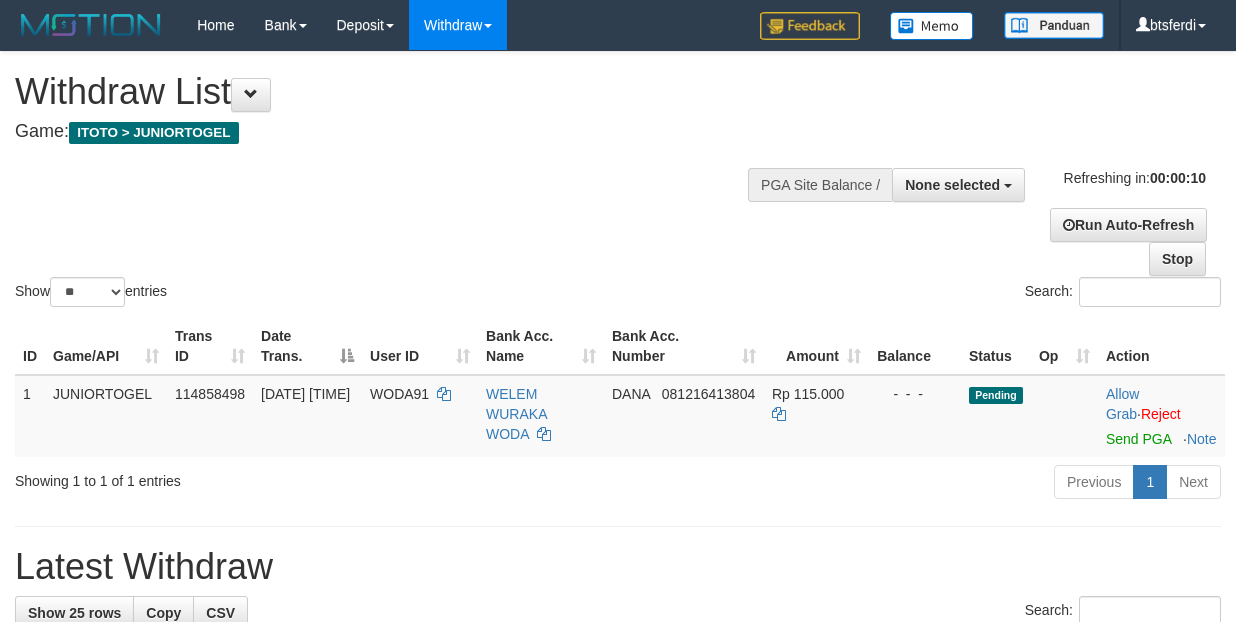 select 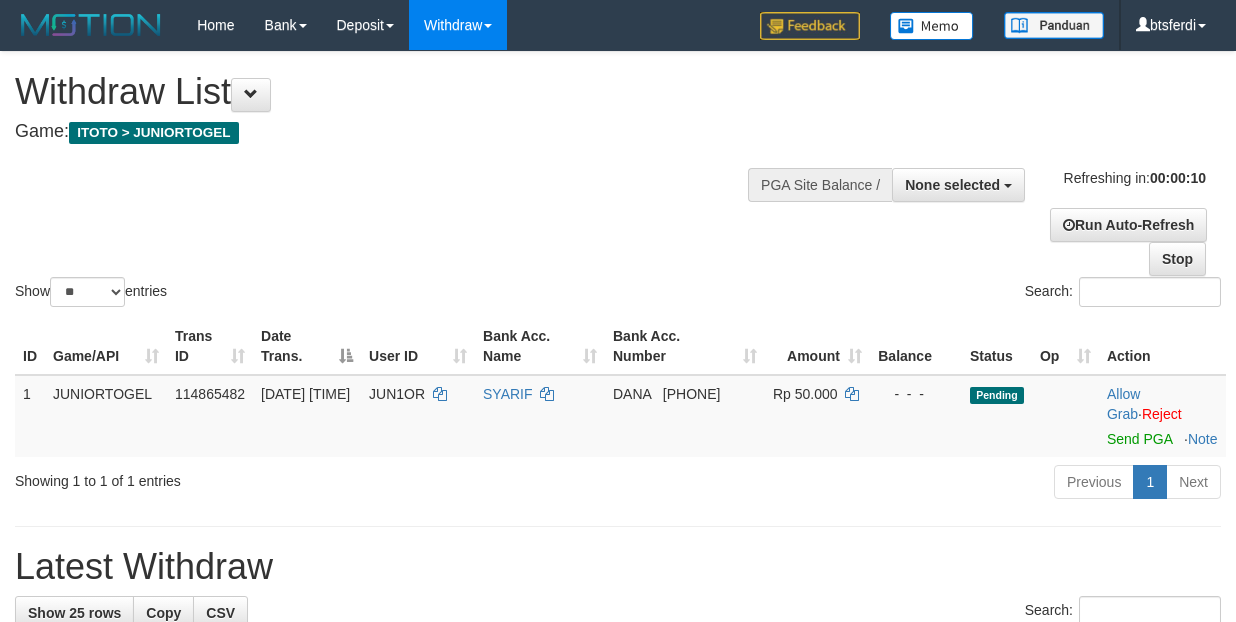 select 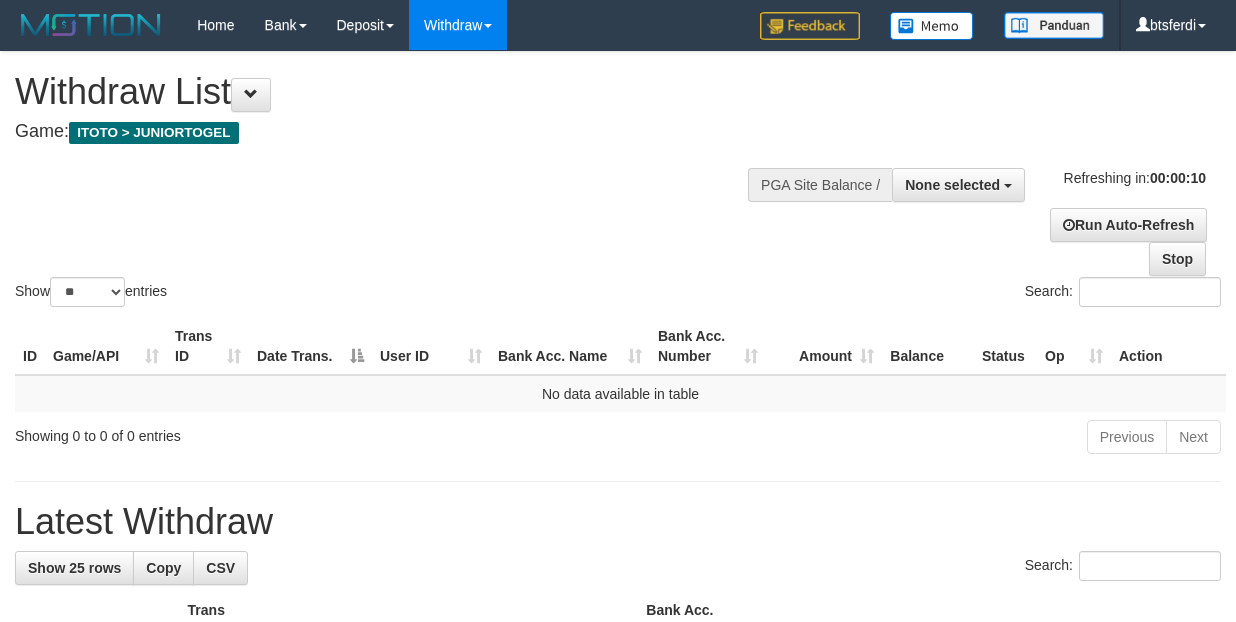 select 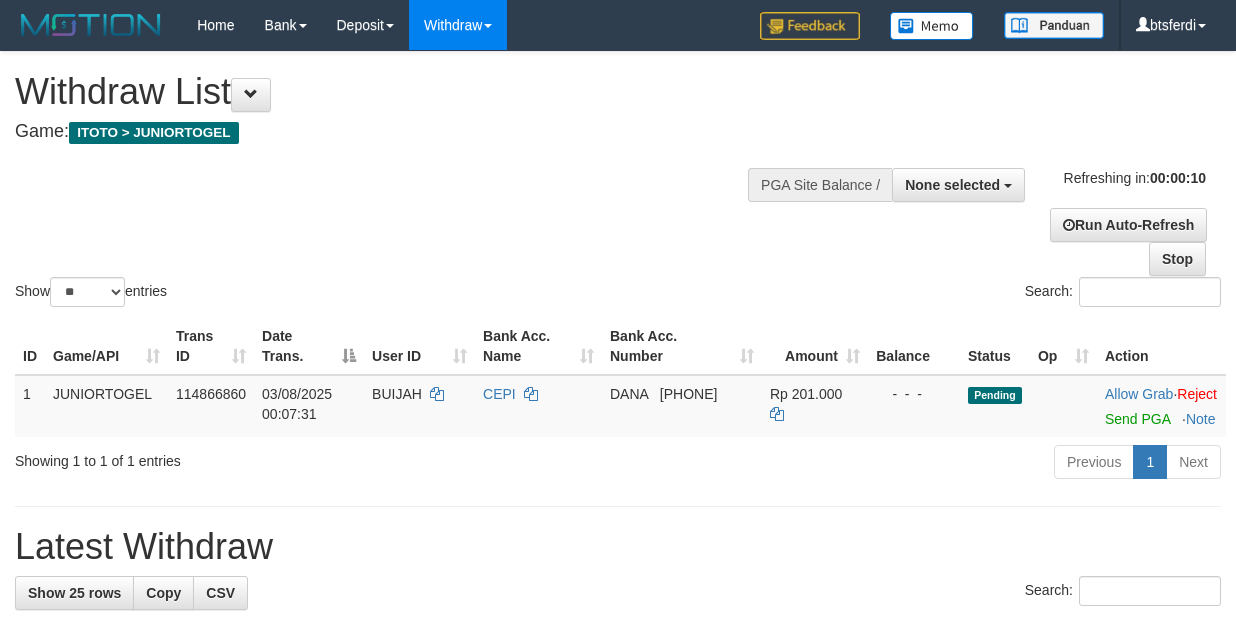 select 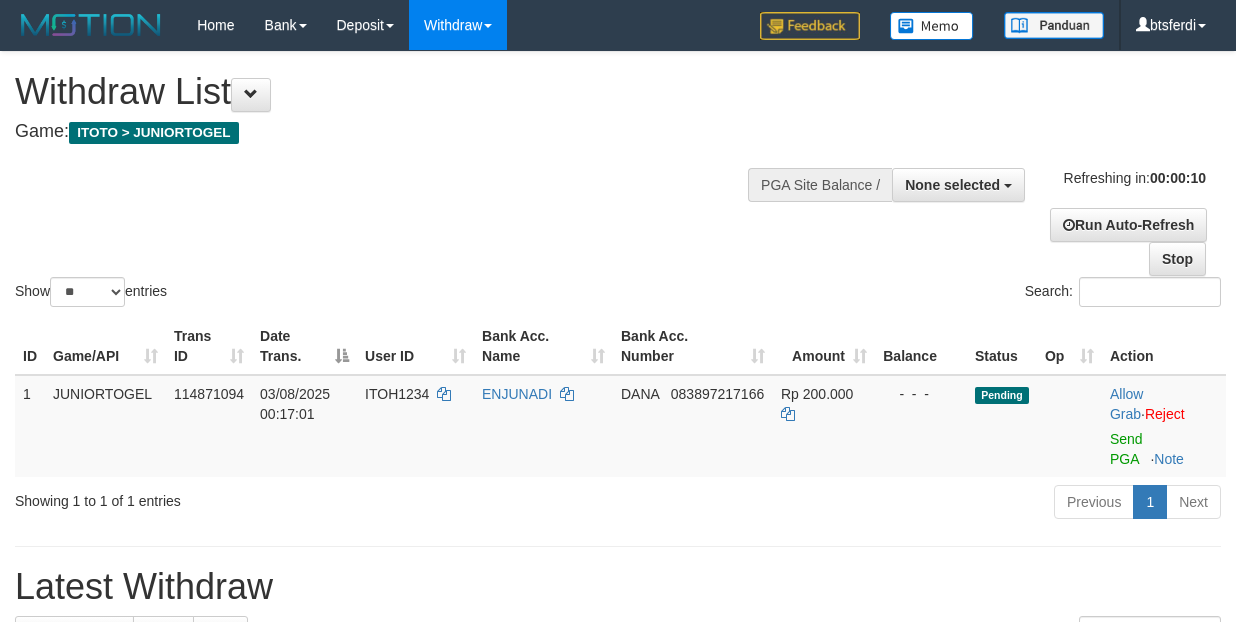 select 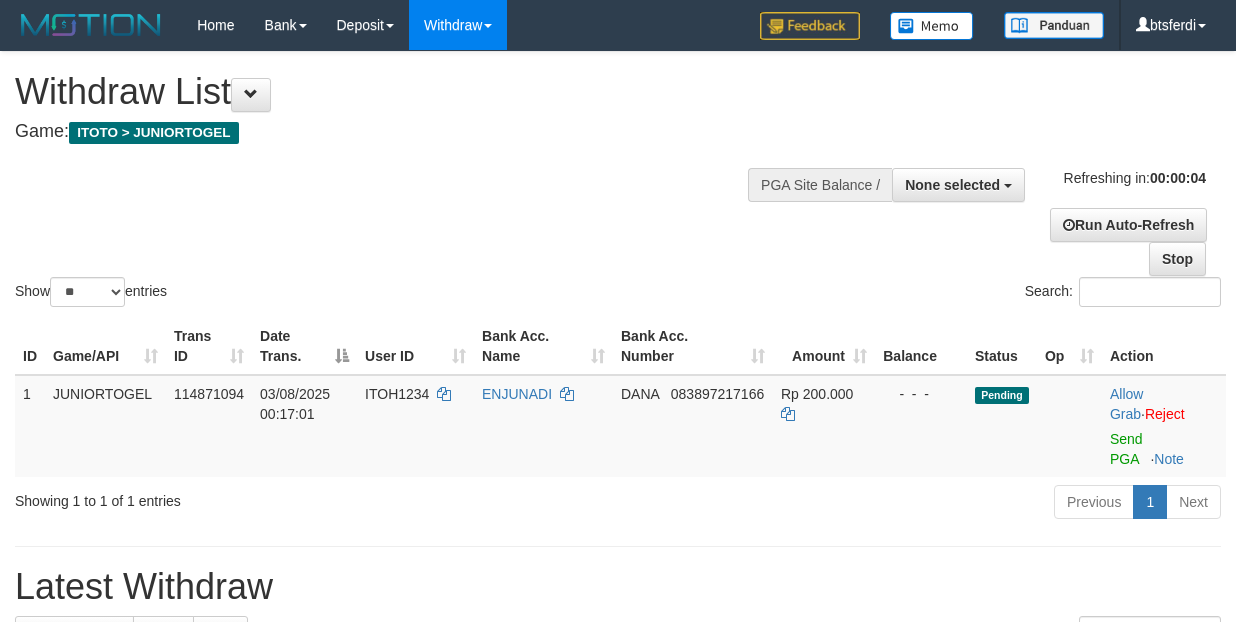 scroll, scrollTop: 0, scrollLeft: 0, axis: both 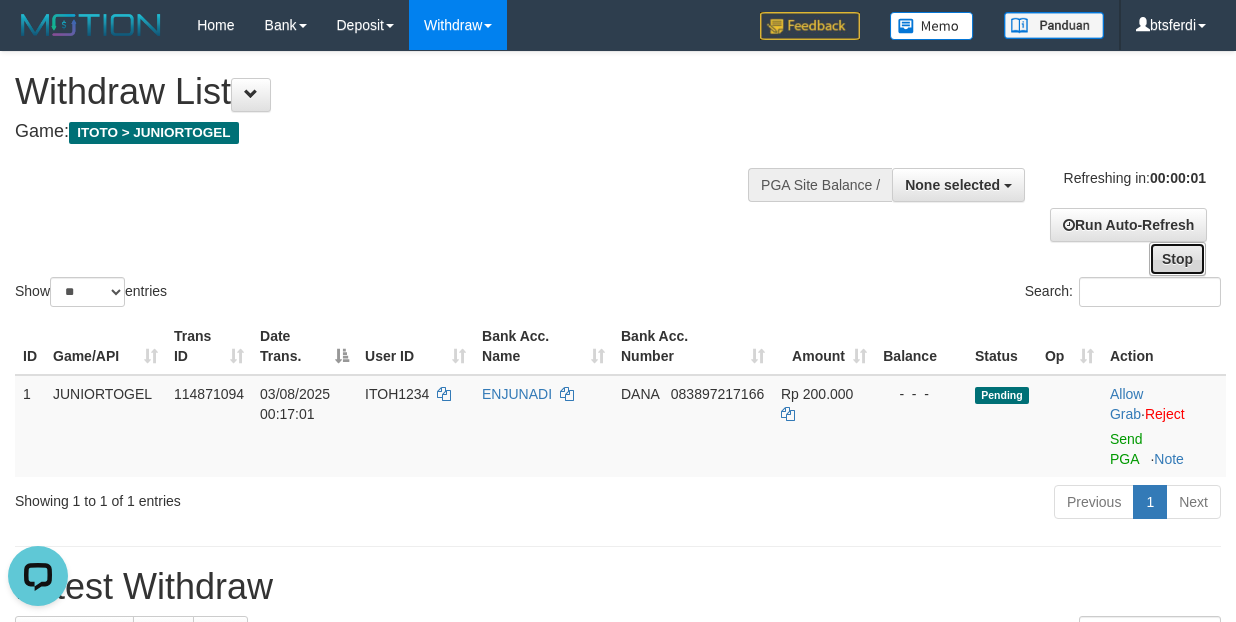click on "Stop" at bounding box center (1177, 259) 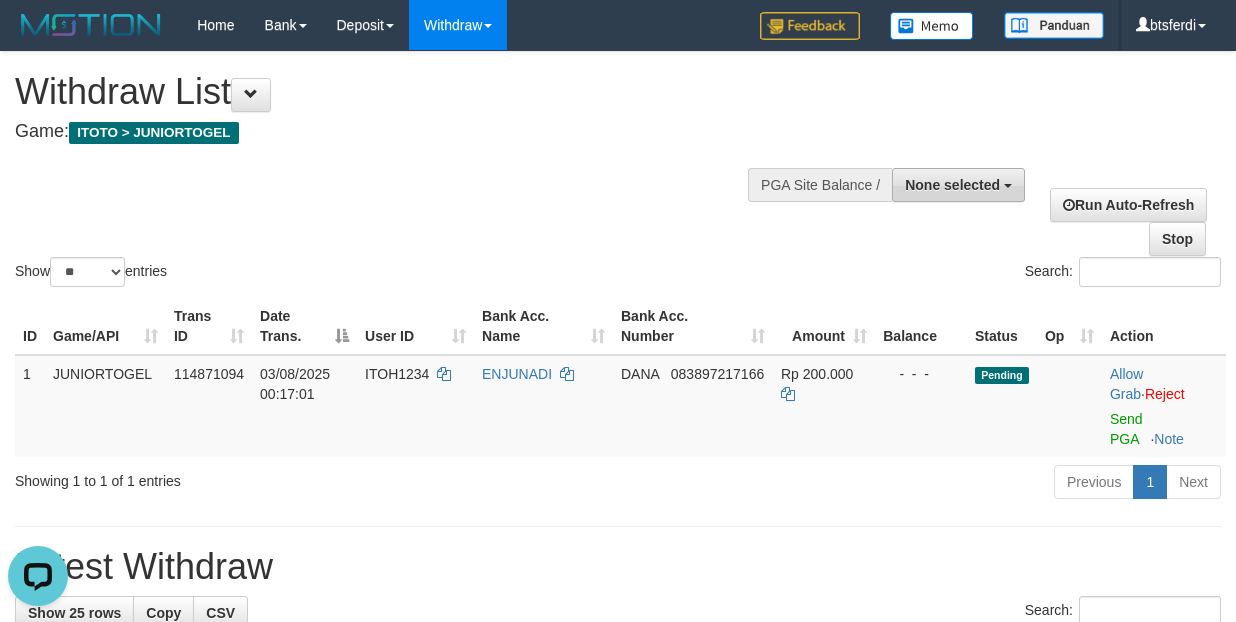 click on "None selected" at bounding box center [952, 185] 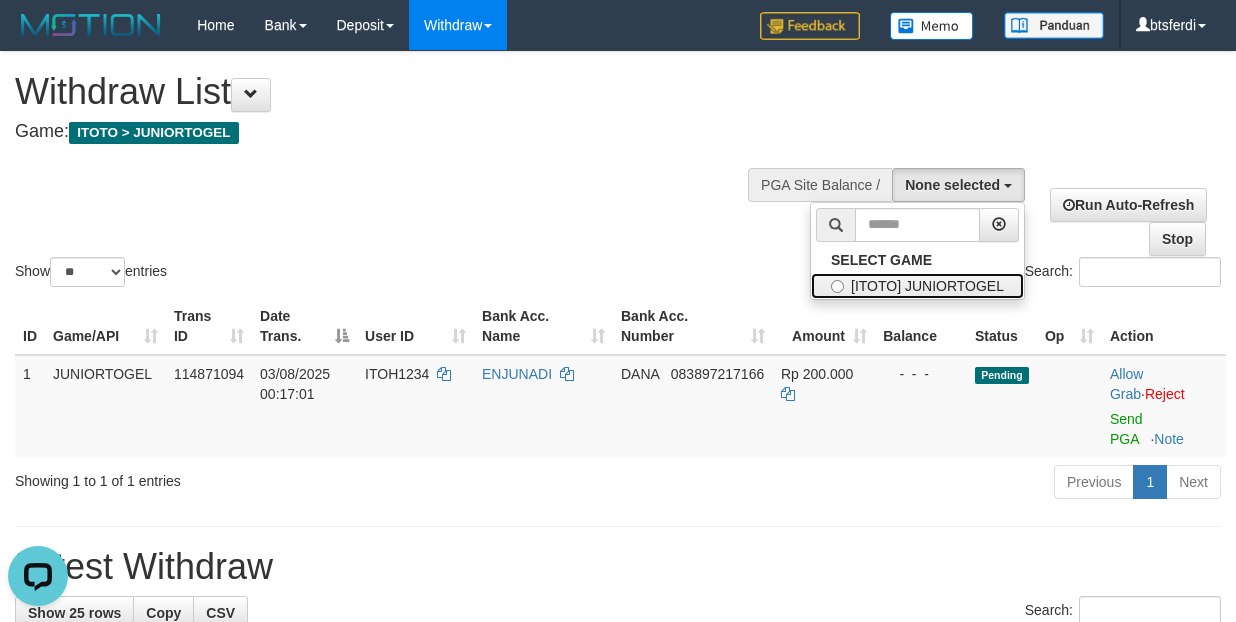 click on "[ITOTO] JUNIORTOGEL" at bounding box center (917, 286) 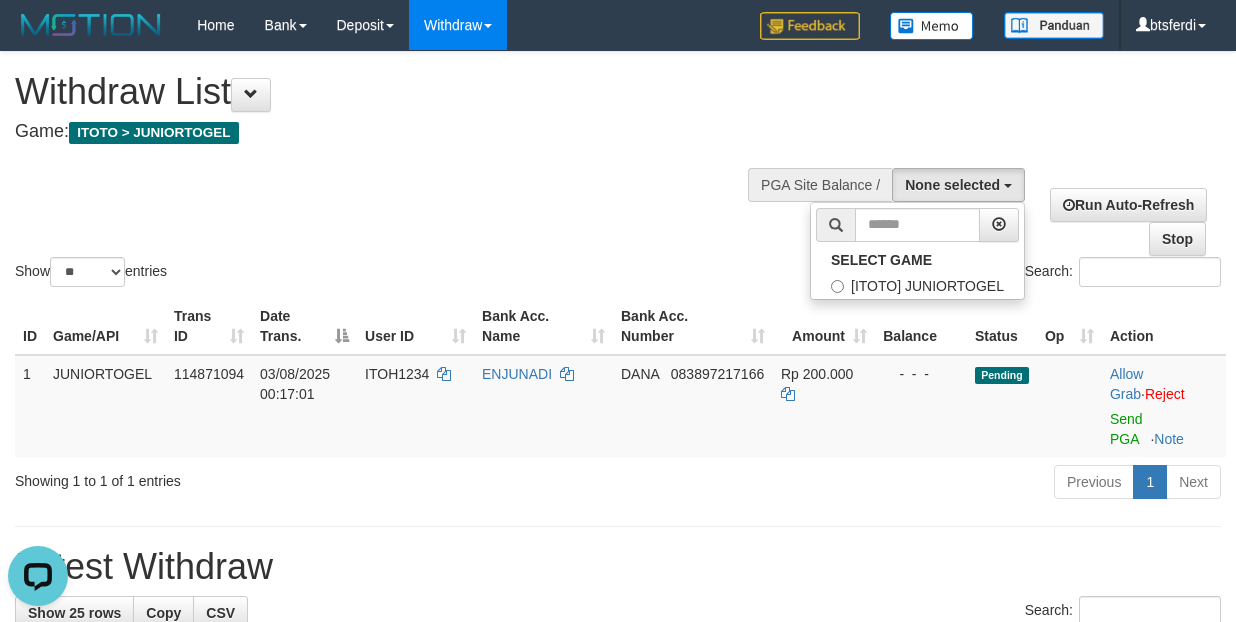 select on "****" 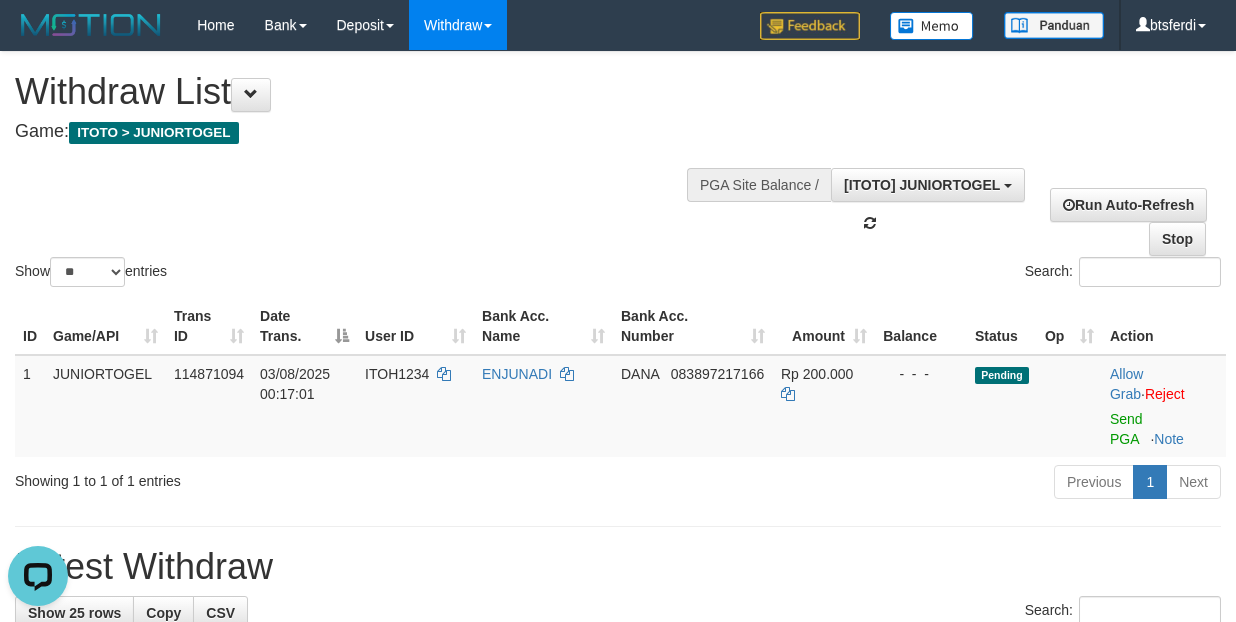 scroll, scrollTop: 18, scrollLeft: 0, axis: vertical 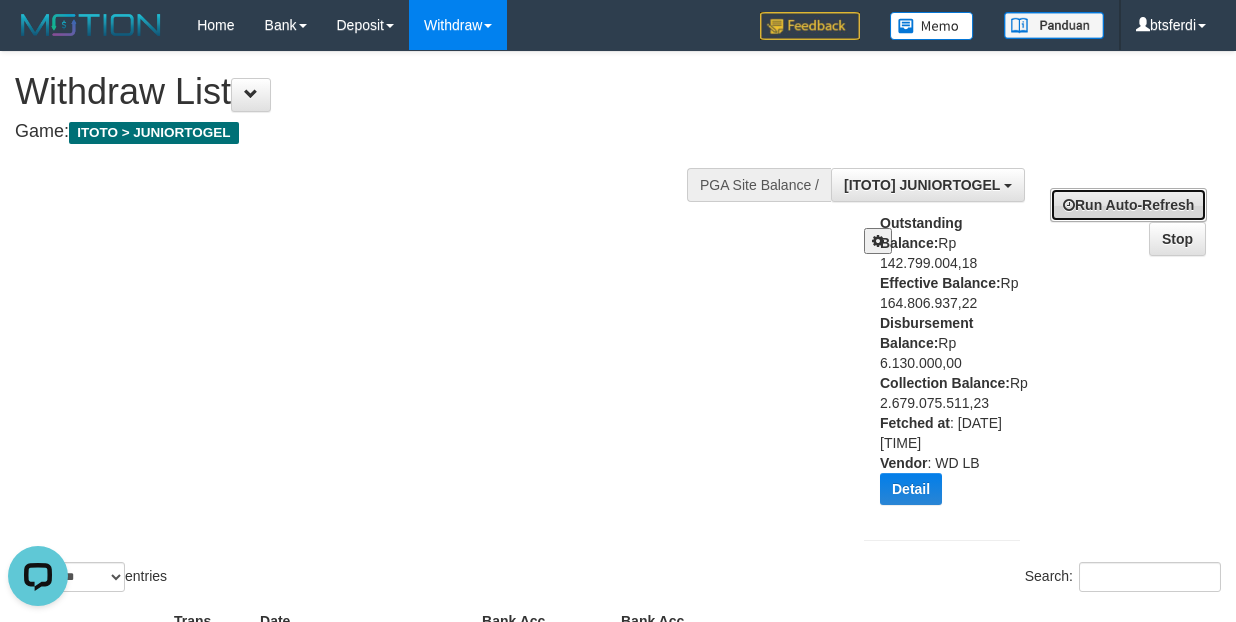 click at bounding box center [1069, 205] 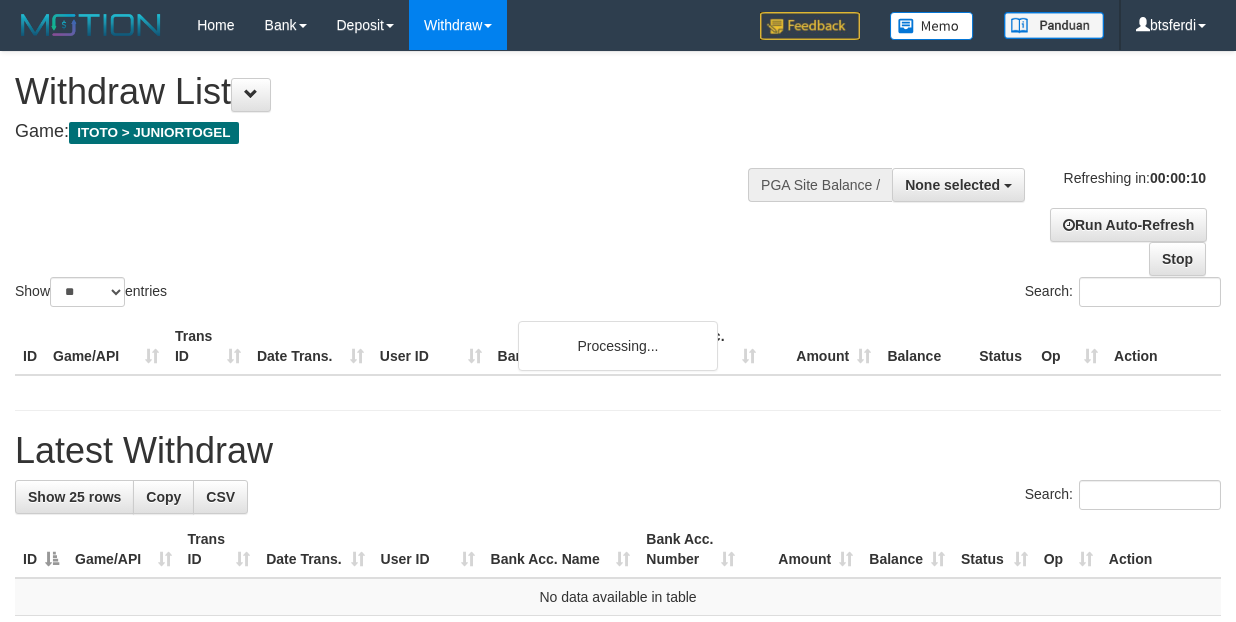 select 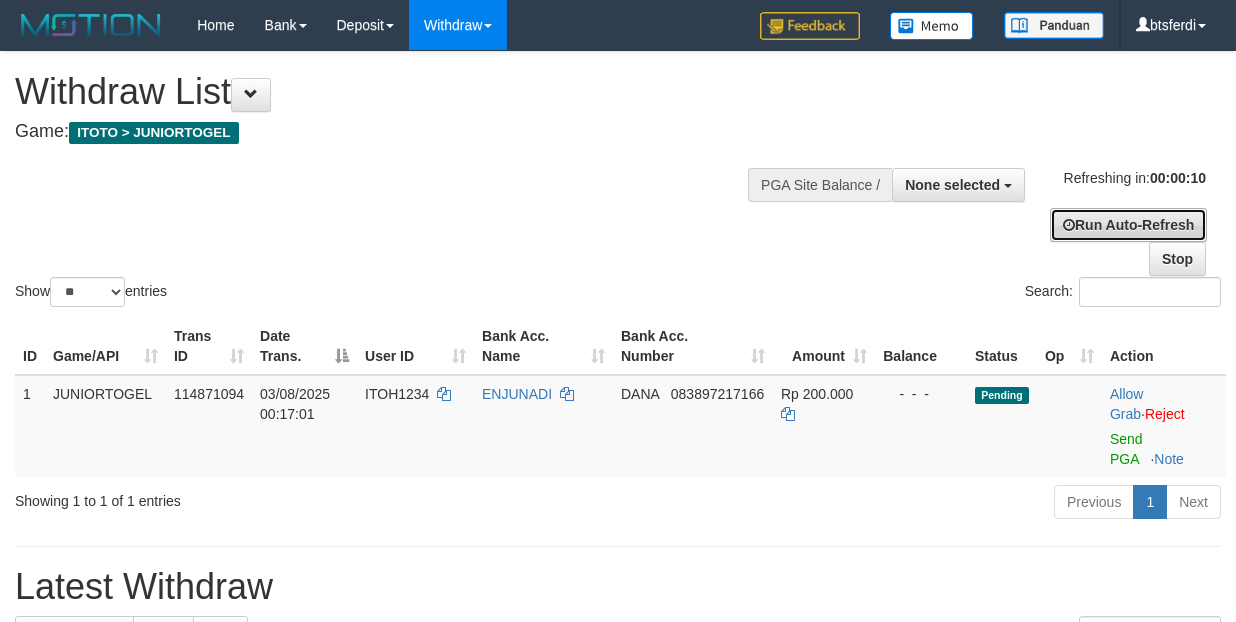 click on "Run Auto-Refresh" at bounding box center [1128, 225] 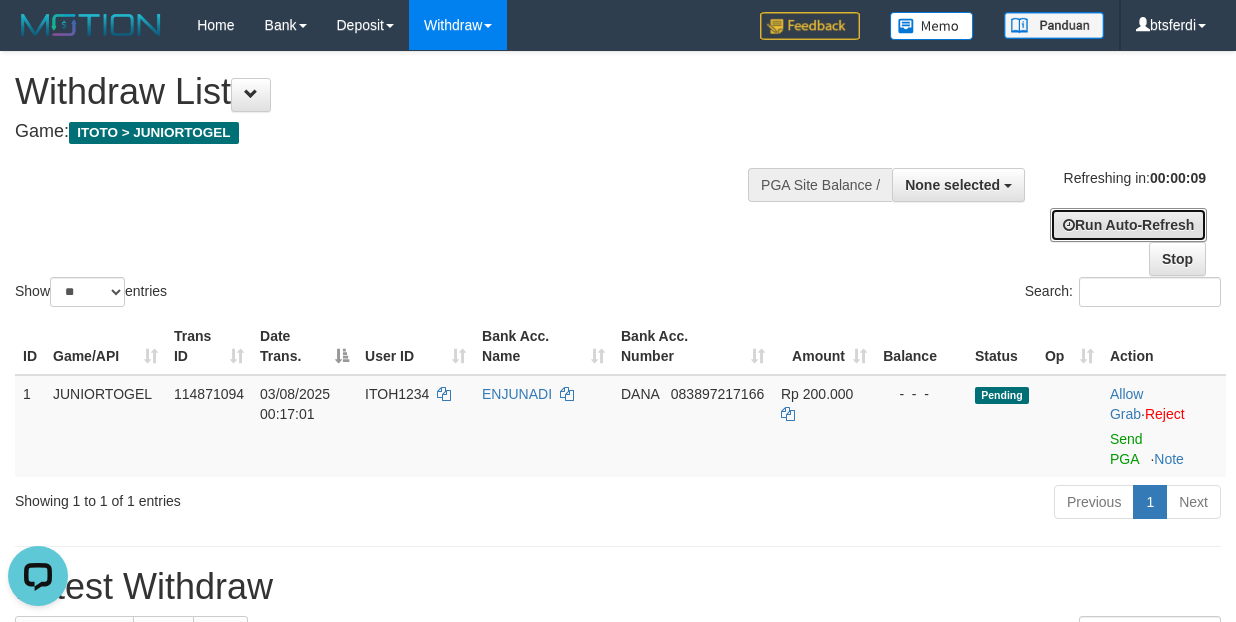scroll, scrollTop: 0, scrollLeft: 0, axis: both 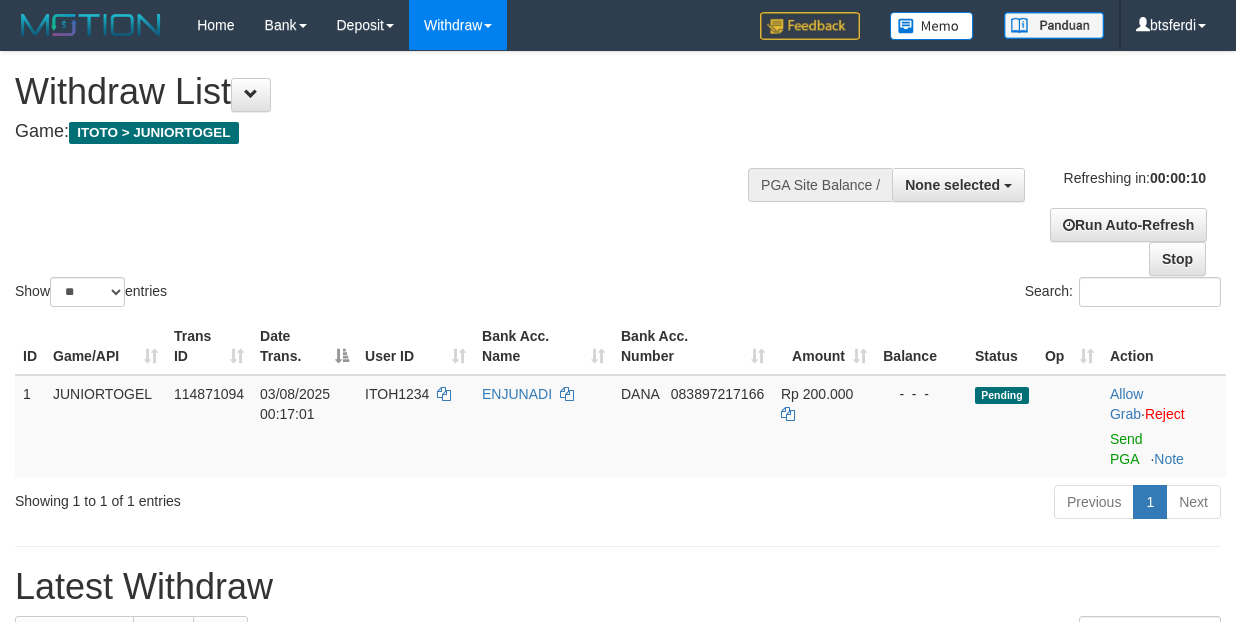 select 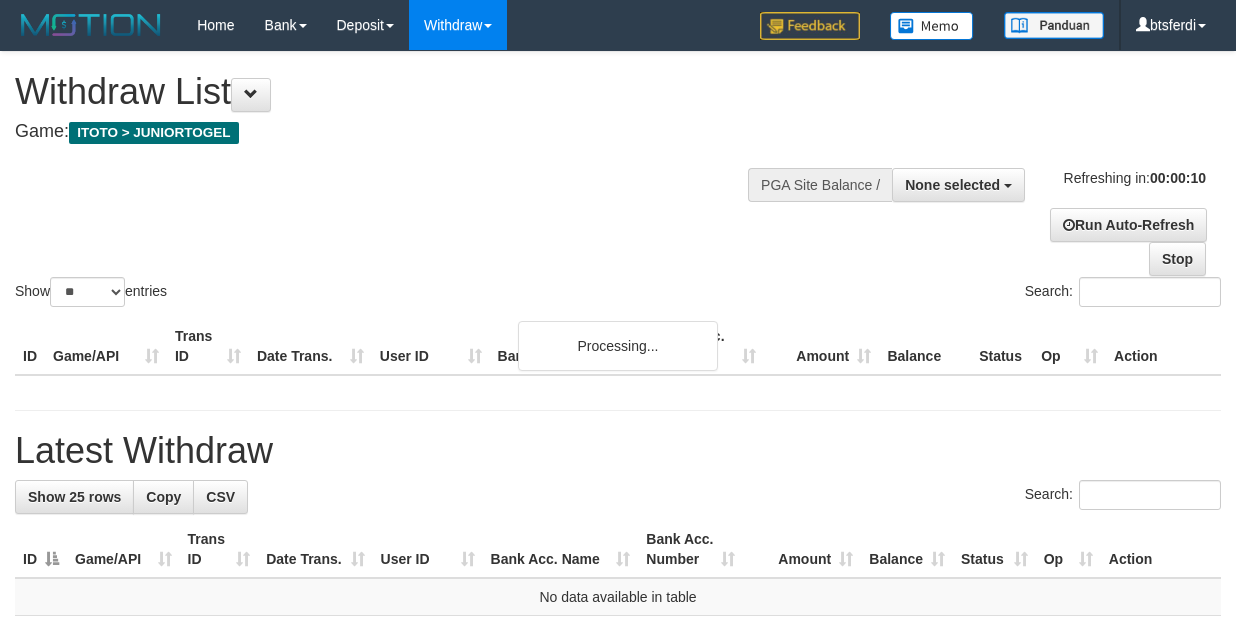 select 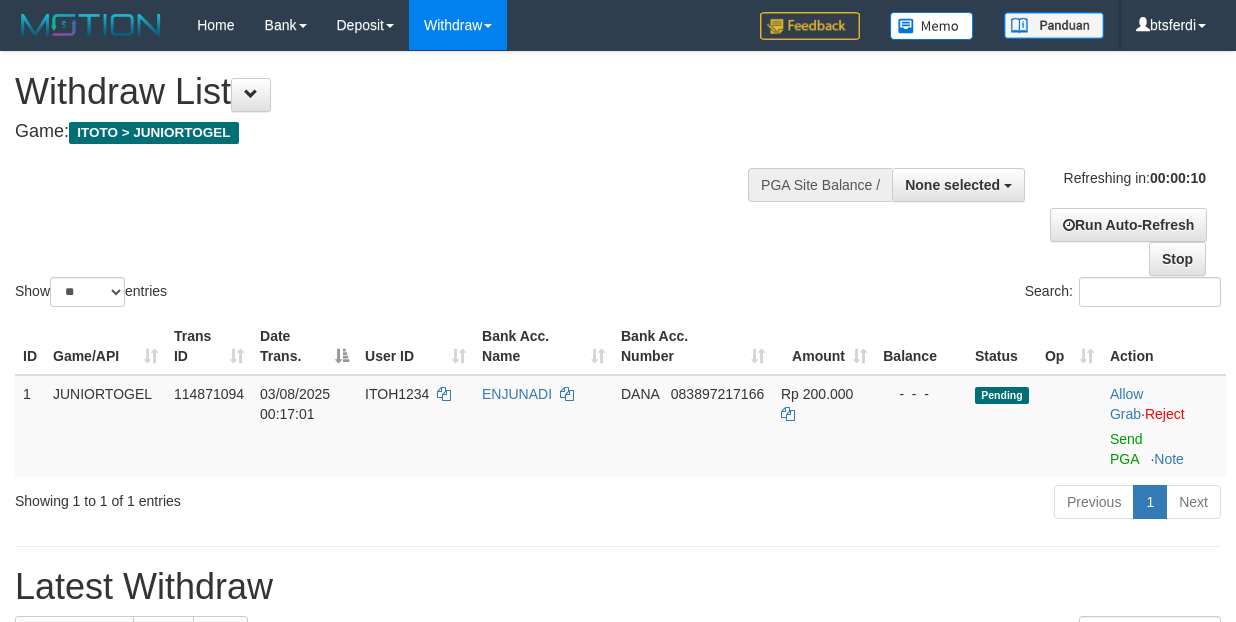 select 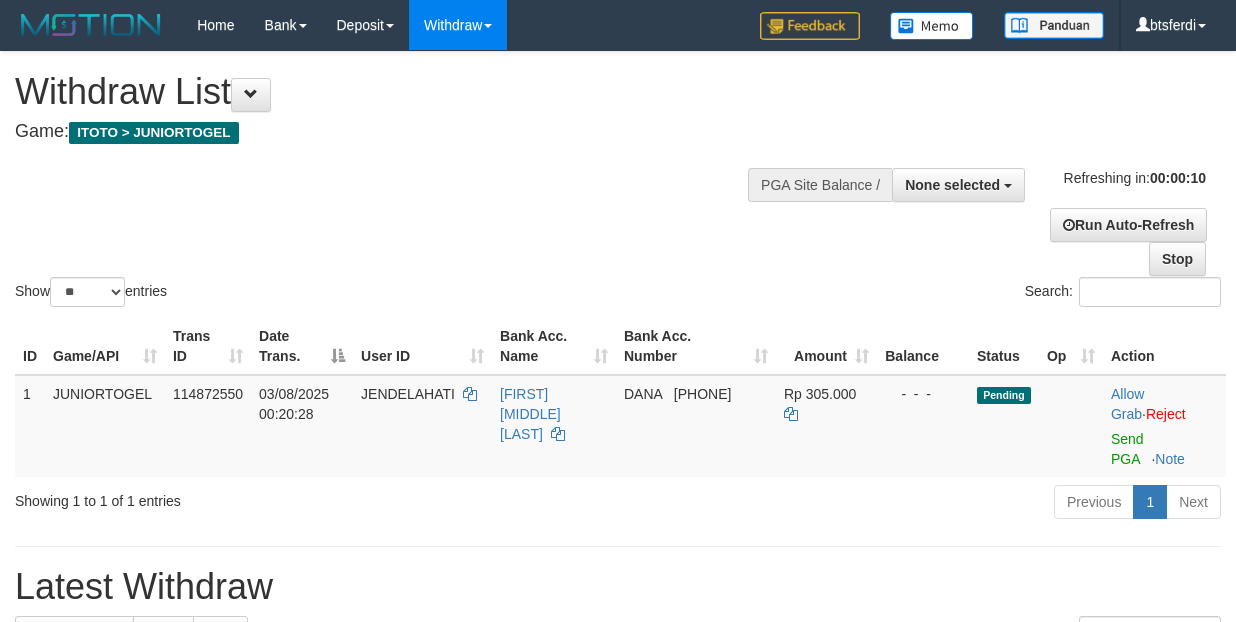 select 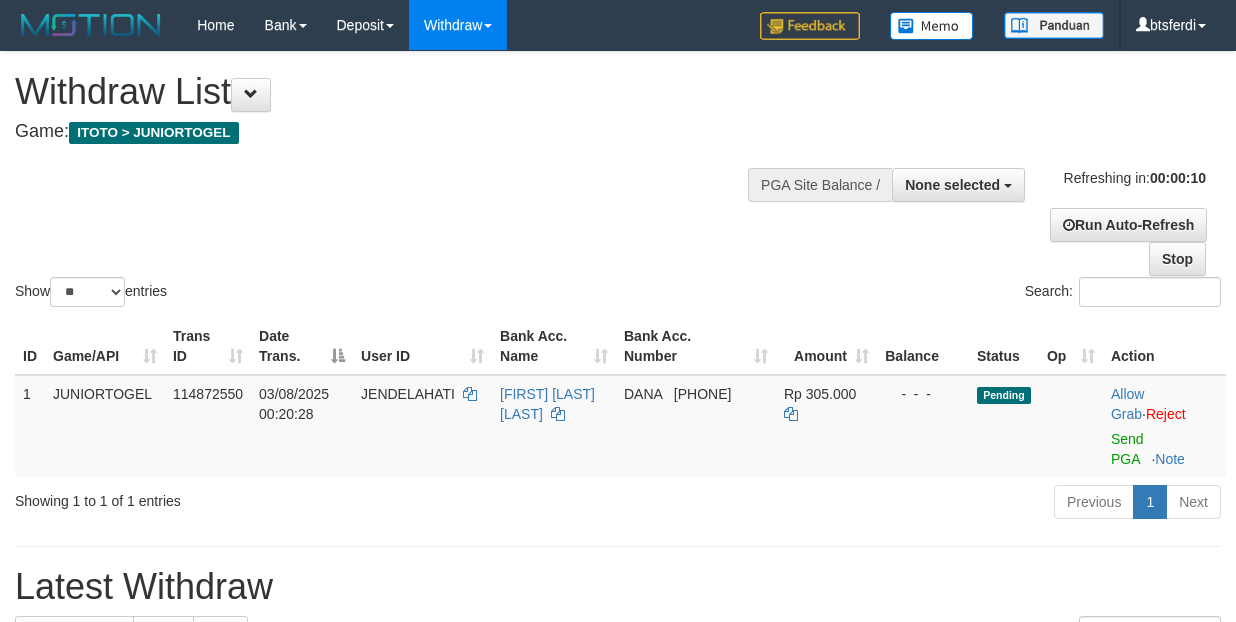 select 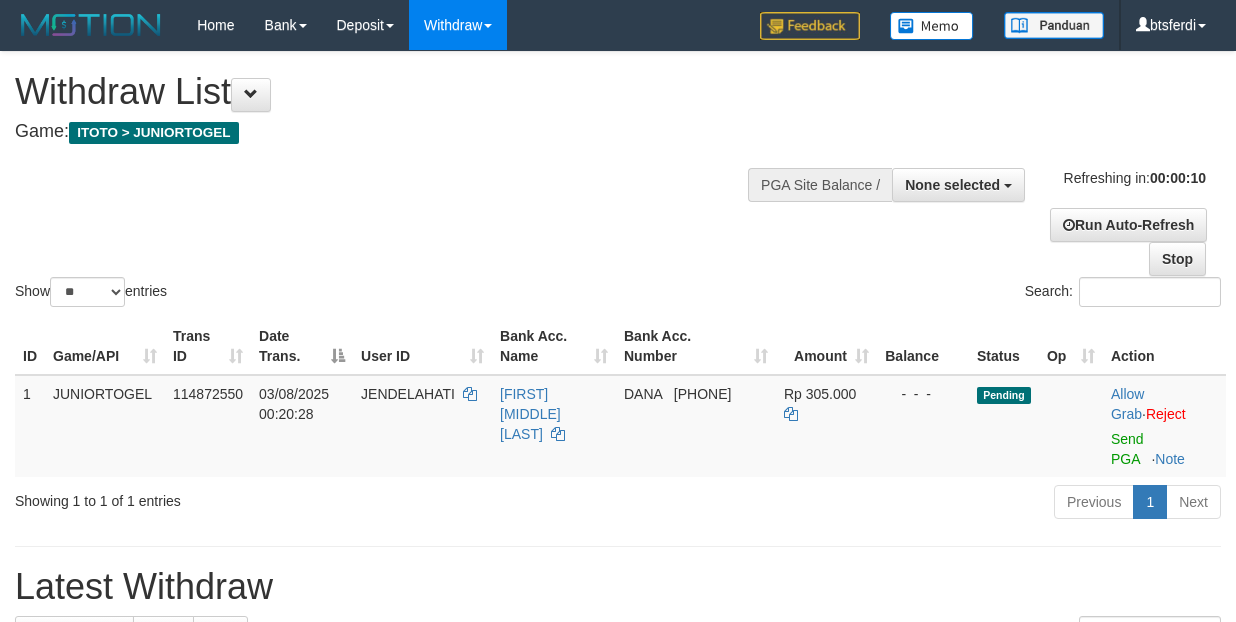 select 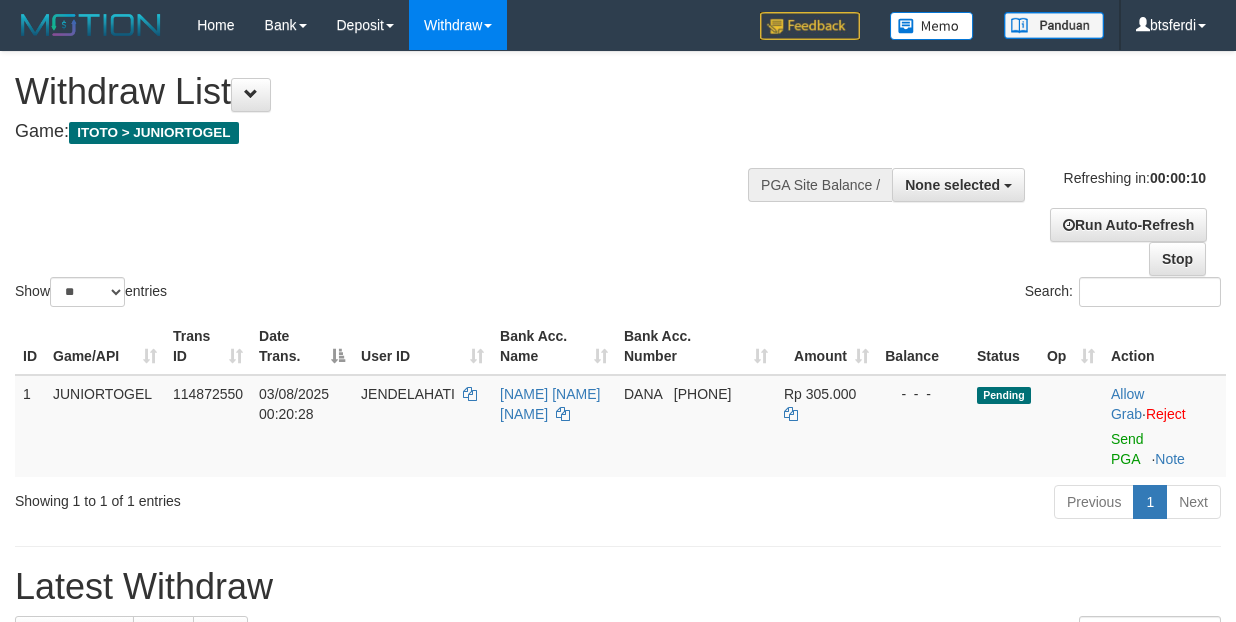 select 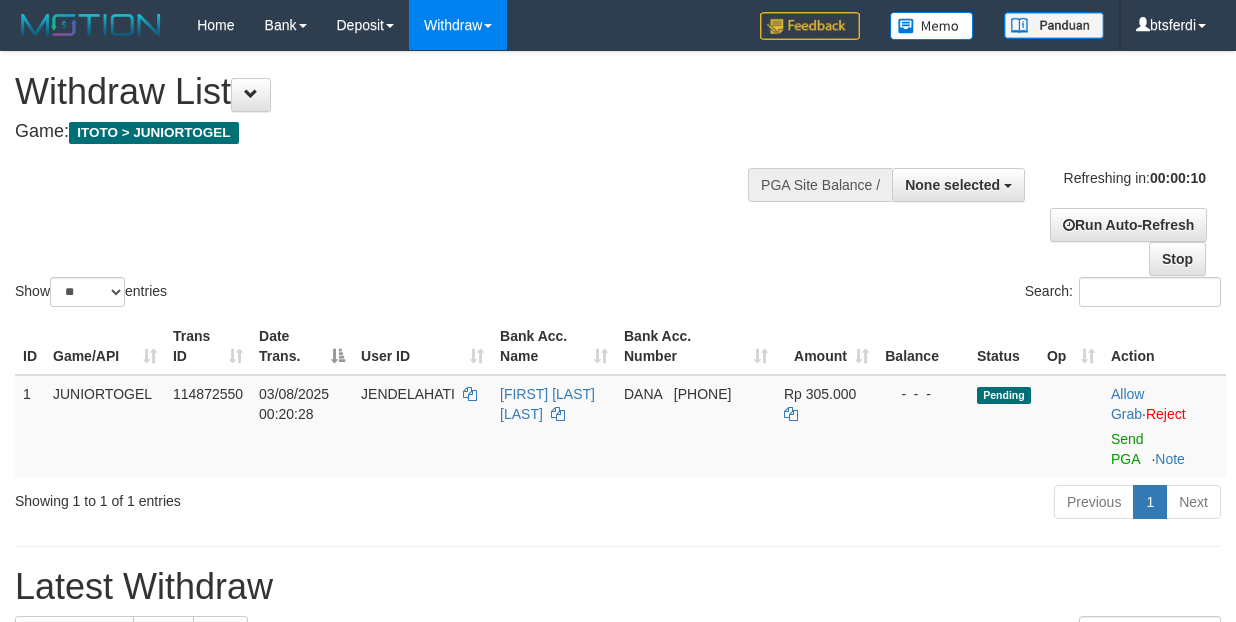 select 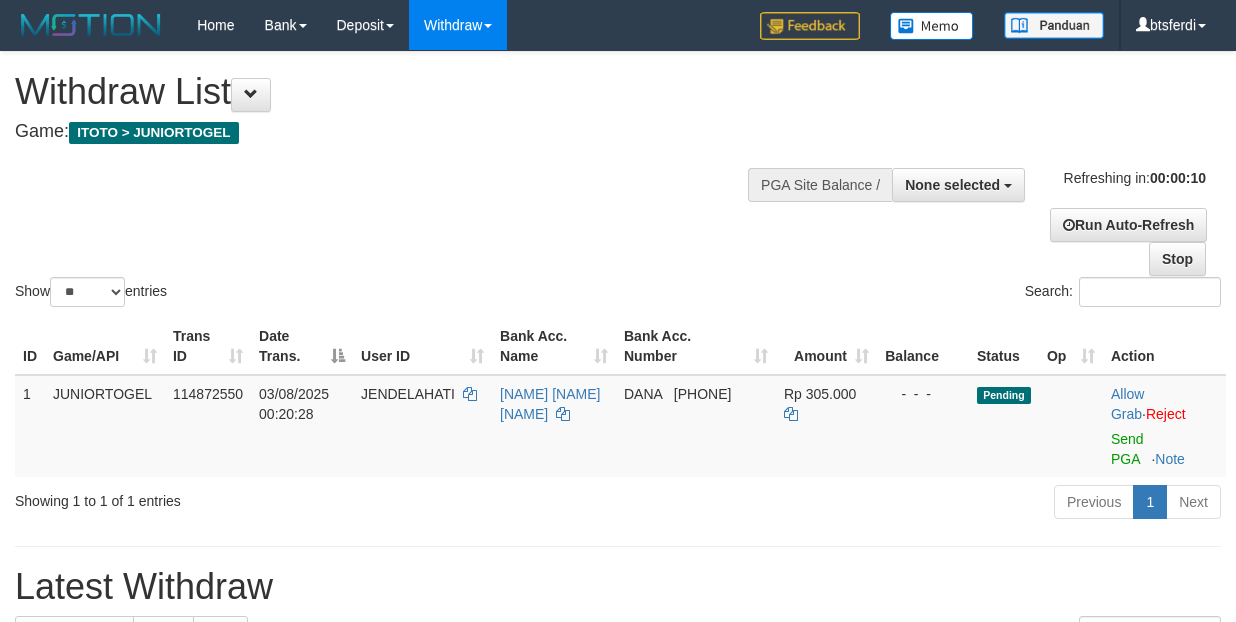 select 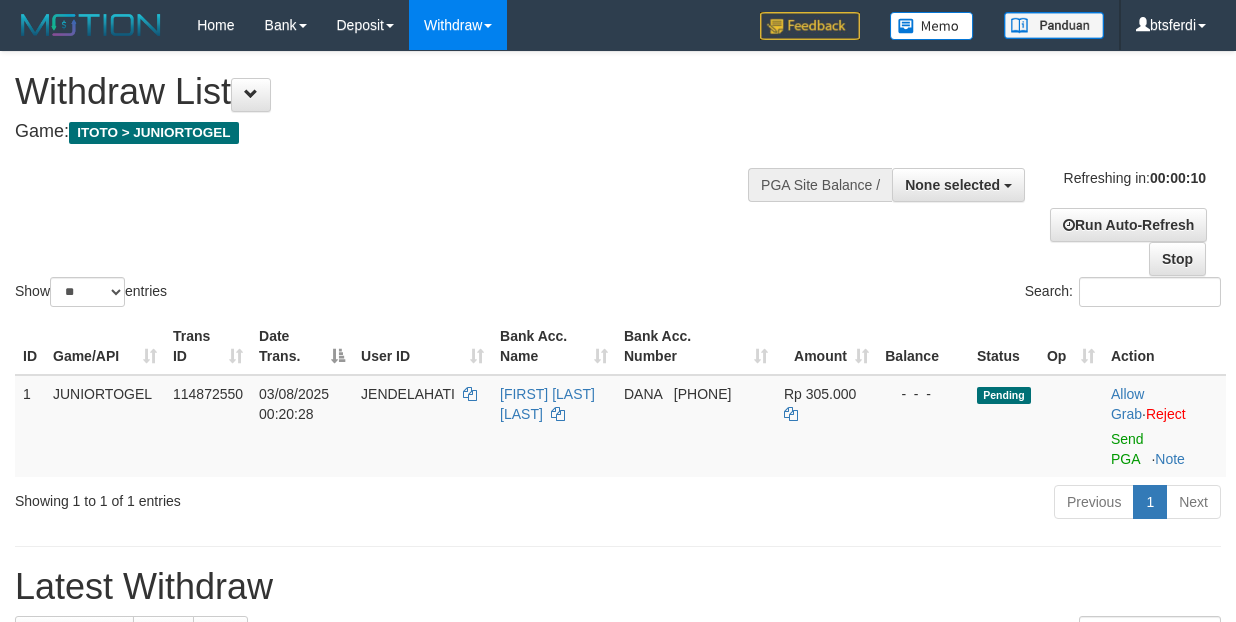 select 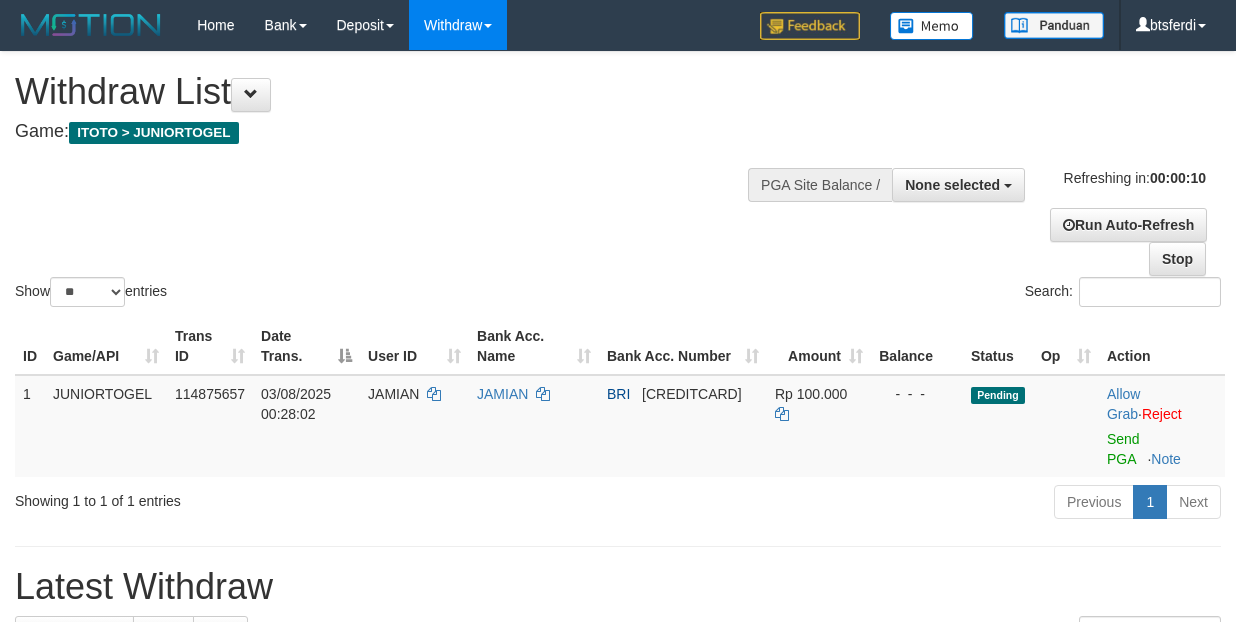 select 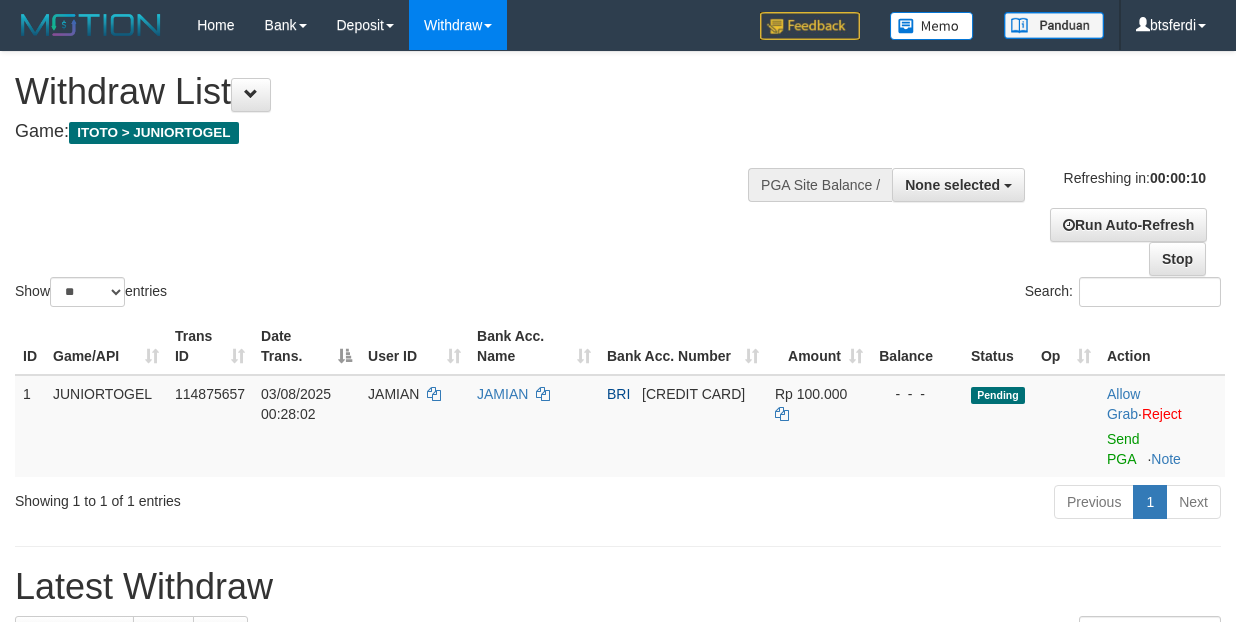 select 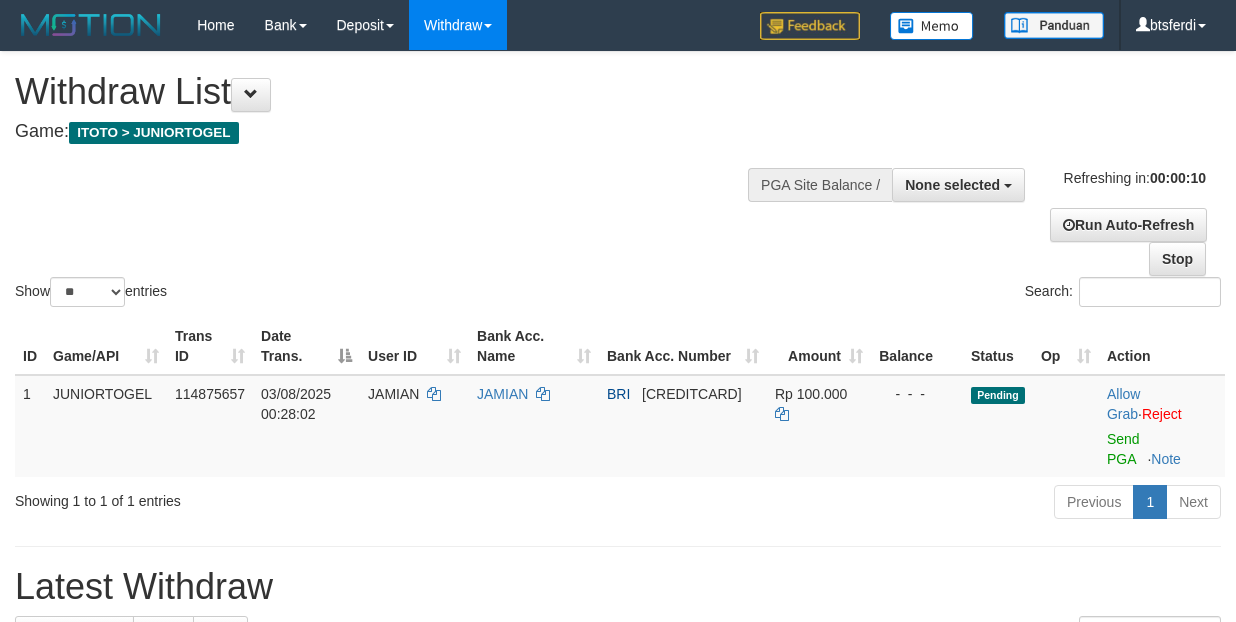 select 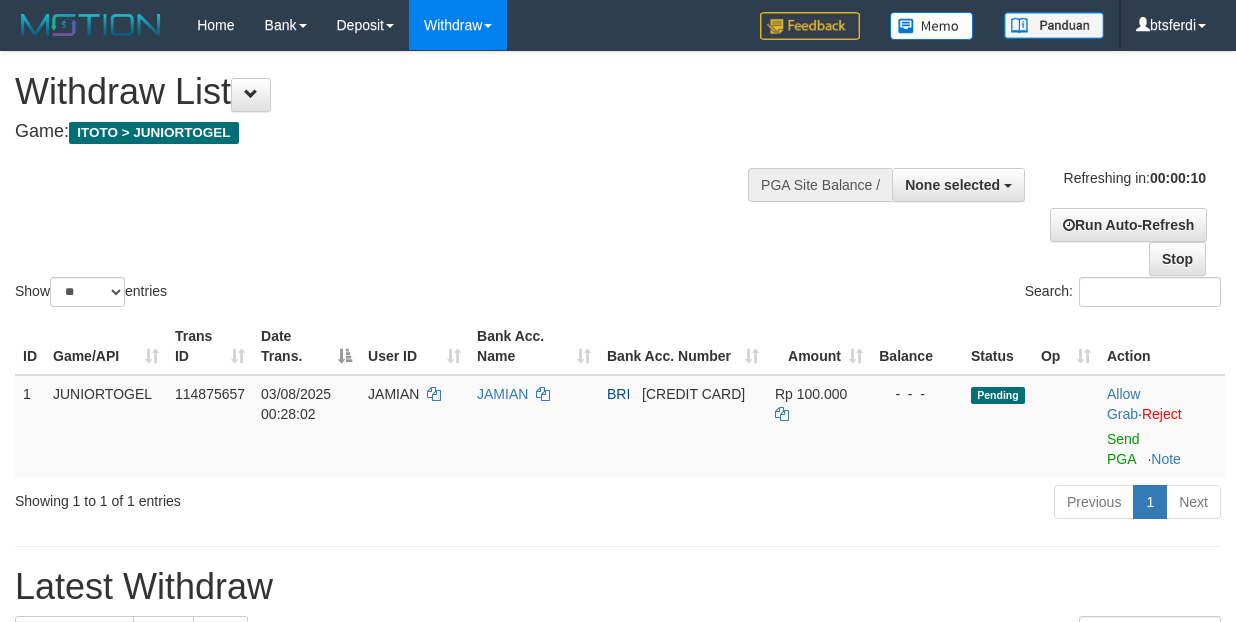 select 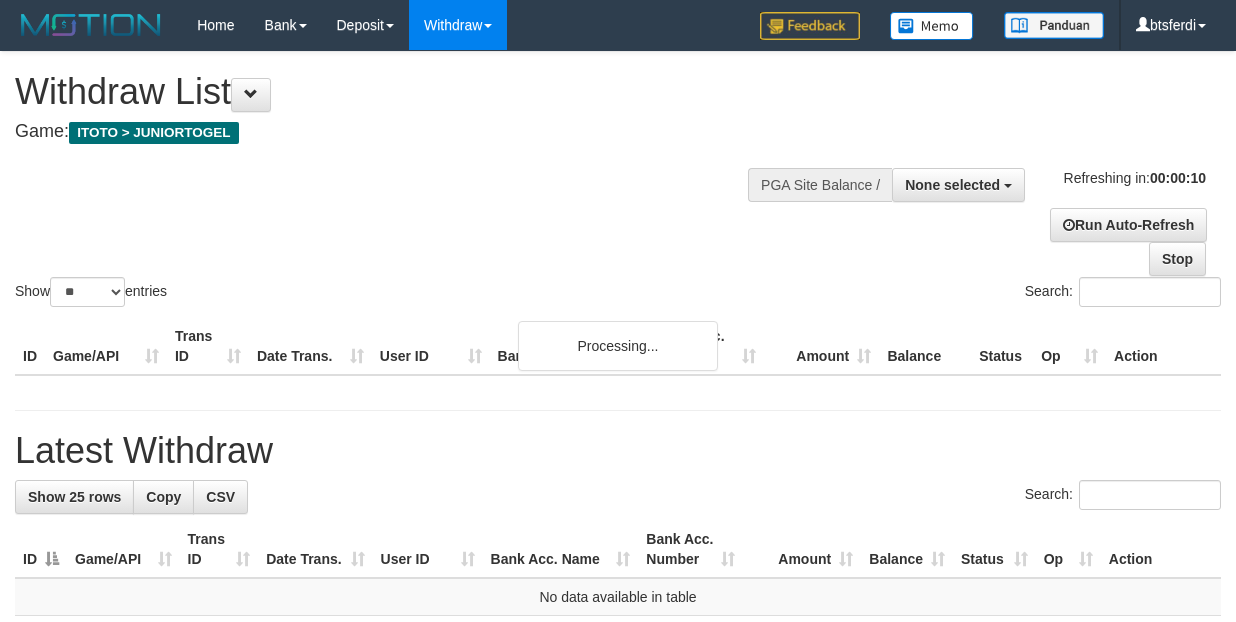 select 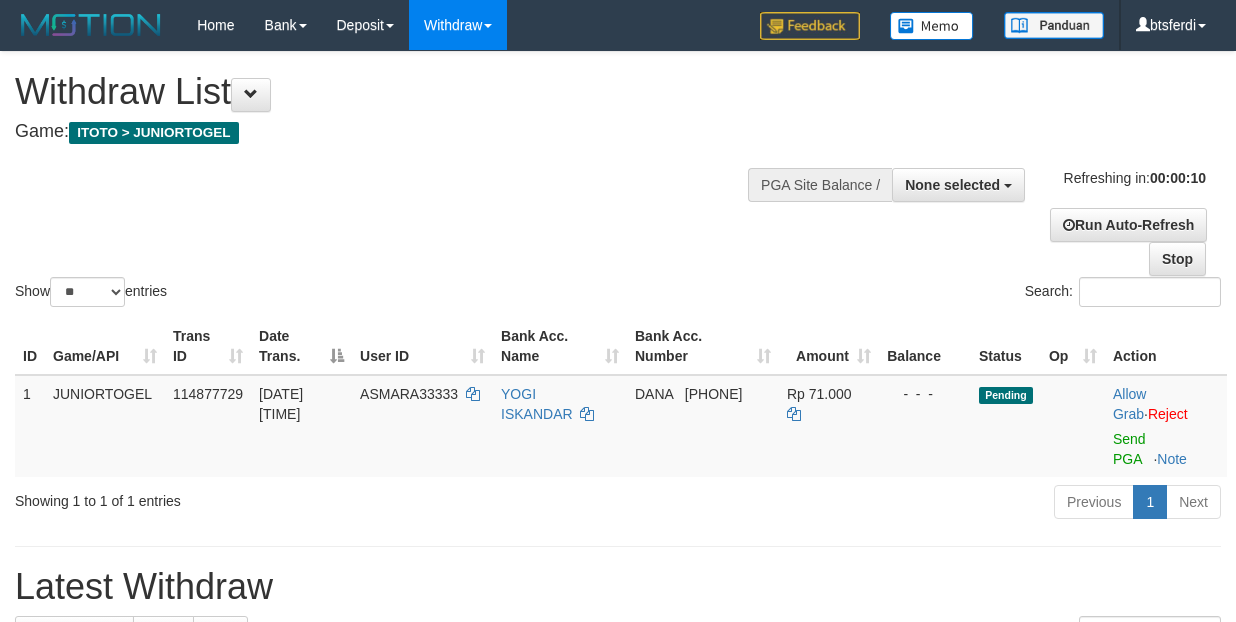 select 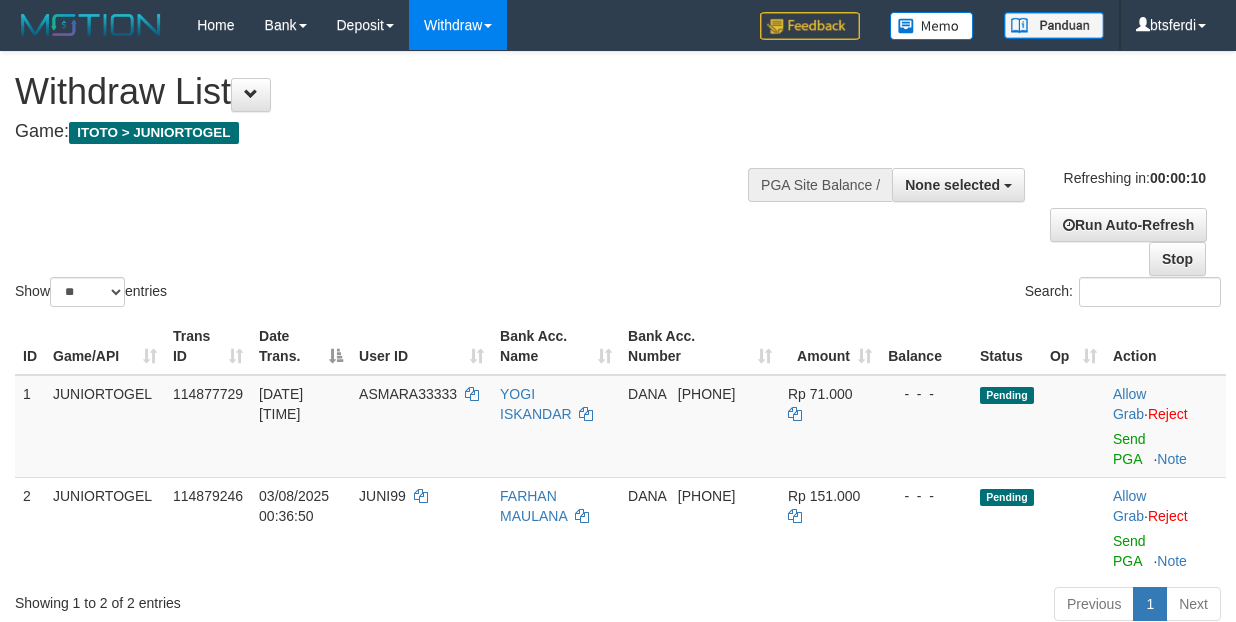 select 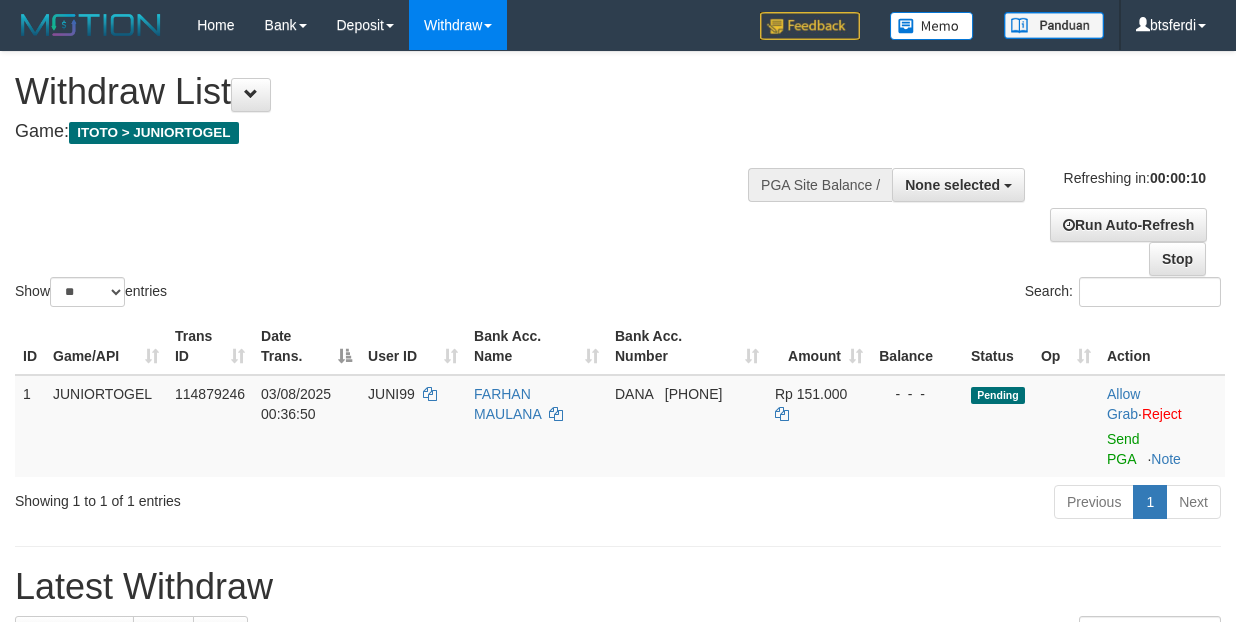 select 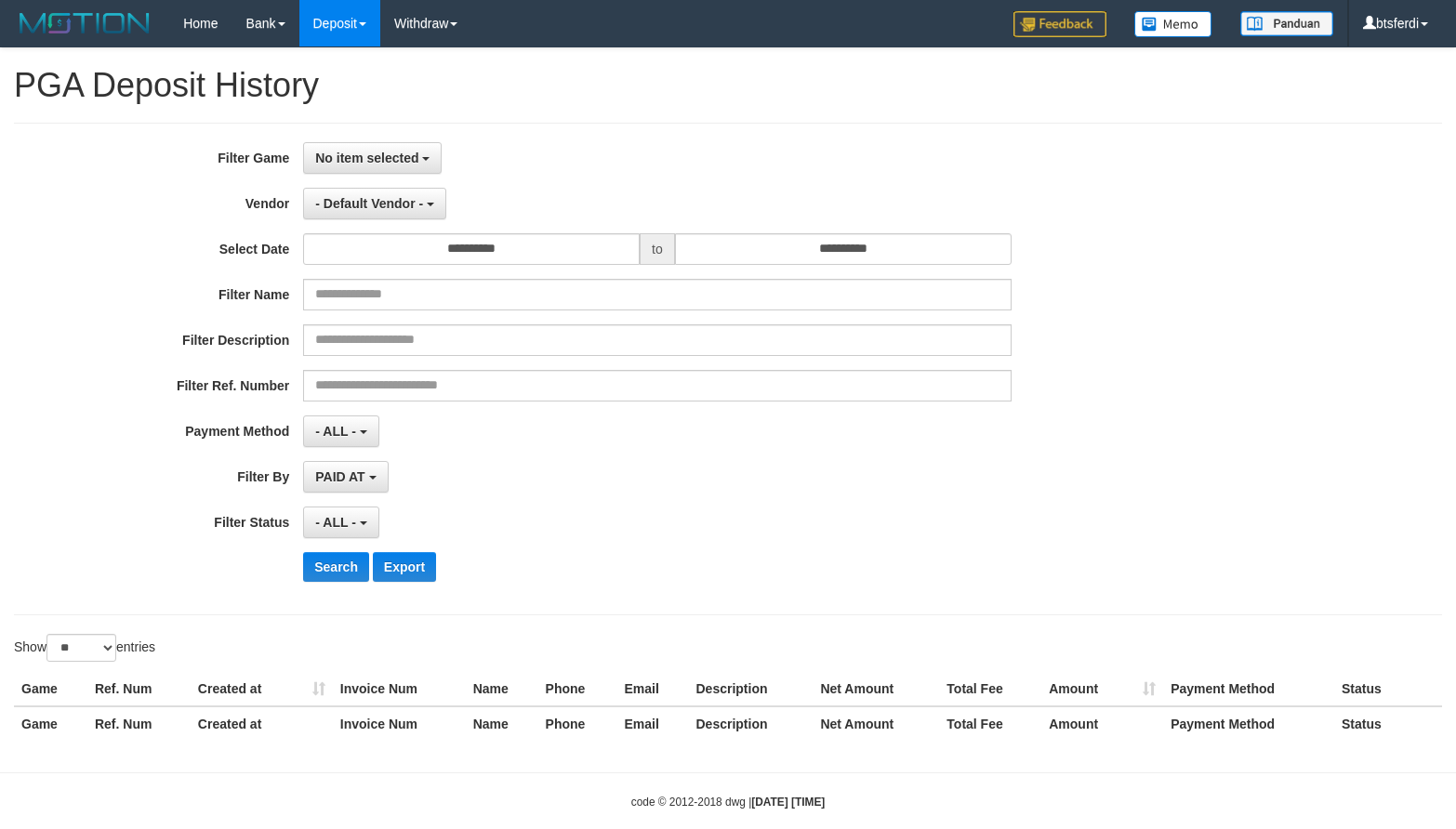 select 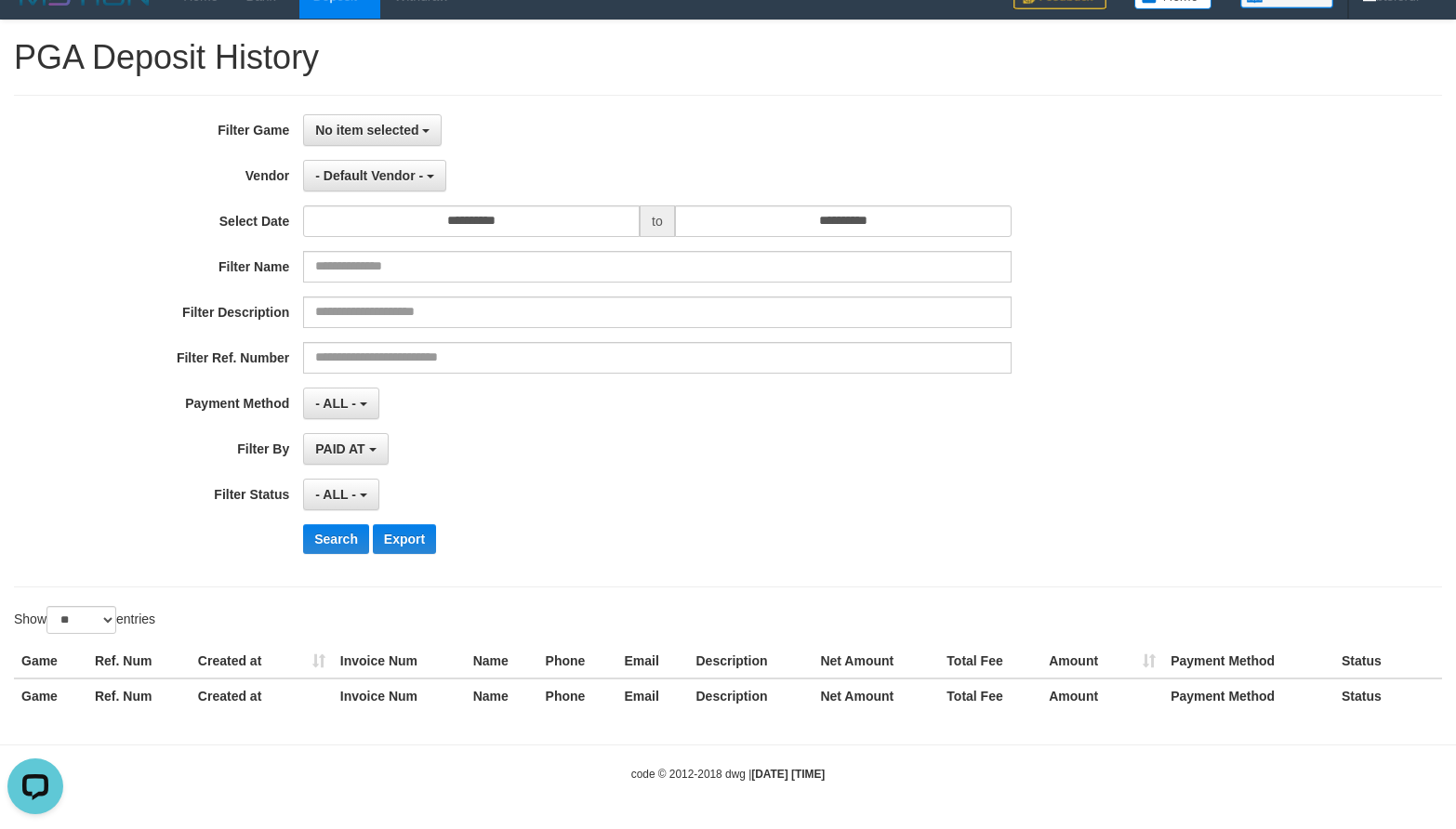 scroll, scrollTop: 0, scrollLeft: 0, axis: both 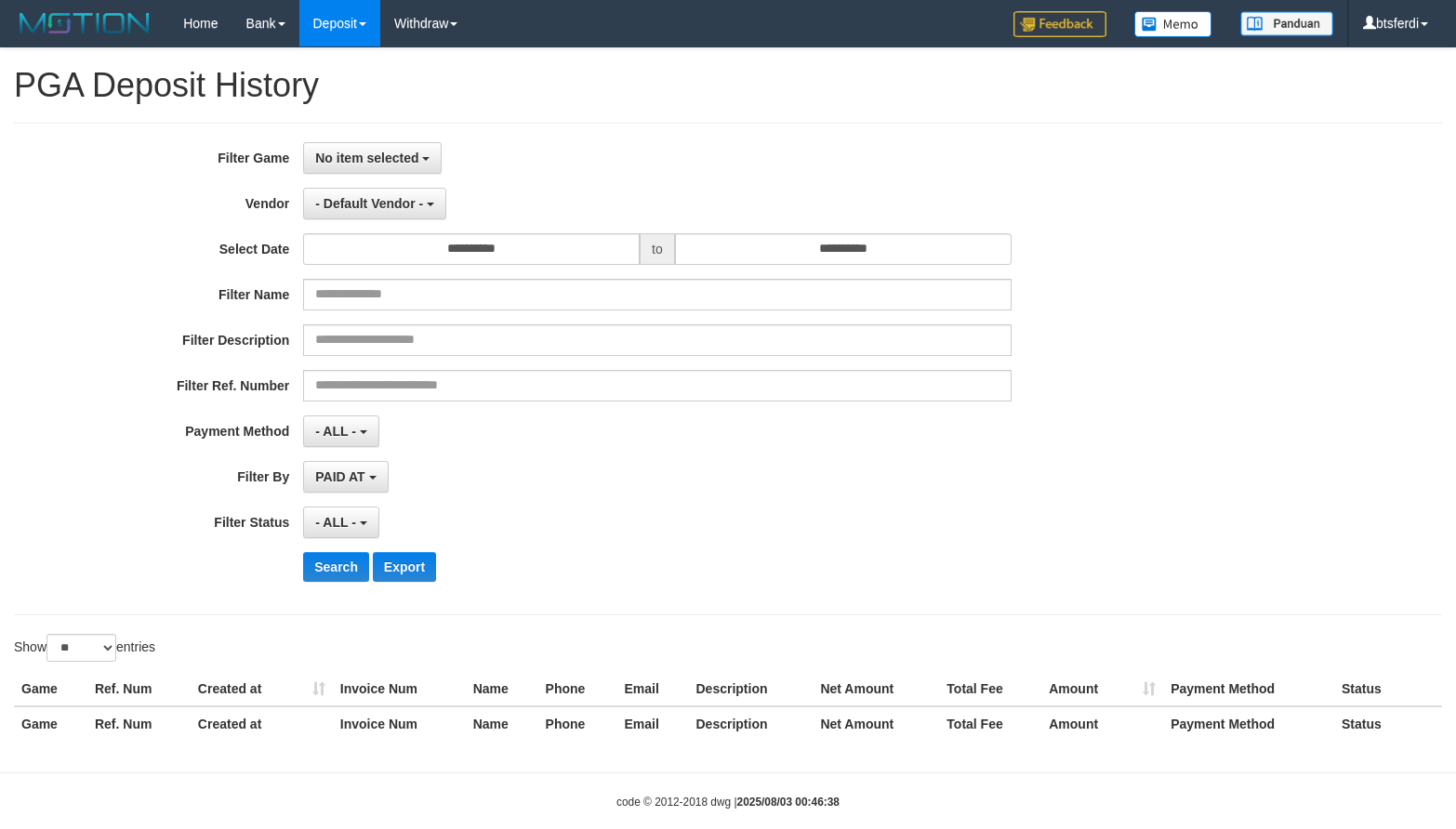 select 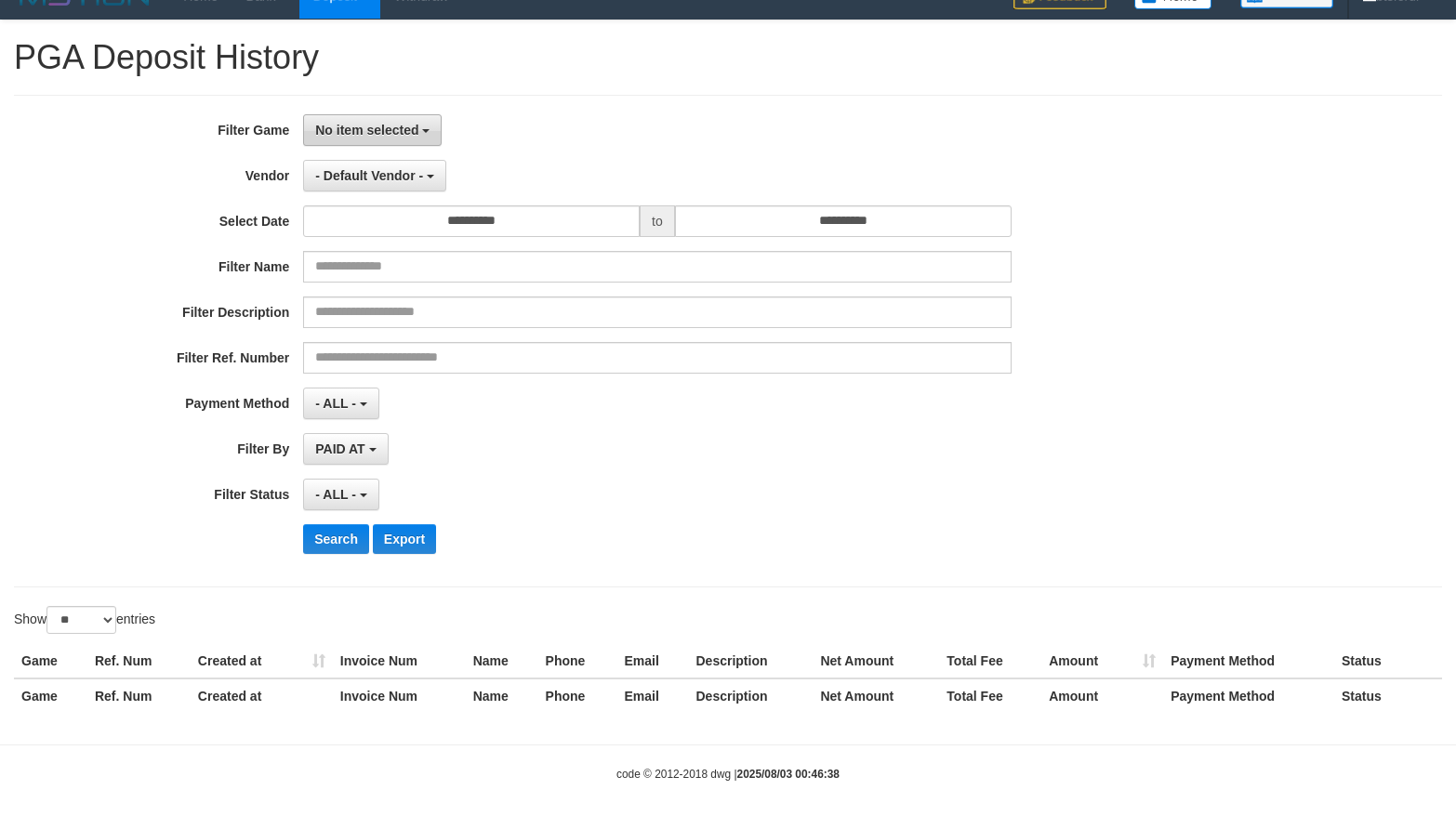 click on "No item selected" at bounding box center [372, 130] 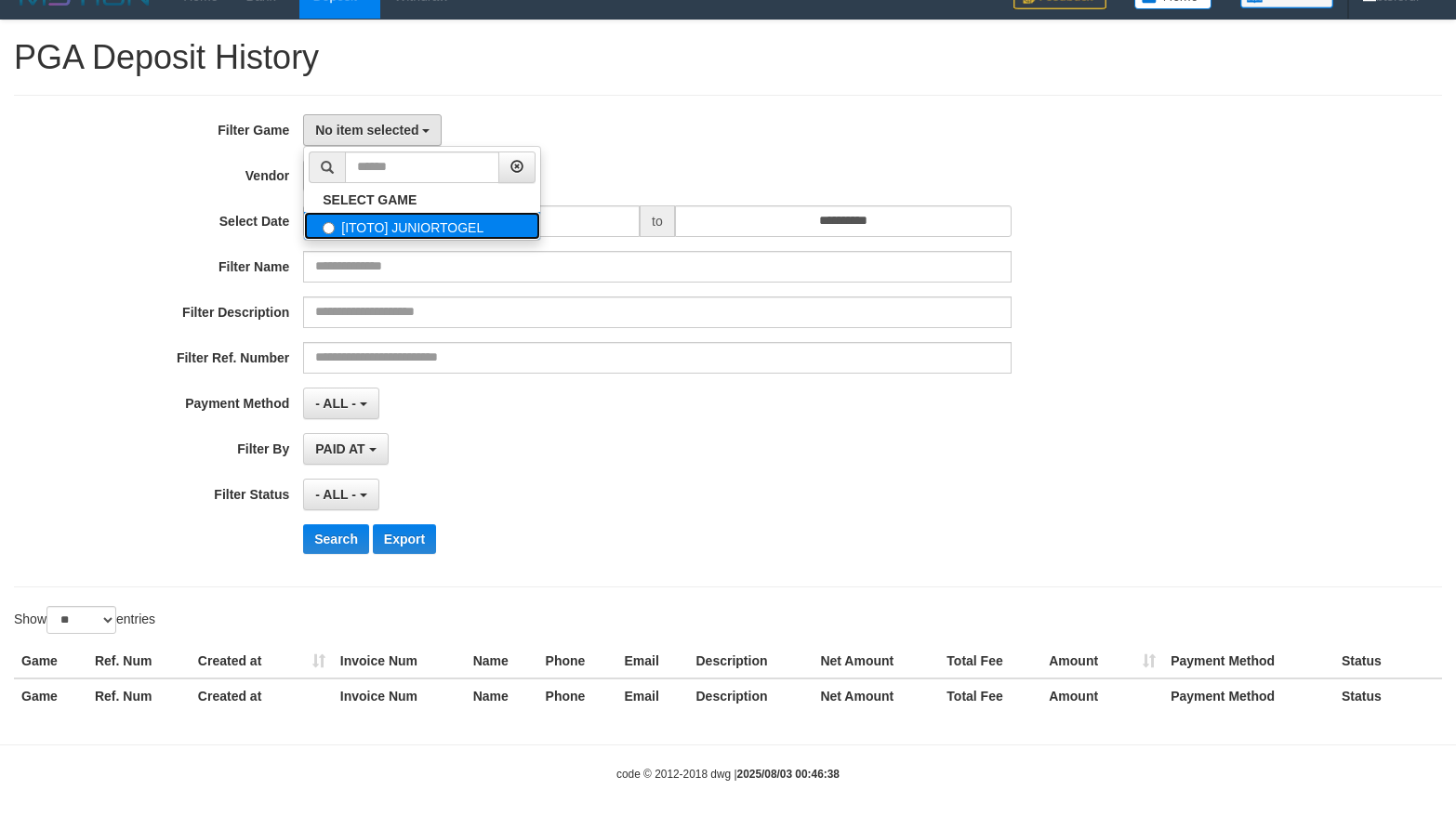 click on "[ITOTO] JUNIORTOGEL" at bounding box center (422, 226) 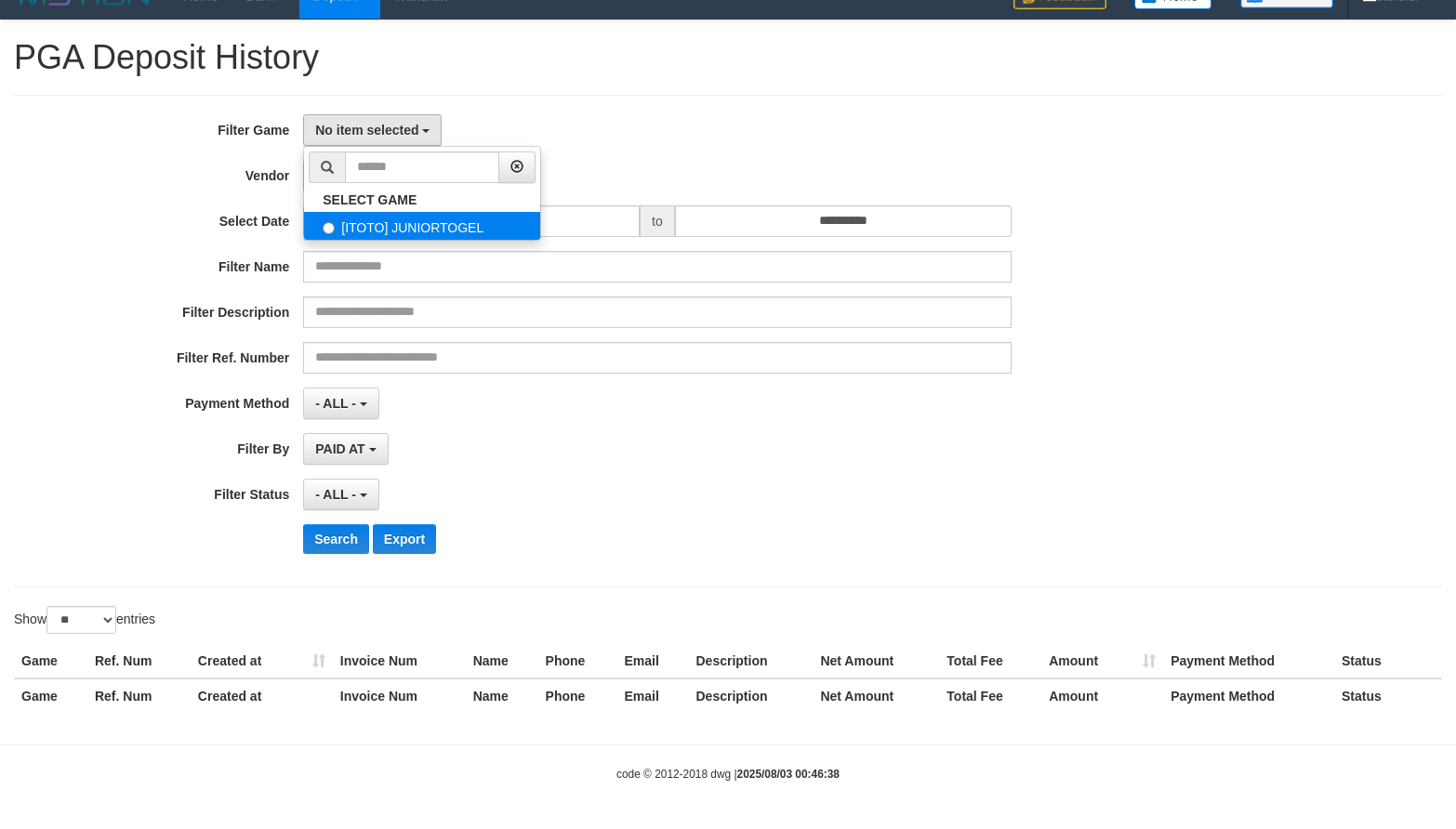 select on "****" 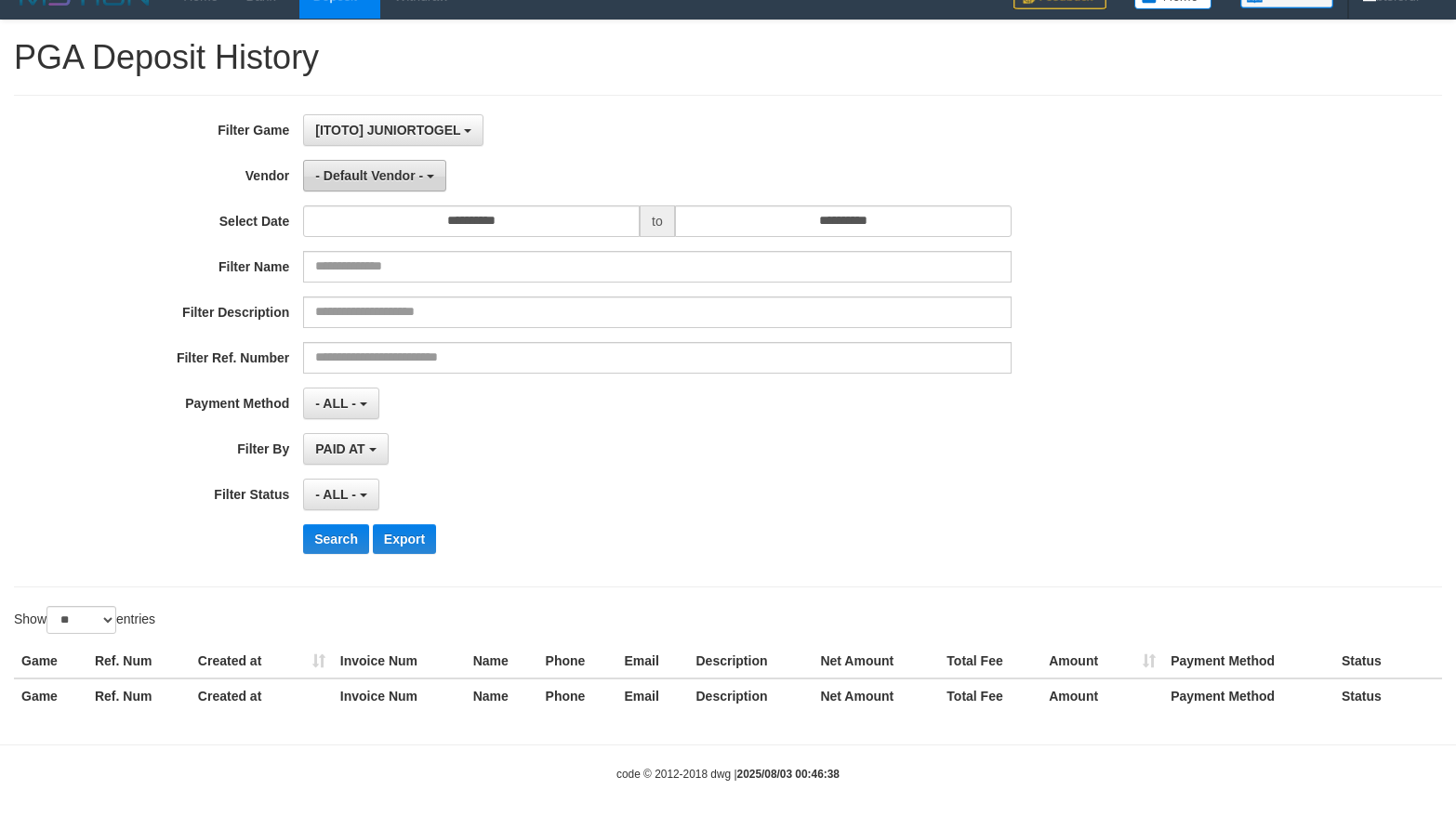 scroll, scrollTop: 17, scrollLeft: 0, axis: vertical 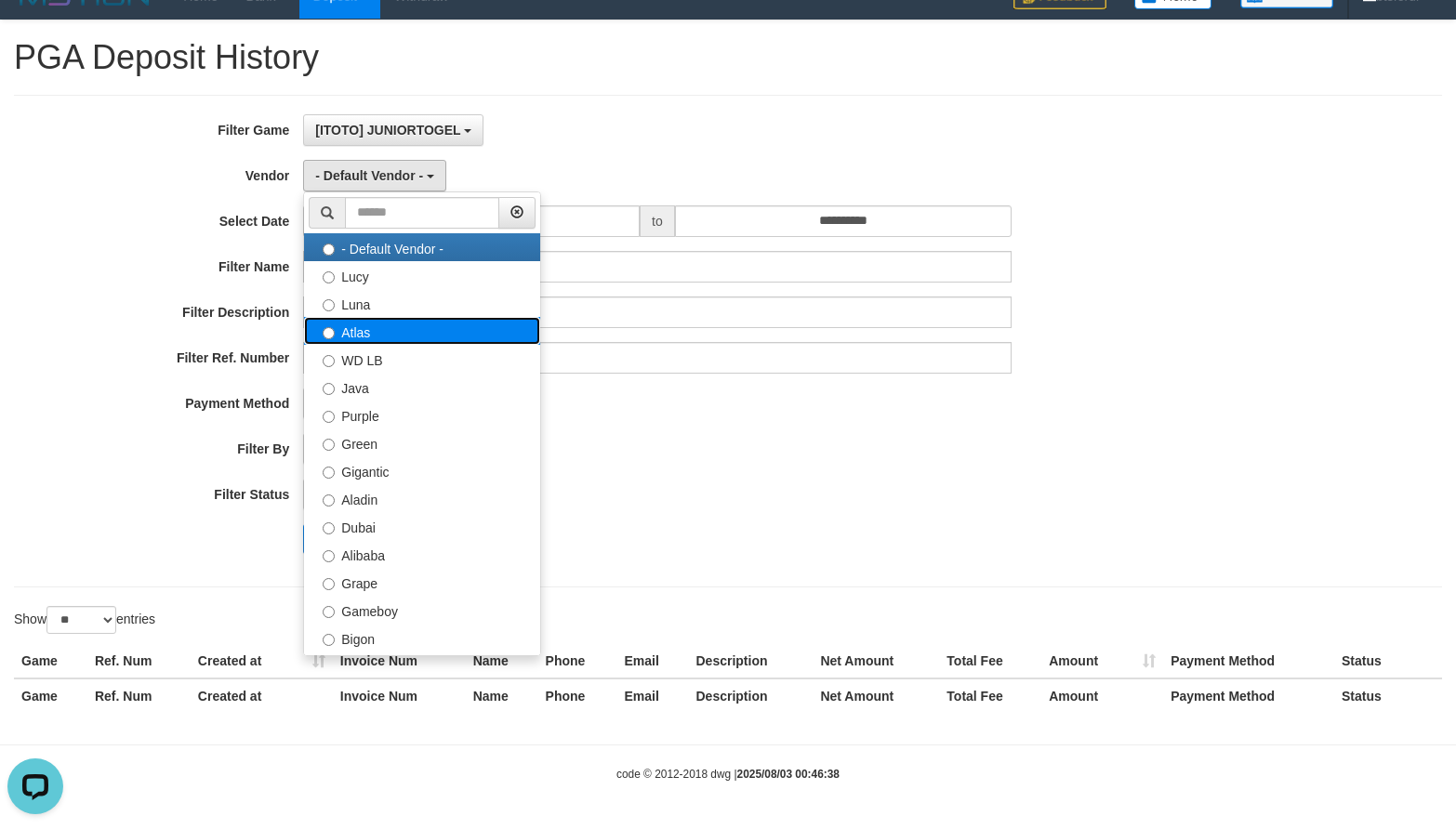 click on "Atlas" at bounding box center (422, 331) 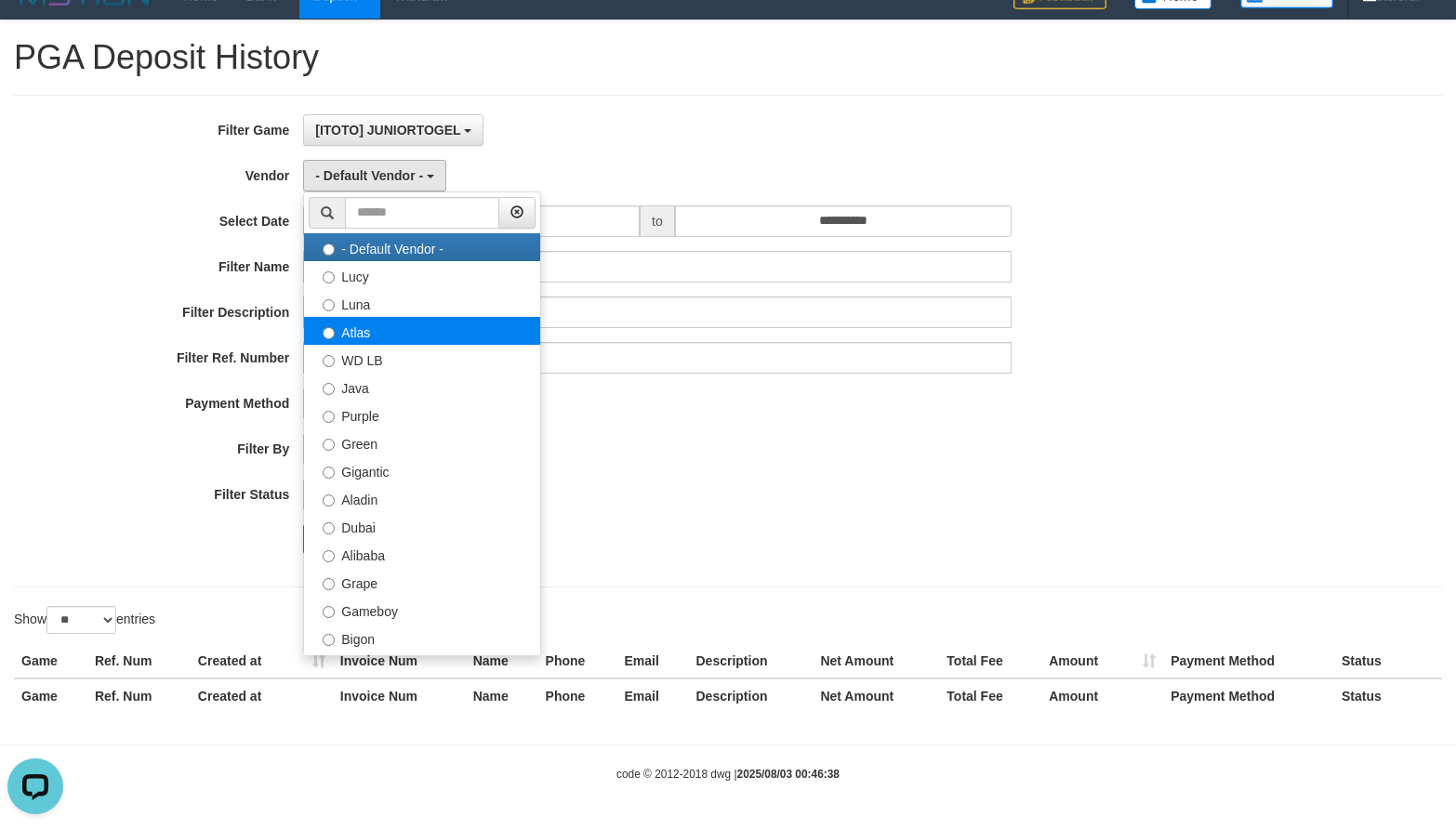 select on "**********" 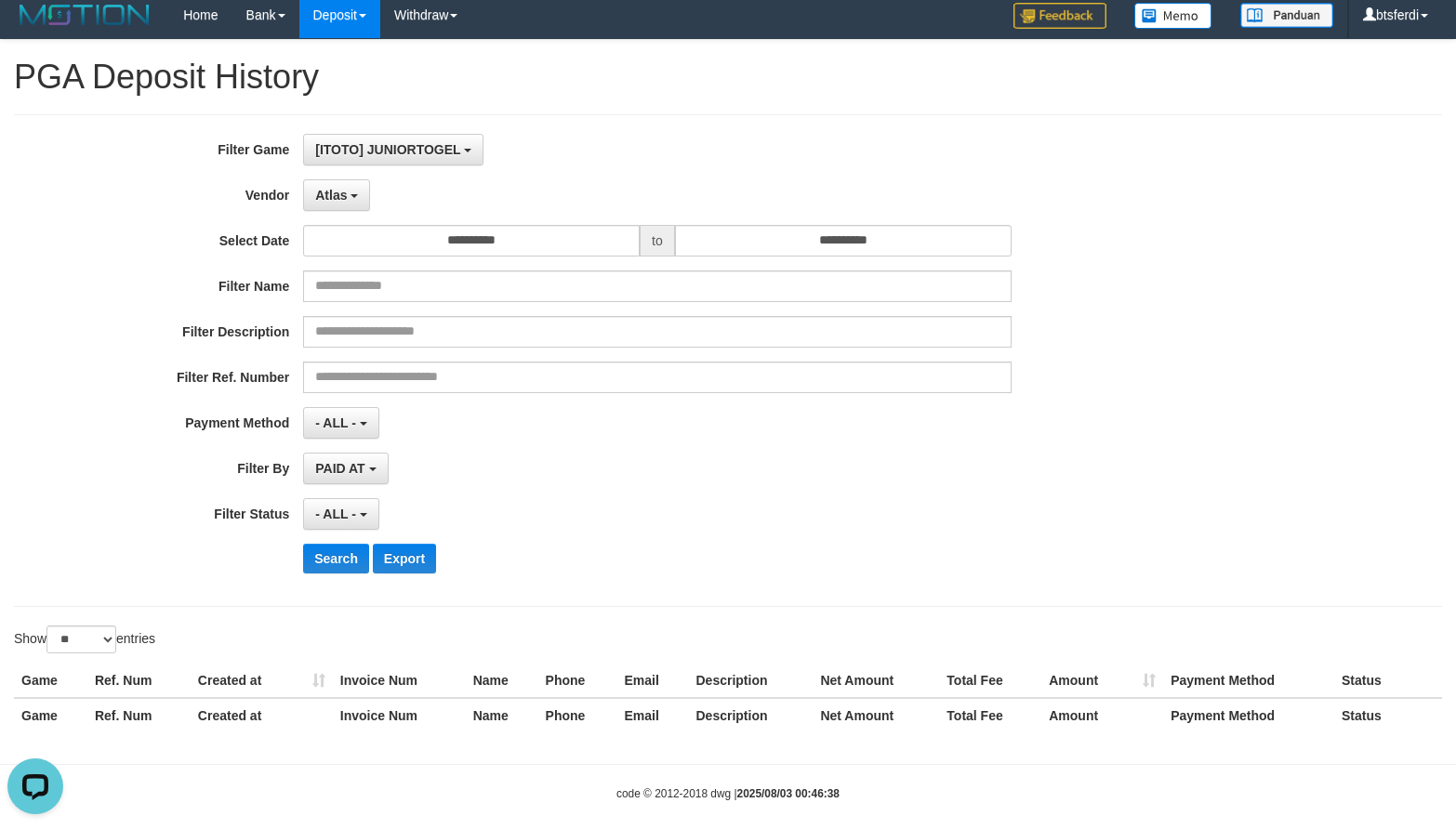 scroll, scrollTop: 0, scrollLeft: 0, axis: both 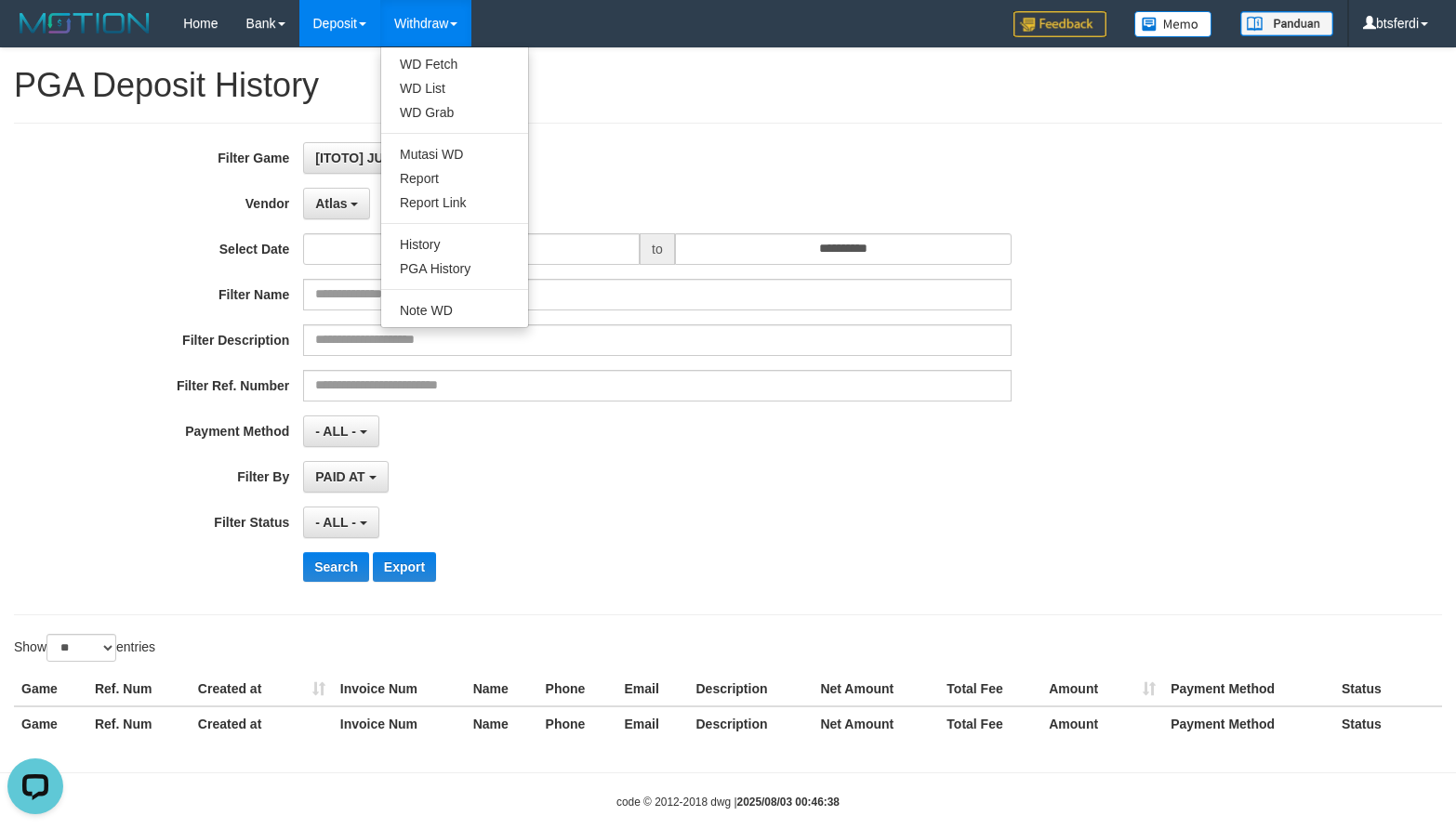 click on "Withdraw" at bounding box center (426, 23) 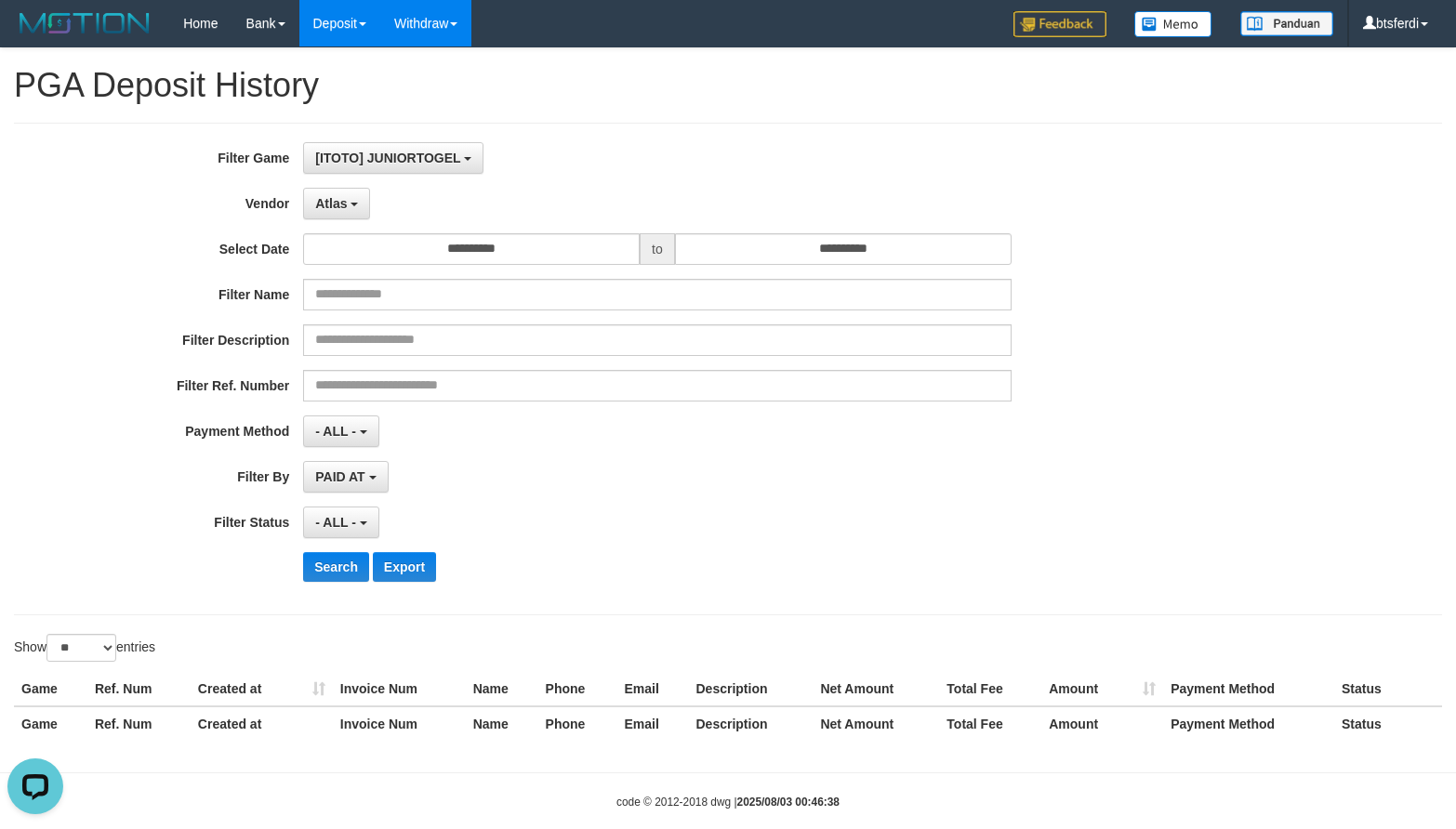 click on "Withdraw" at bounding box center [426, 23] 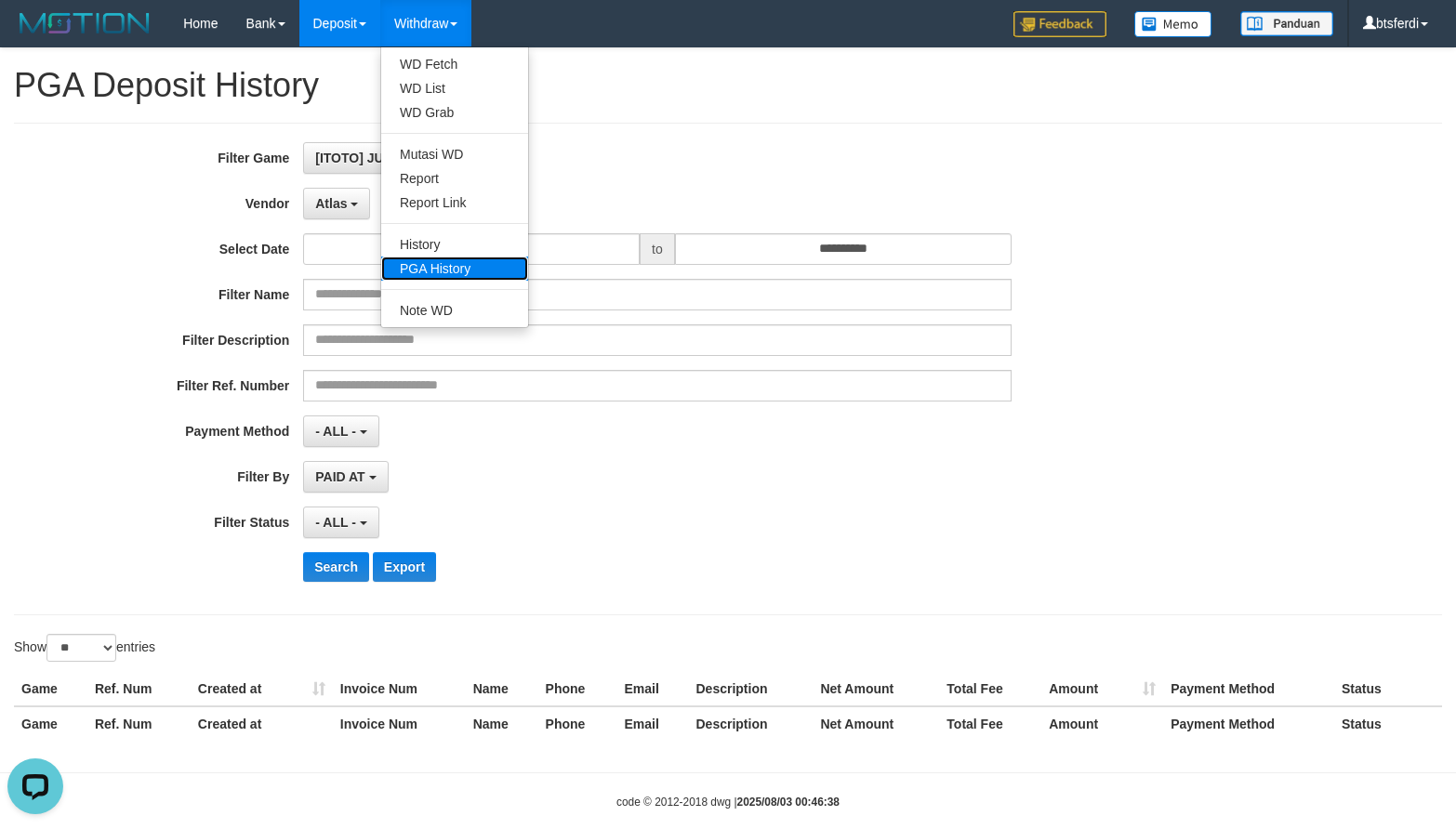 click on "PGA History" at bounding box center [455, 269] 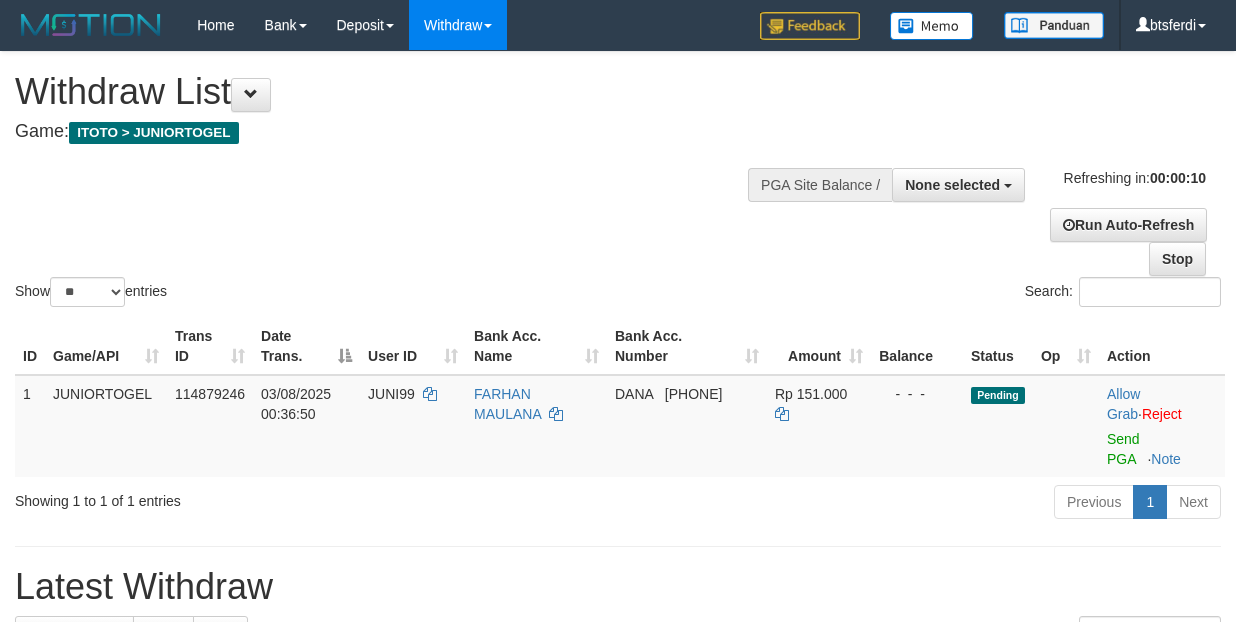 select 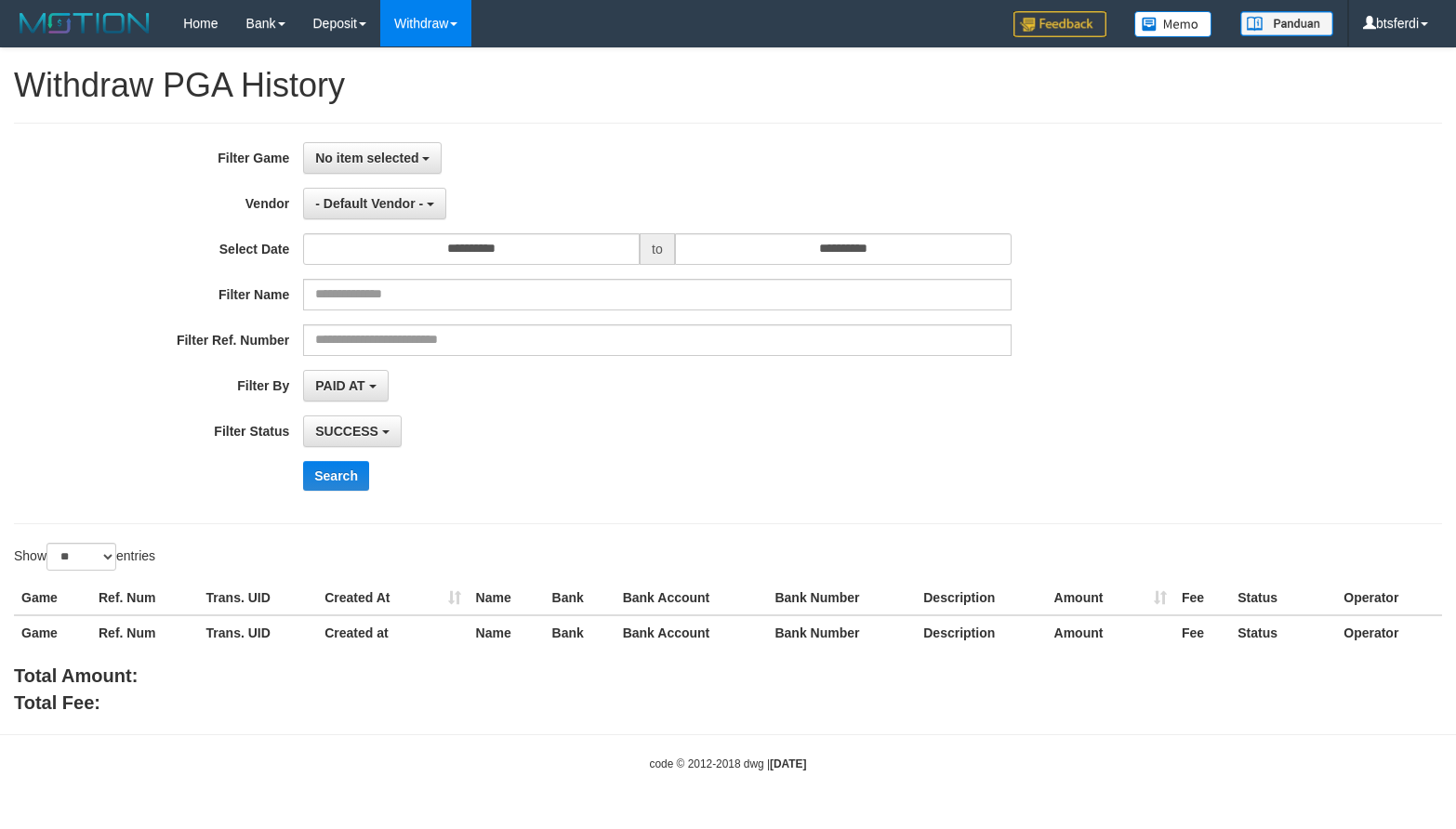 select 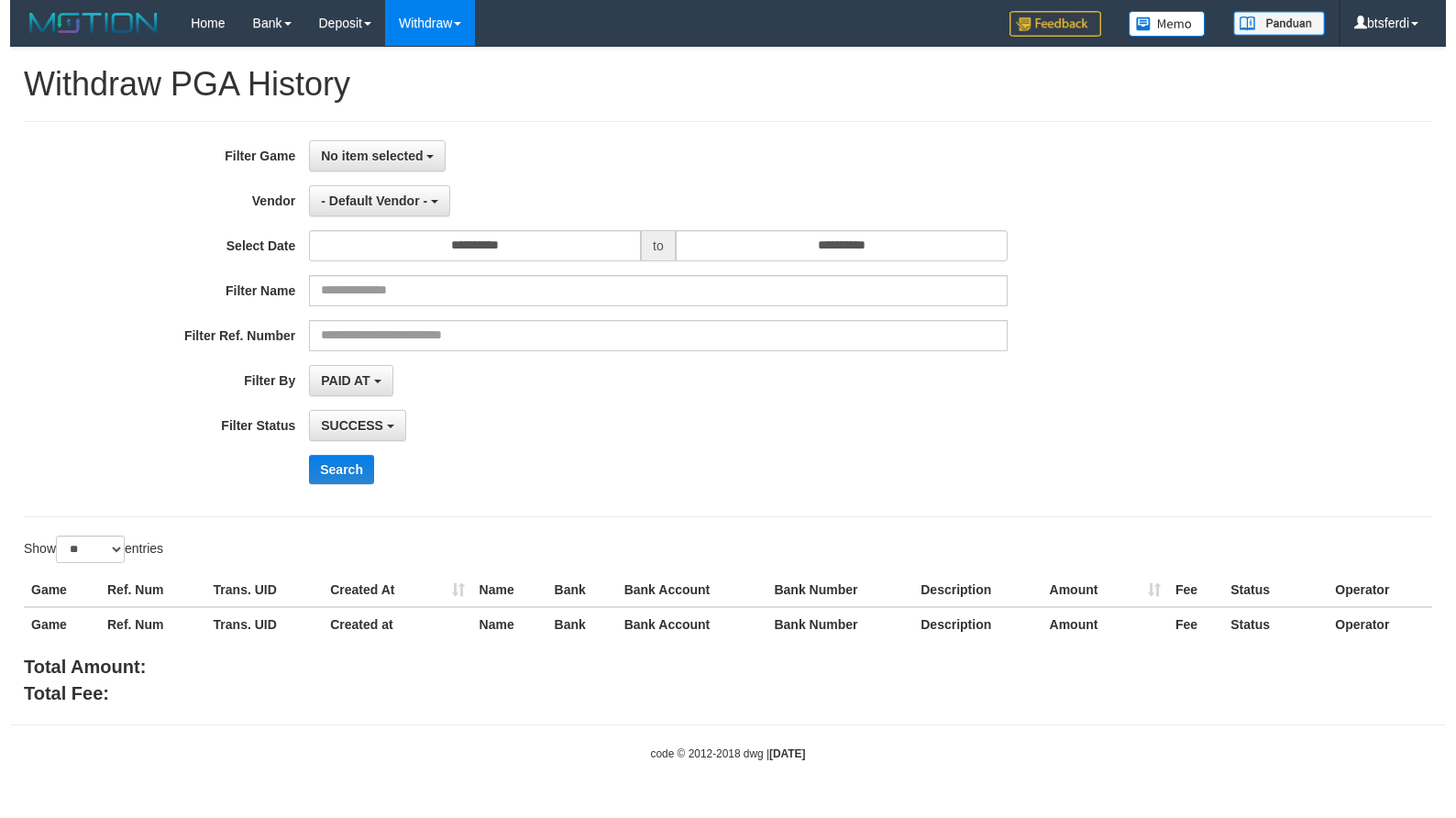 scroll, scrollTop: 0, scrollLeft: 0, axis: both 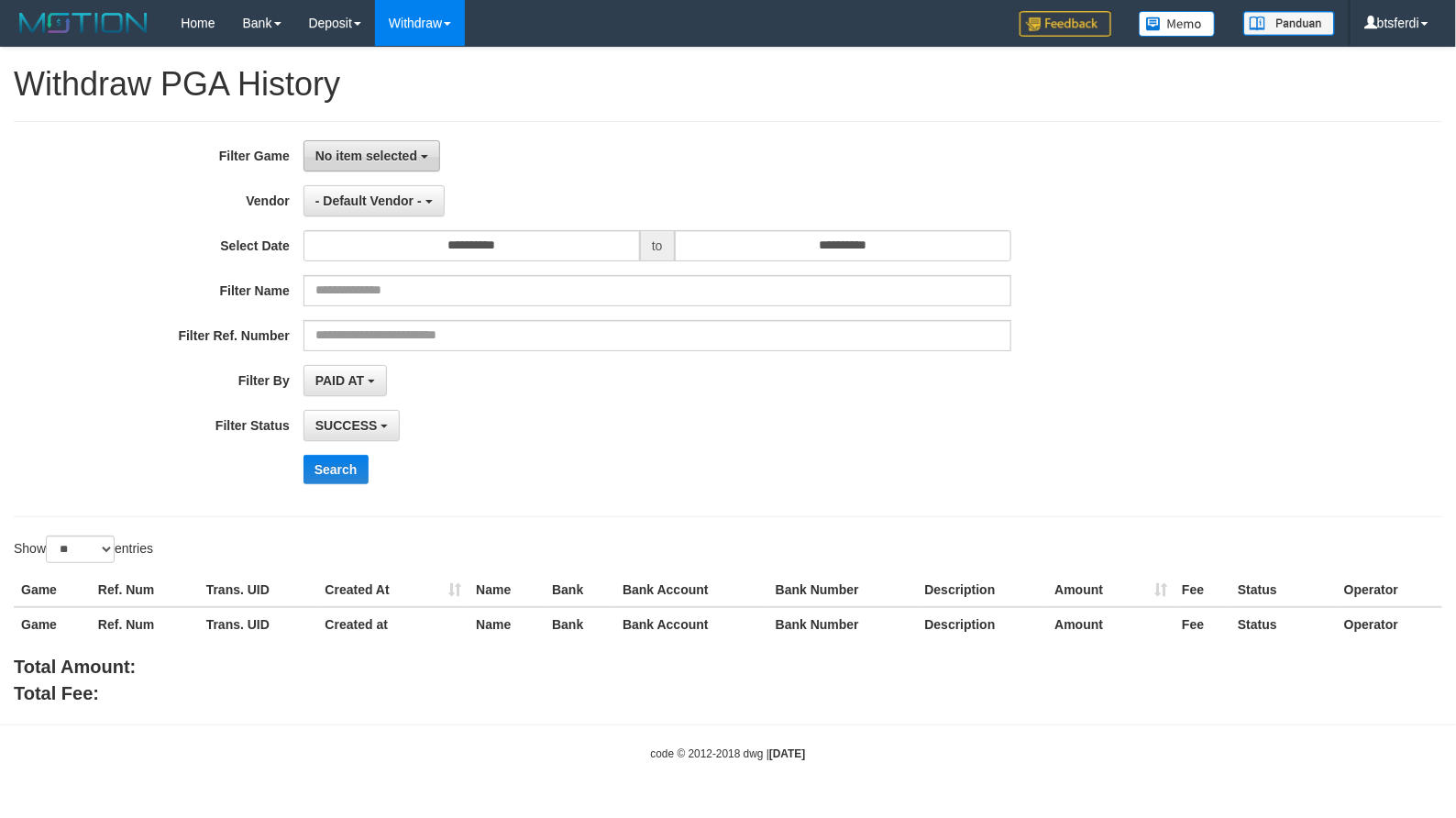 click on "No item selected" at bounding box center [366, 156] 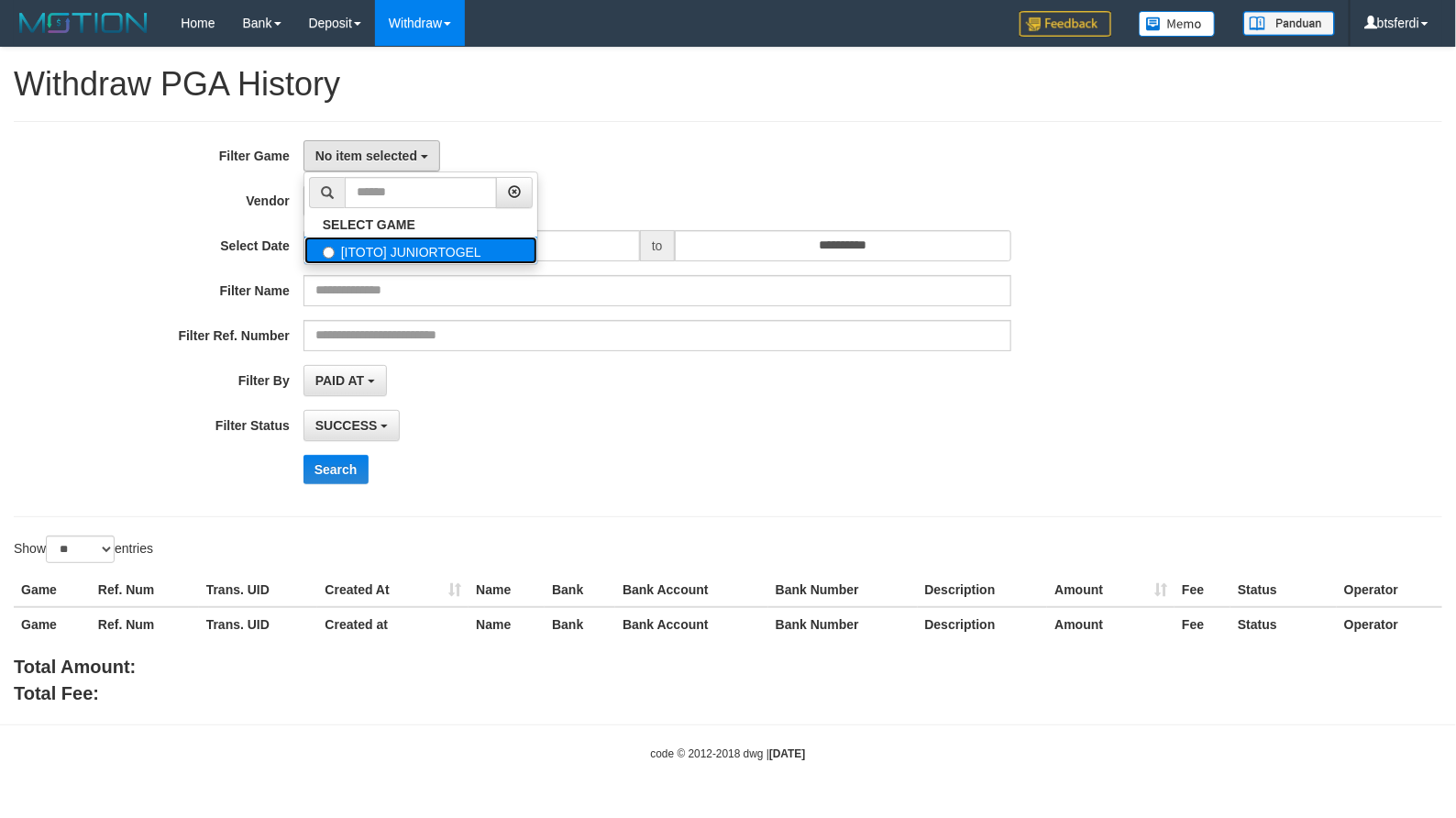 click on "[ITOTO] JUNIORTOGEL" at bounding box center [421, 250] 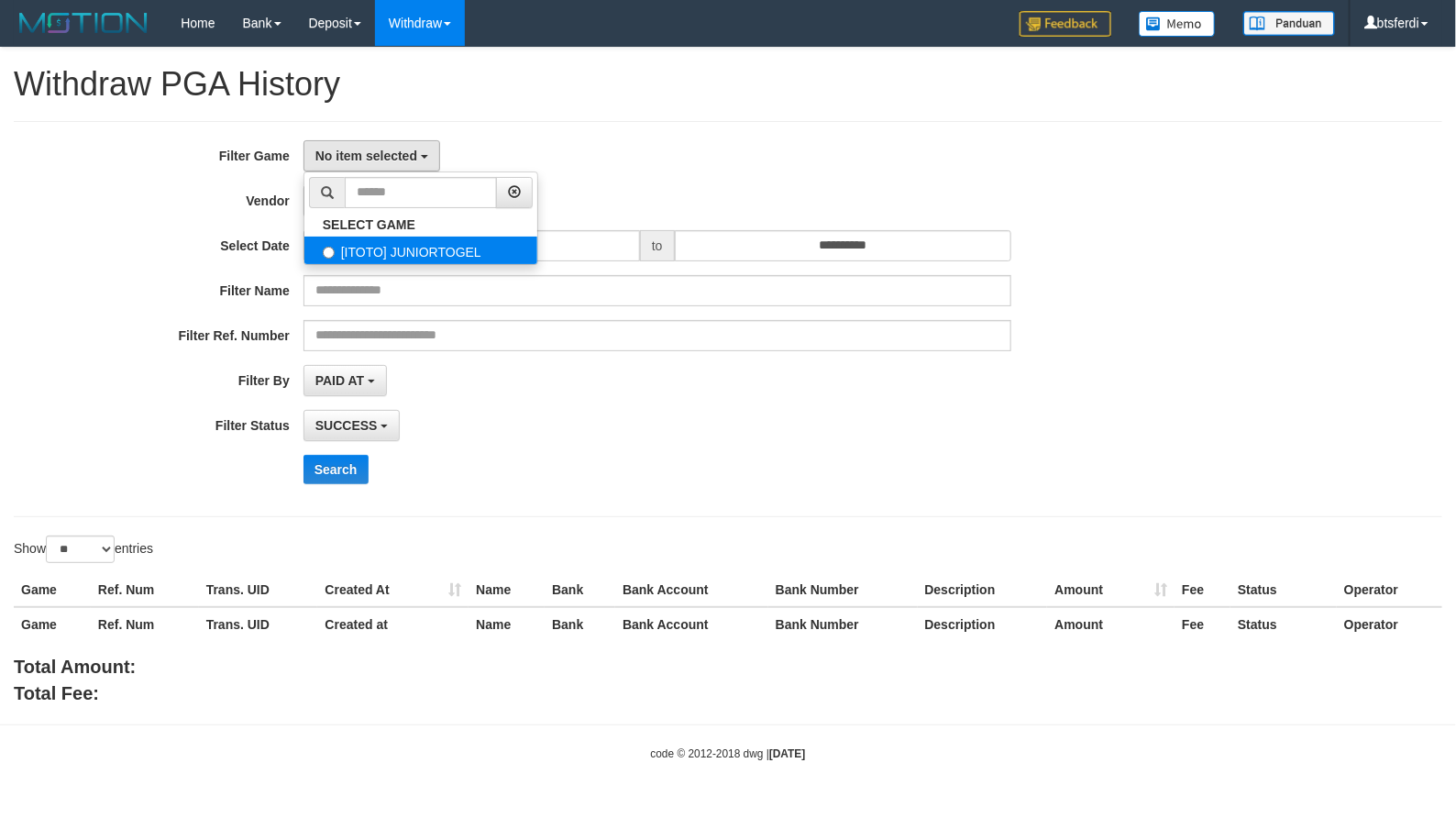 select on "****" 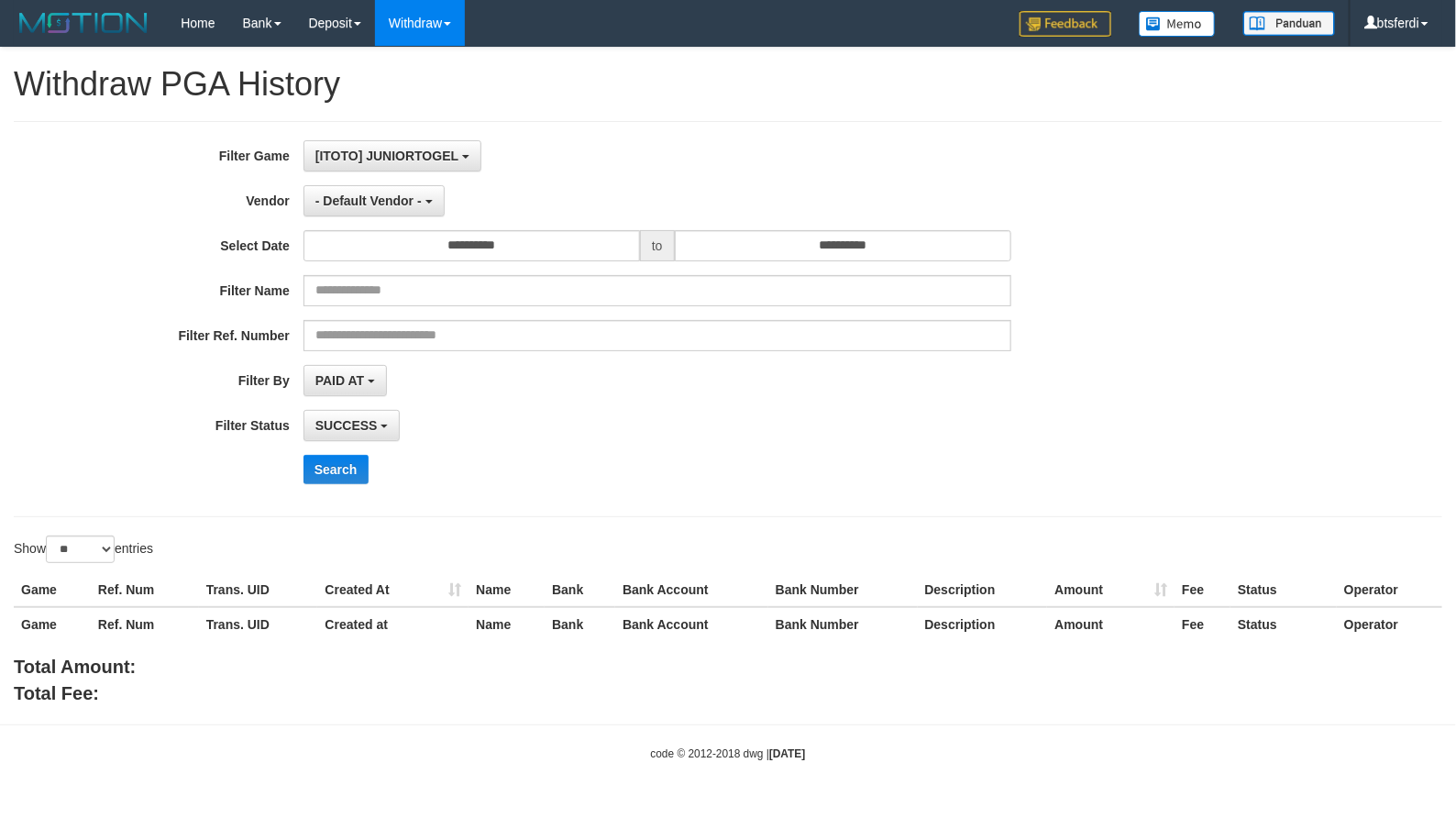 scroll, scrollTop: 17, scrollLeft: 0, axis: vertical 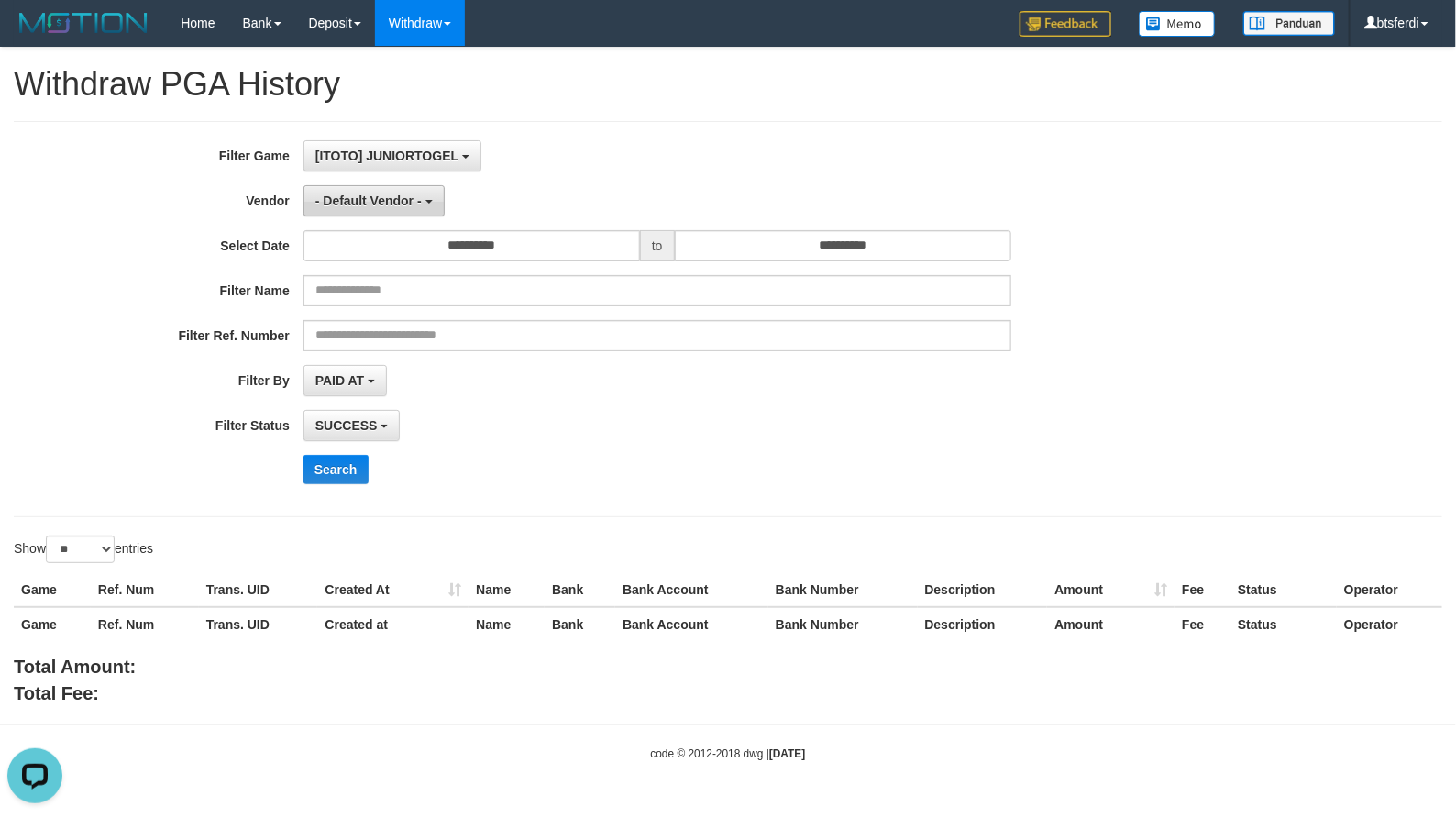 click on "- Default Vendor -" at bounding box center (374, 201) 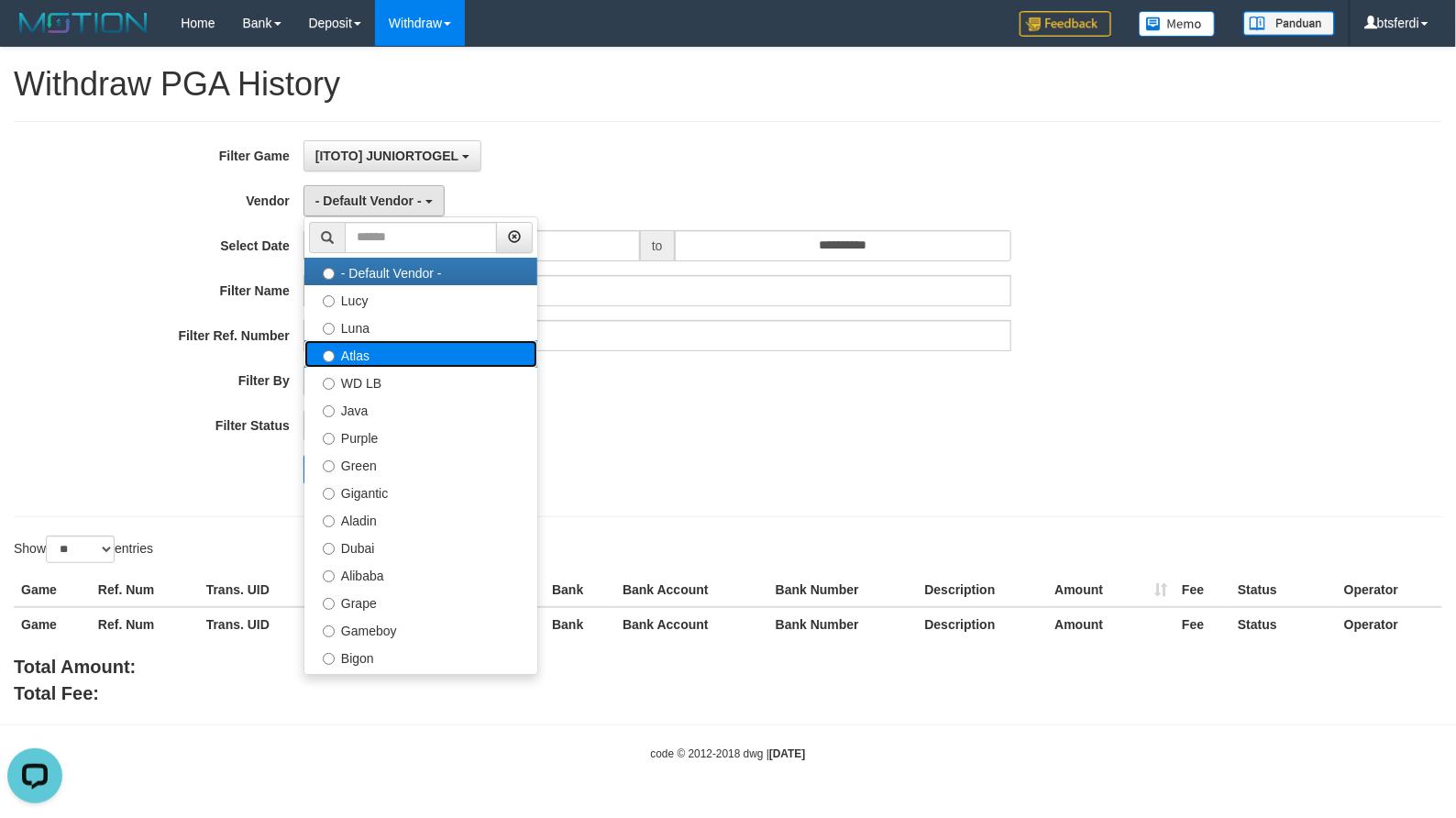 click on "Atlas" at bounding box center (421, 354) 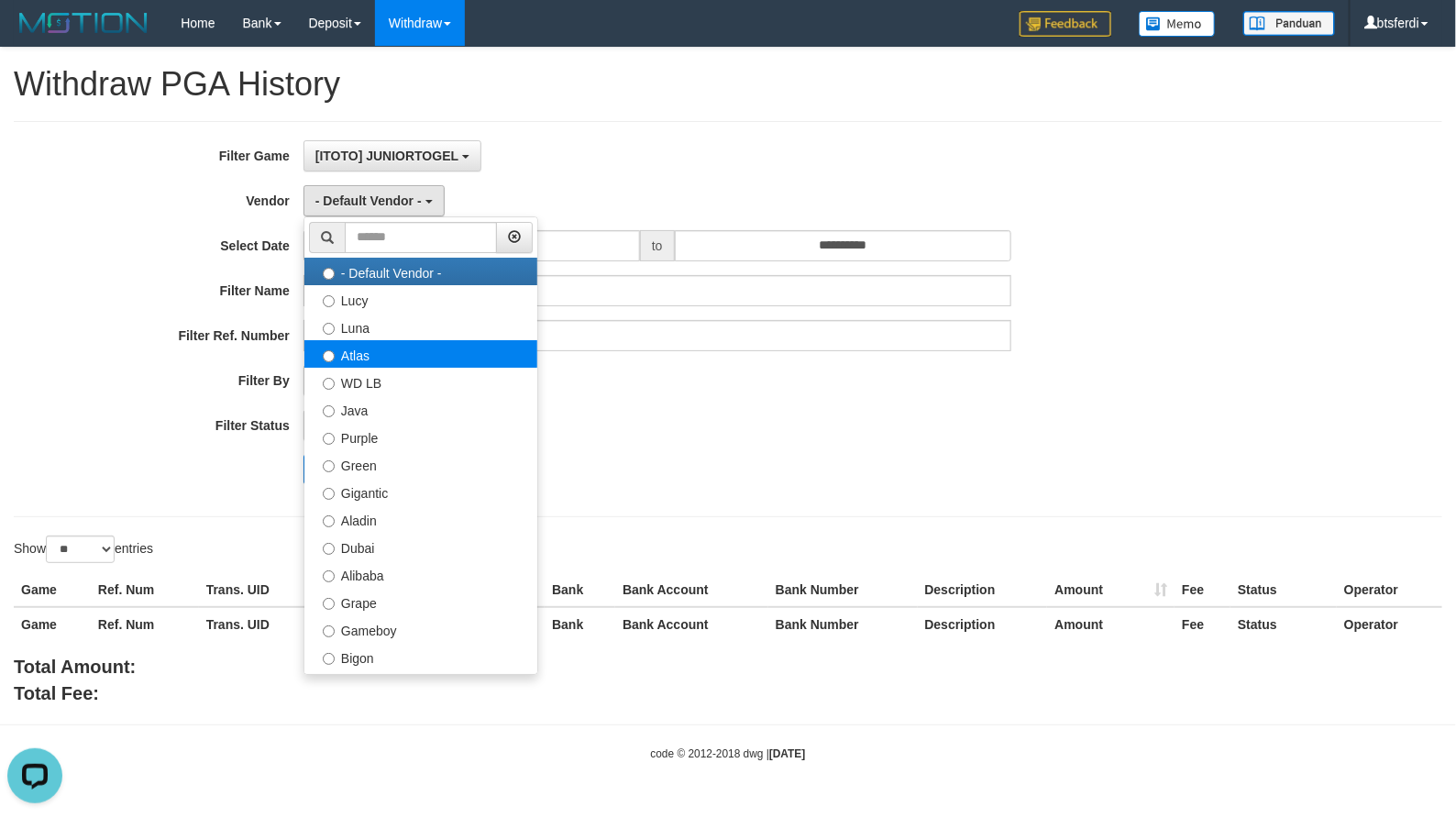 select on "**********" 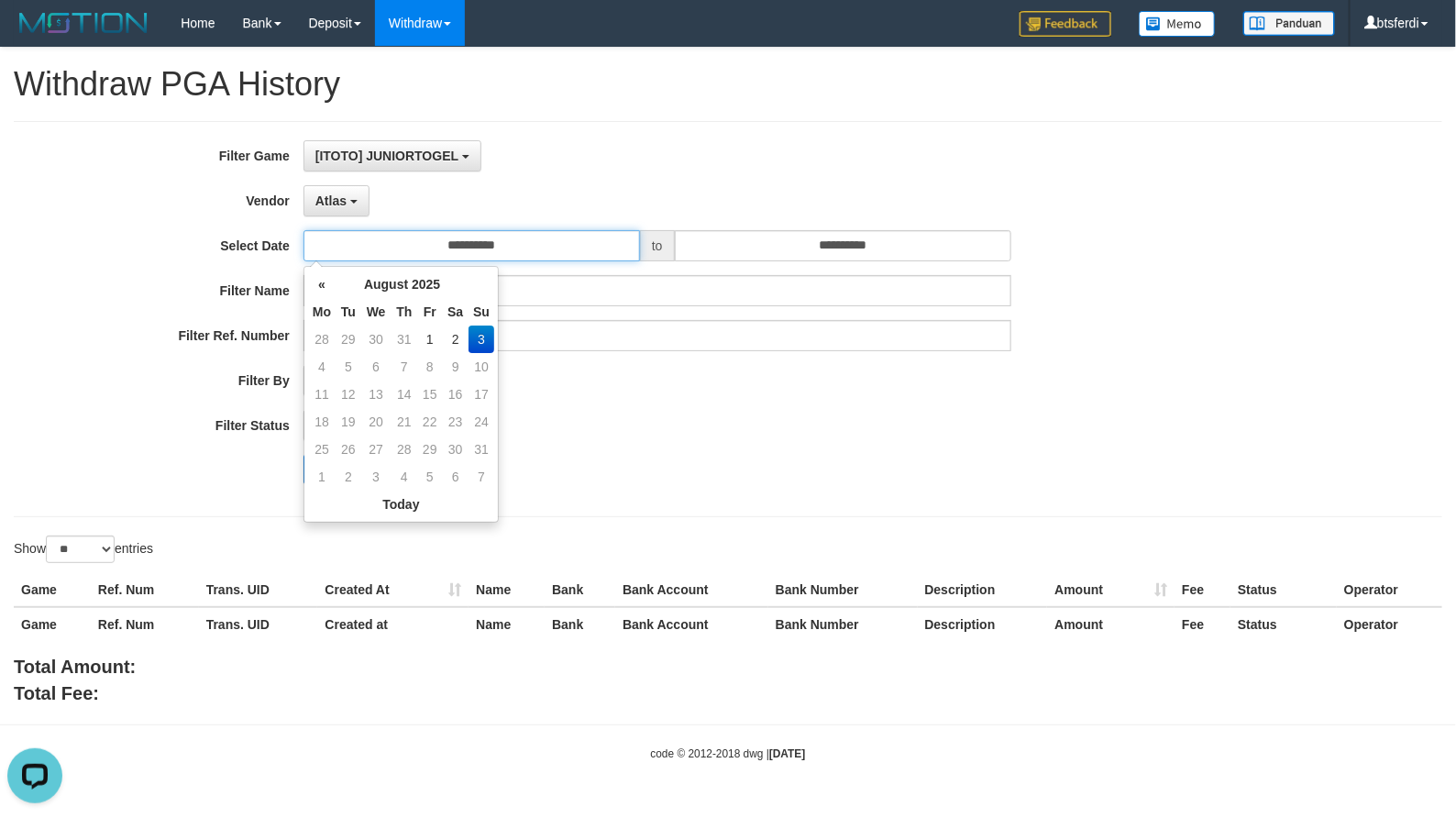 click on "**********" at bounding box center [471, 246] 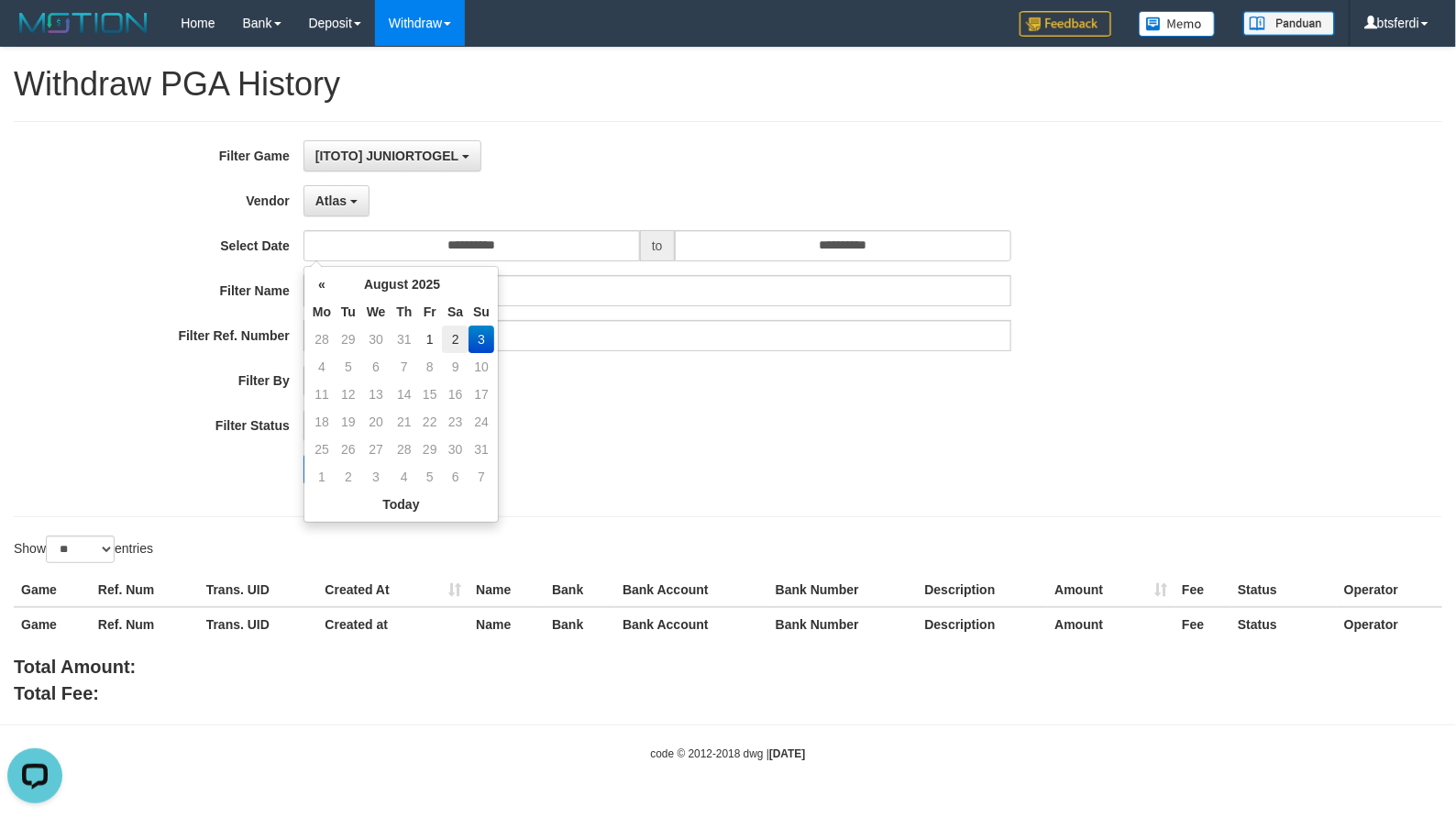 click on "2" at bounding box center [455, 339] 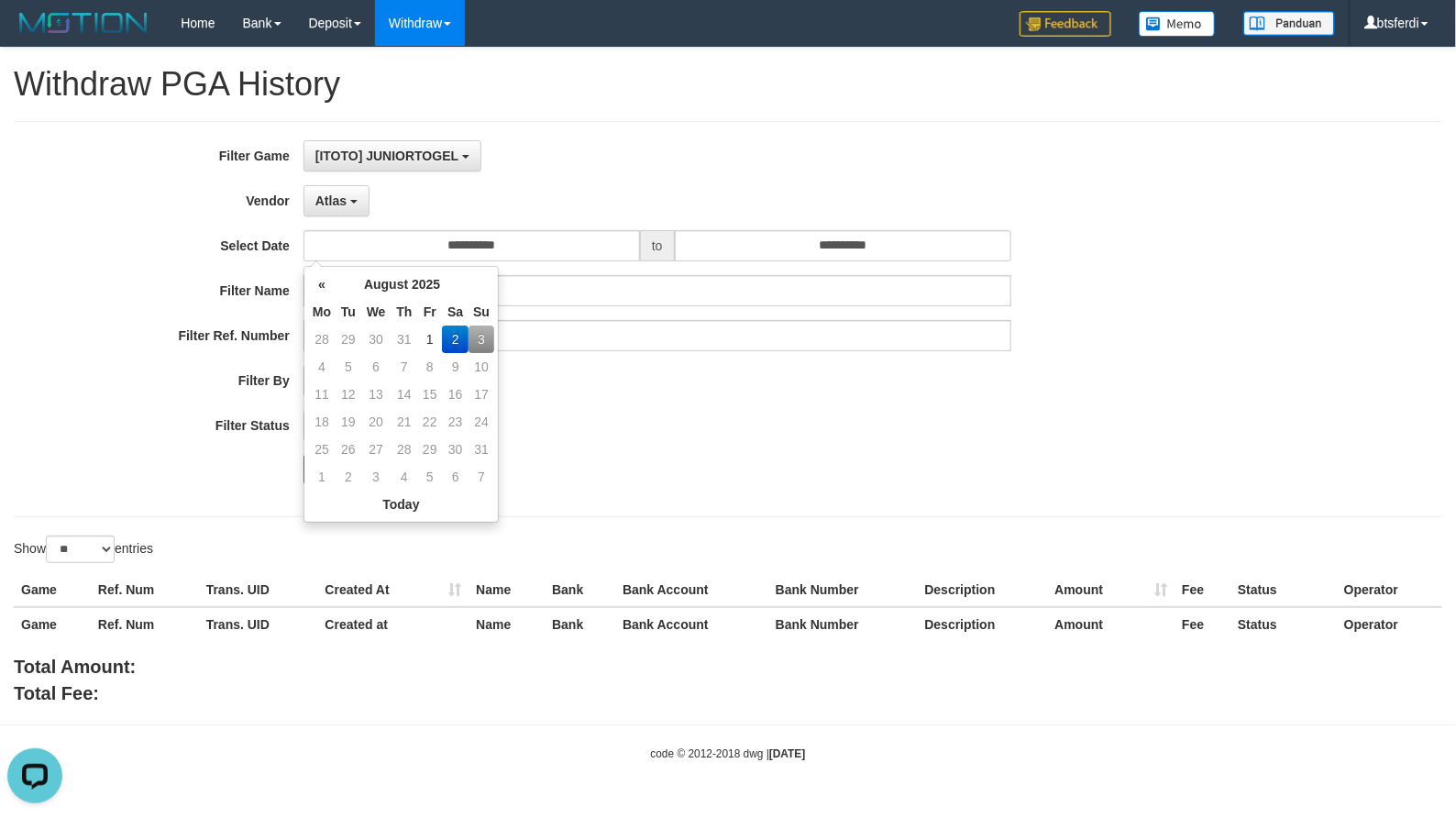 click on "SUCCESS
SUCCESS
ON PROCESS
FAILED" at bounding box center (657, 426) 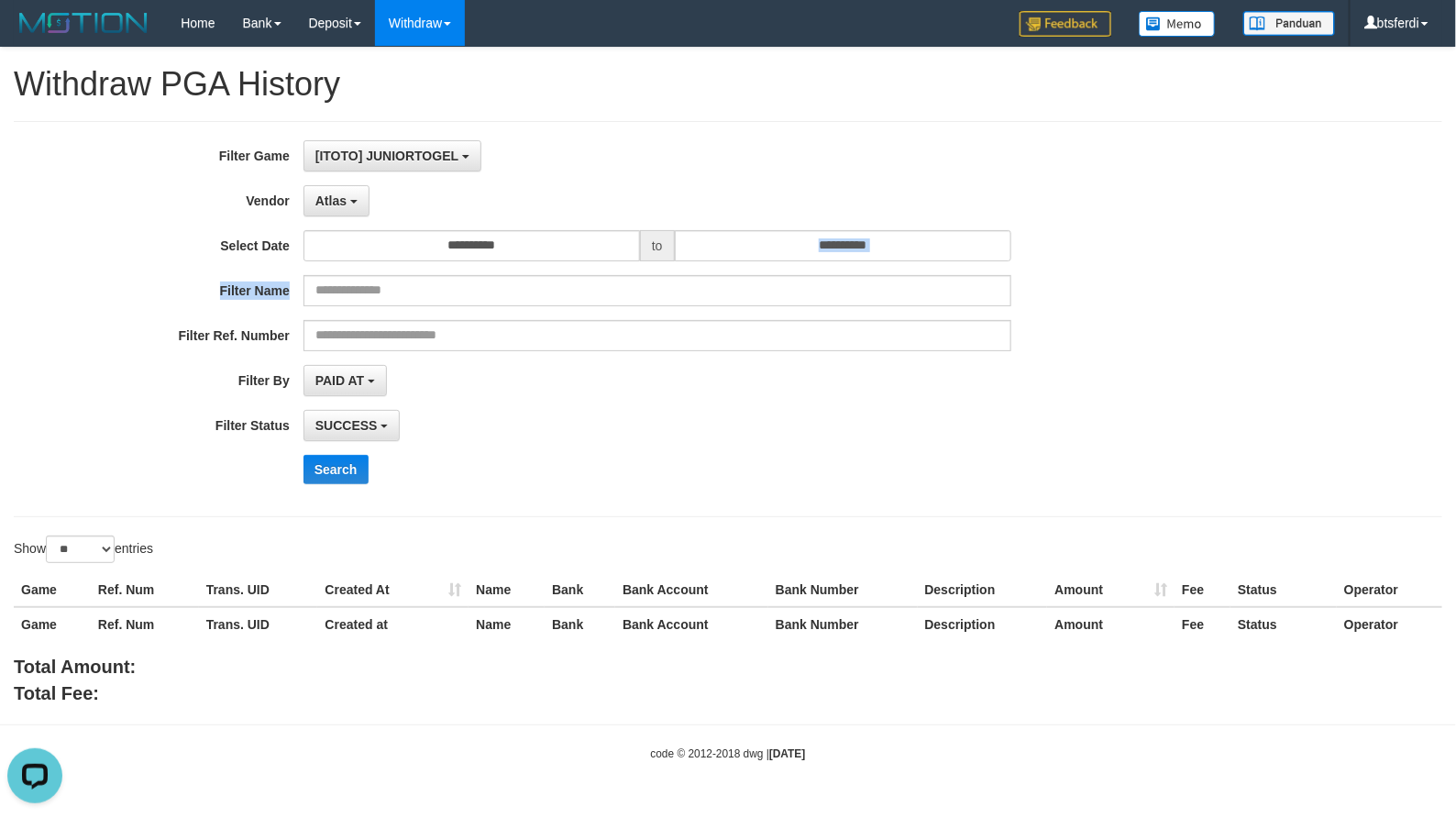 click on "**********" at bounding box center (606, 319) 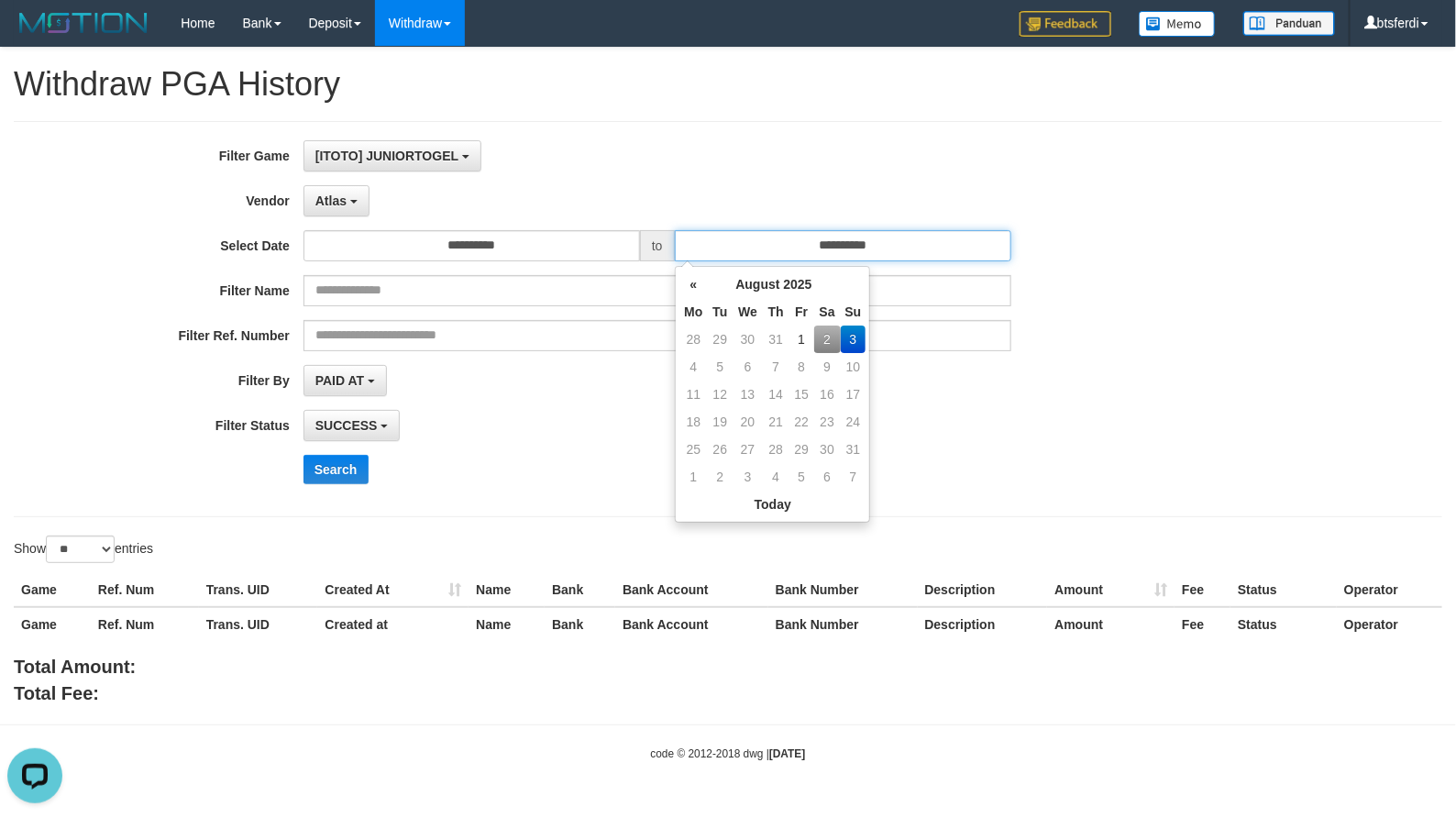 click on "**********" at bounding box center (843, 246) 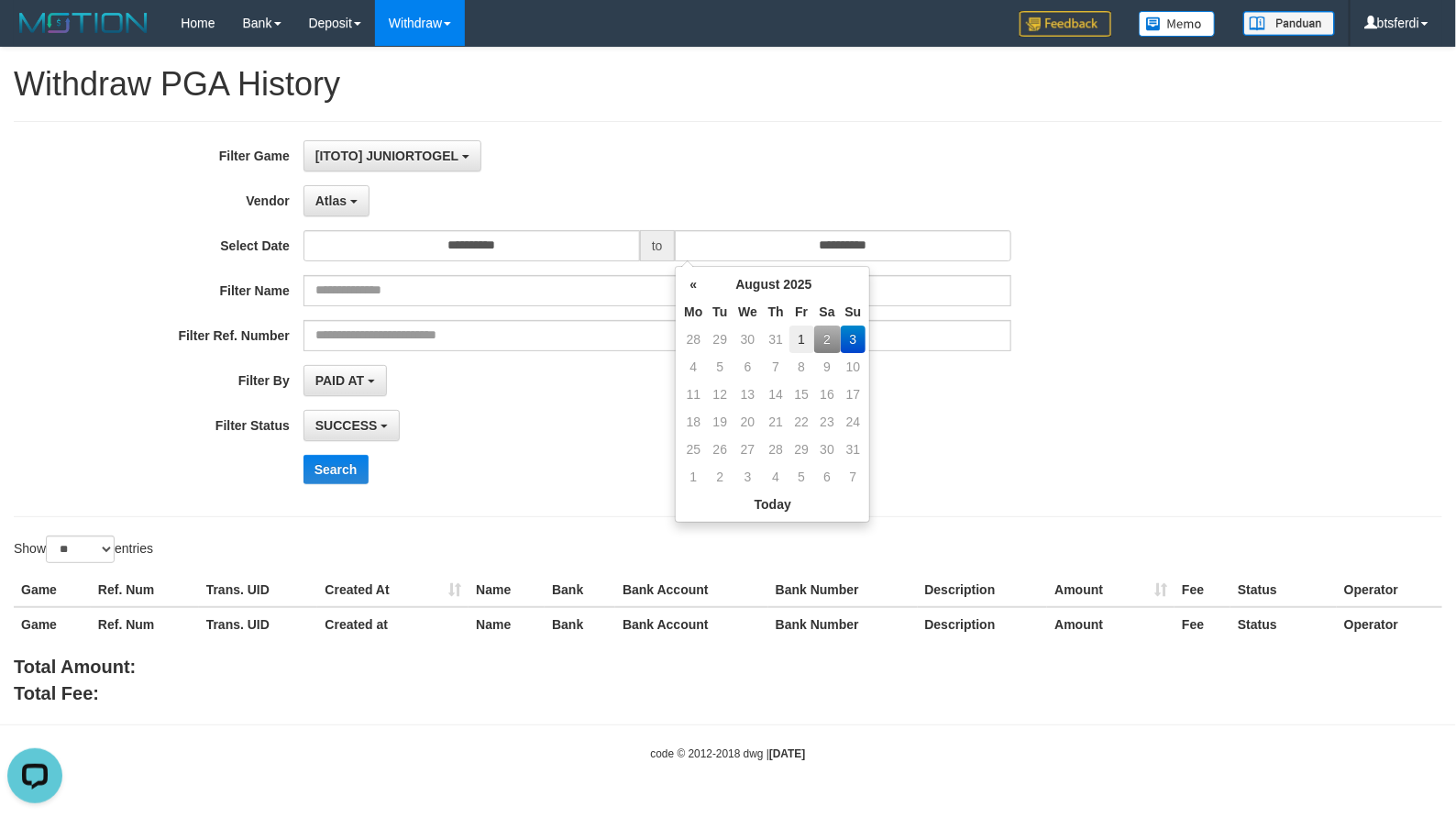 click on "1" at bounding box center [801, 339] 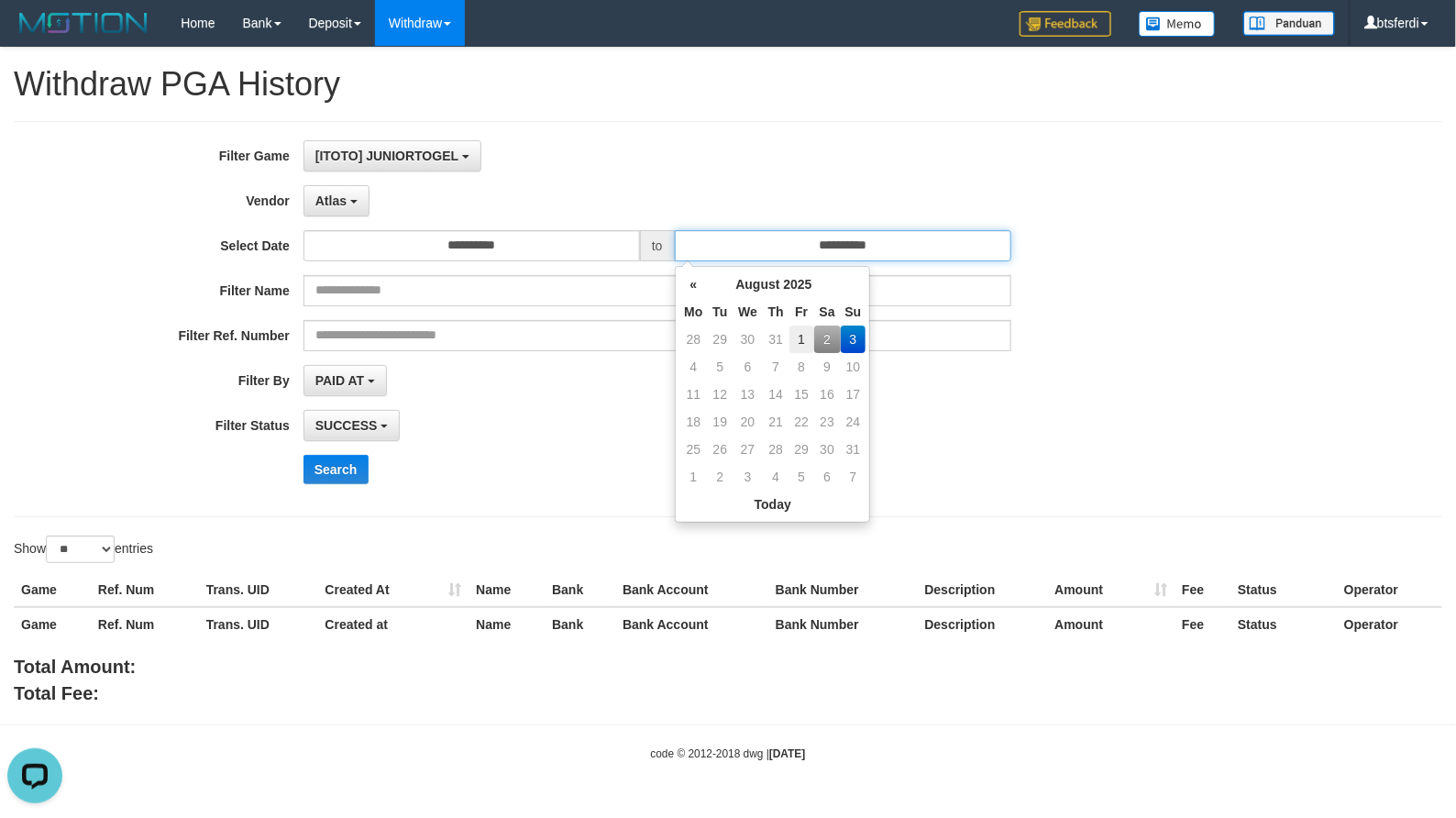 type on "**********" 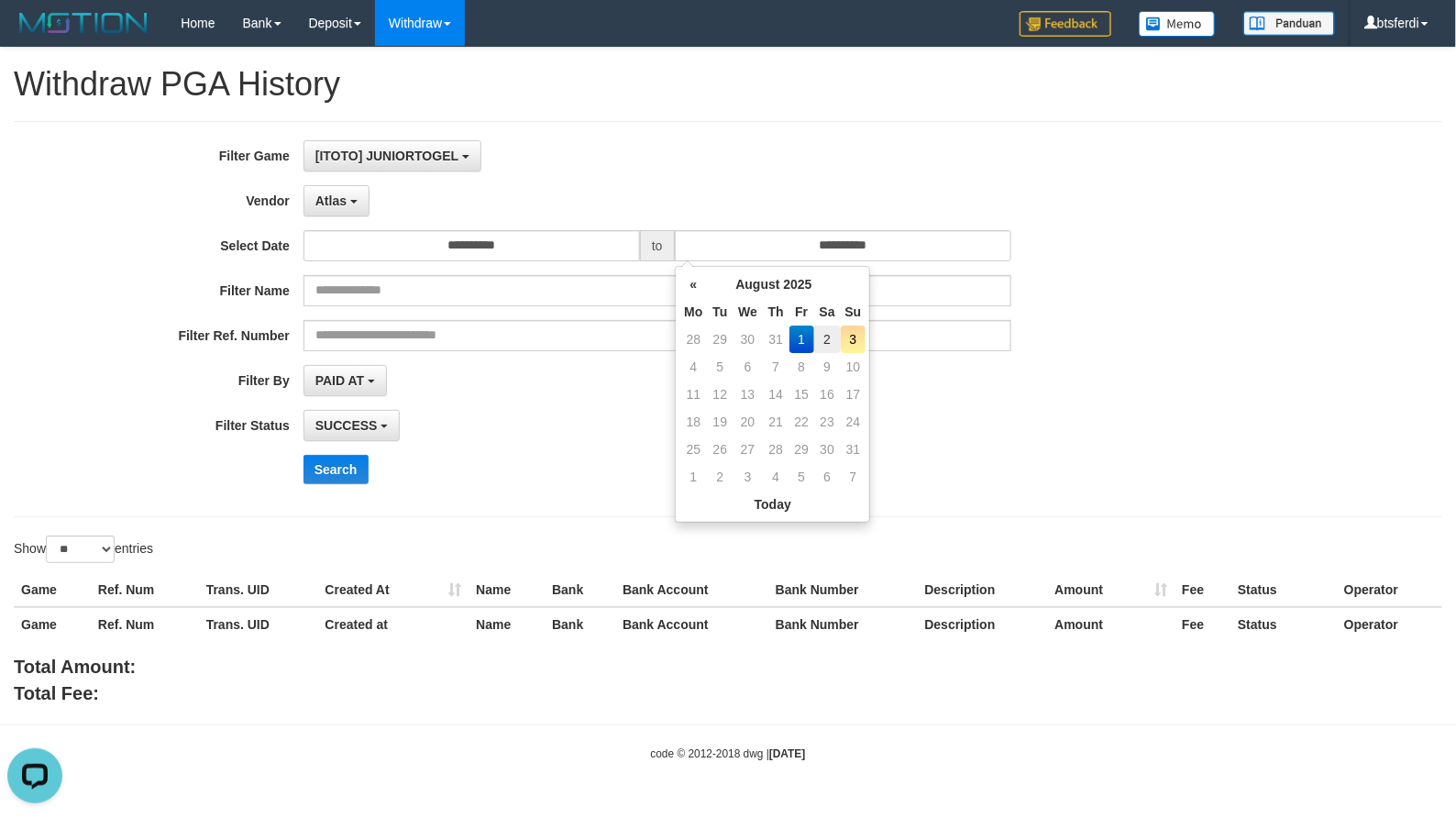 click on "2" at bounding box center [827, 339] 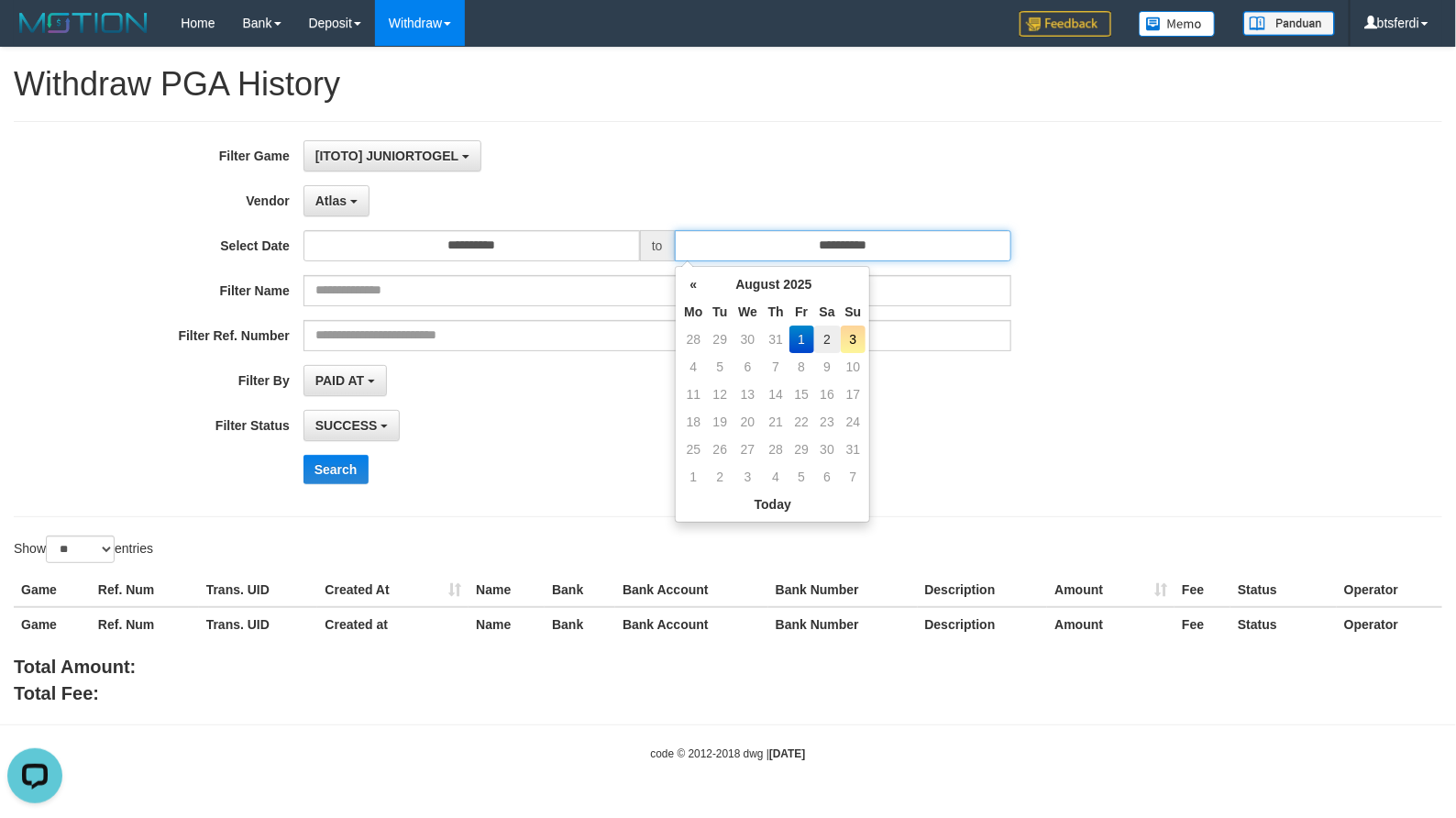 type on "**********" 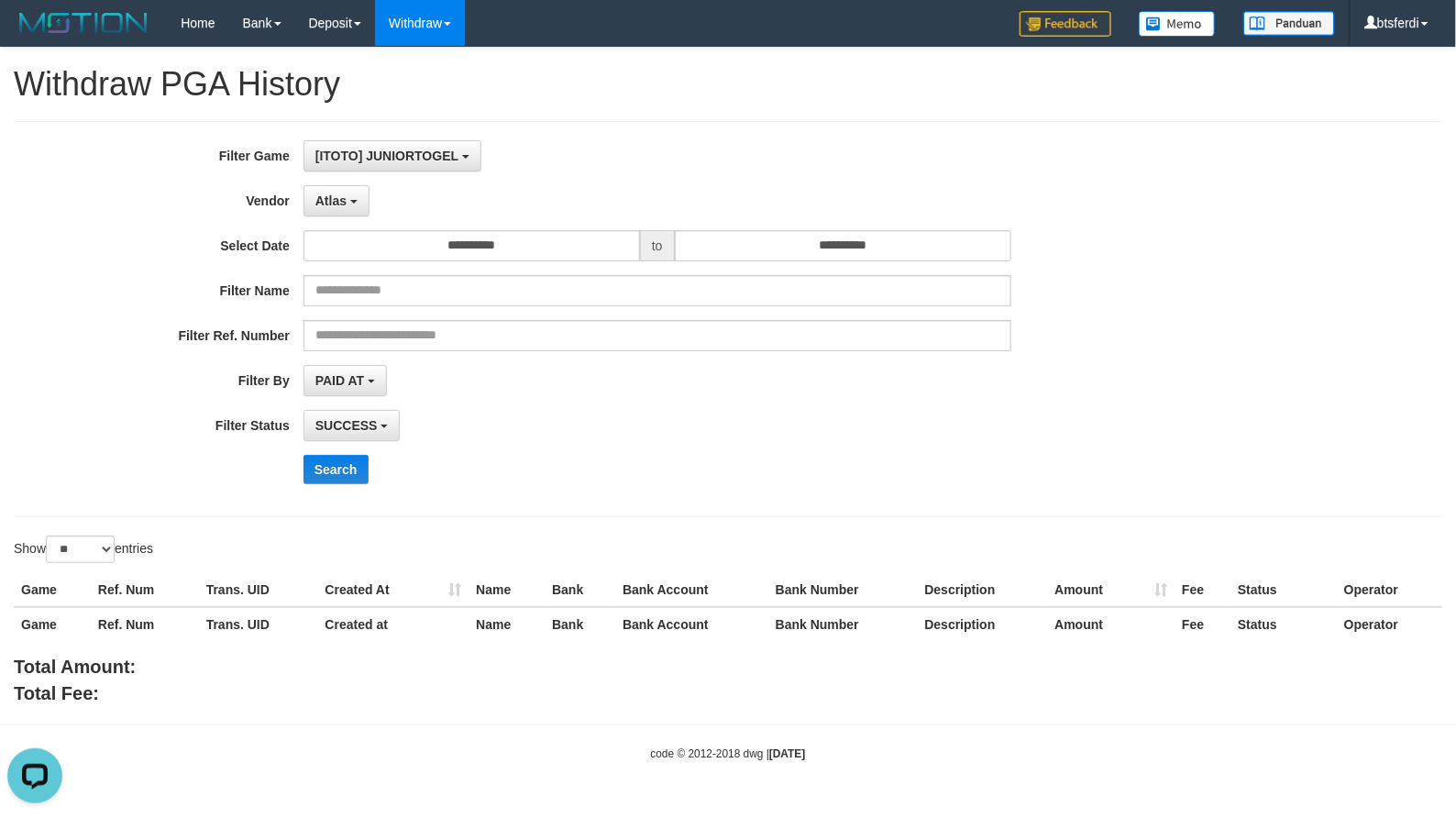 click on "SUCCESS
SUCCESS
ON PROCESS
FAILED" at bounding box center (657, 426) 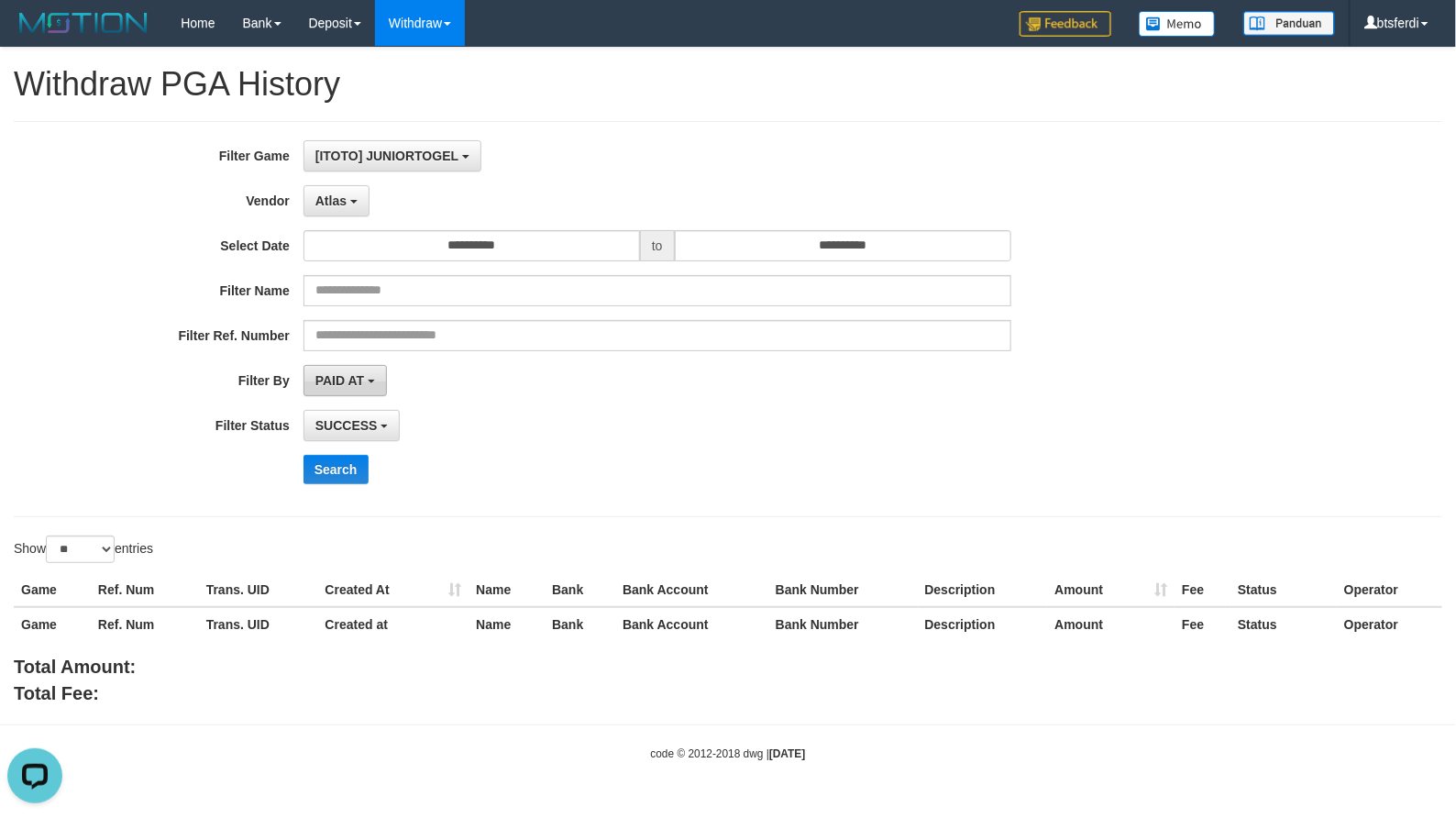 click on "PAID AT" at bounding box center (339, 381) 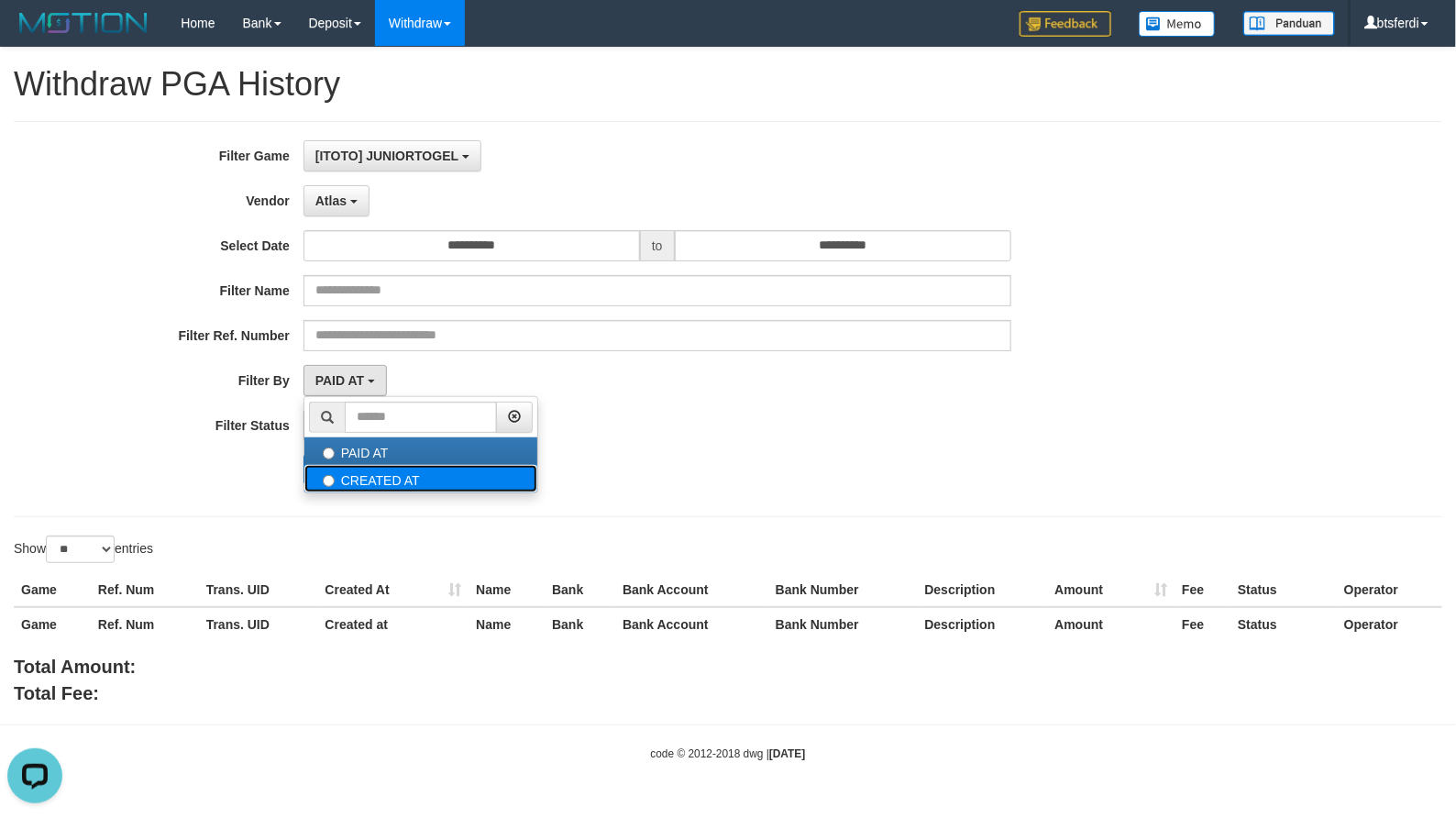 click on "CREATED AT" at bounding box center (421, 479) 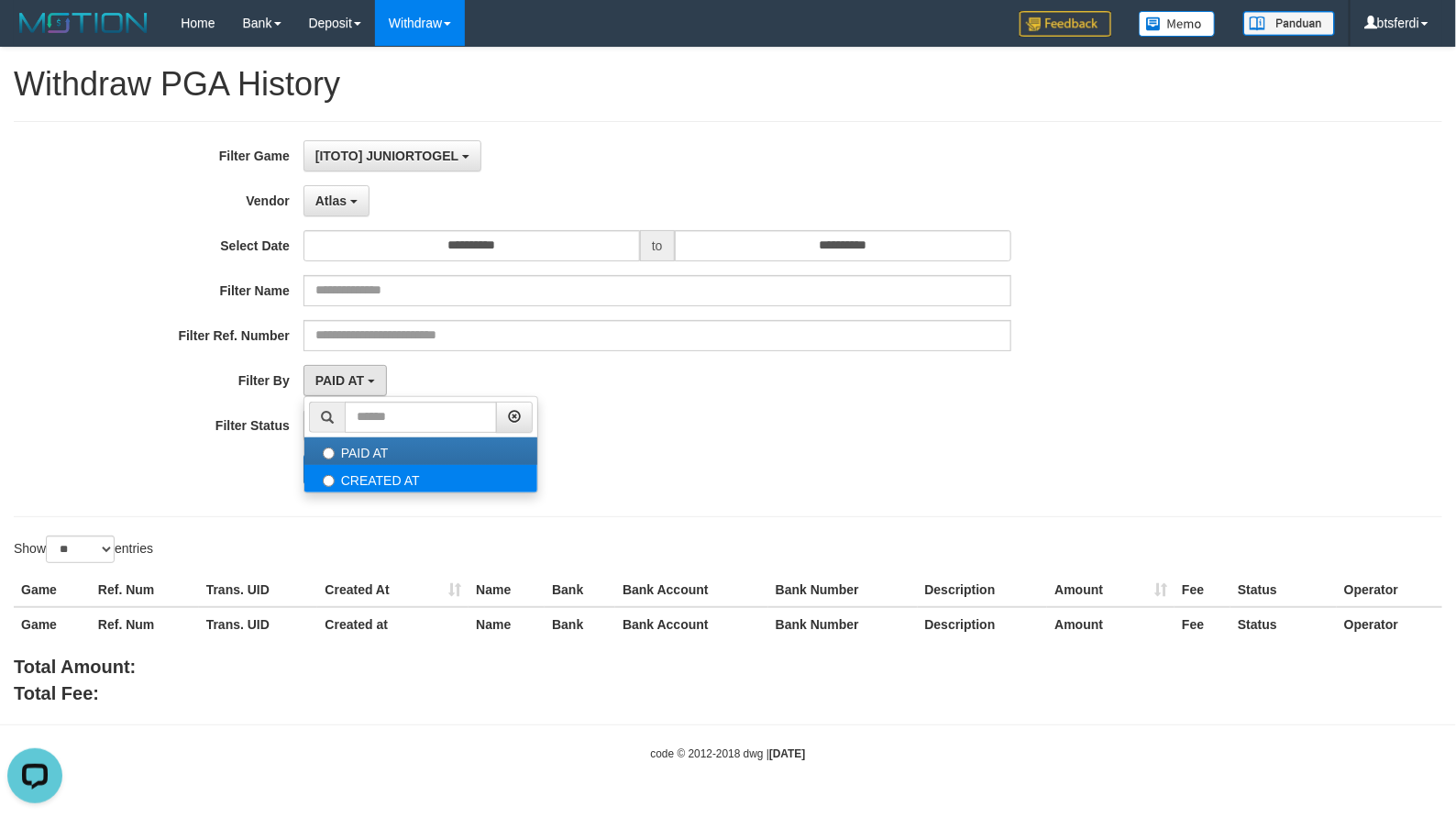 select on "*" 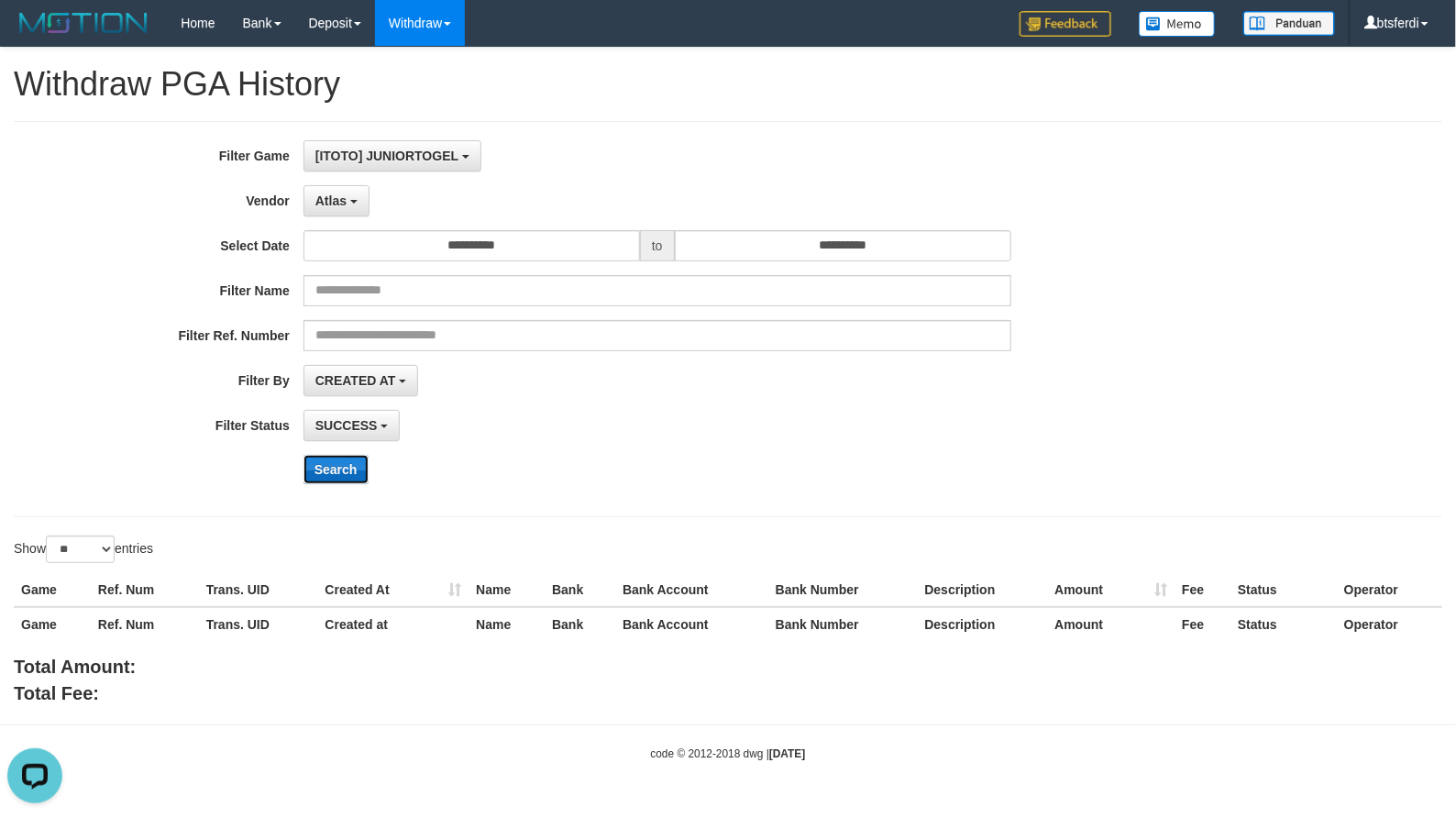 click on "Search" at bounding box center [336, 470] 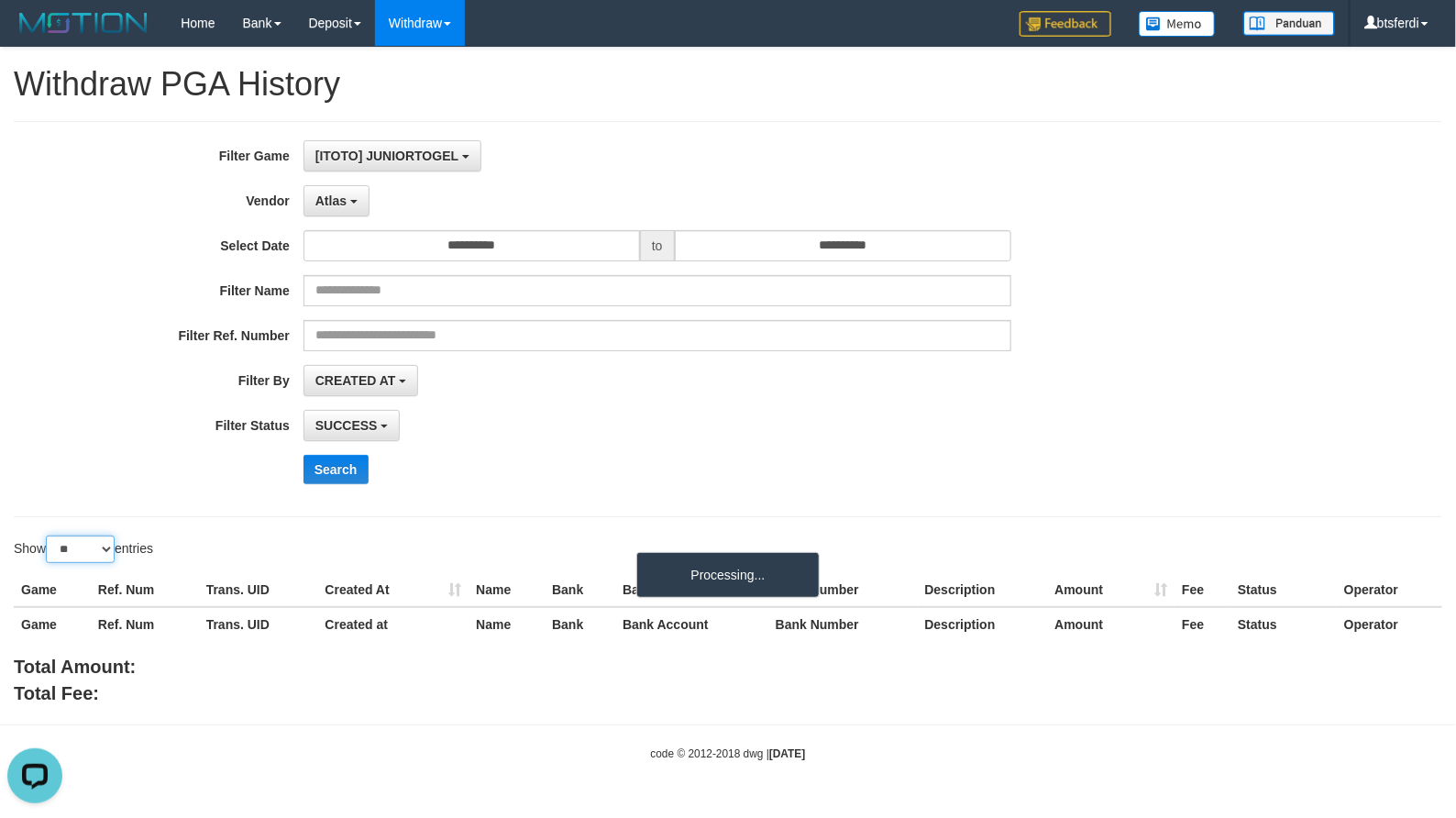 click on "** ** ** ***" at bounding box center [80, 549] 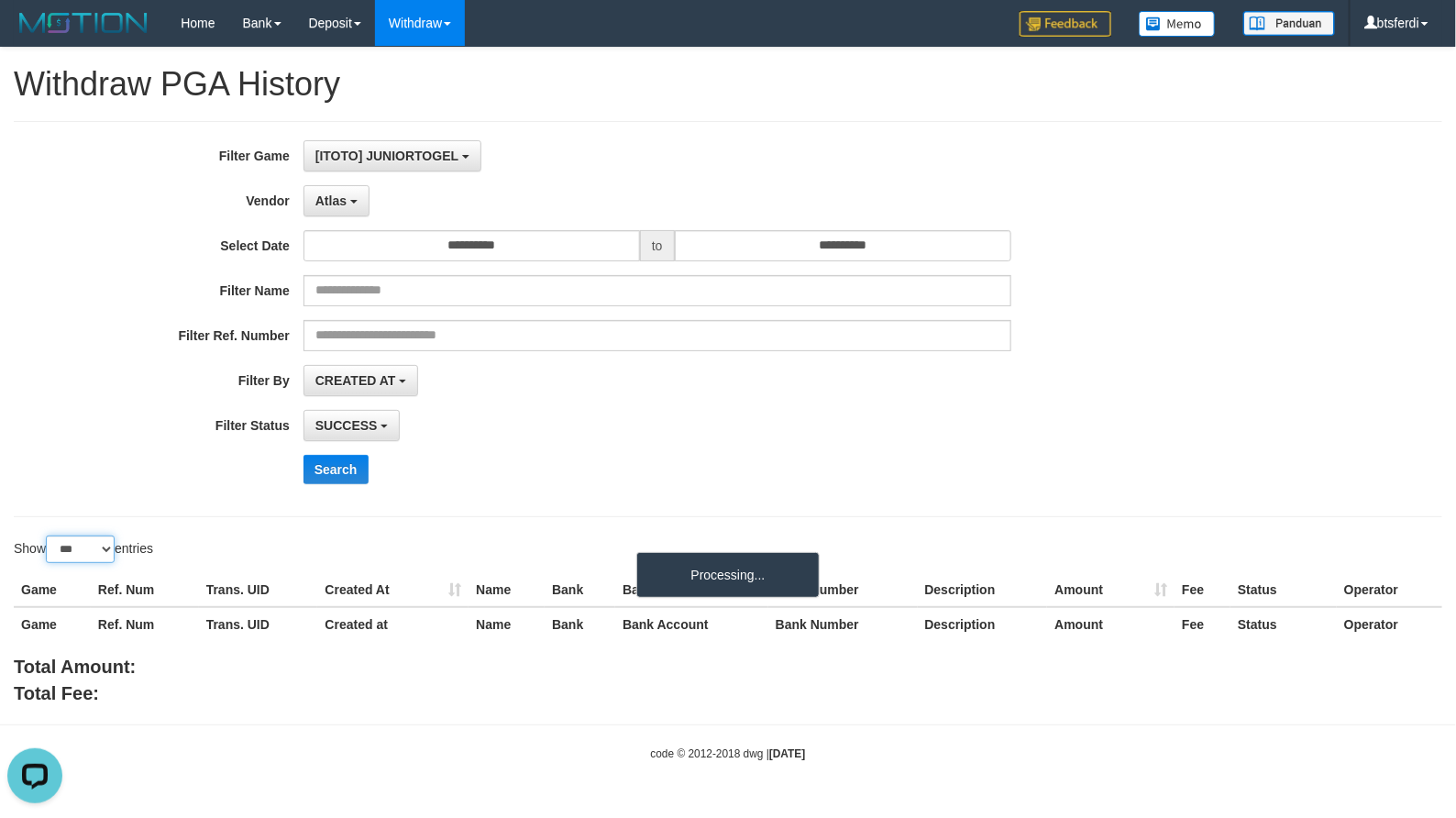click on "** ** ** ***" at bounding box center [80, 549] 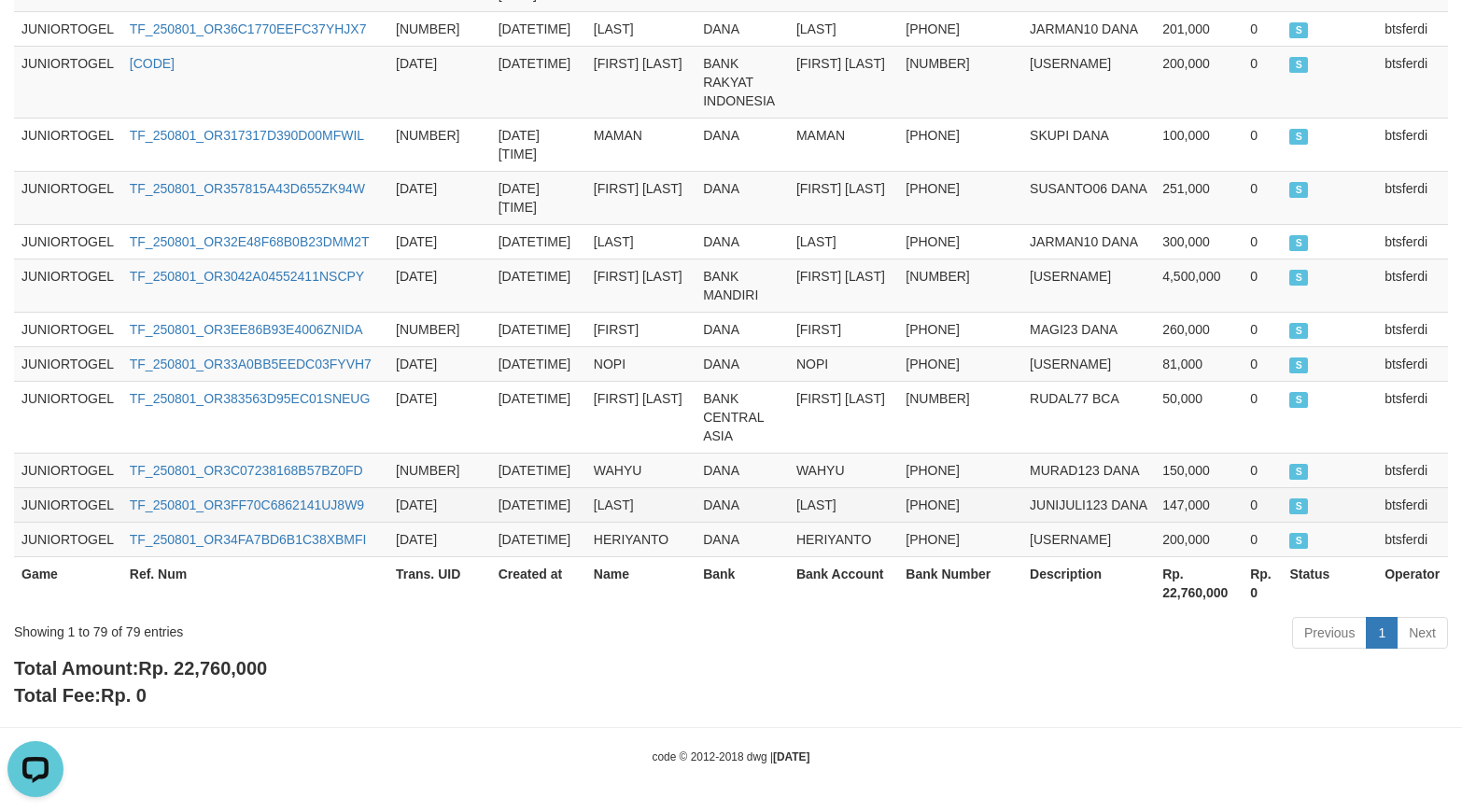 scroll, scrollTop: 5793, scrollLeft: 0, axis: vertical 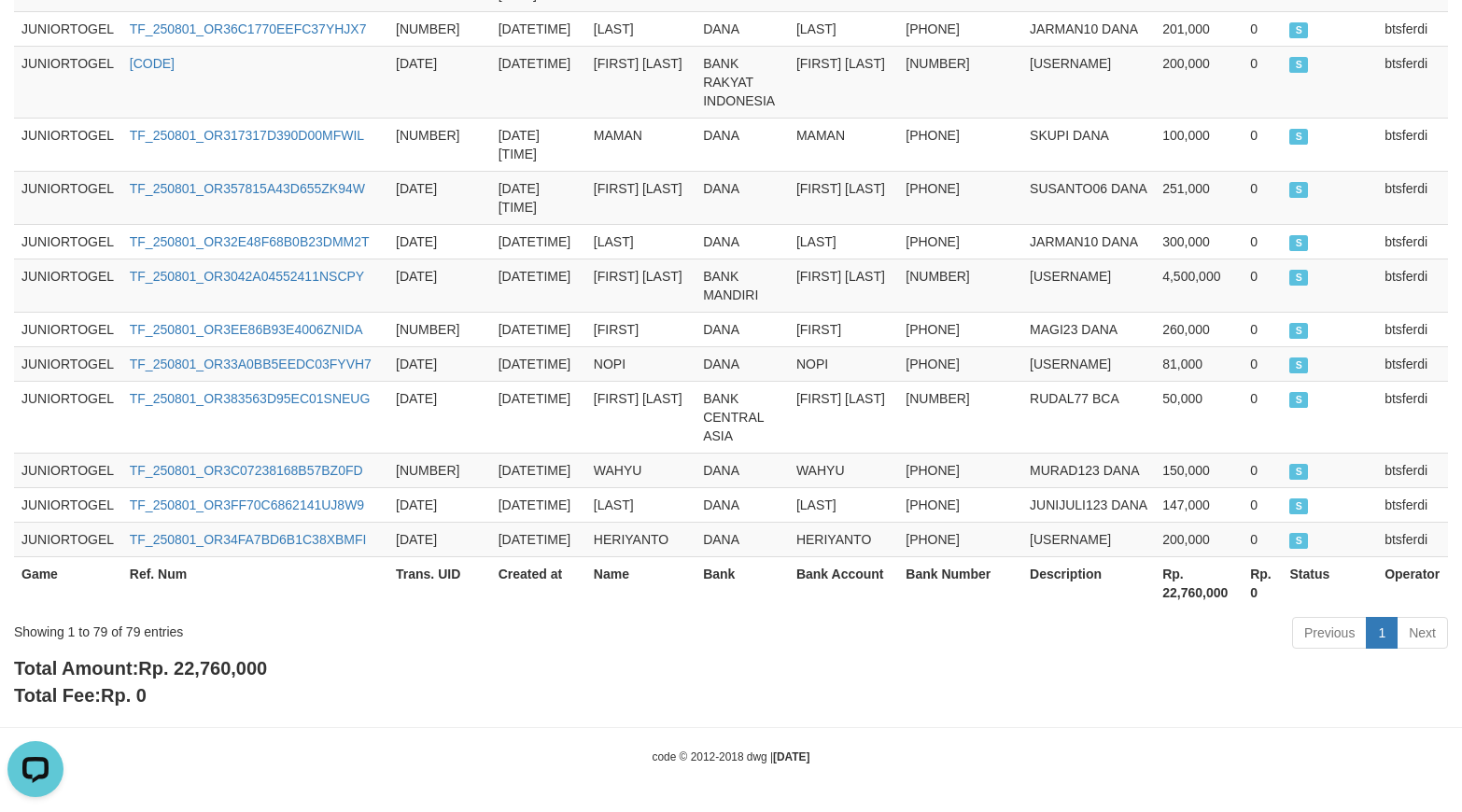 click on "Rp. 22,760,000" at bounding box center (1199, 582) 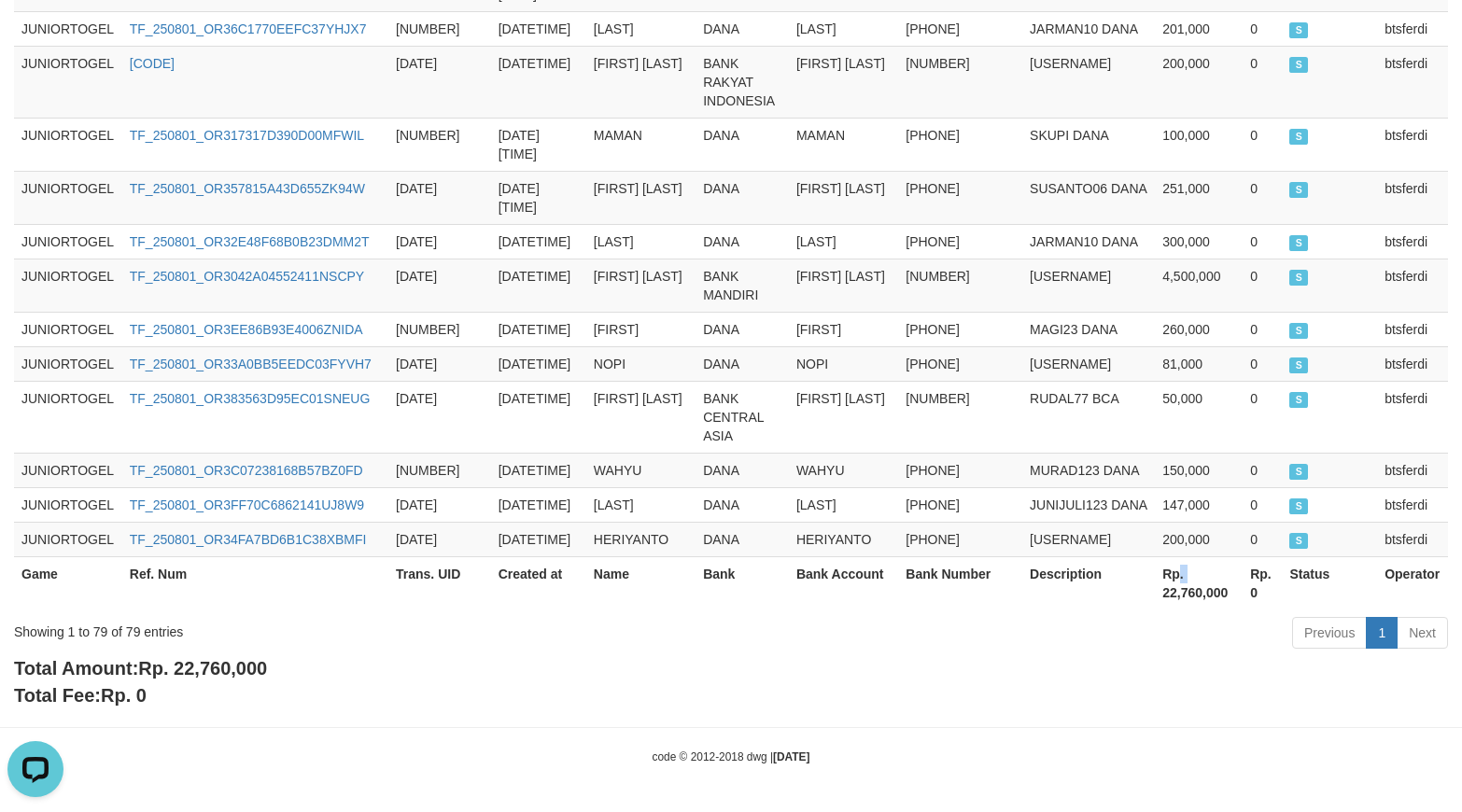 click on "Rp. 22,760,000" at bounding box center [1199, 582] 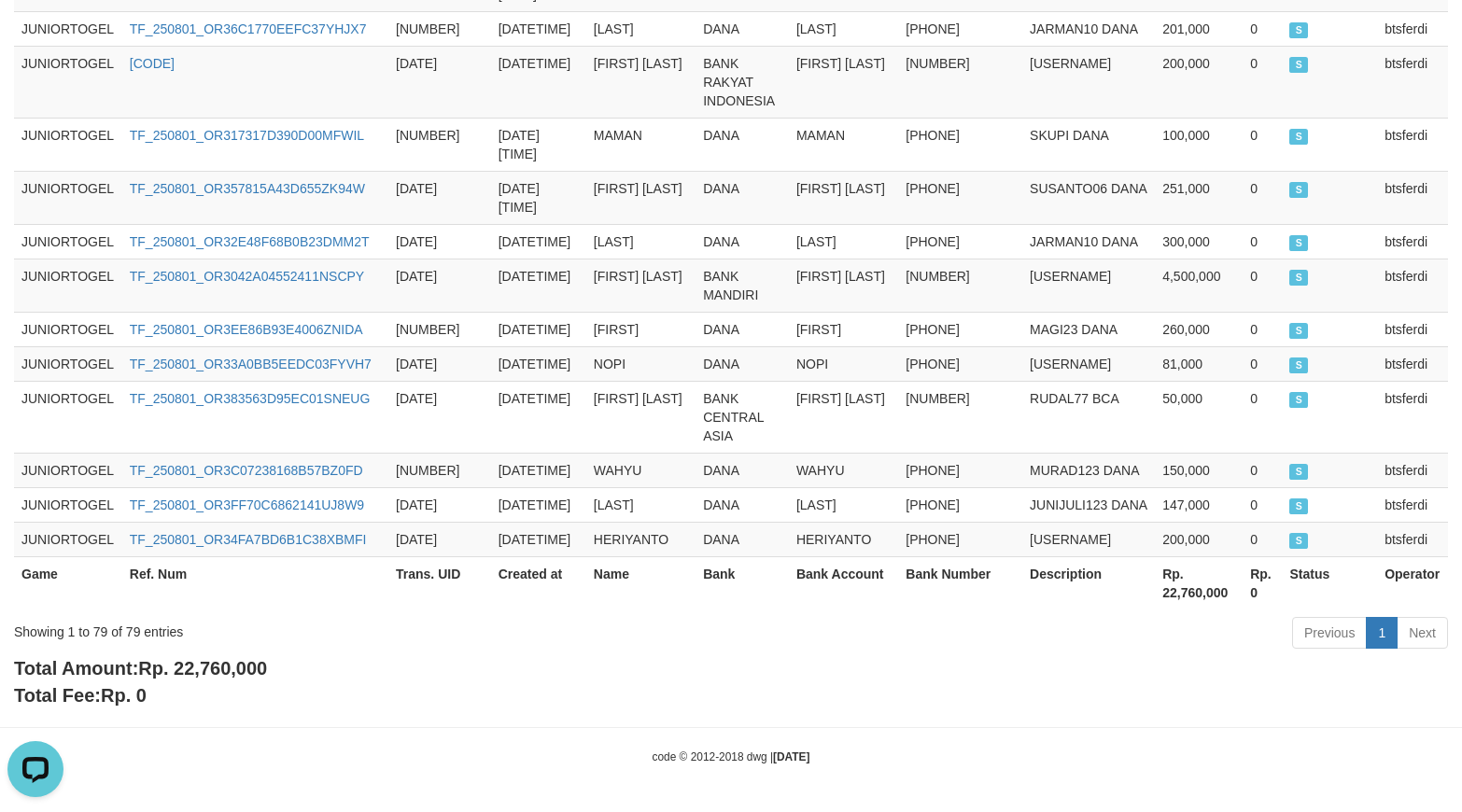 click on "Rp. 22,760,000" at bounding box center [1199, 582] 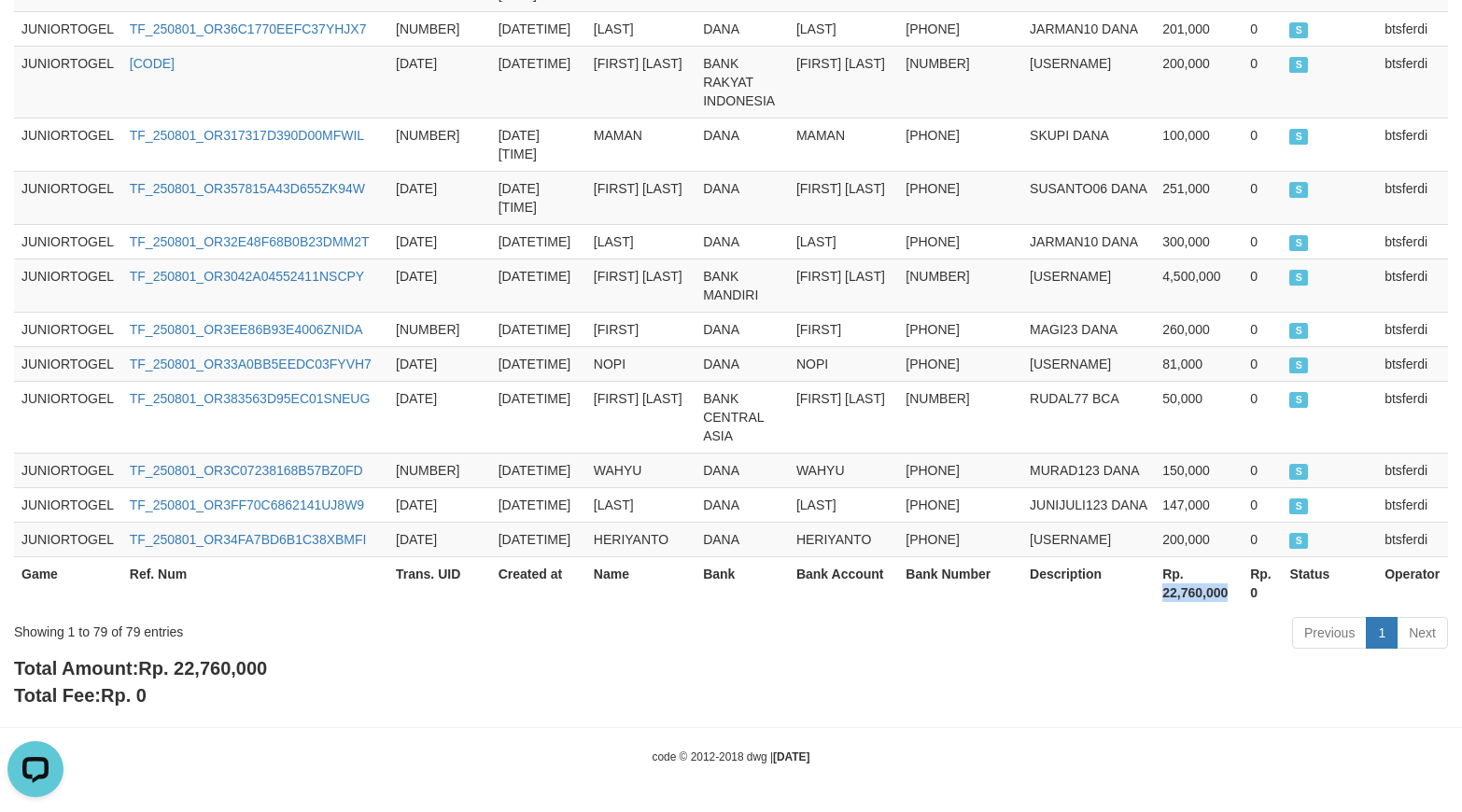 click on "Rp. 22,760,000" at bounding box center [1199, 582] 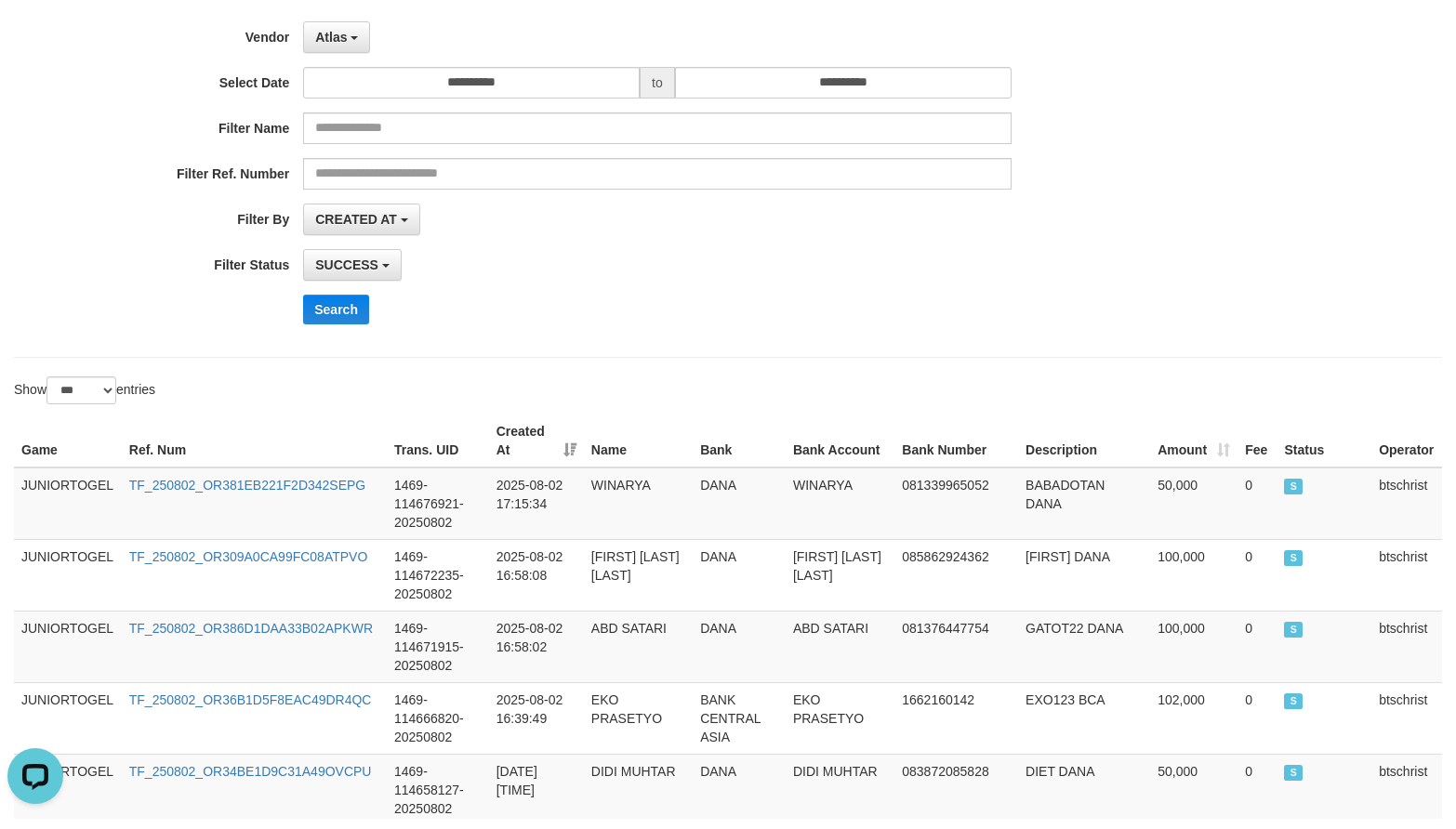 scroll, scrollTop: 0, scrollLeft: 0, axis: both 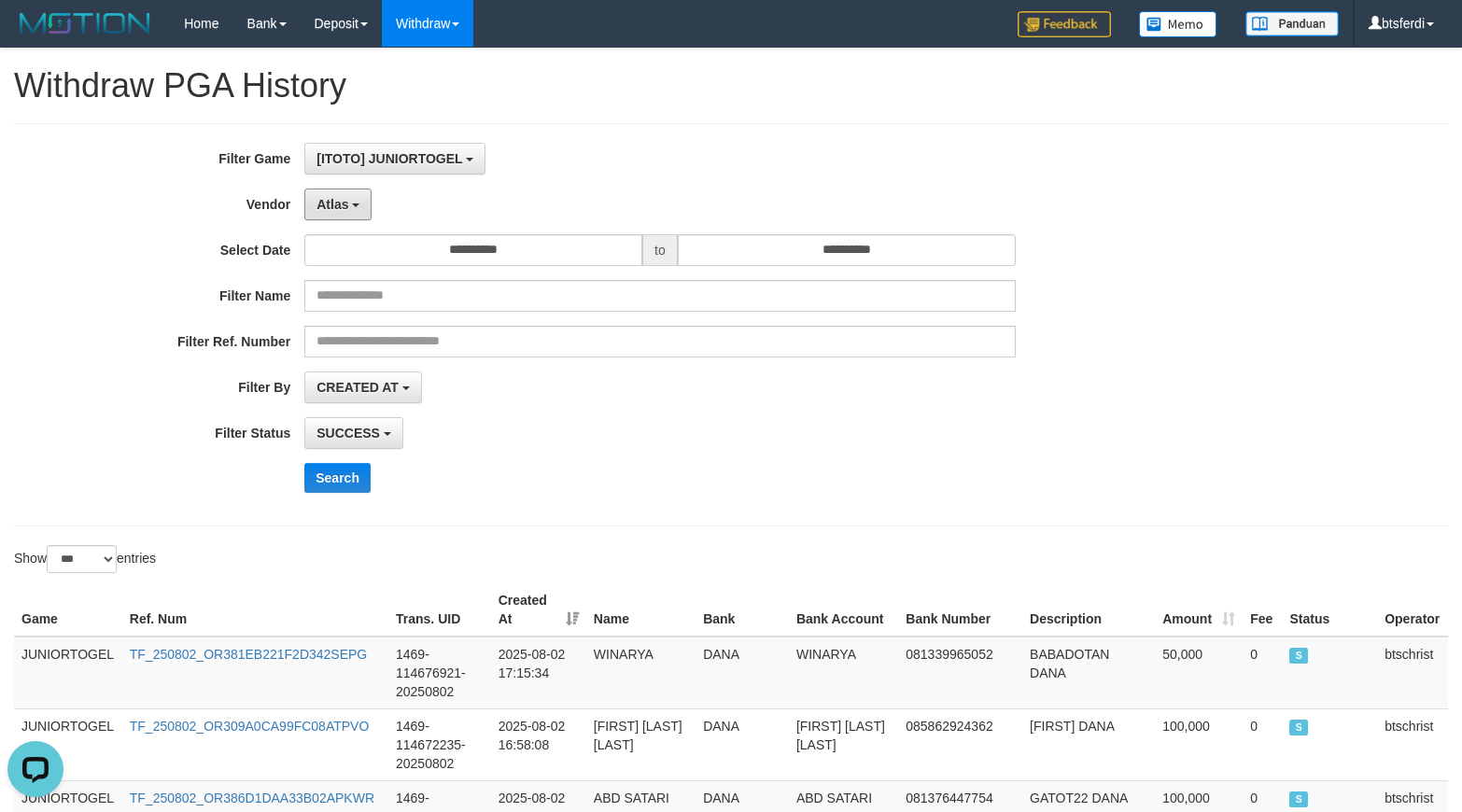 drag, startPoint x: 330, startPoint y: 217, endPoint x: 337, endPoint y: 261, distance: 44.553339 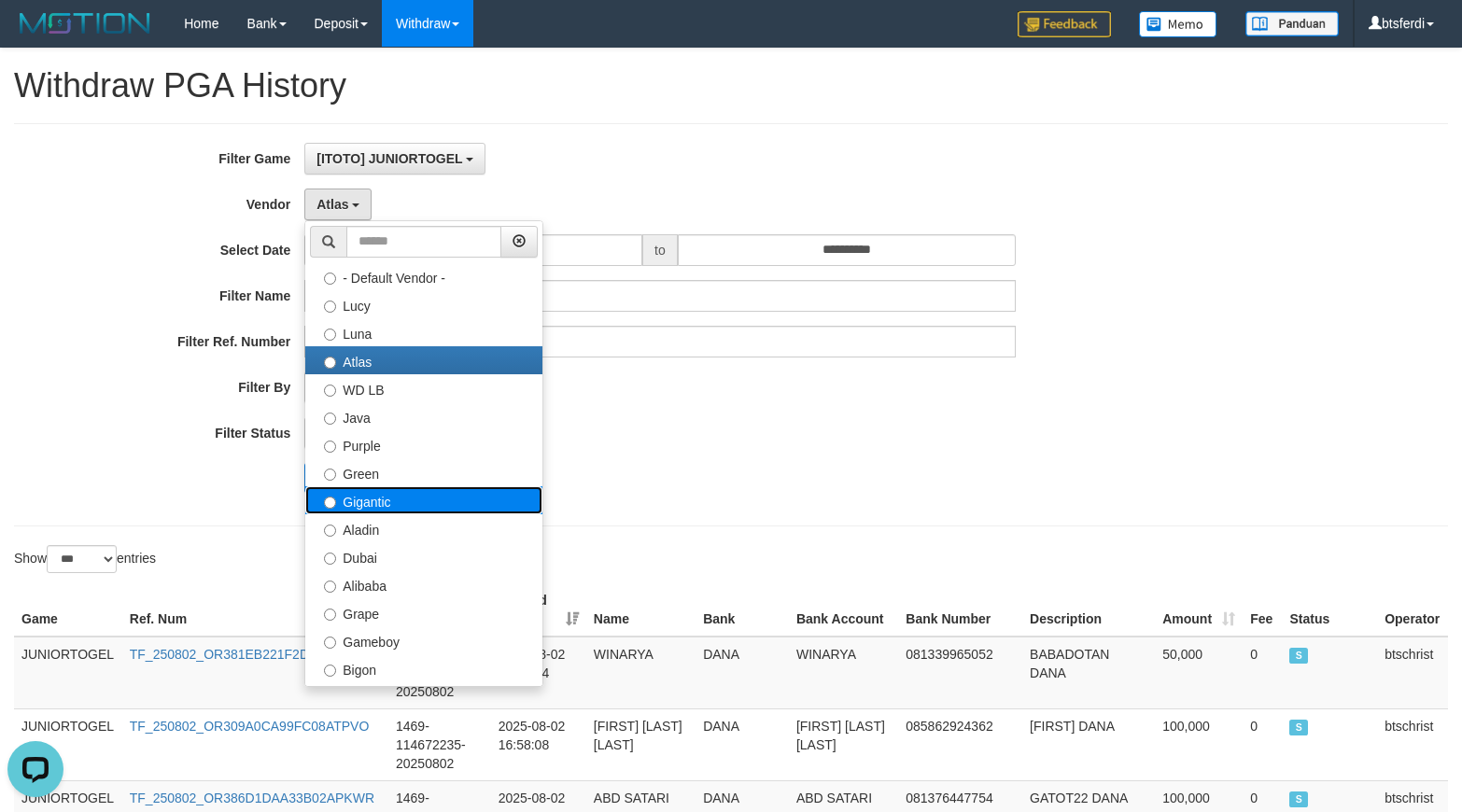 click on "Gigantic" at bounding box center [424, 500] 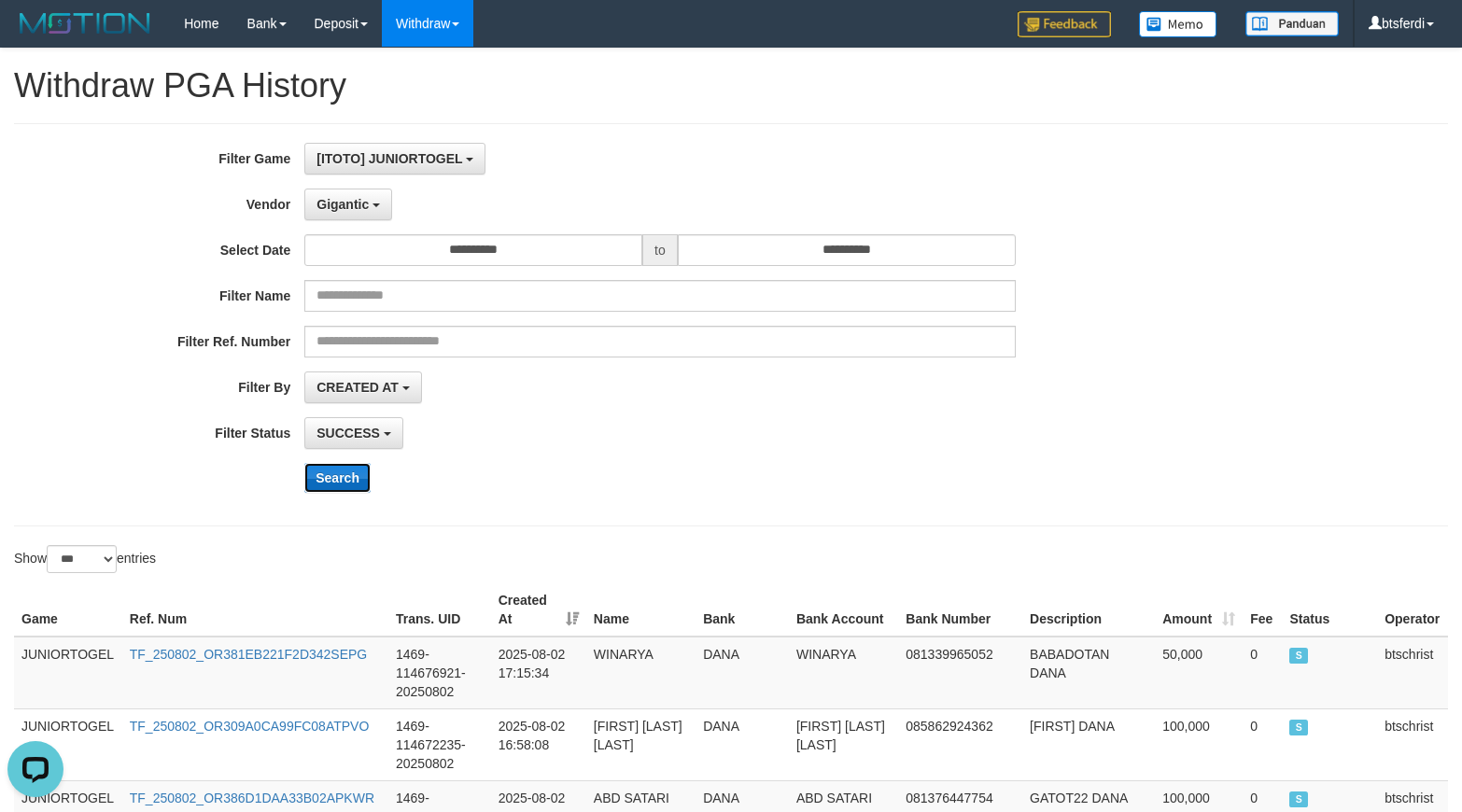 click on "Search" at bounding box center [337, 478] 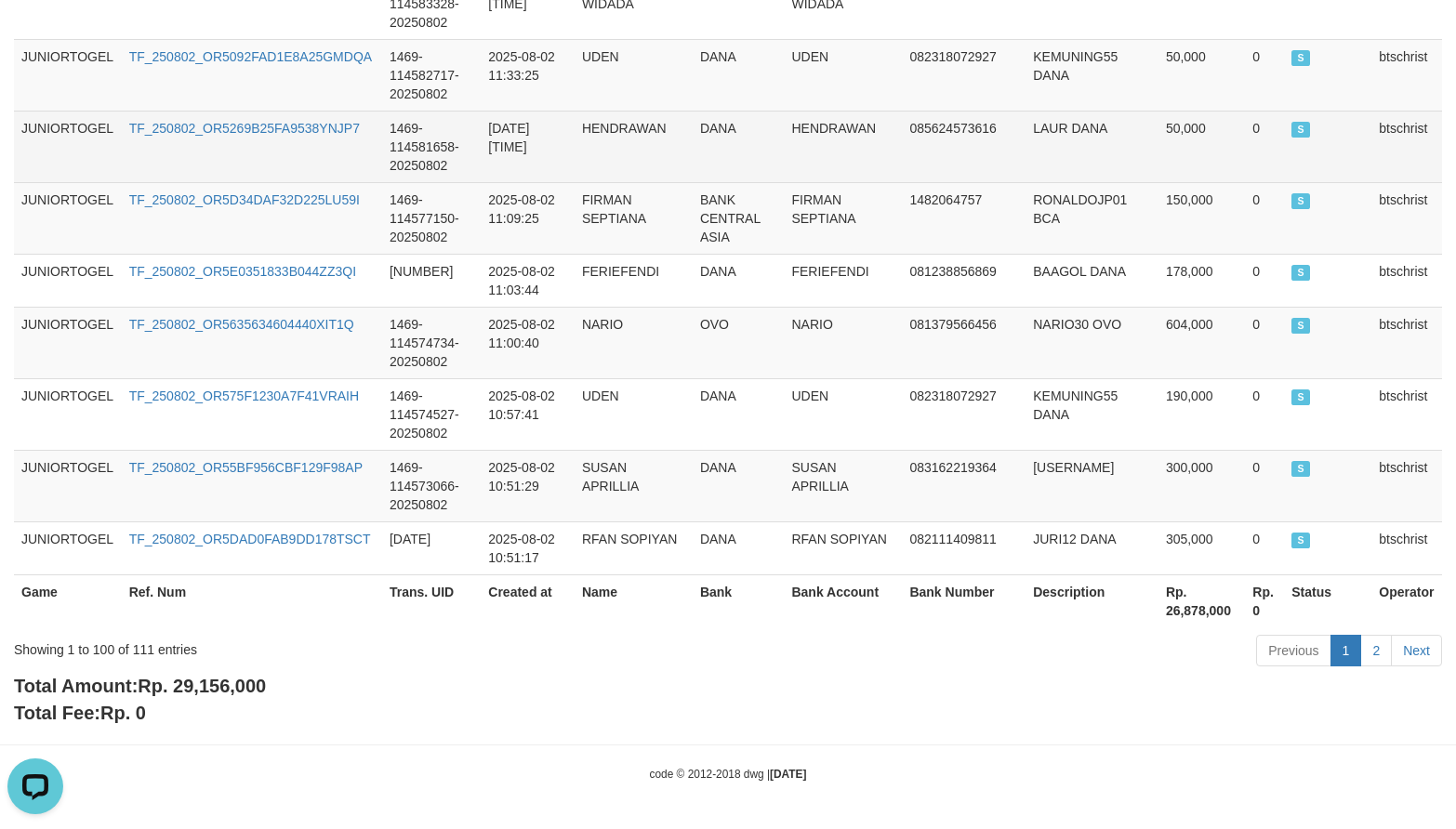 scroll, scrollTop: 7258, scrollLeft: 0, axis: vertical 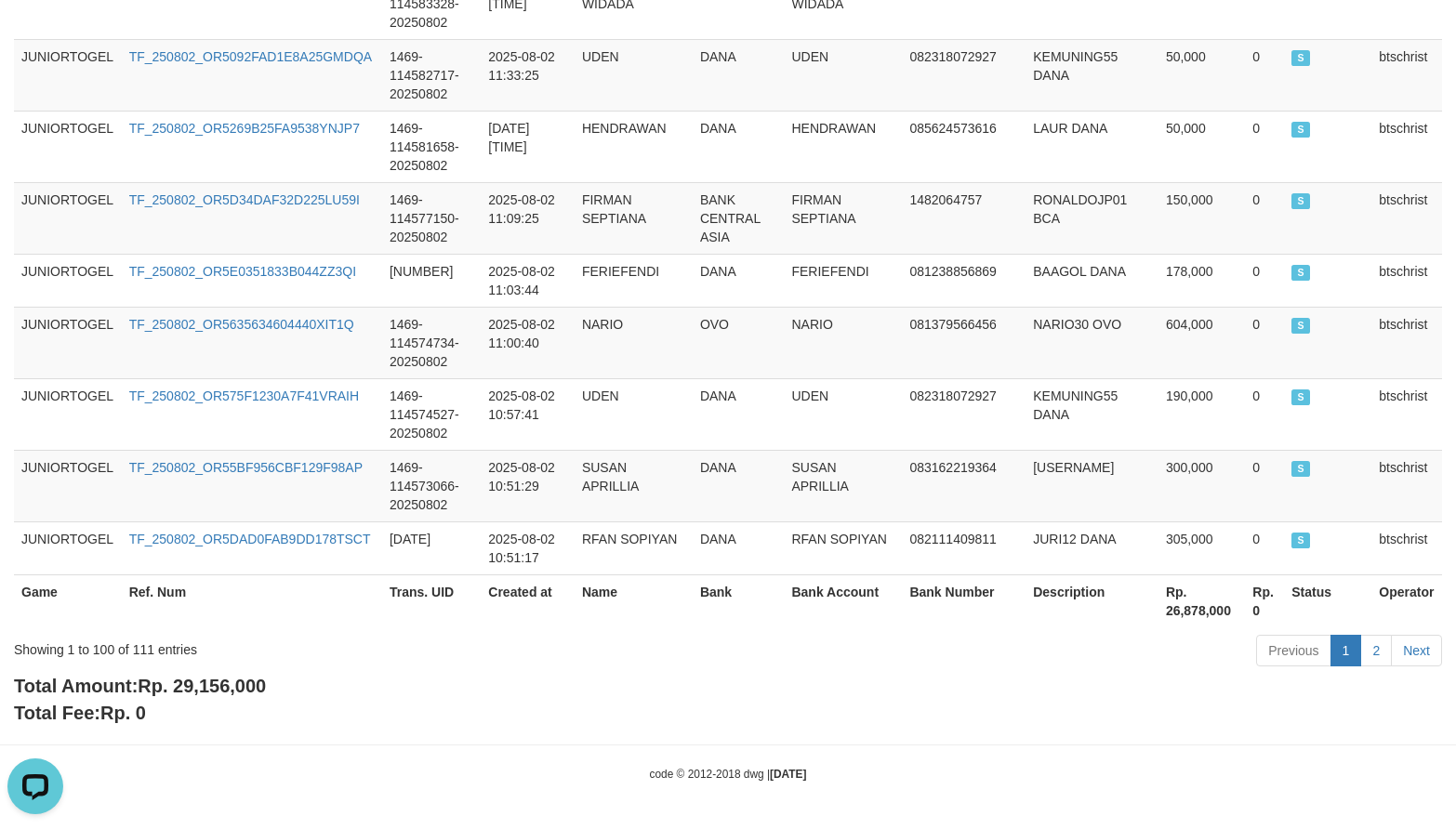 click on "Rp. 26,878,000" at bounding box center (1201, 600) 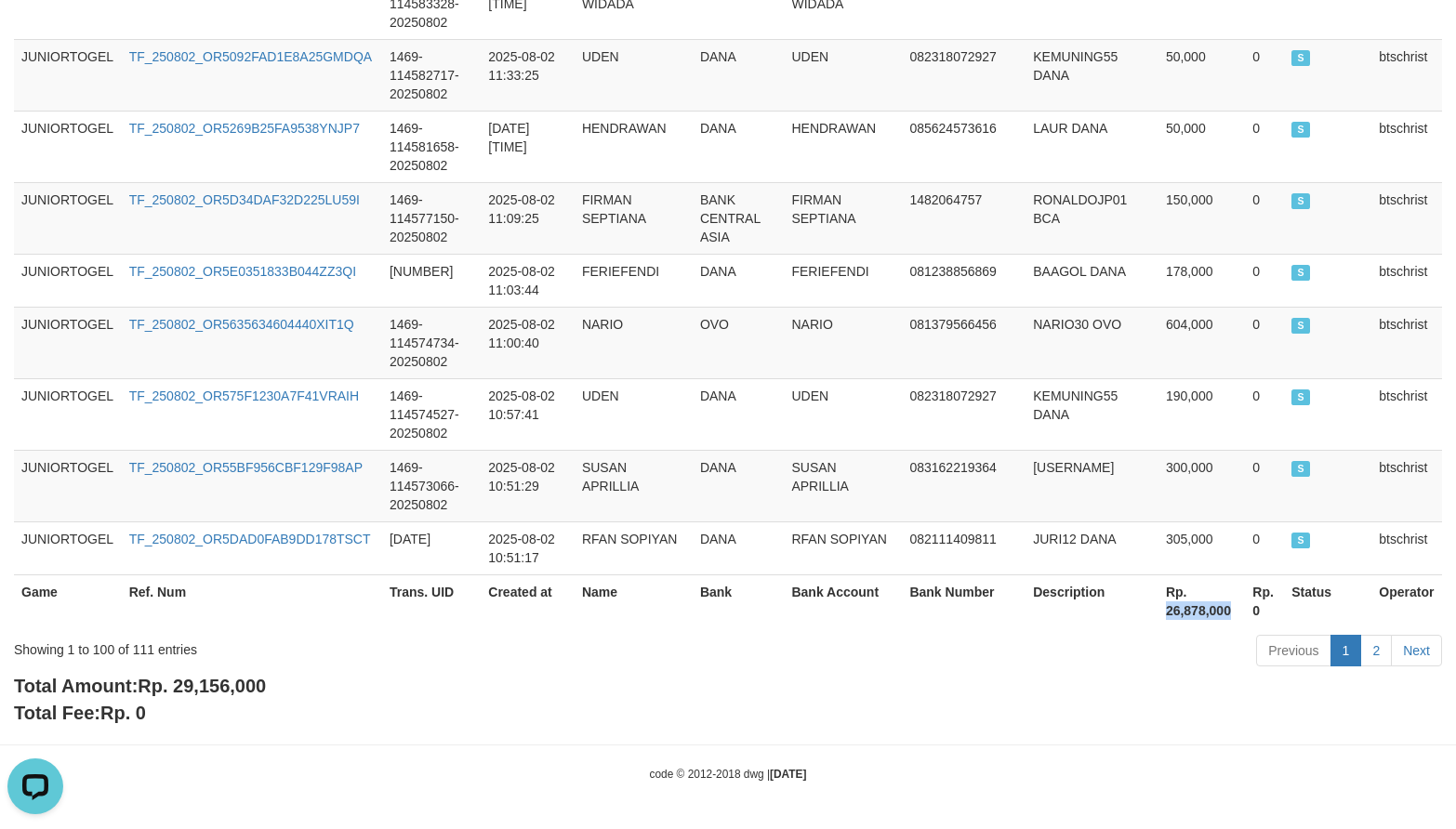 copy on "26,878,000" 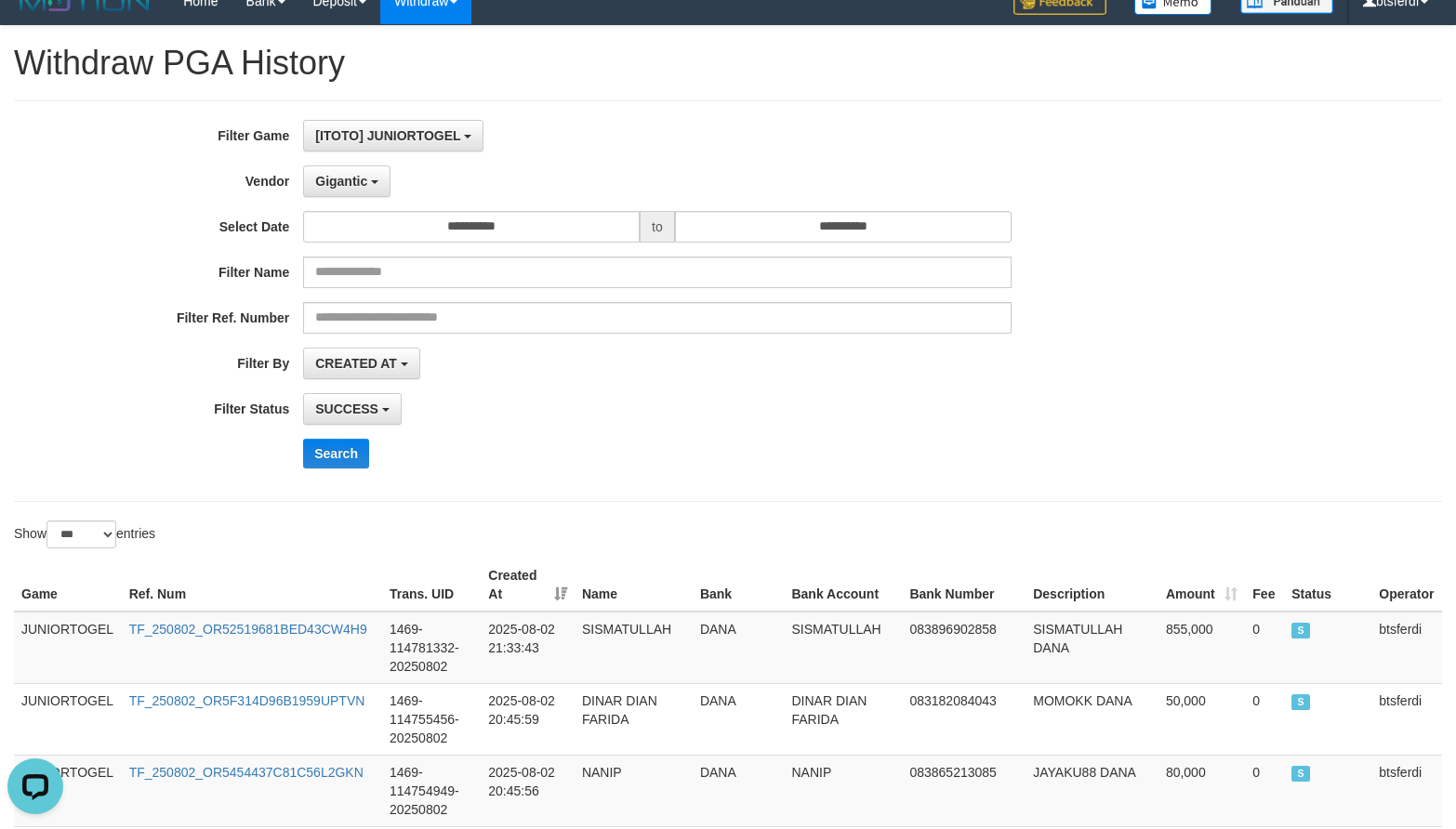 scroll, scrollTop: 0, scrollLeft: 0, axis: both 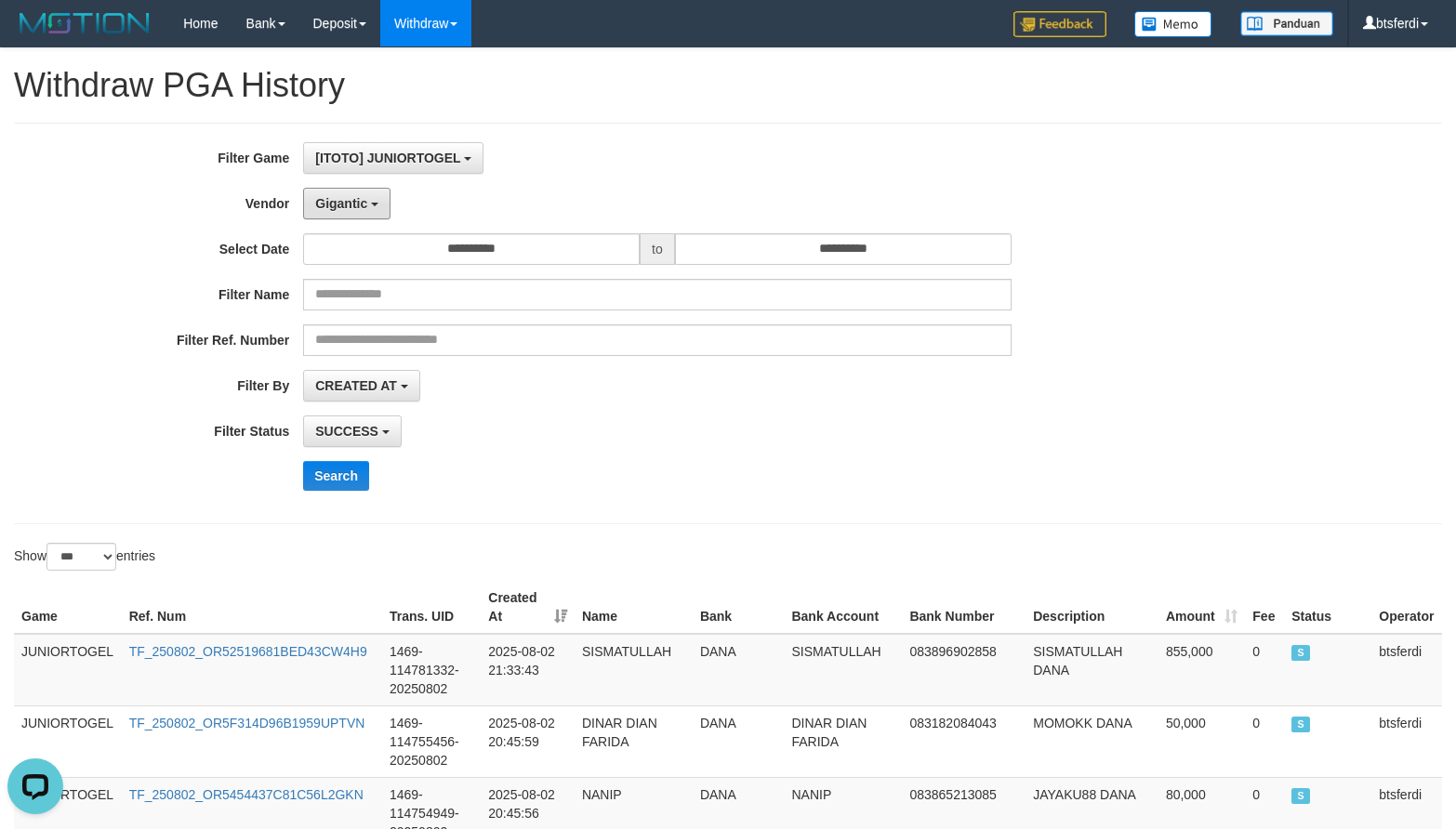 drag, startPoint x: 333, startPoint y: 209, endPoint x: 365, endPoint y: 302, distance: 98.3514 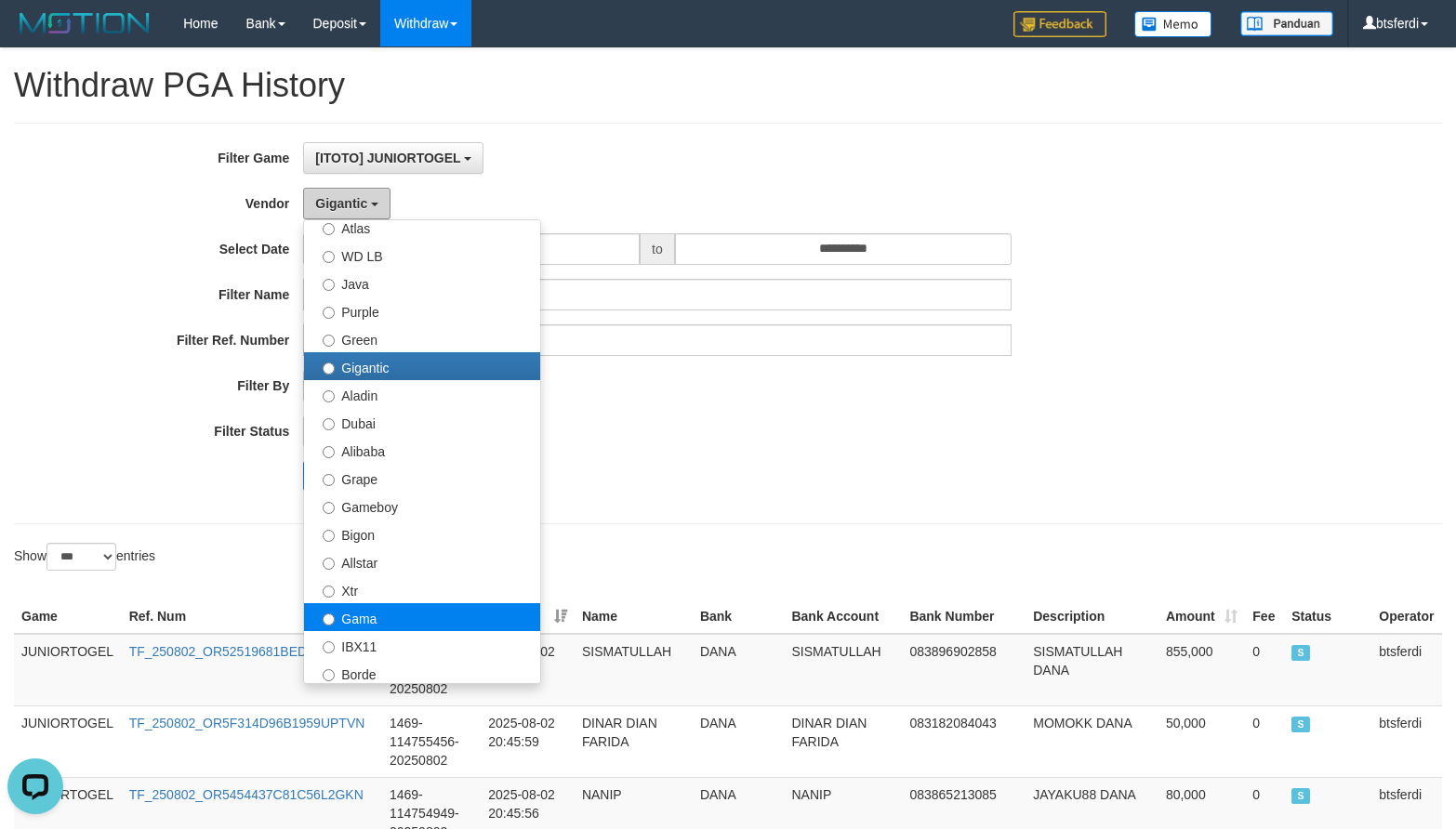 scroll, scrollTop: 279, scrollLeft: 0, axis: vertical 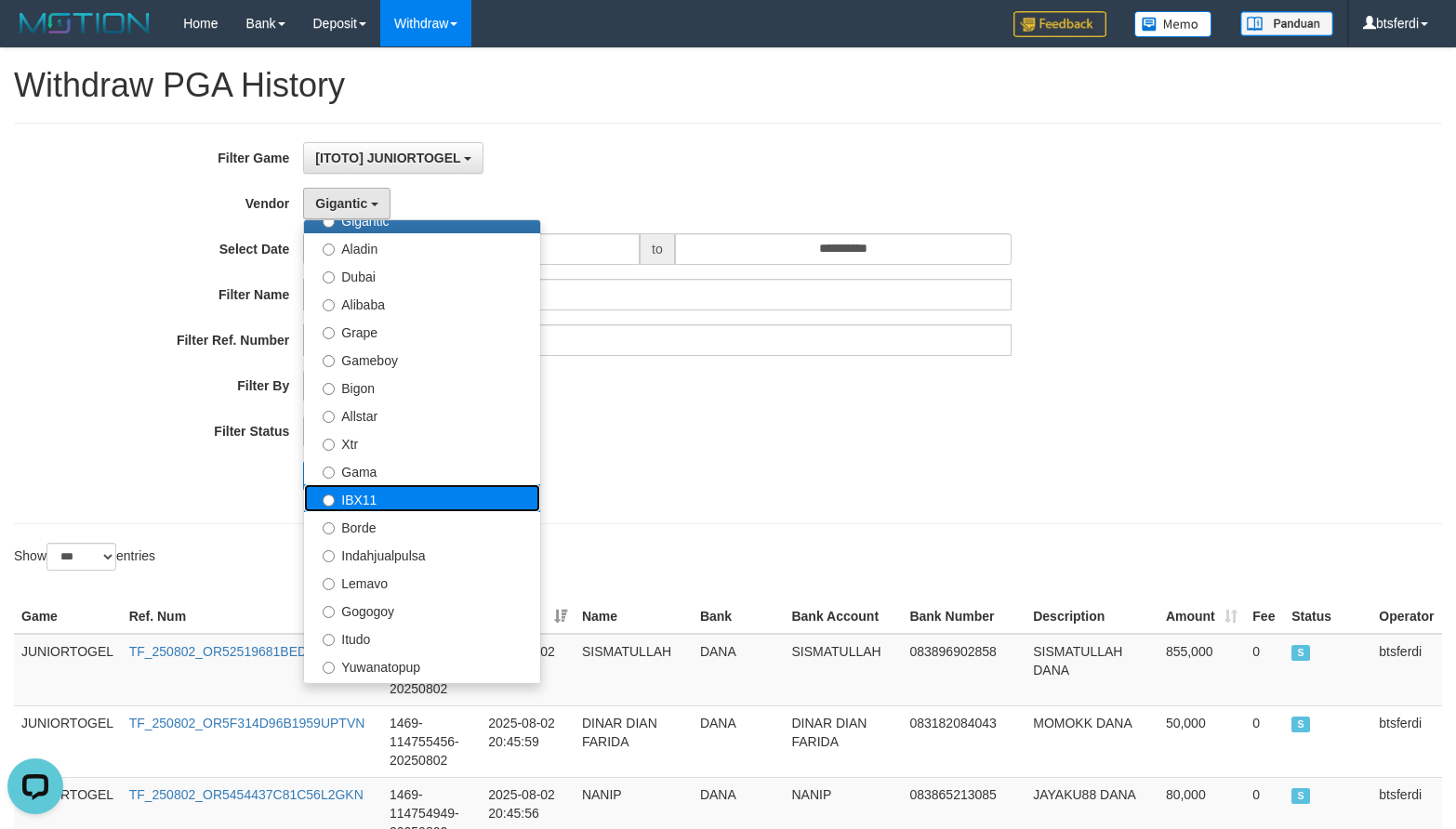 click on "IBX11" at bounding box center [422, 498] 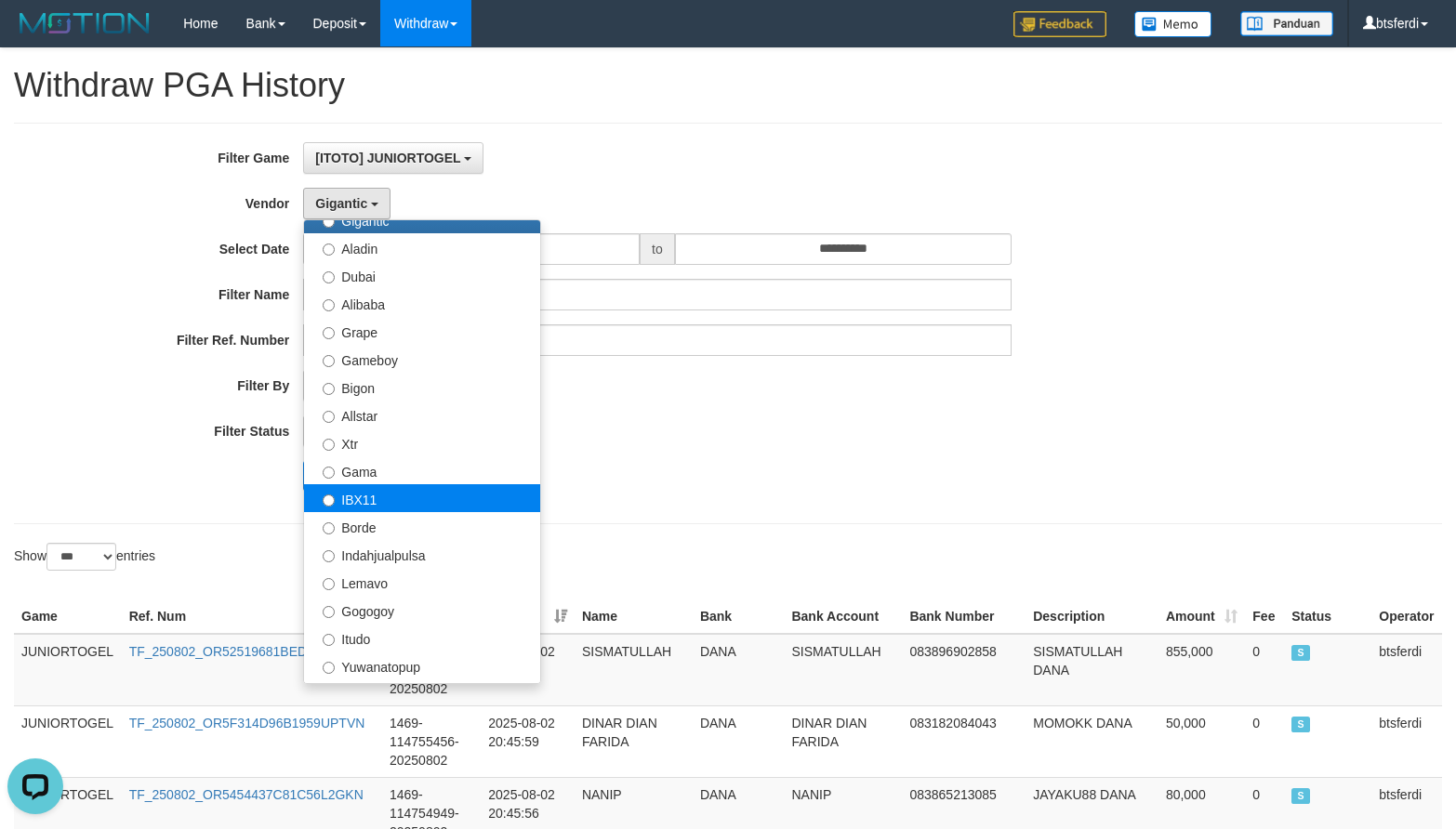 select on "**********" 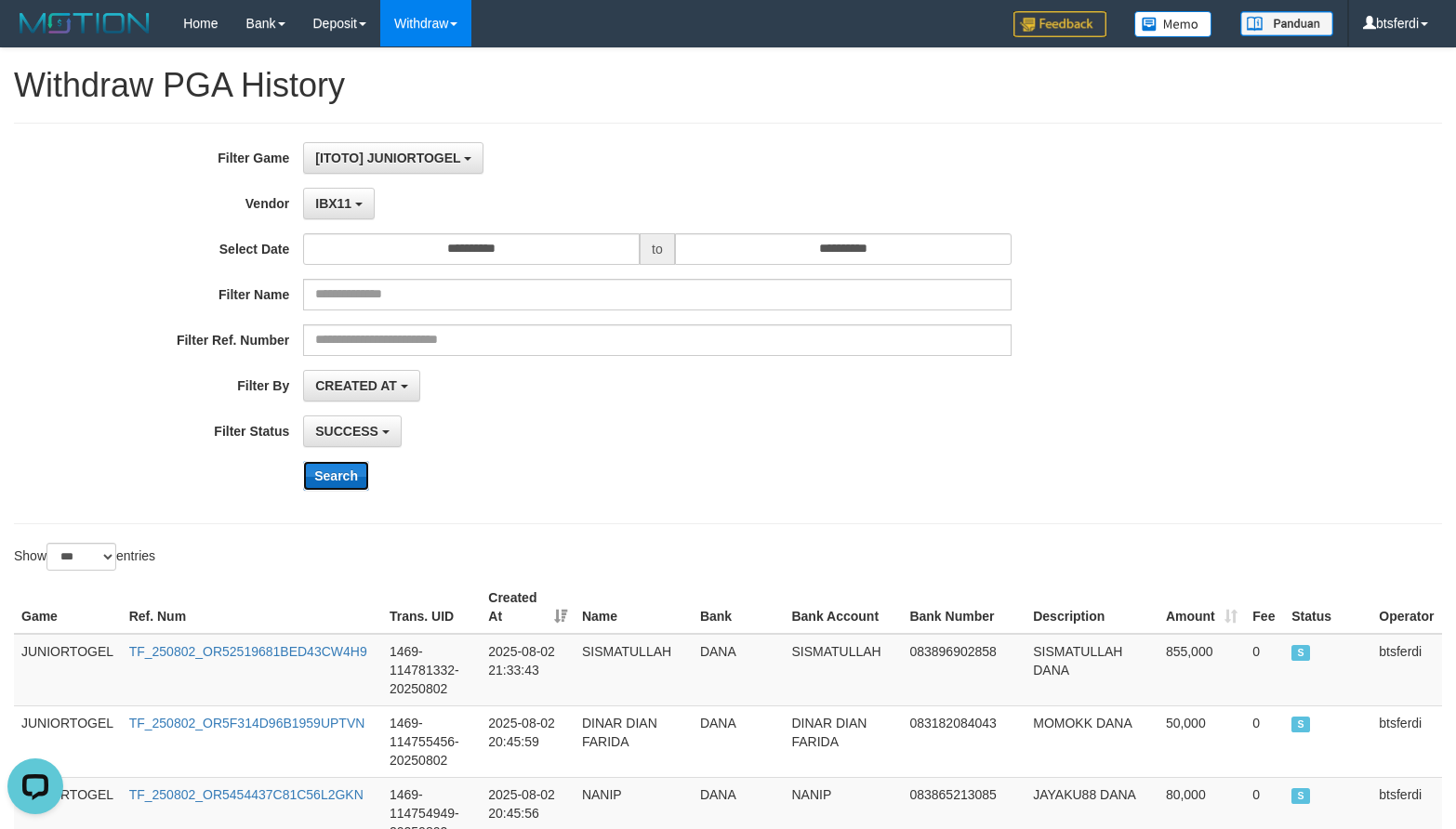 click on "Search" at bounding box center (336, 476) 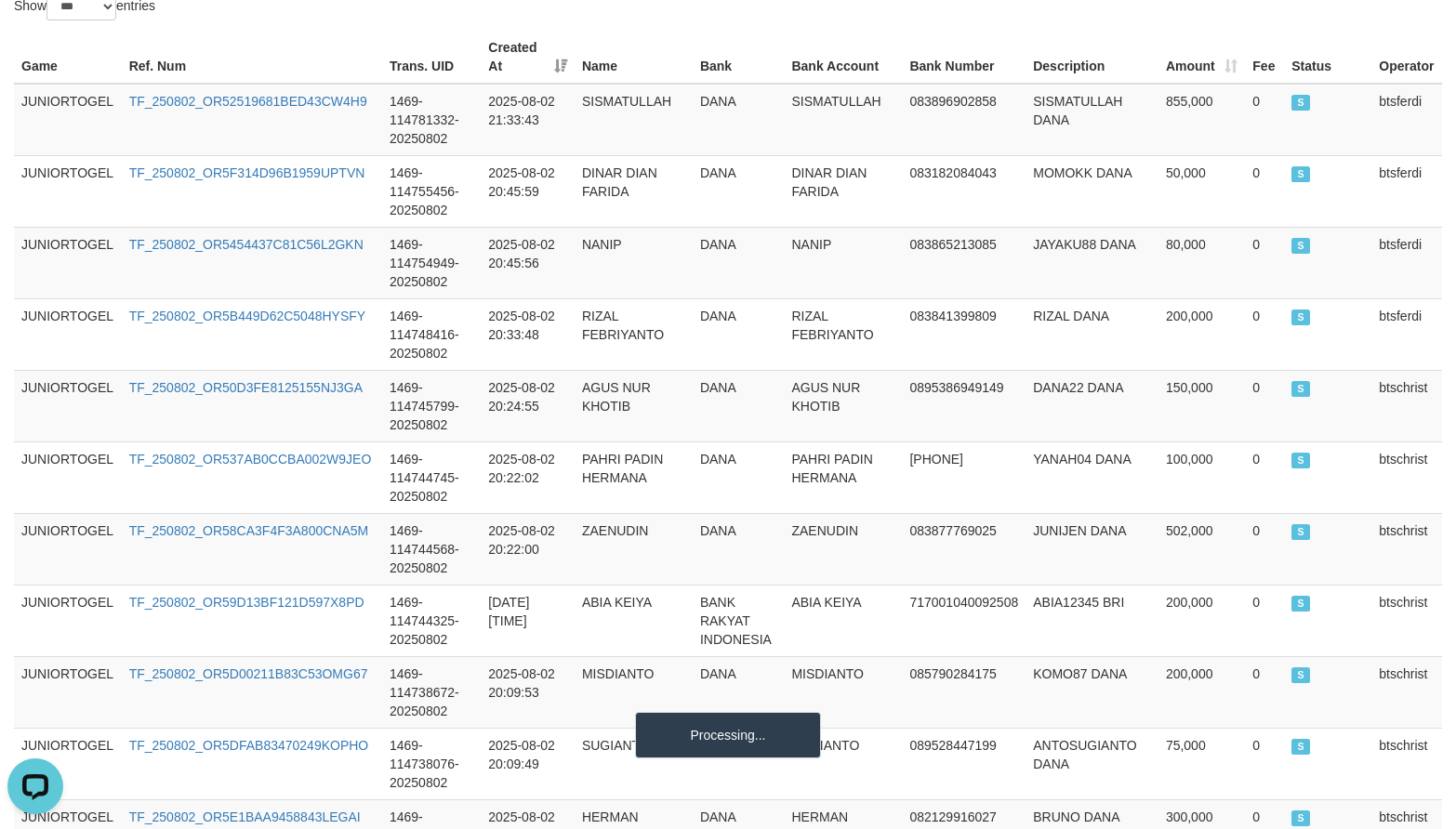 scroll, scrollTop: 558, scrollLeft: 0, axis: vertical 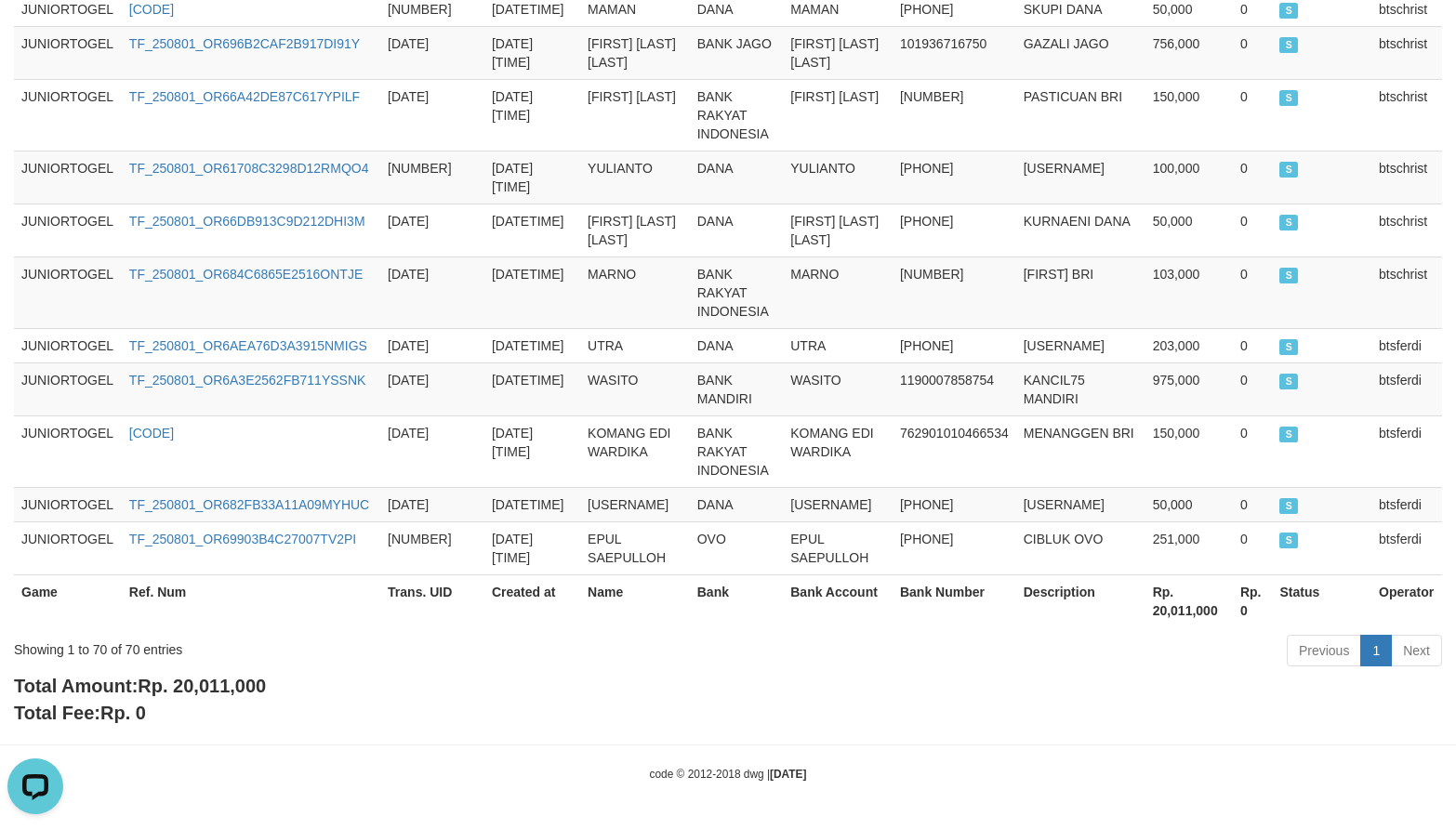 click on "Rp. 20,011,000" at bounding box center (1189, 600) 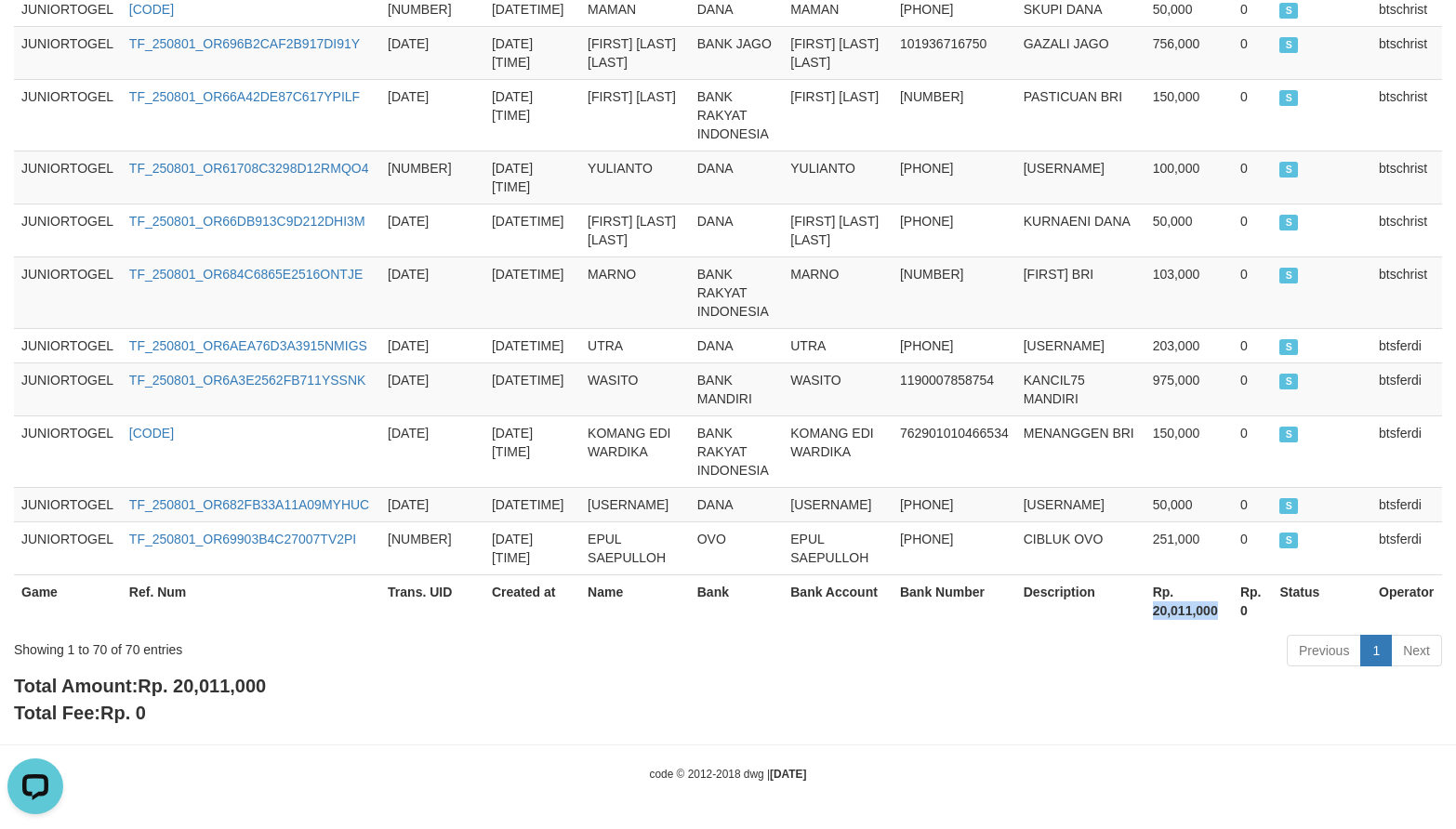 copy on "20,011,000" 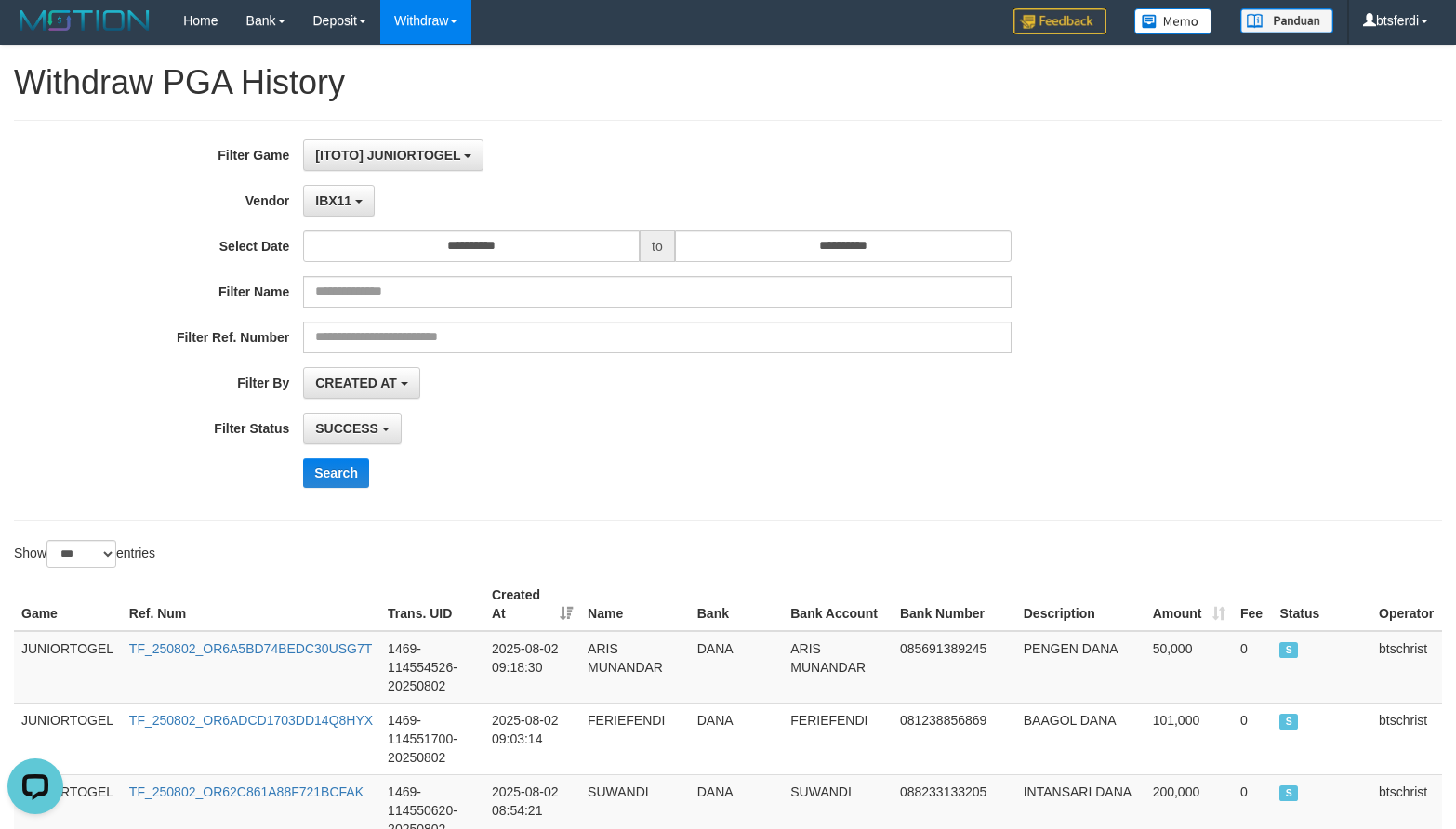 scroll, scrollTop: 0, scrollLeft: 0, axis: both 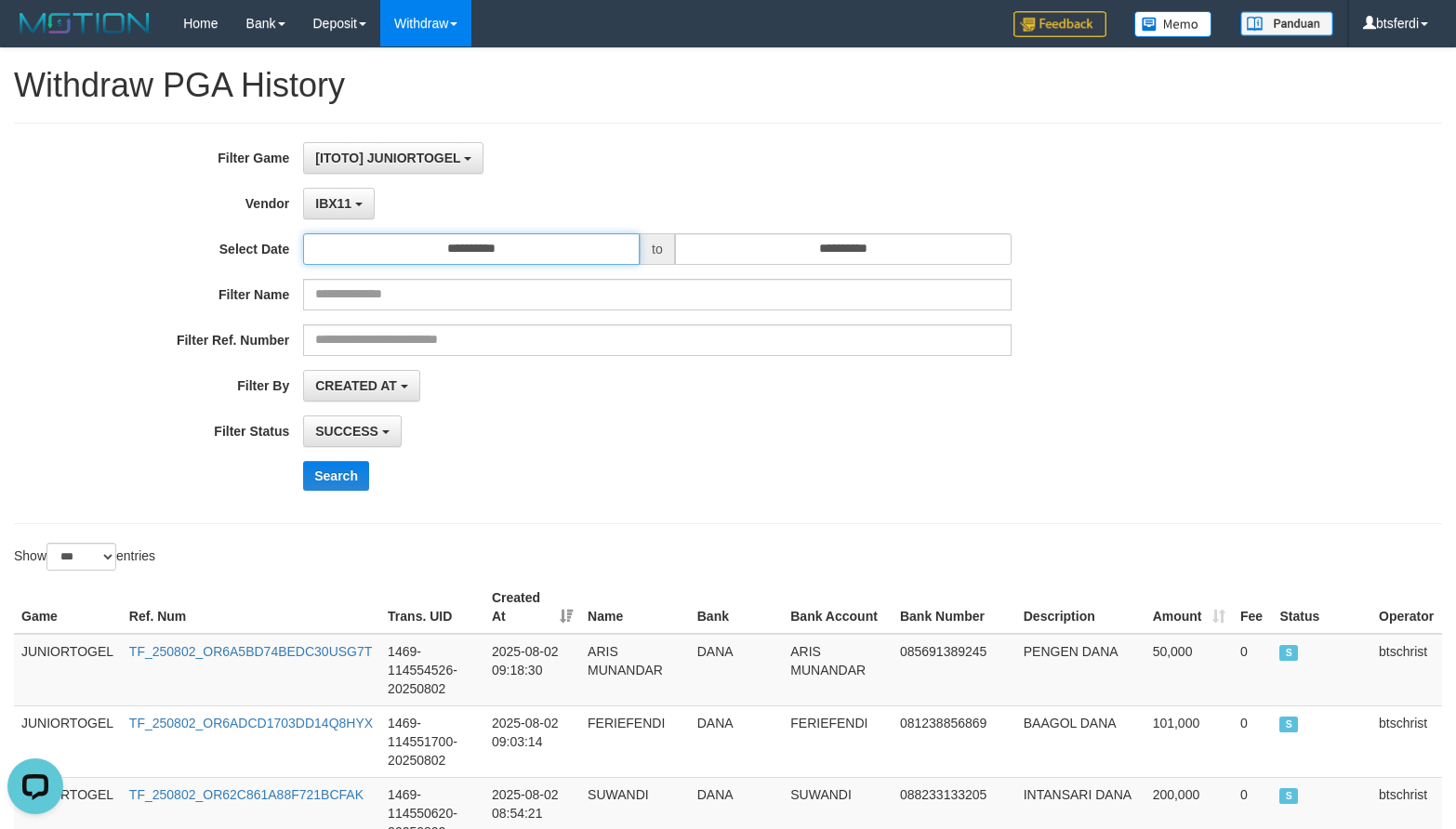 click on "**********" at bounding box center (471, 249) 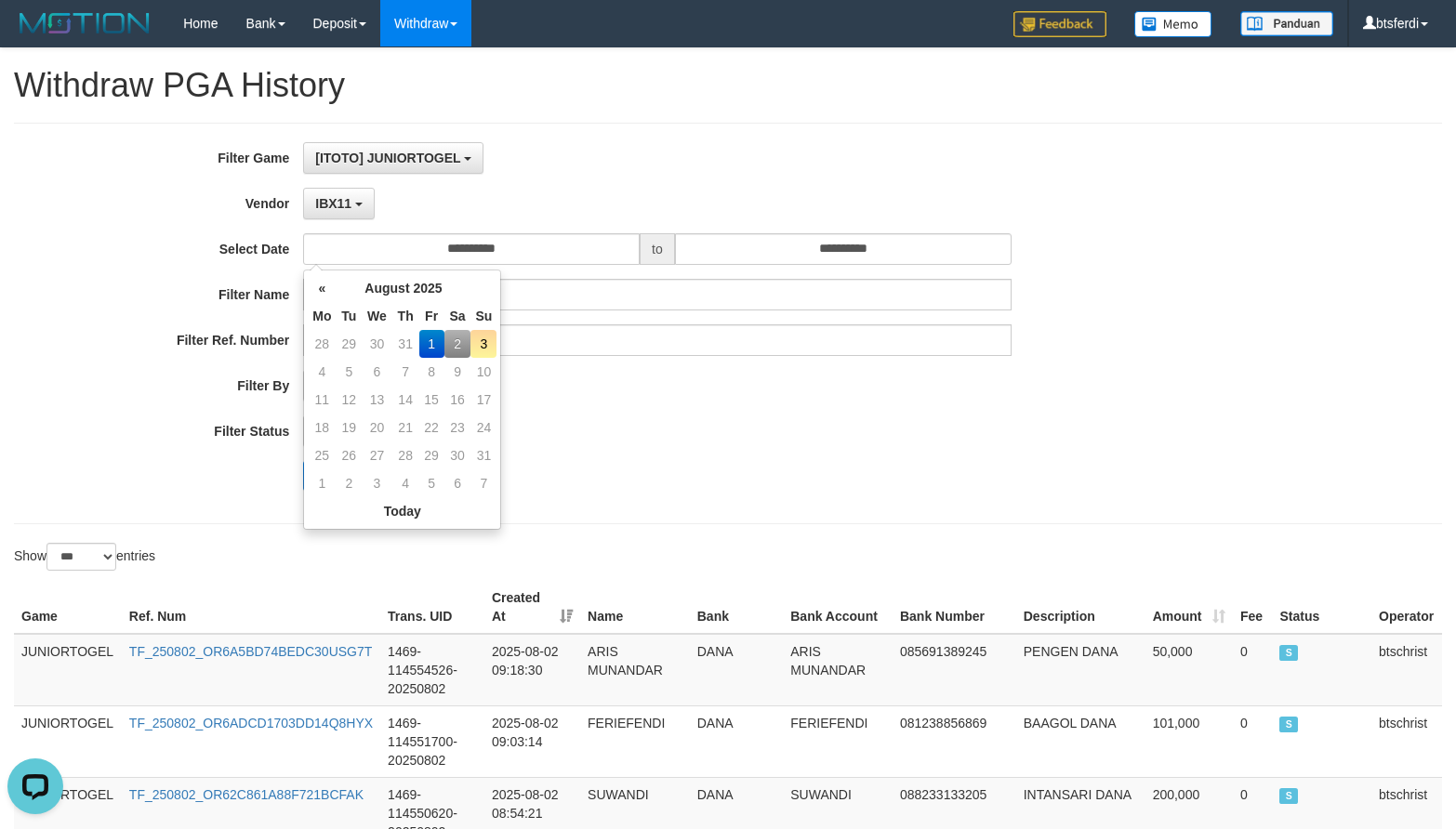 click on "2" at bounding box center [457, 344] 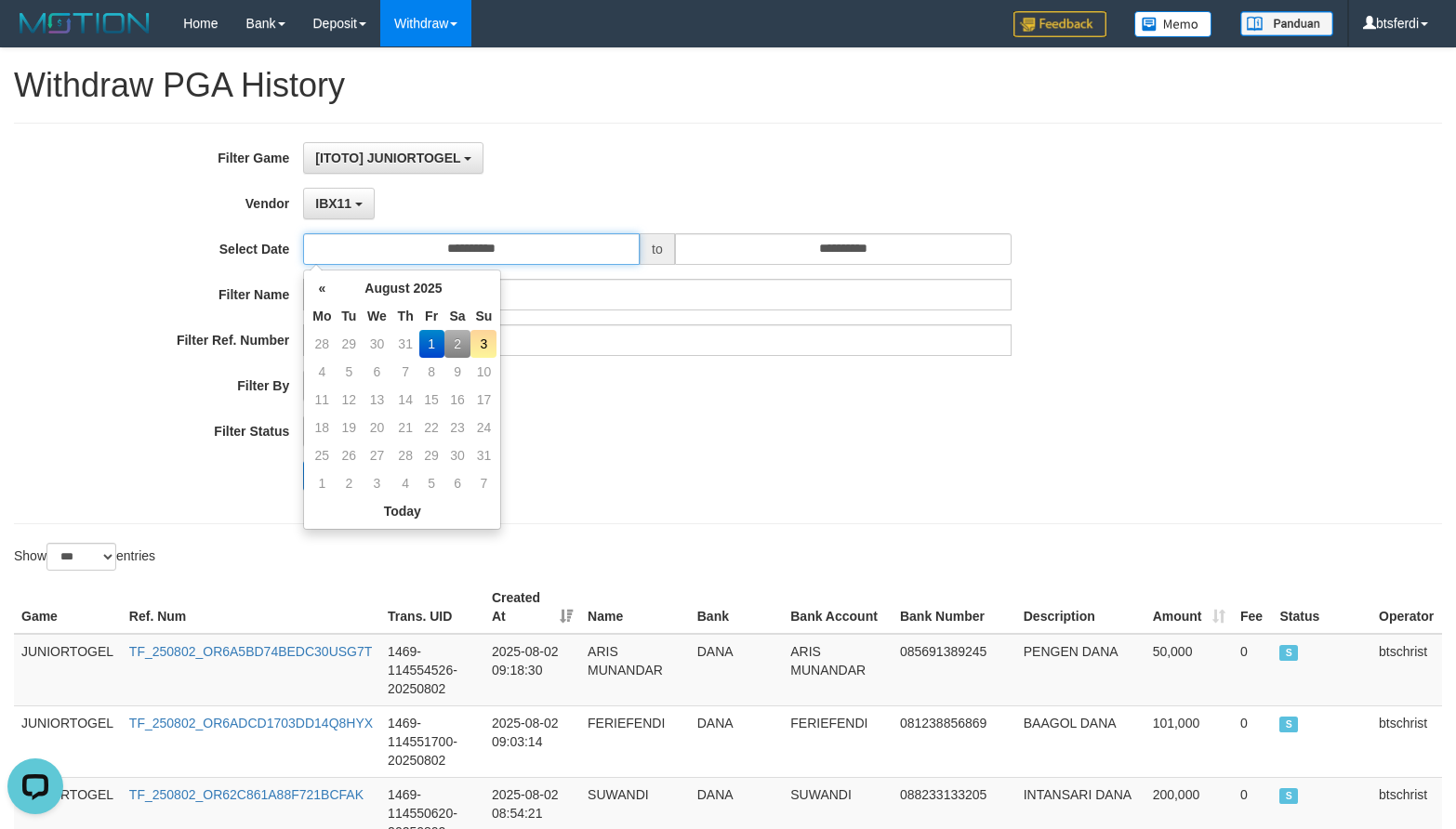 type on "**********" 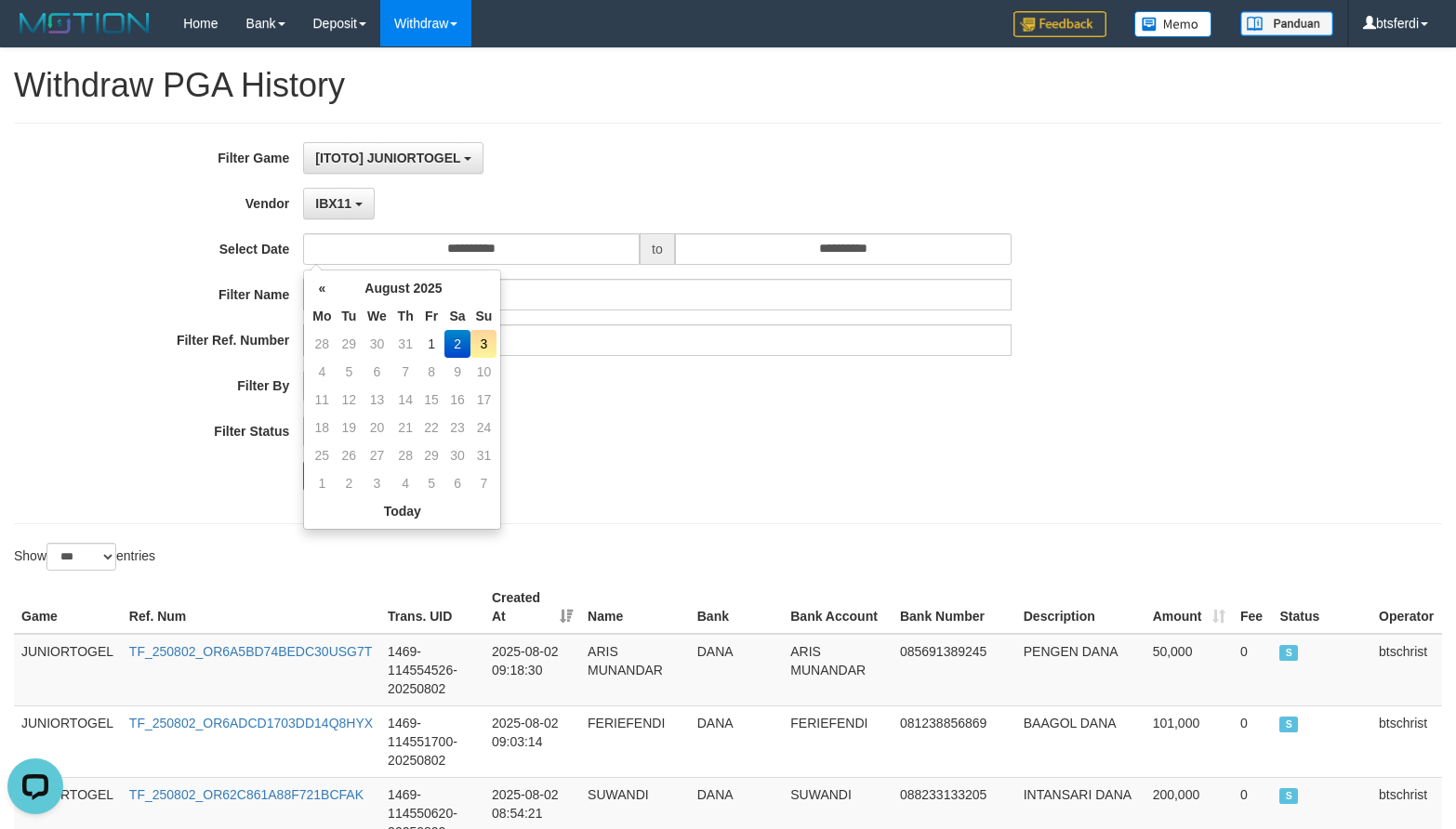 click on "**********" at bounding box center (606, 323) 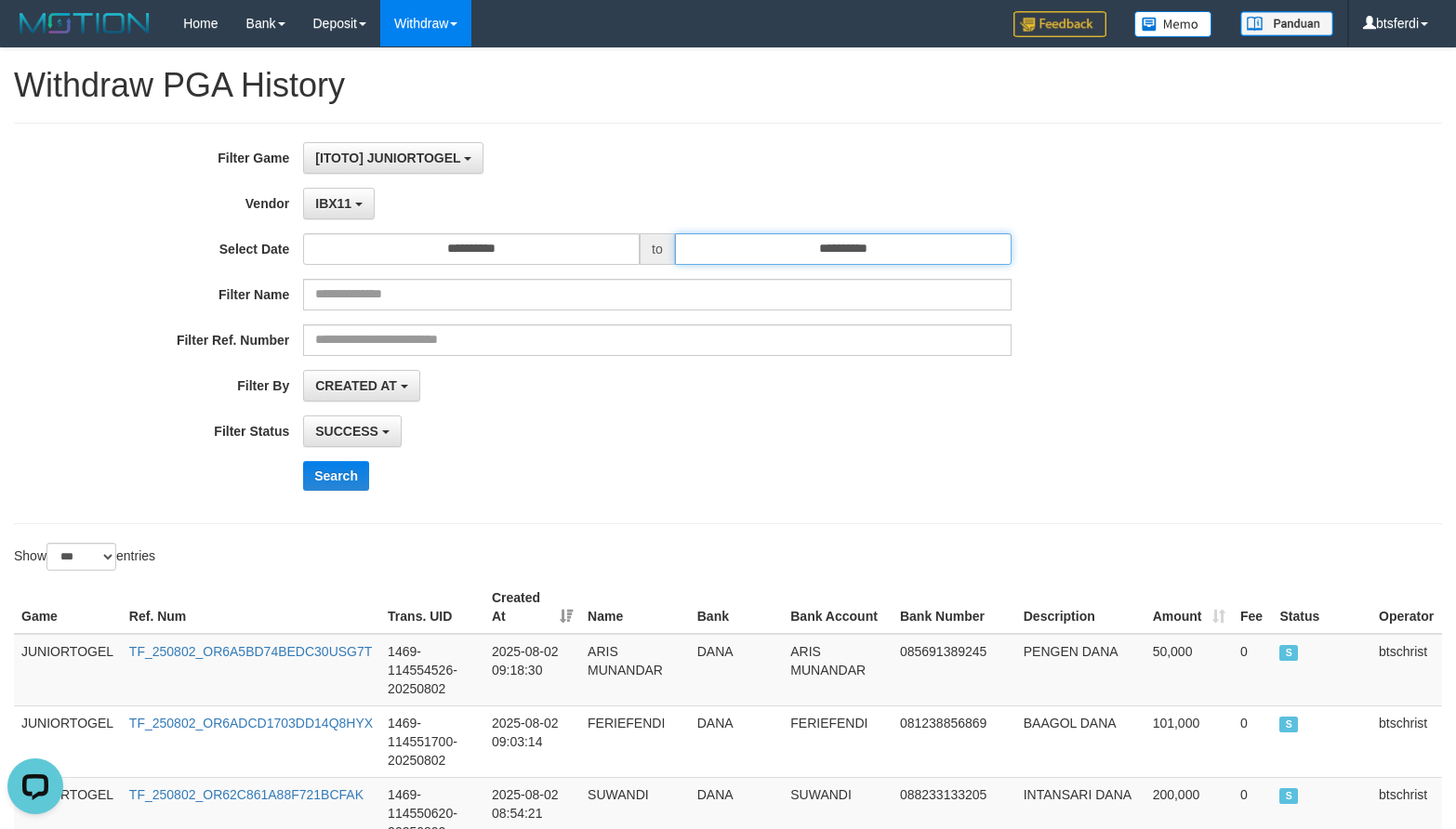 click on "**********" at bounding box center (843, 249) 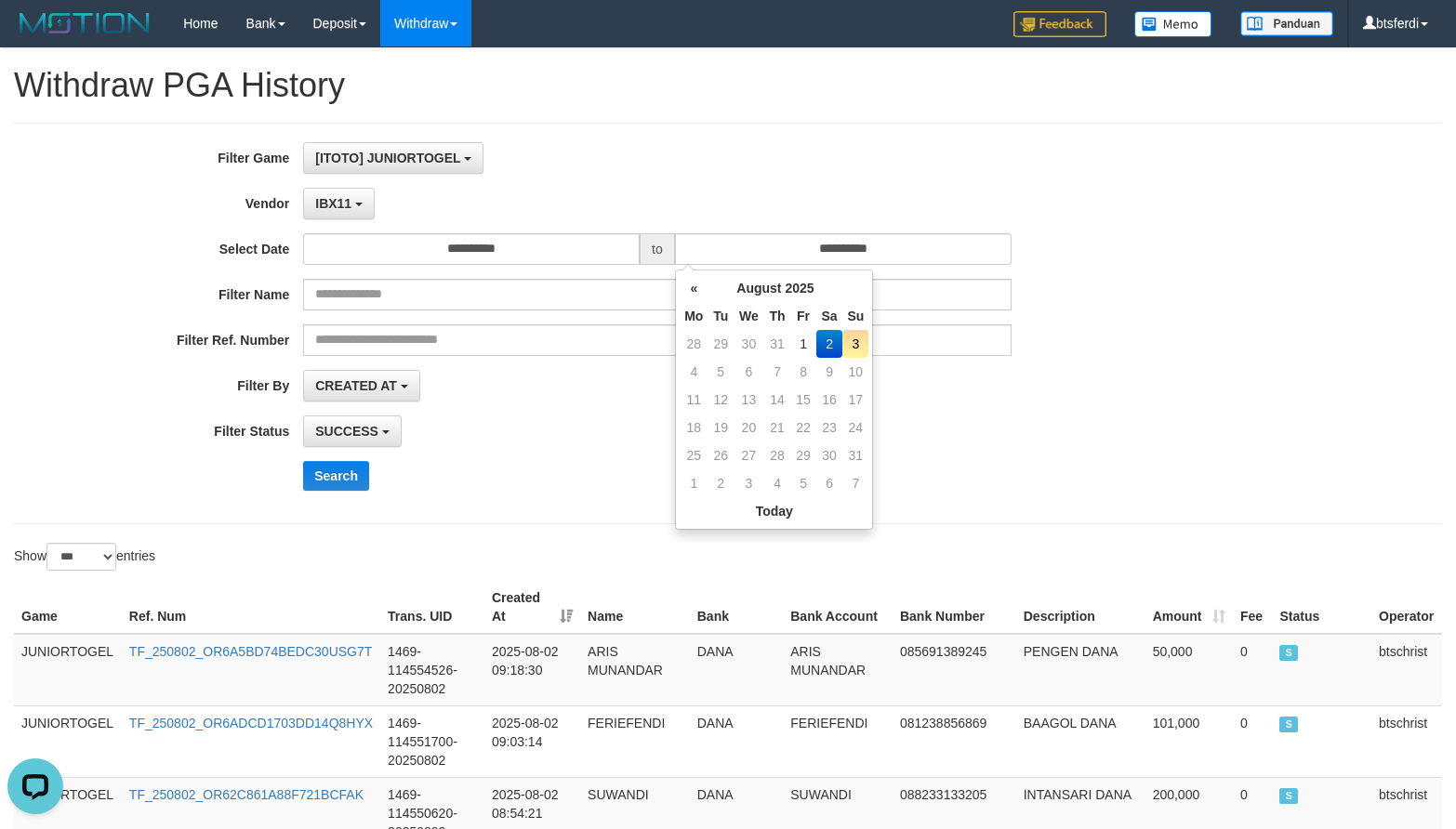 click on "**********" at bounding box center (606, 431) 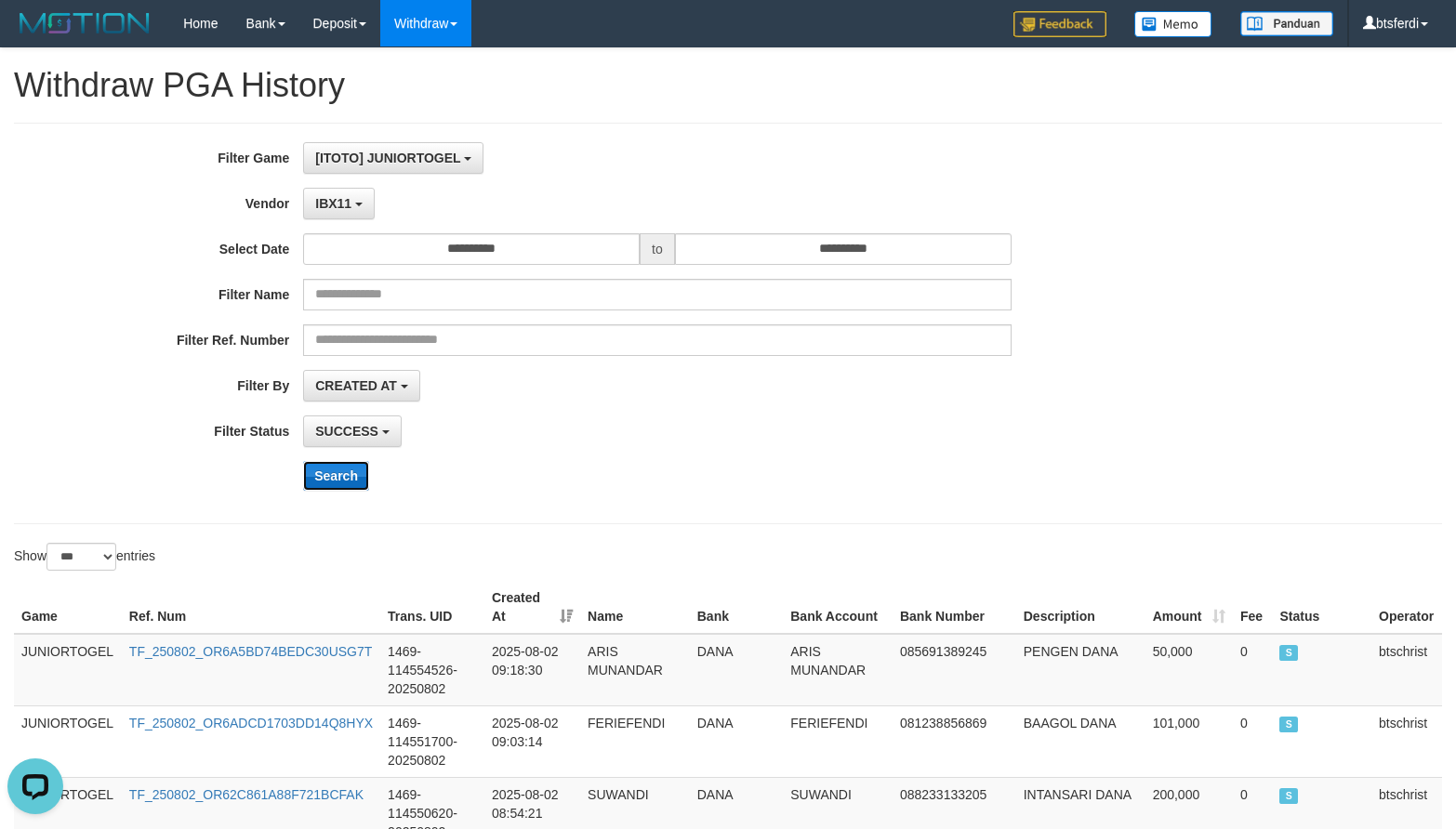 click on "Search" at bounding box center (336, 476) 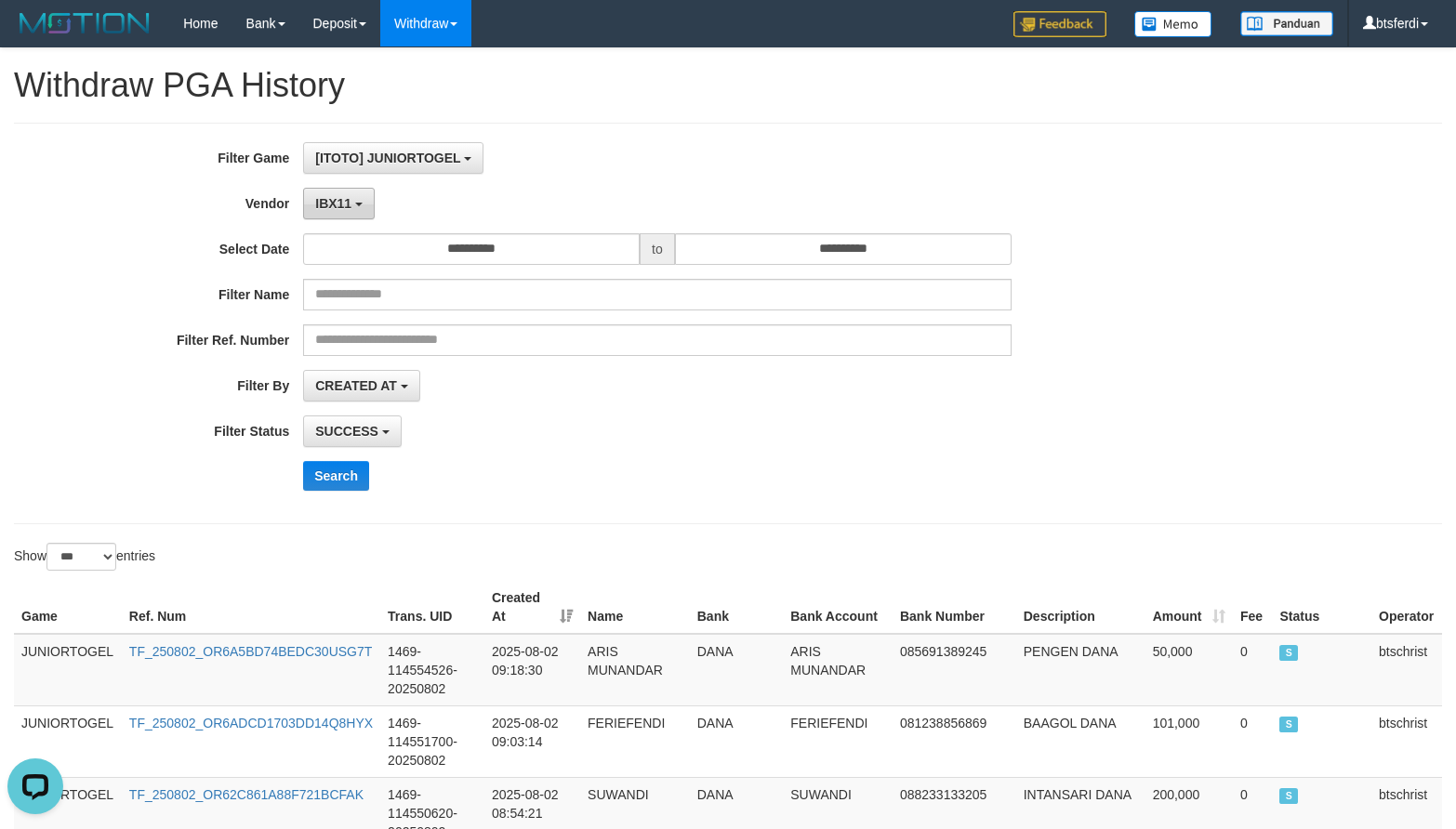 click on "IBX11" at bounding box center [338, 204] 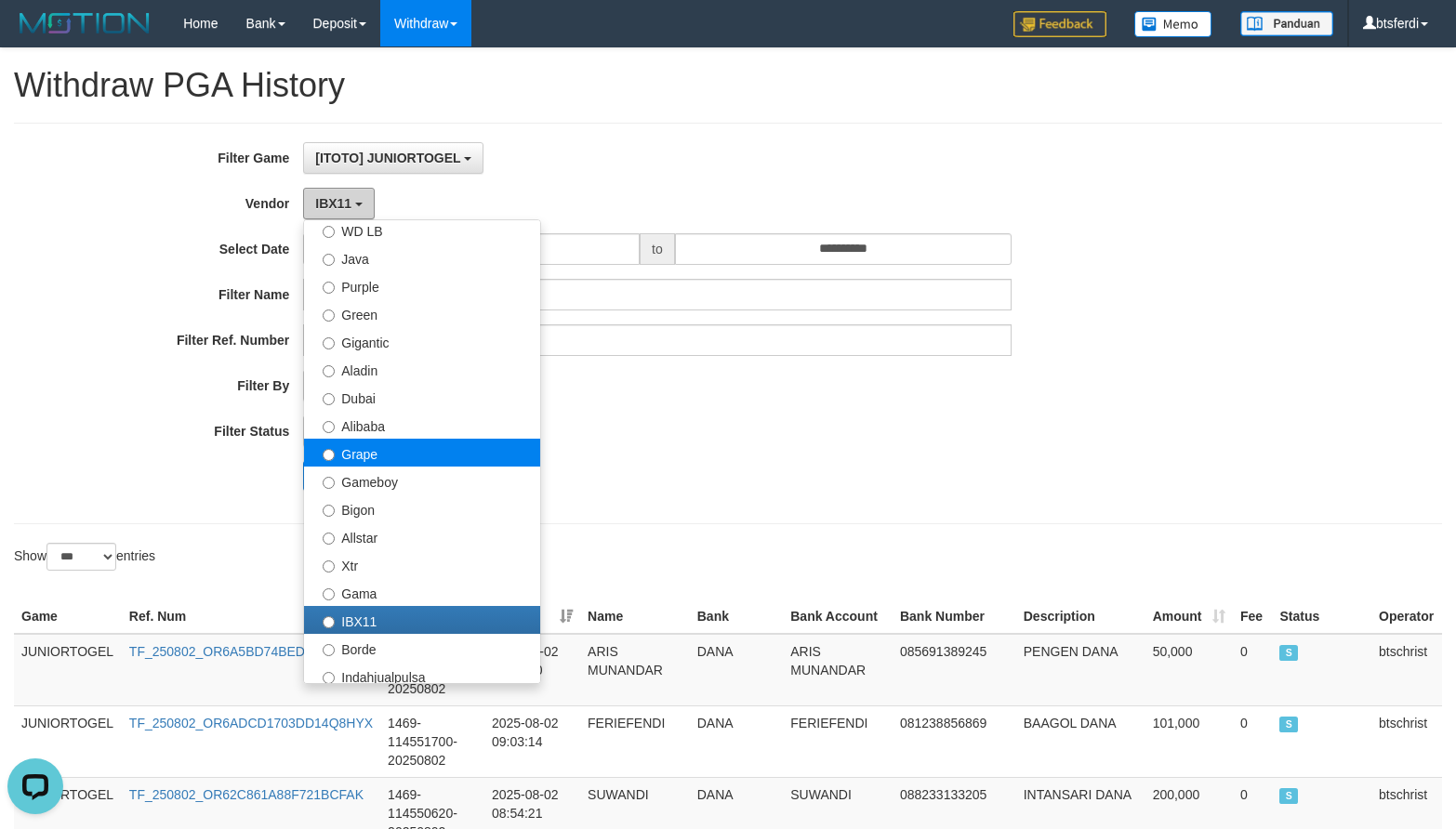 scroll, scrollTop: 0, scrollLeft: 0, axis: both 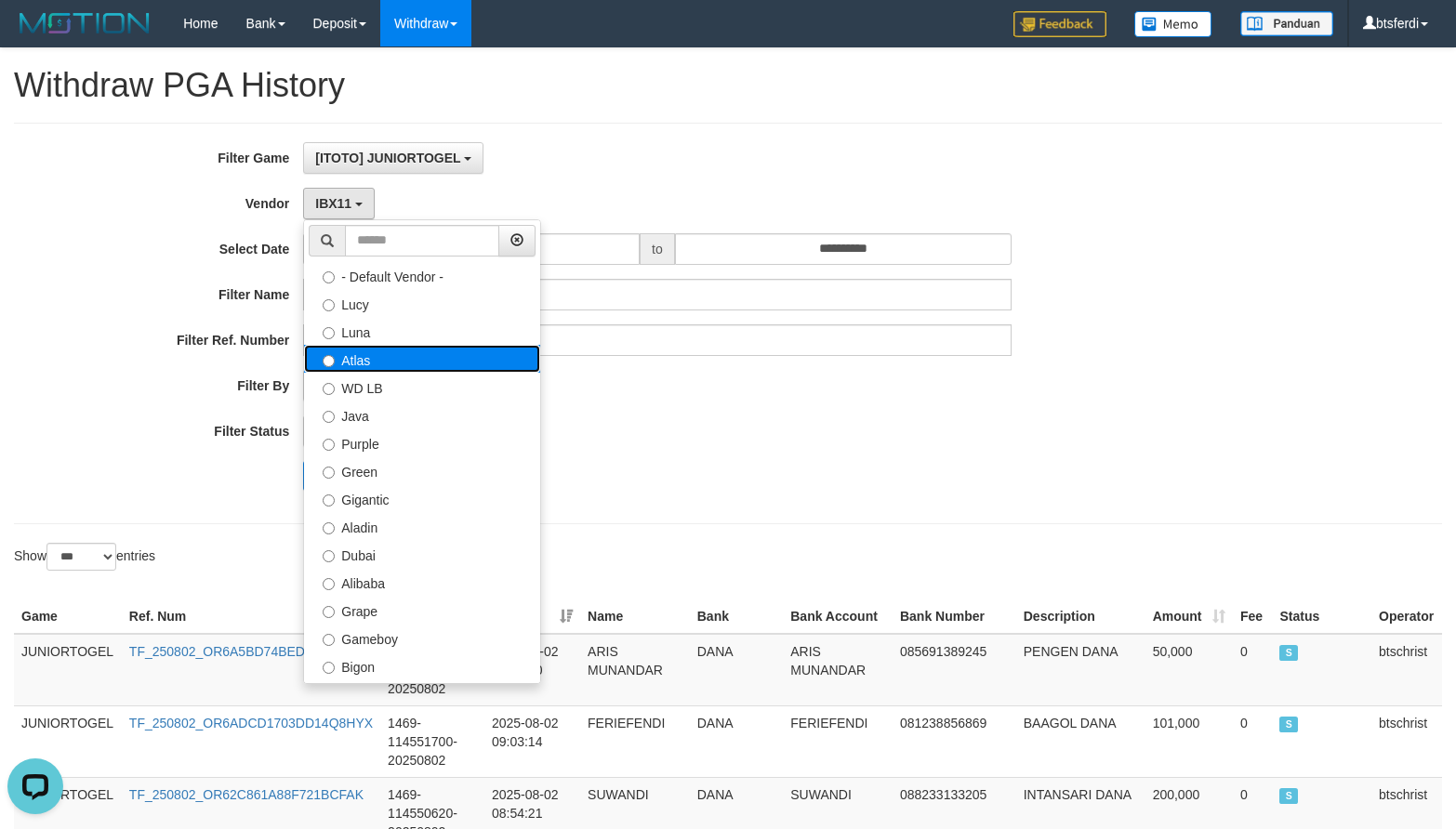 click on "Atlas" at bounding box center (422, 359) 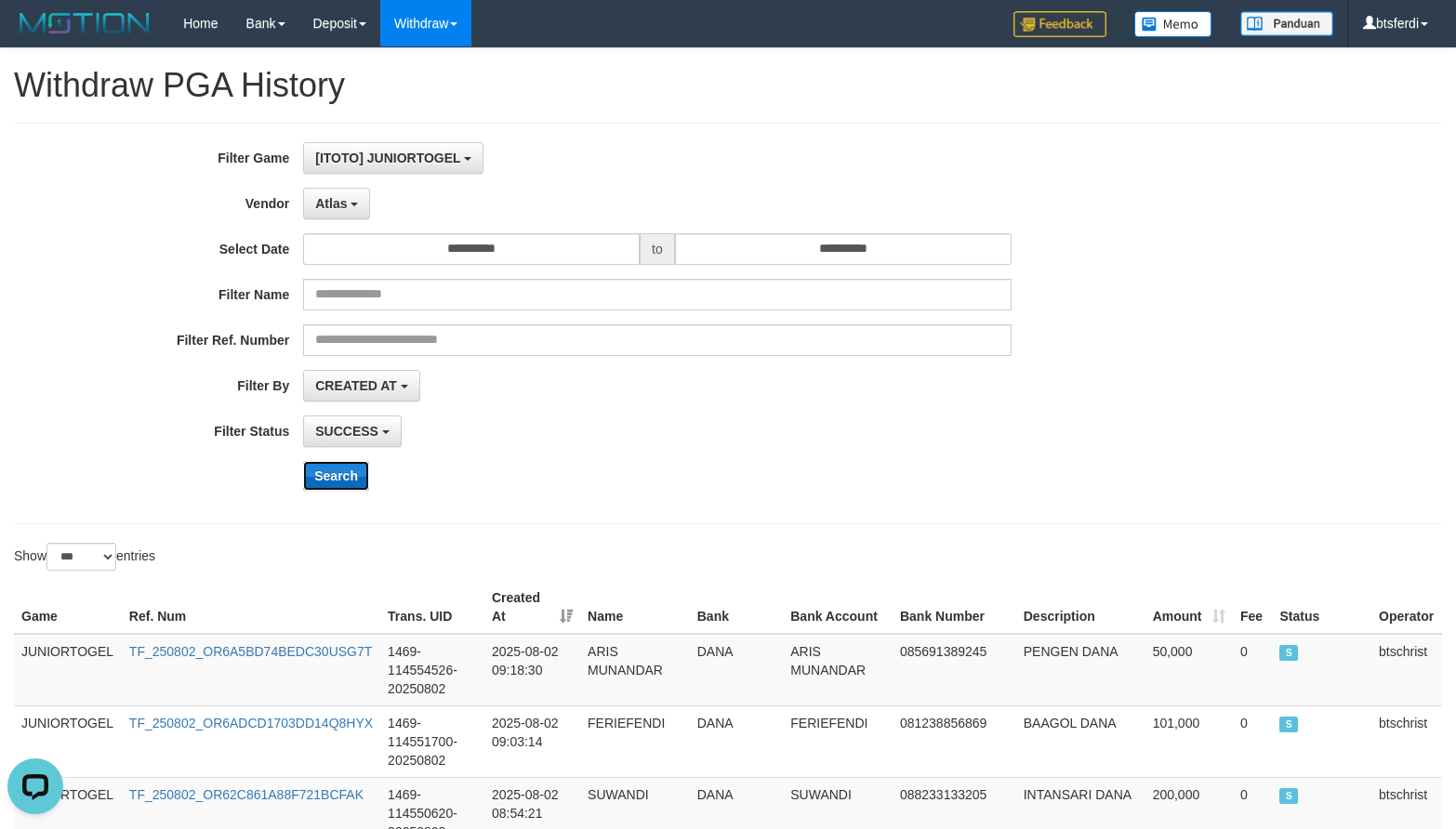 click on "Search" at bounding box center (336, 476) 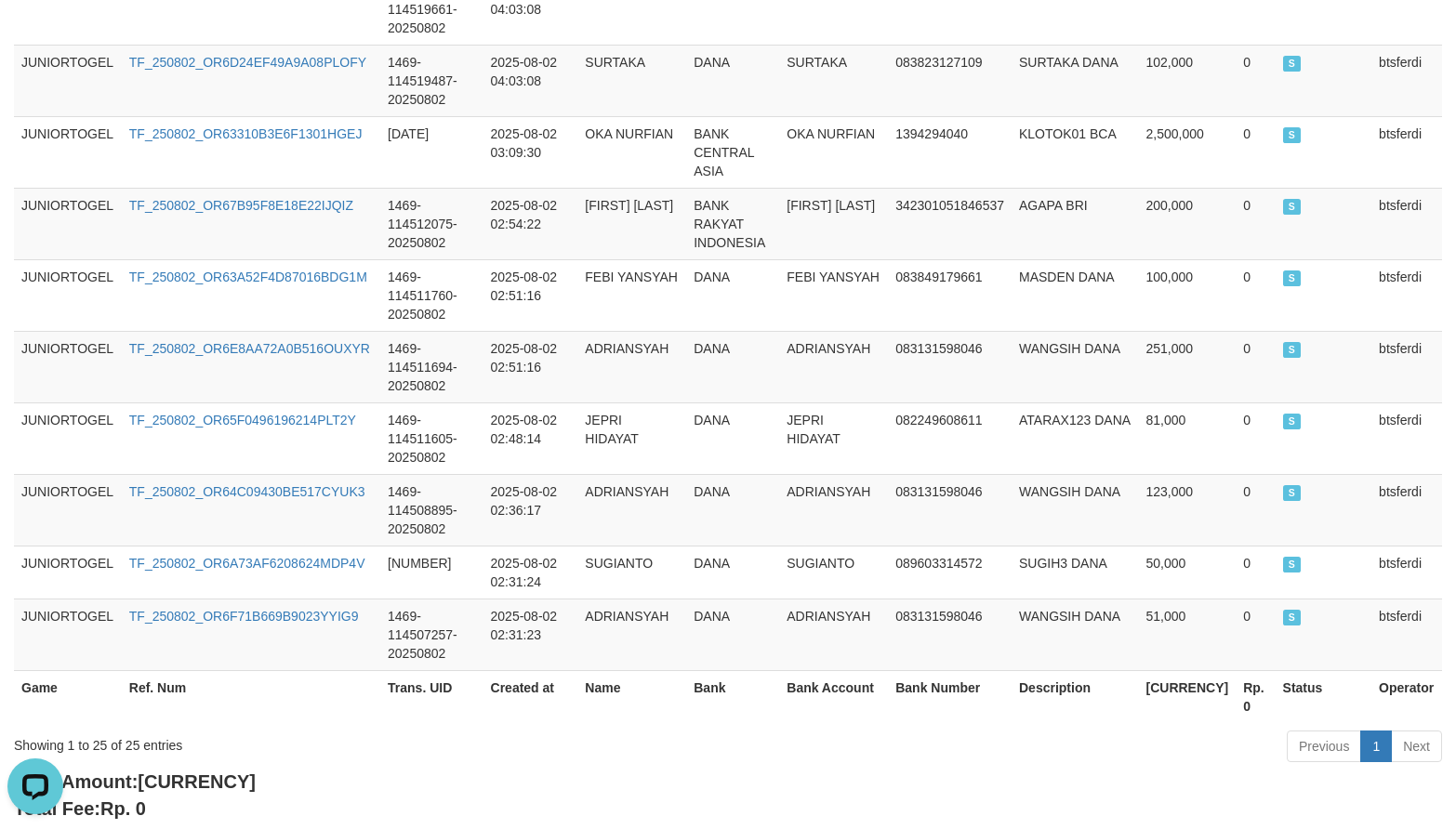 scroll, scrollTop: 1863, scrollLeft: 0, axis: vertical 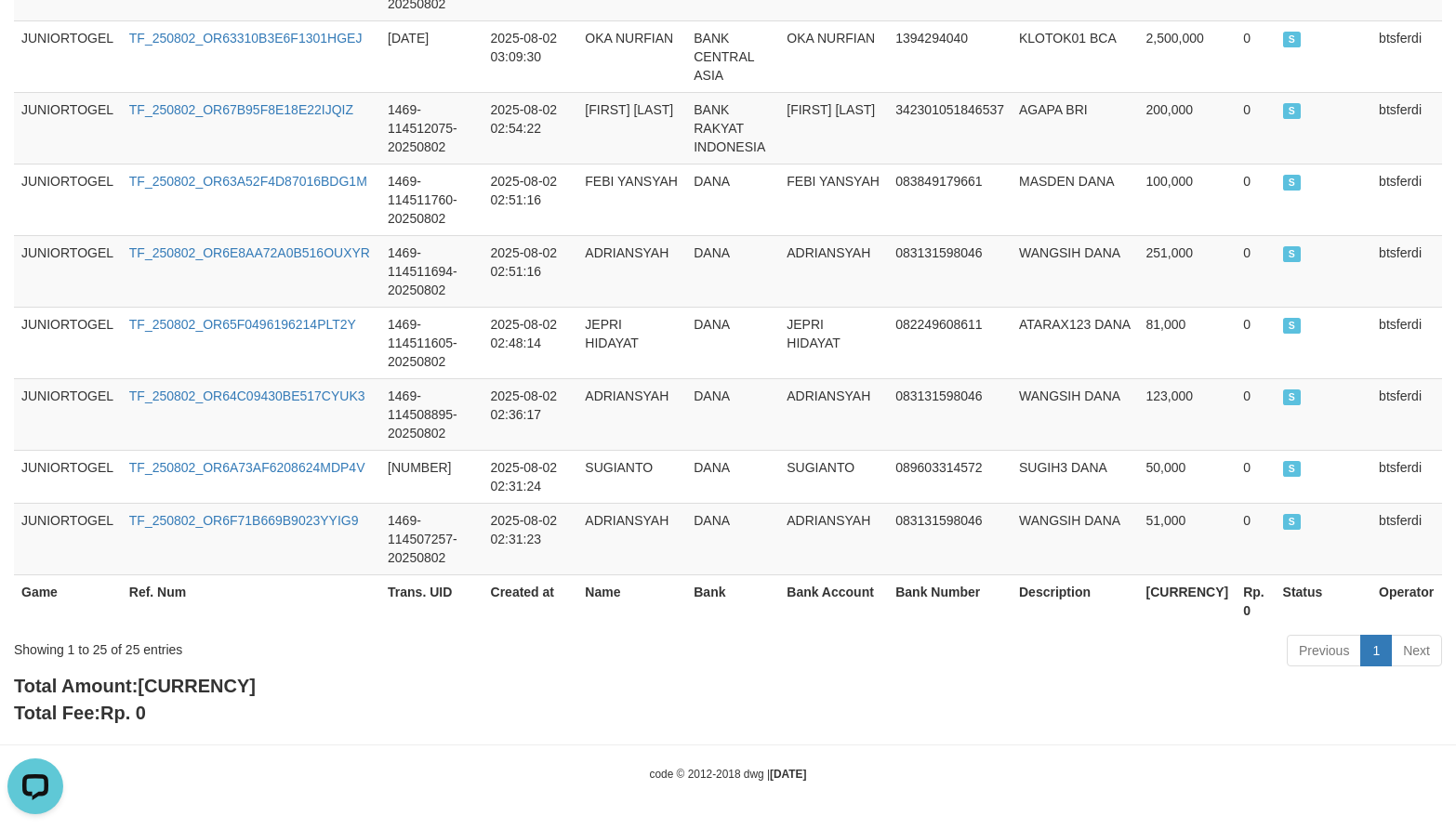 click on "Rp. 10,032,000" at bounding box center (1187, 600) 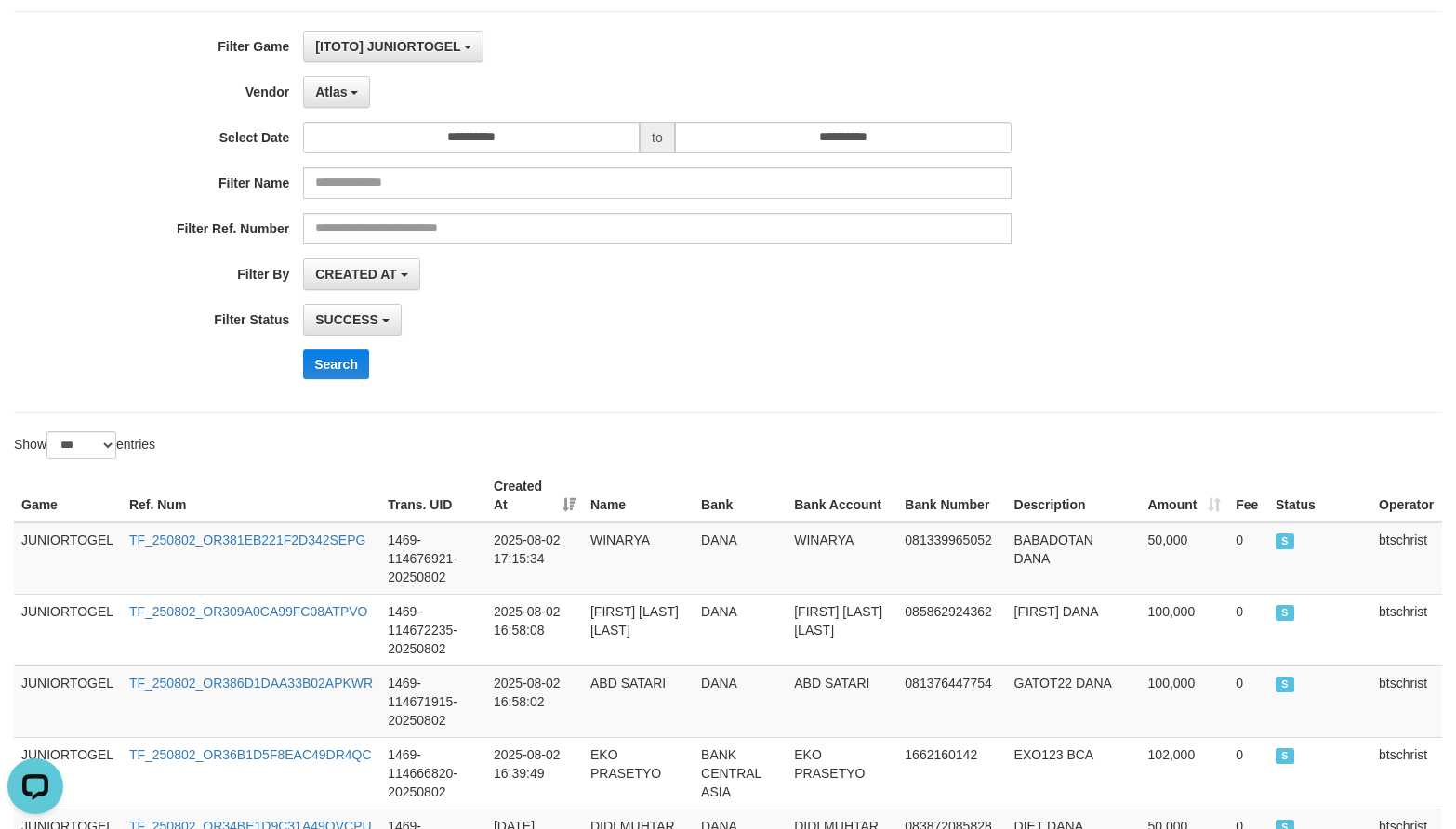 scroll, scrollTop: 0, scrollLeft: 0, axis: both 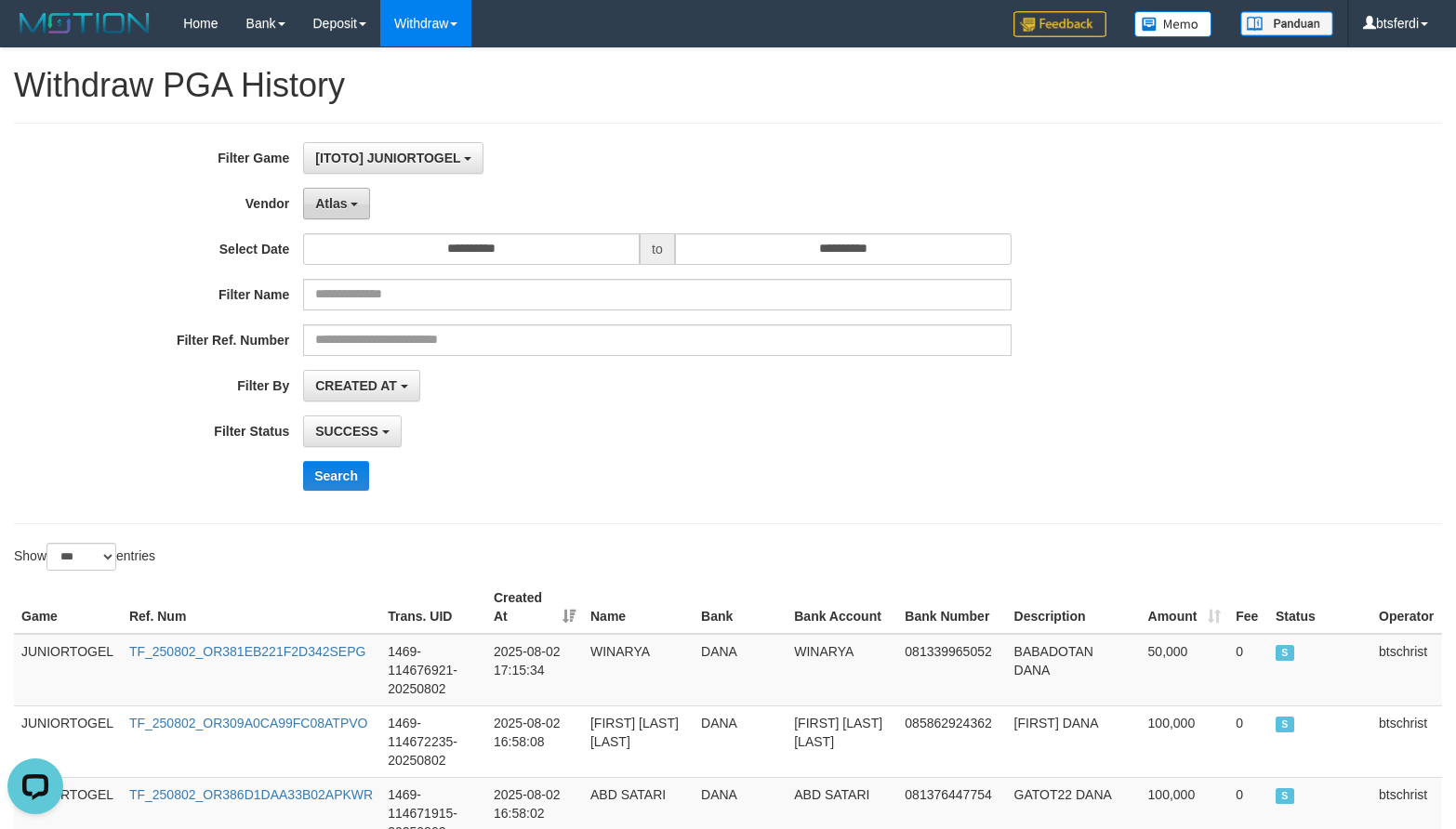 click on "Atlas" at bounding box center (337, 204) 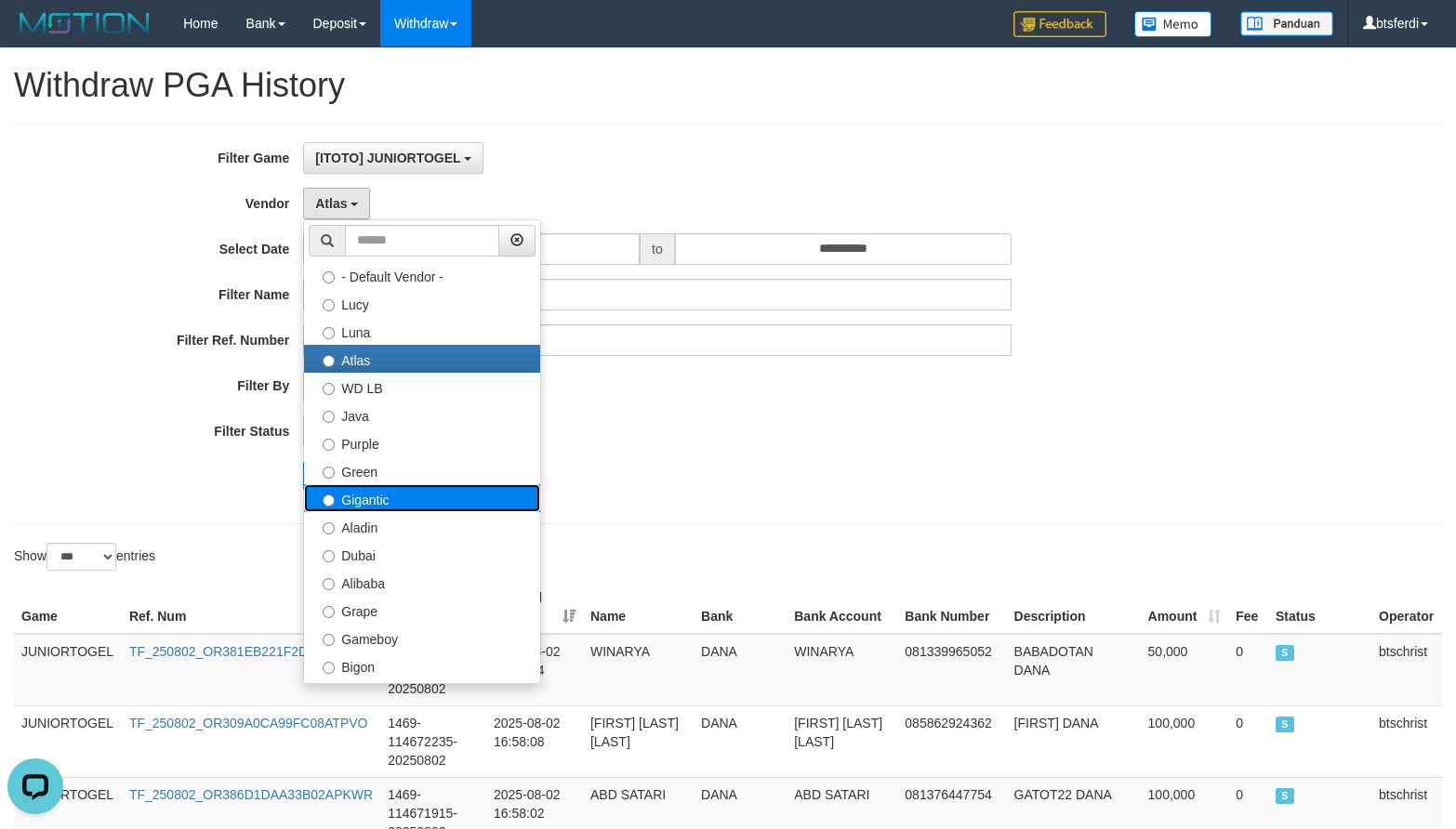 click on "Gigantic" at bounding box center (422, 498) 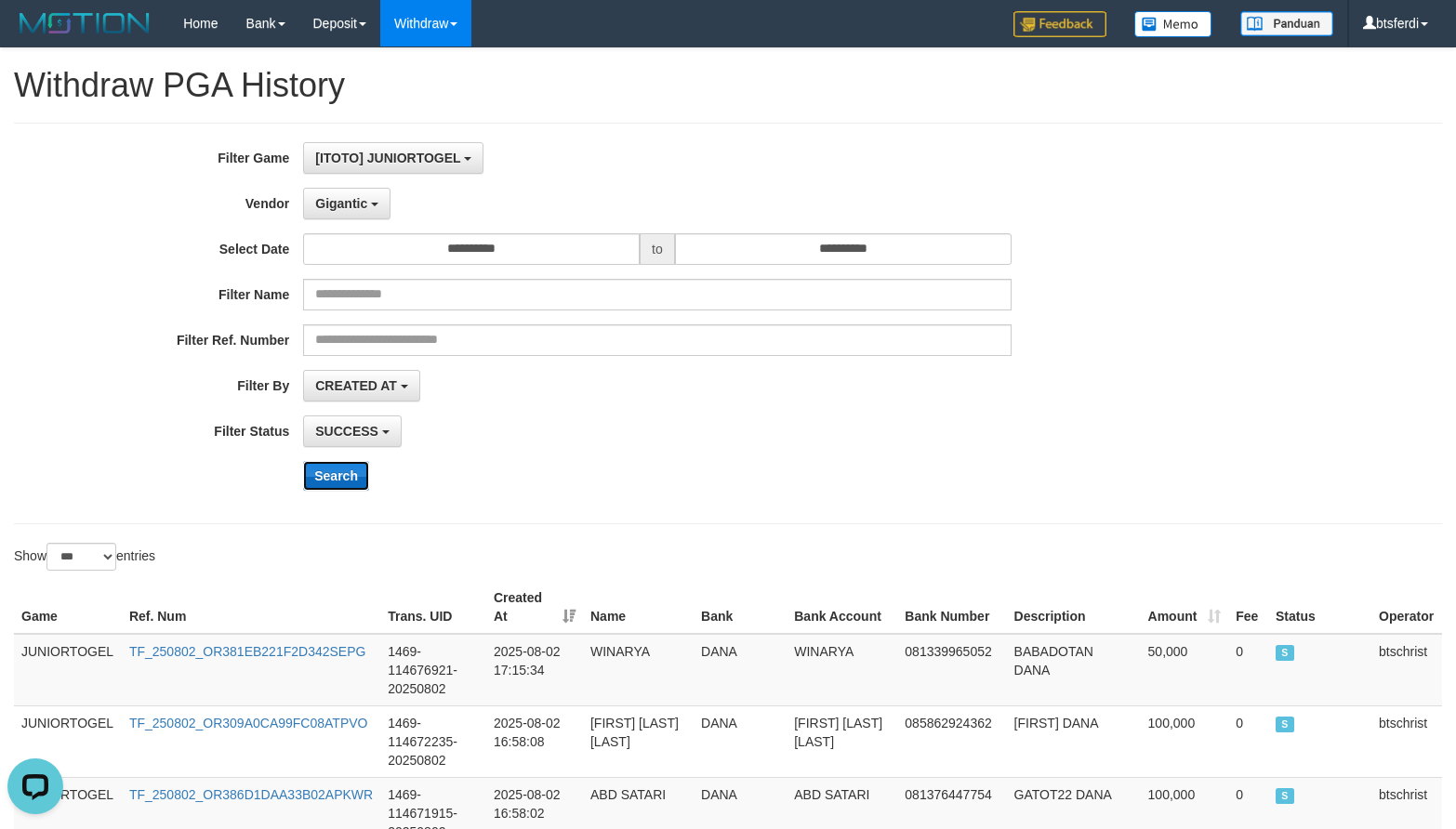click on "Search" at bounding box center [336, 476] 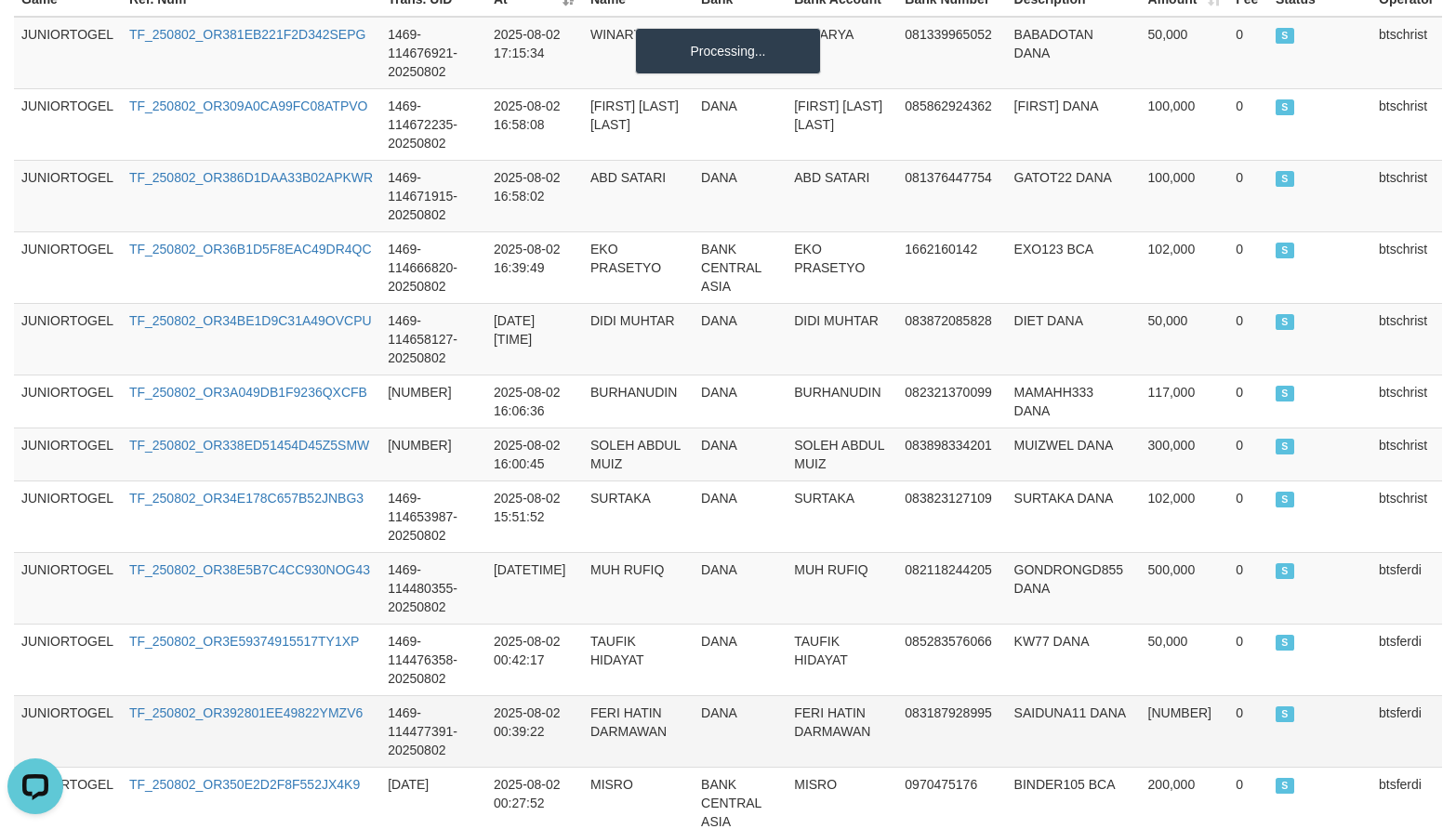 scroll, scrollTop: 231, scrollLeft: 0, axis: vertical 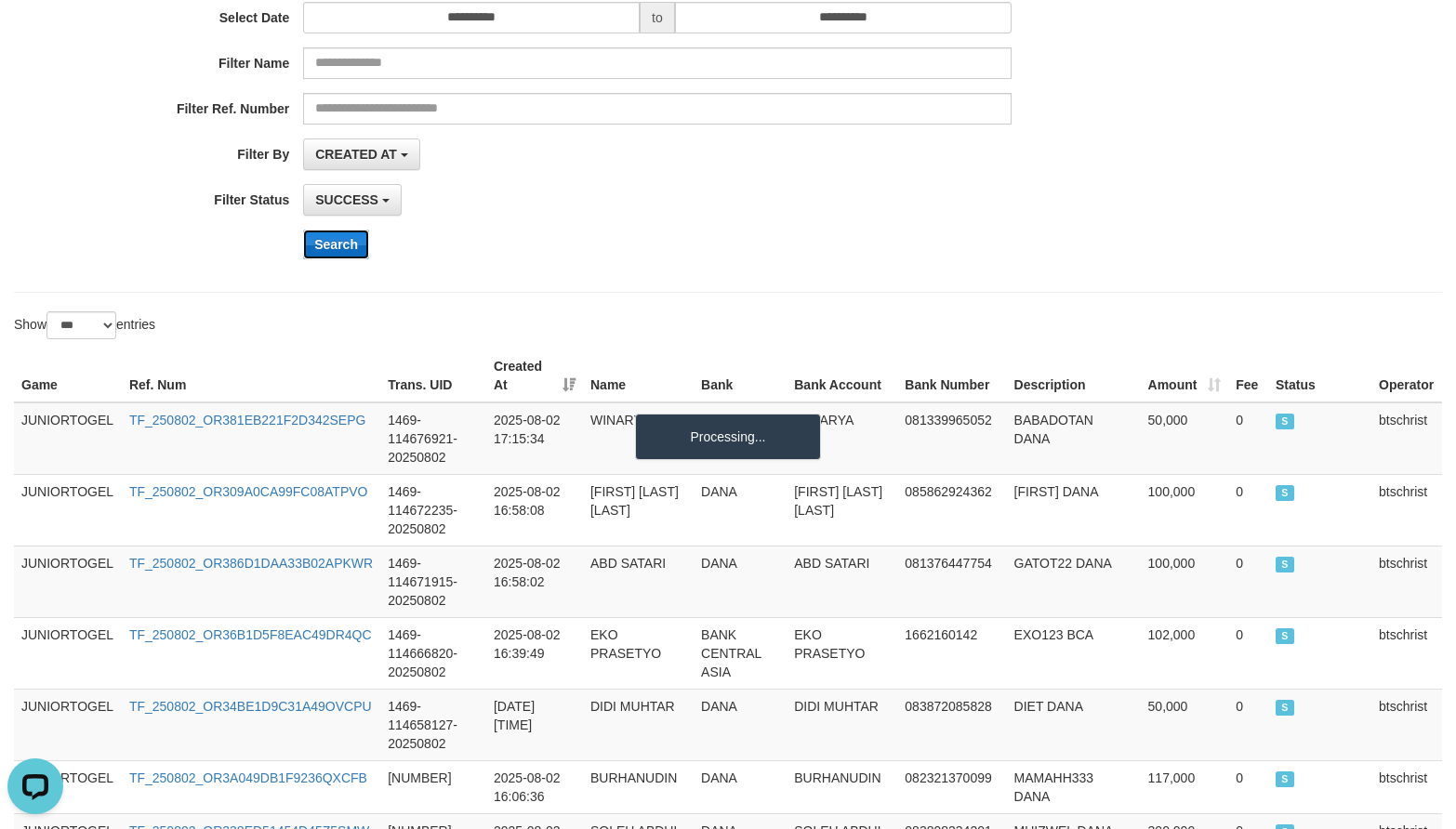 click on "Search" at bounding box center [336, 244] 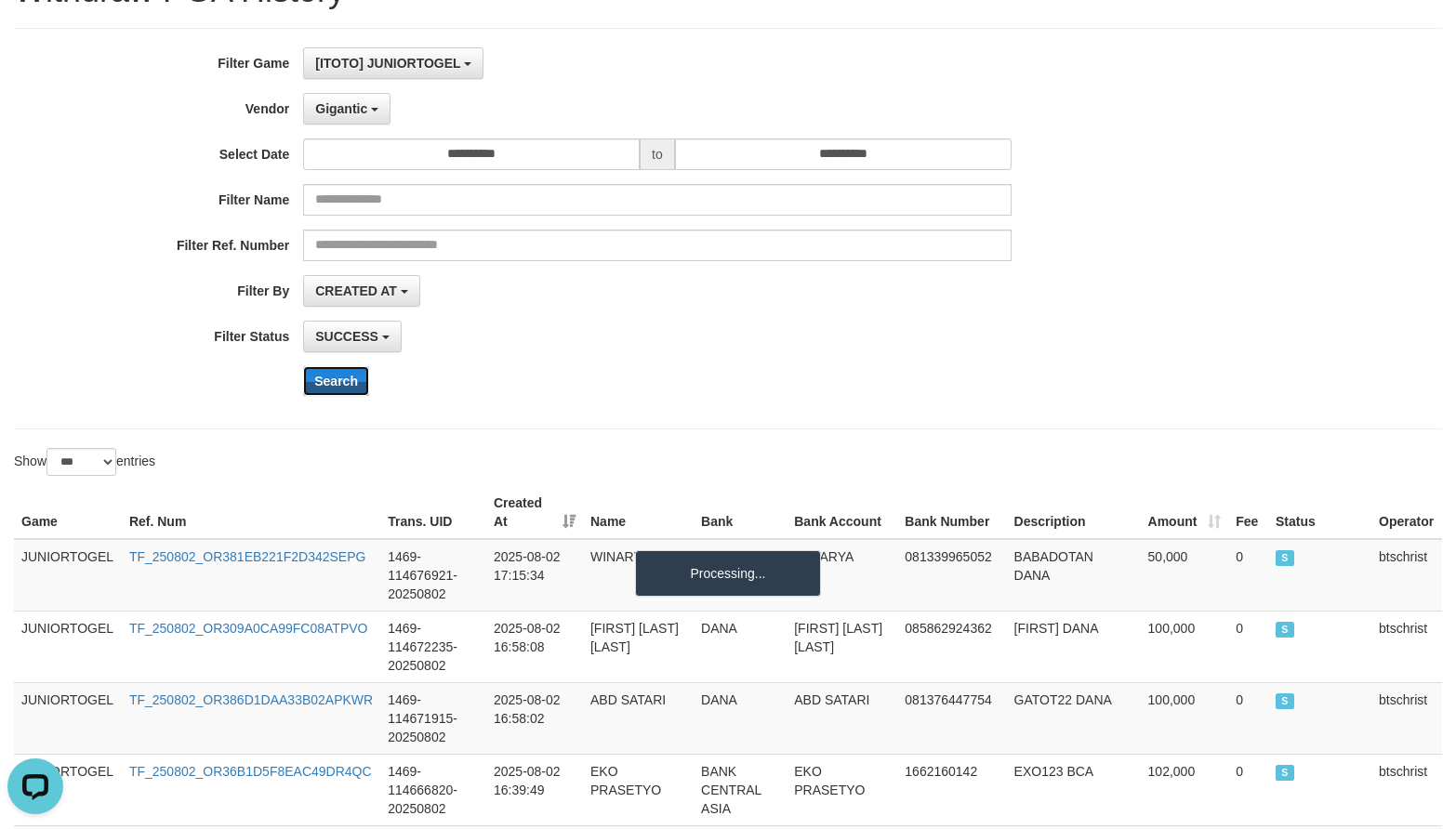 scroll, scrollTop: 0, scrollLeft: 0, axis: both 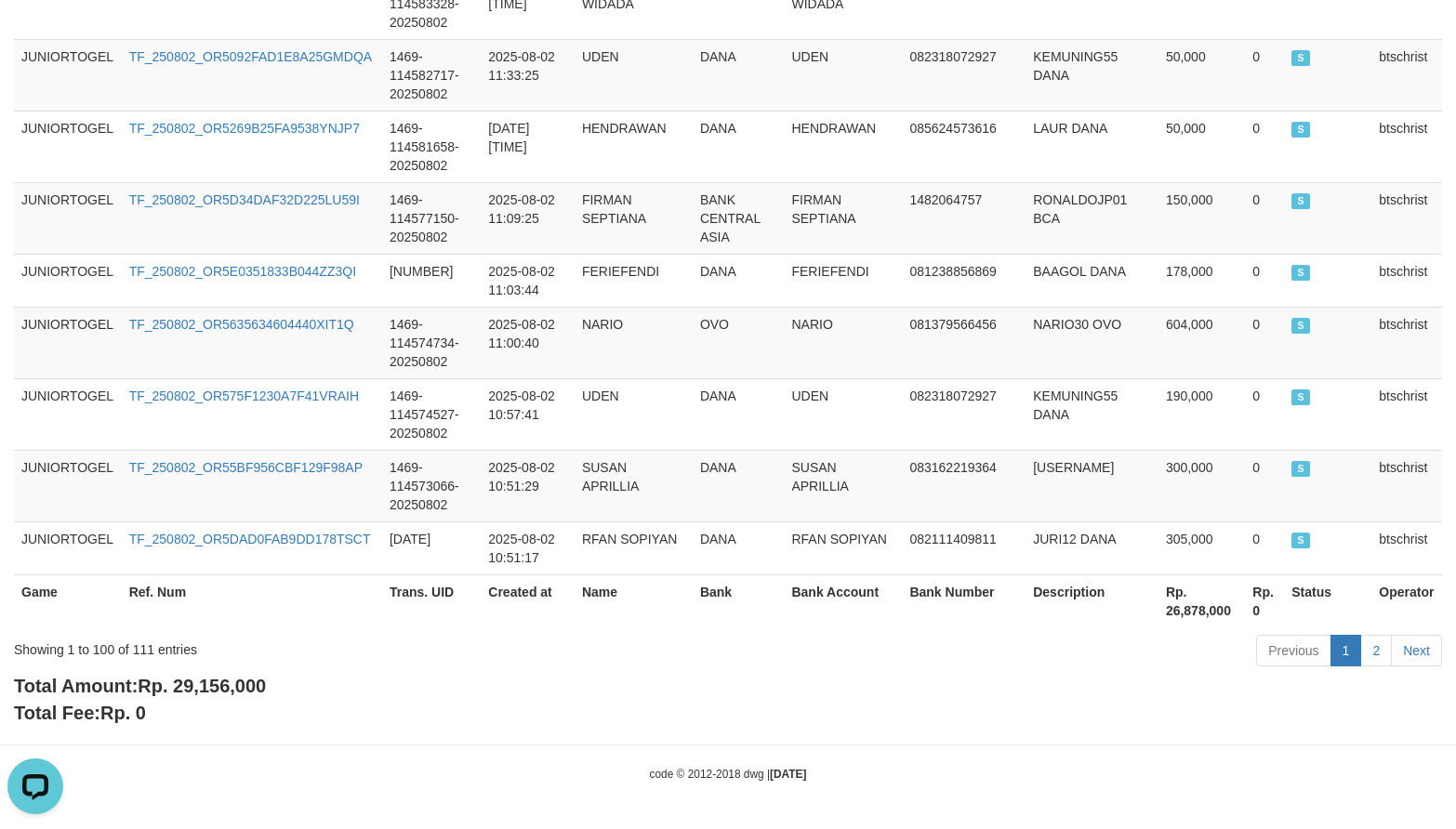 click on "Rp. 26,878,000" at bounding box center (1201, 600) 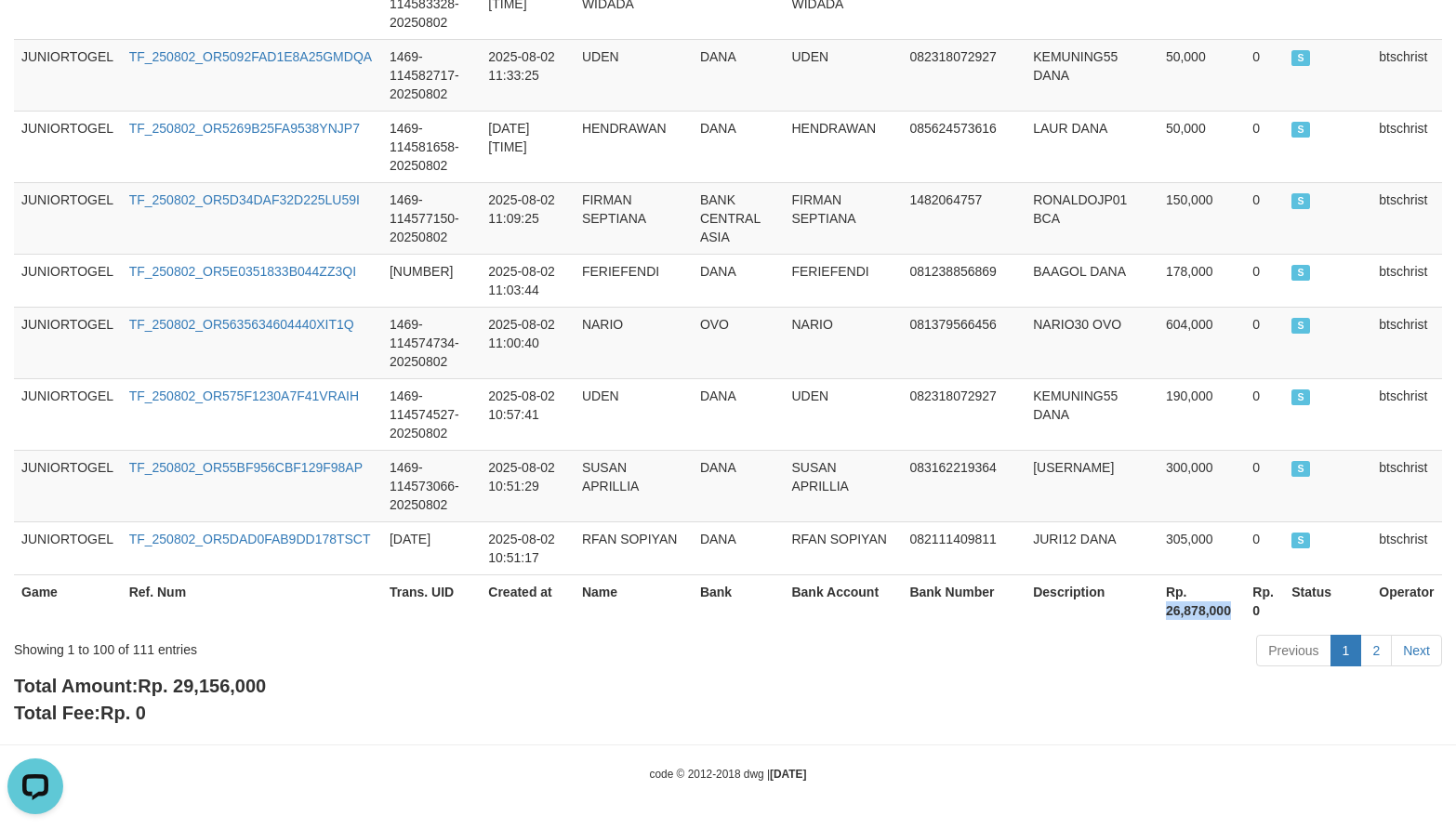 click on "Rp. 26,878,000" at bounding box center (1201, 600) 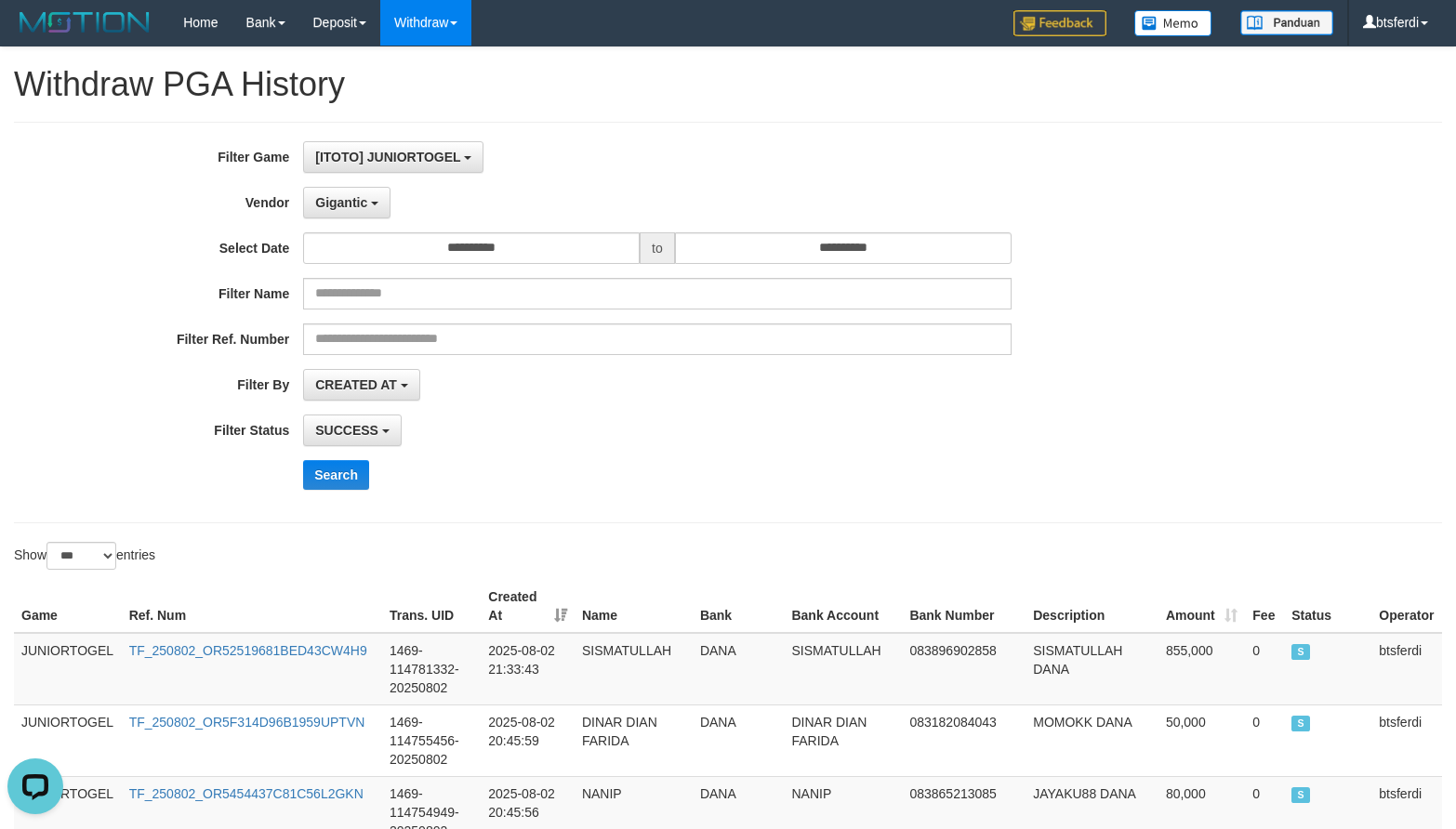 scroll, scrollTop: 0, scrollLeft: 0, axis: both 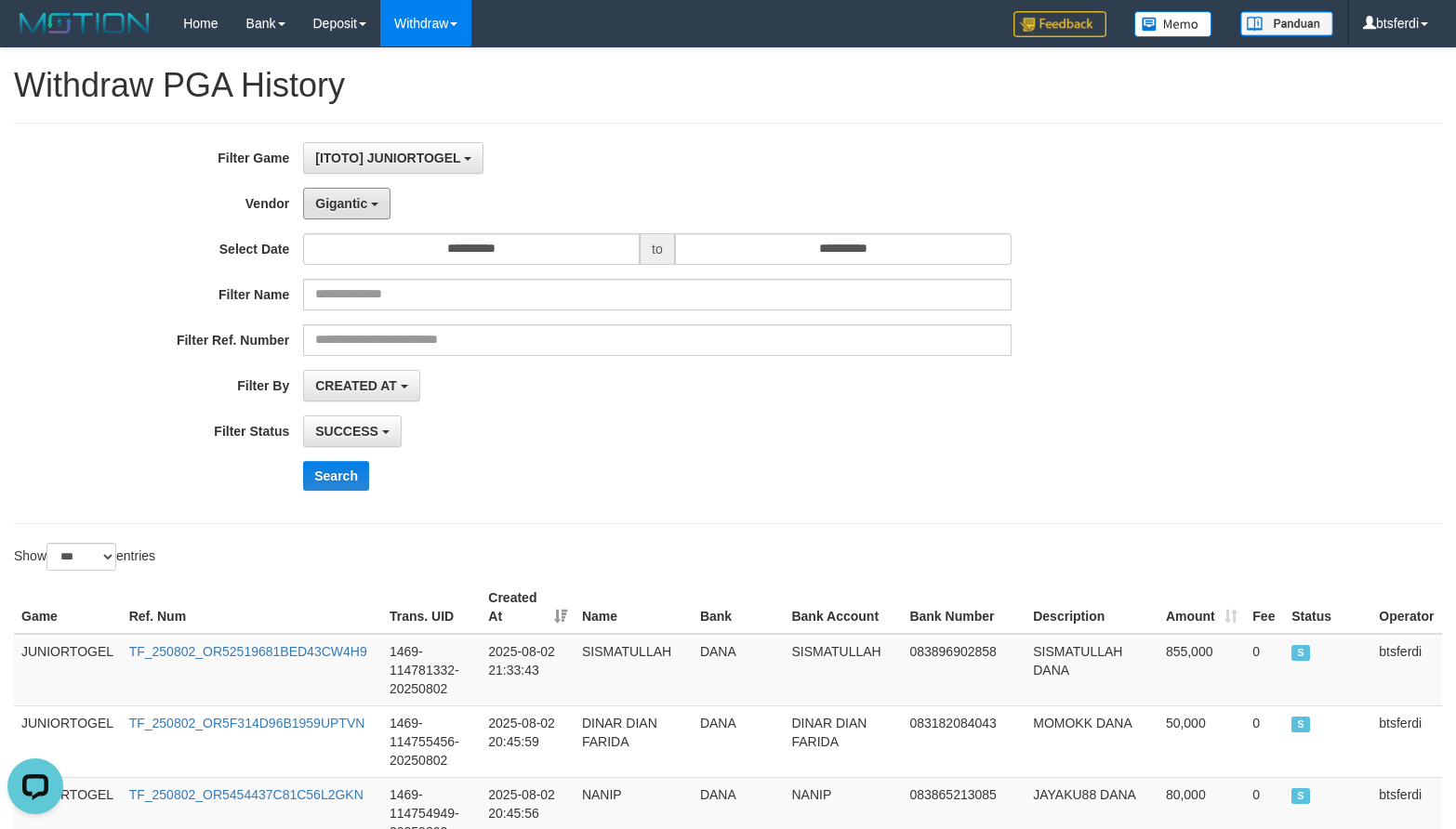 drag, startPoint x: 354, startPoint y: 196, endPoint x: 354, endPoint y: 231, distance: 35 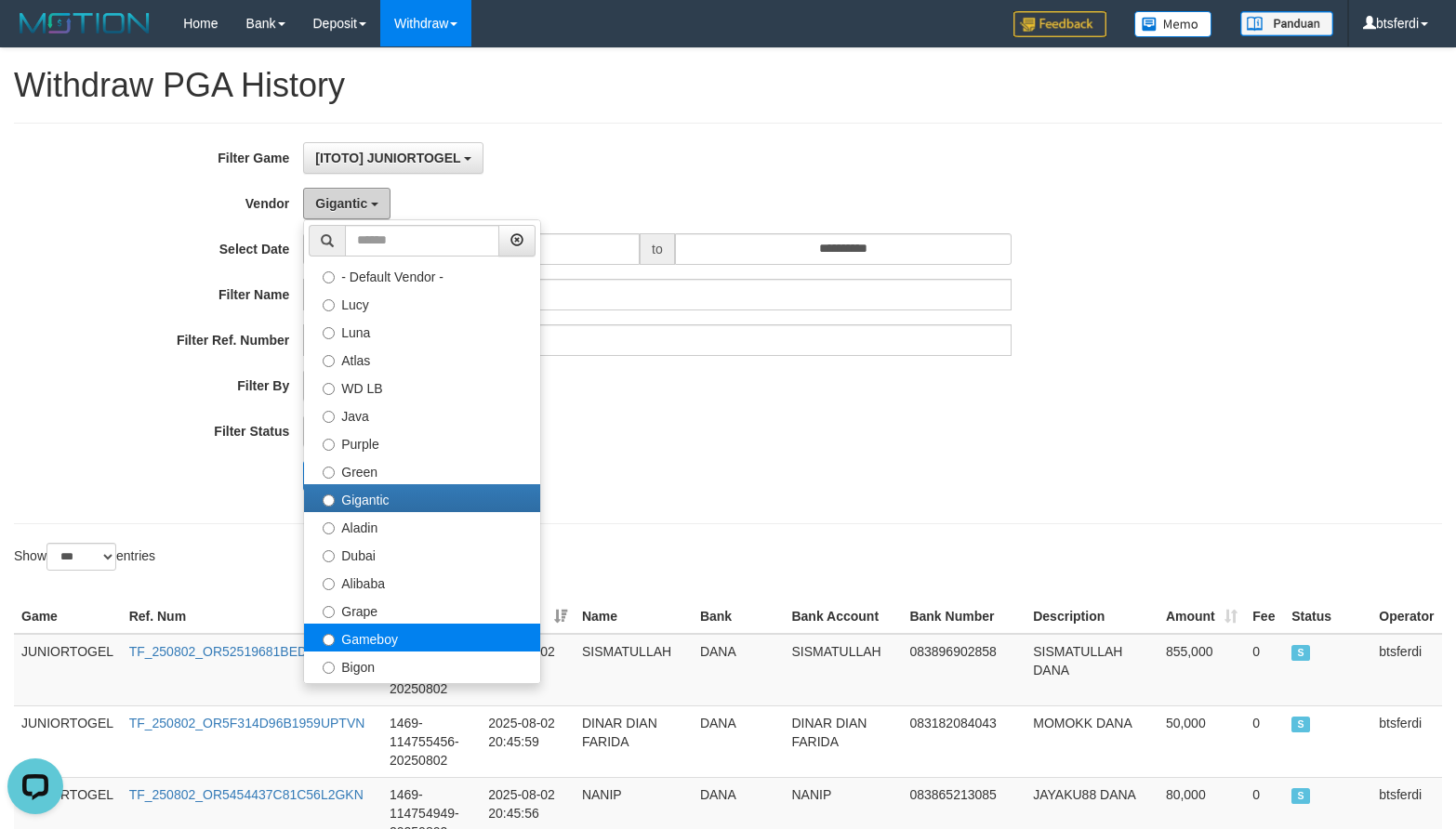 scroll, scrollTop: 279, scrollLeft: 0, axis: vertical 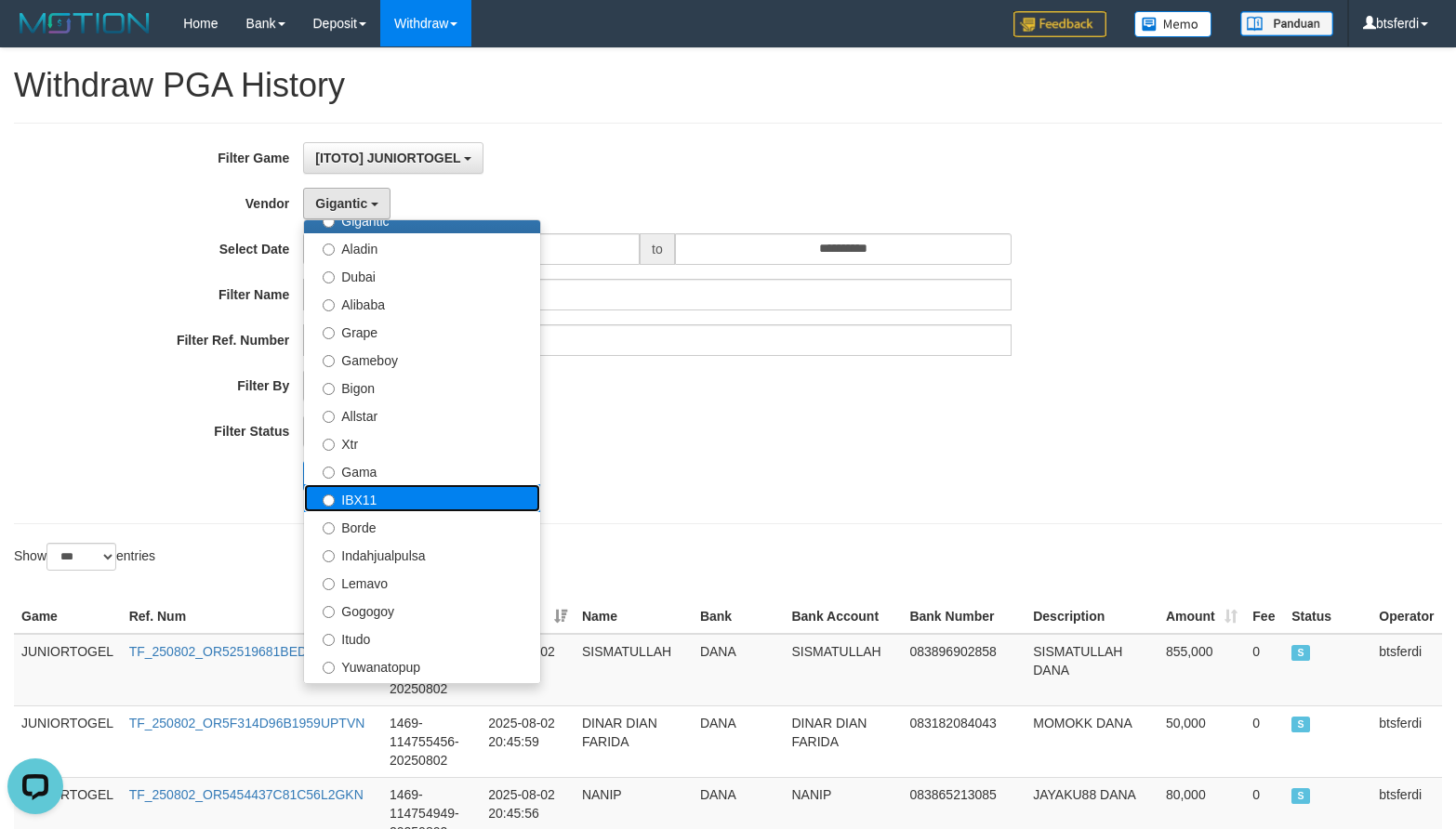 click on "IBX11" at bounding box center [422, 498] 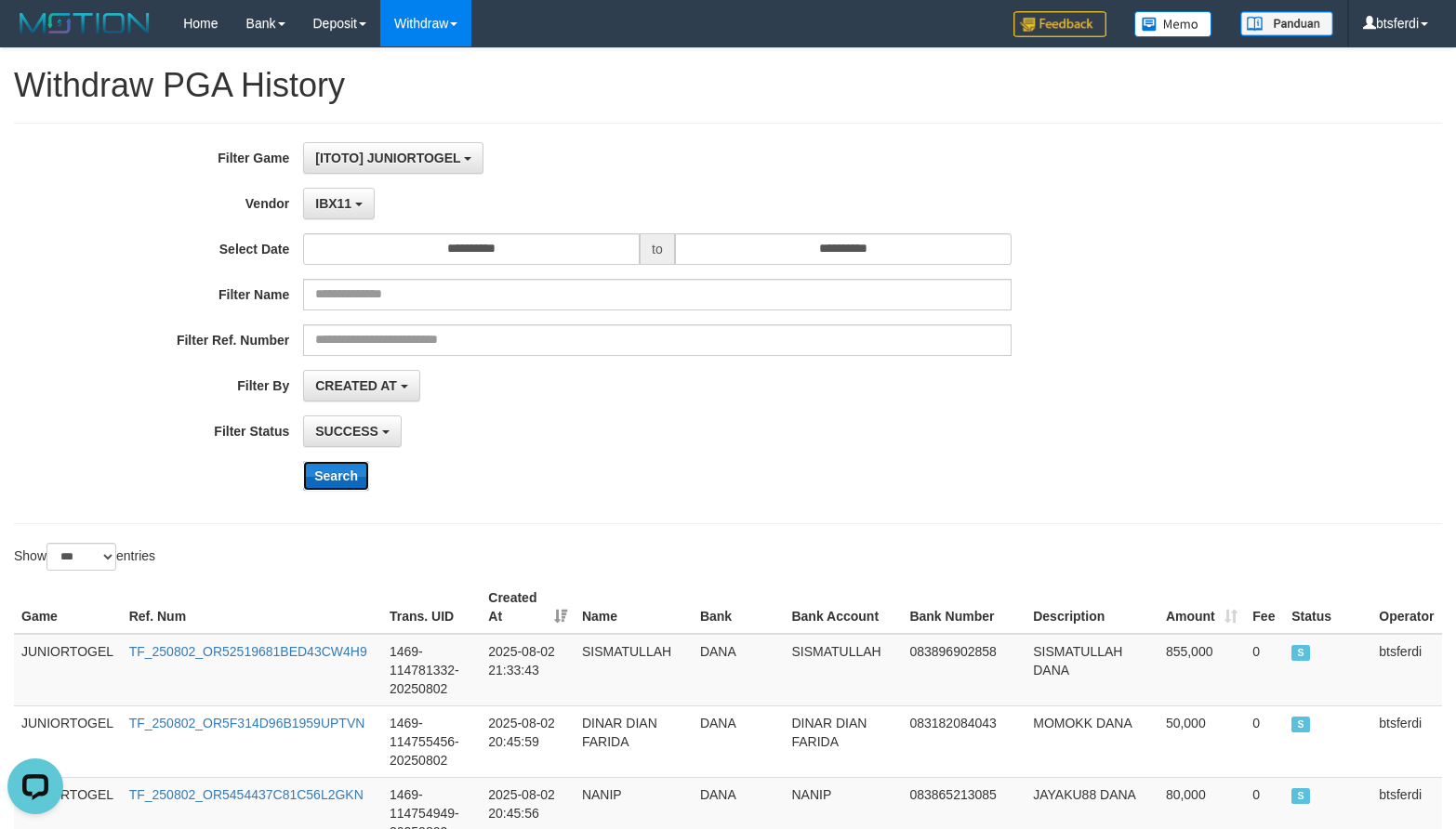 click on "Search" at bounding box center [336, 476] 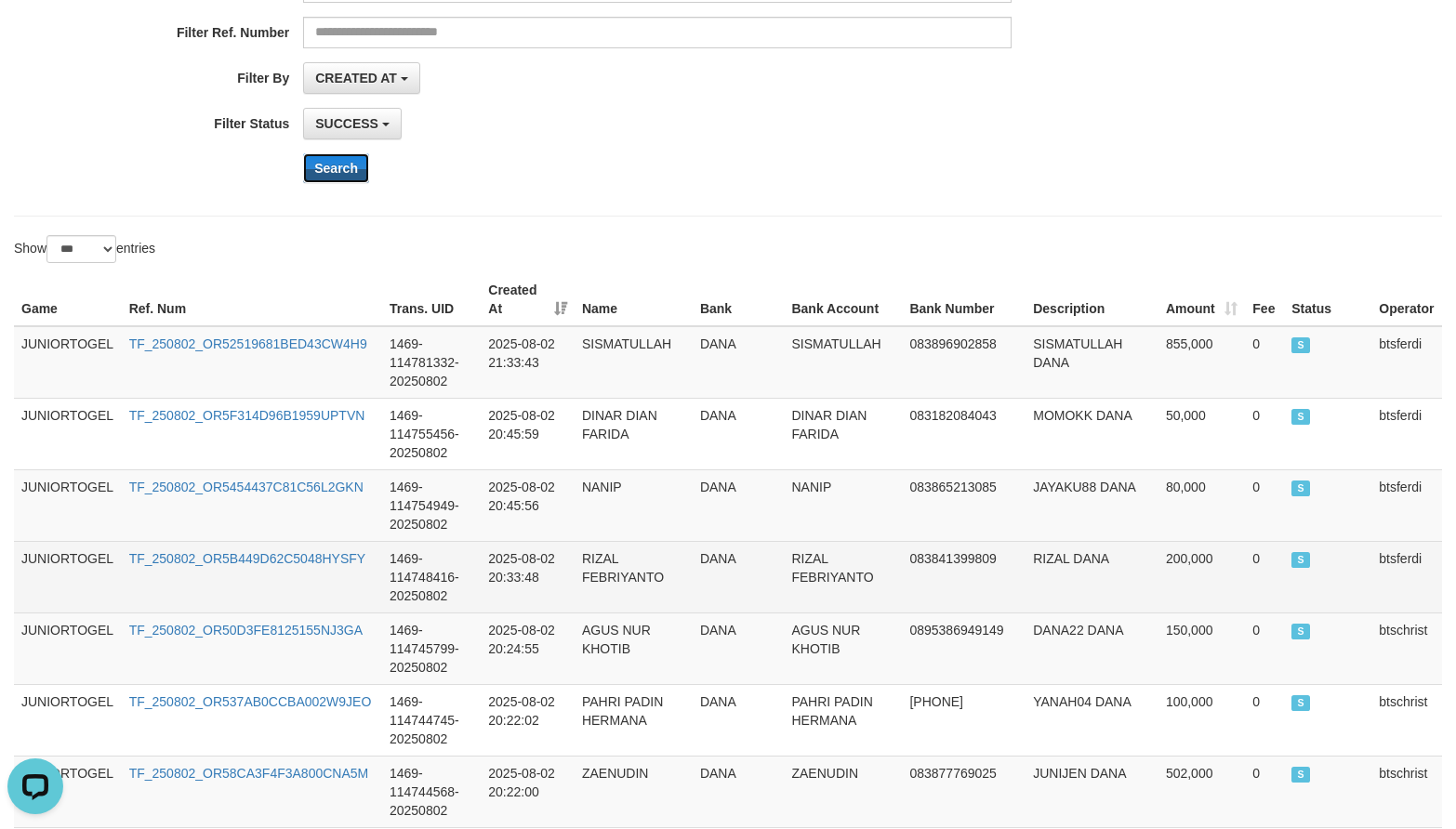 scroll, scrollTop: 279, scrollLeft: 0, axis: vertical 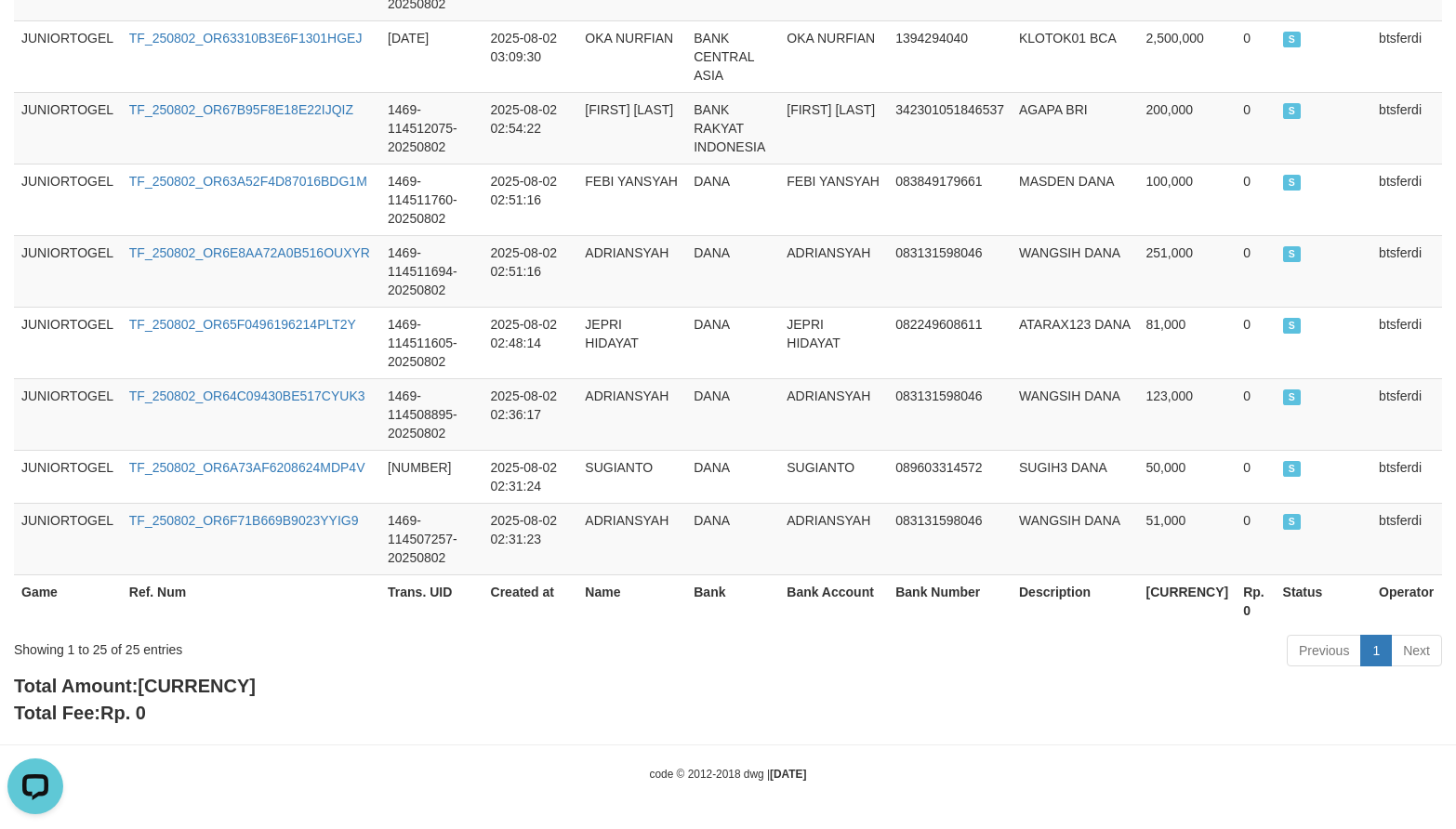 click on "Rp. 10,032,000" at bounding box center (1187, 600) 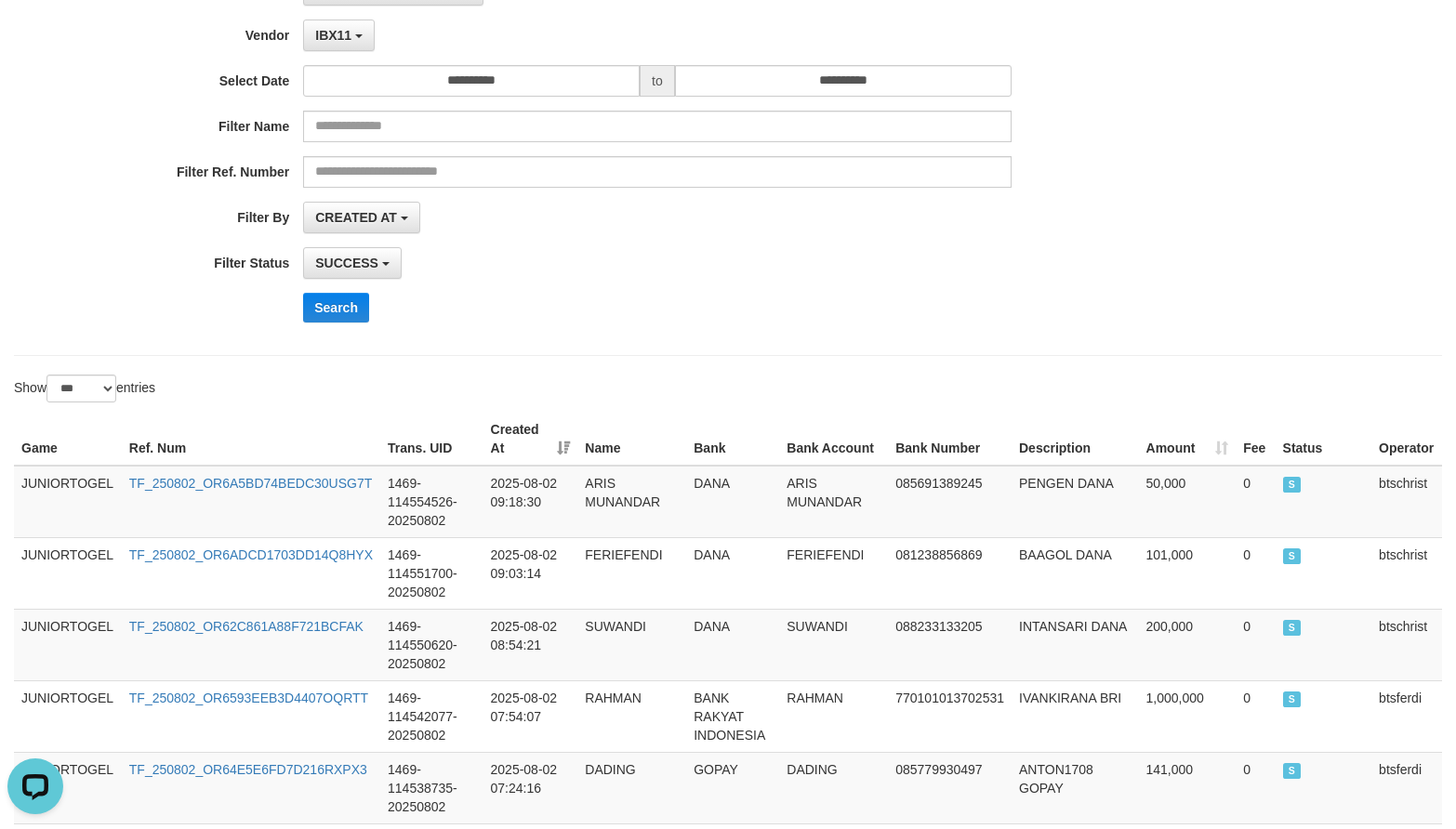 scroll, scrollTop: 0, scrollLeft: 0, axis: both 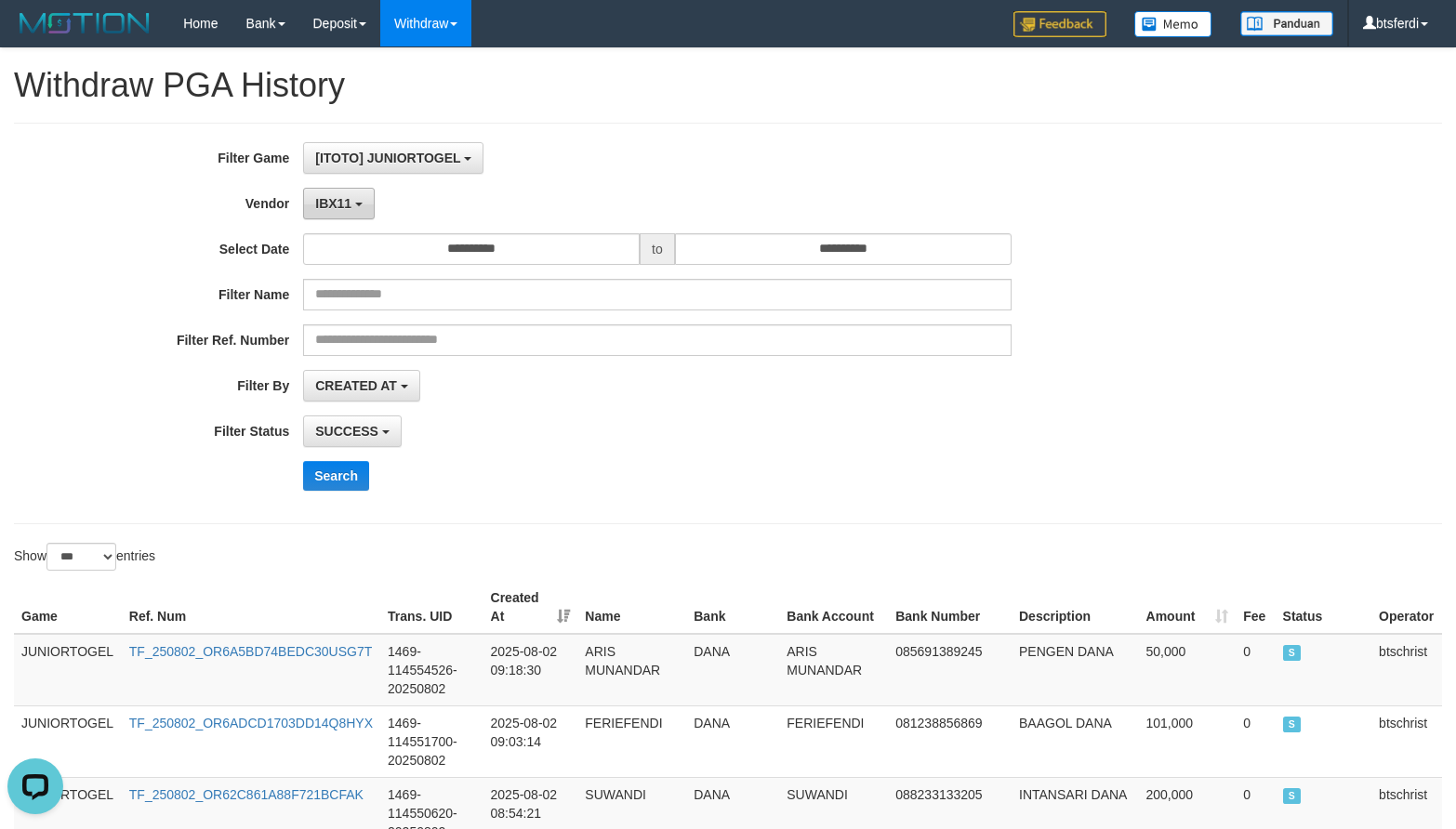 click on "IBX11" at bounding box center (333, 204) 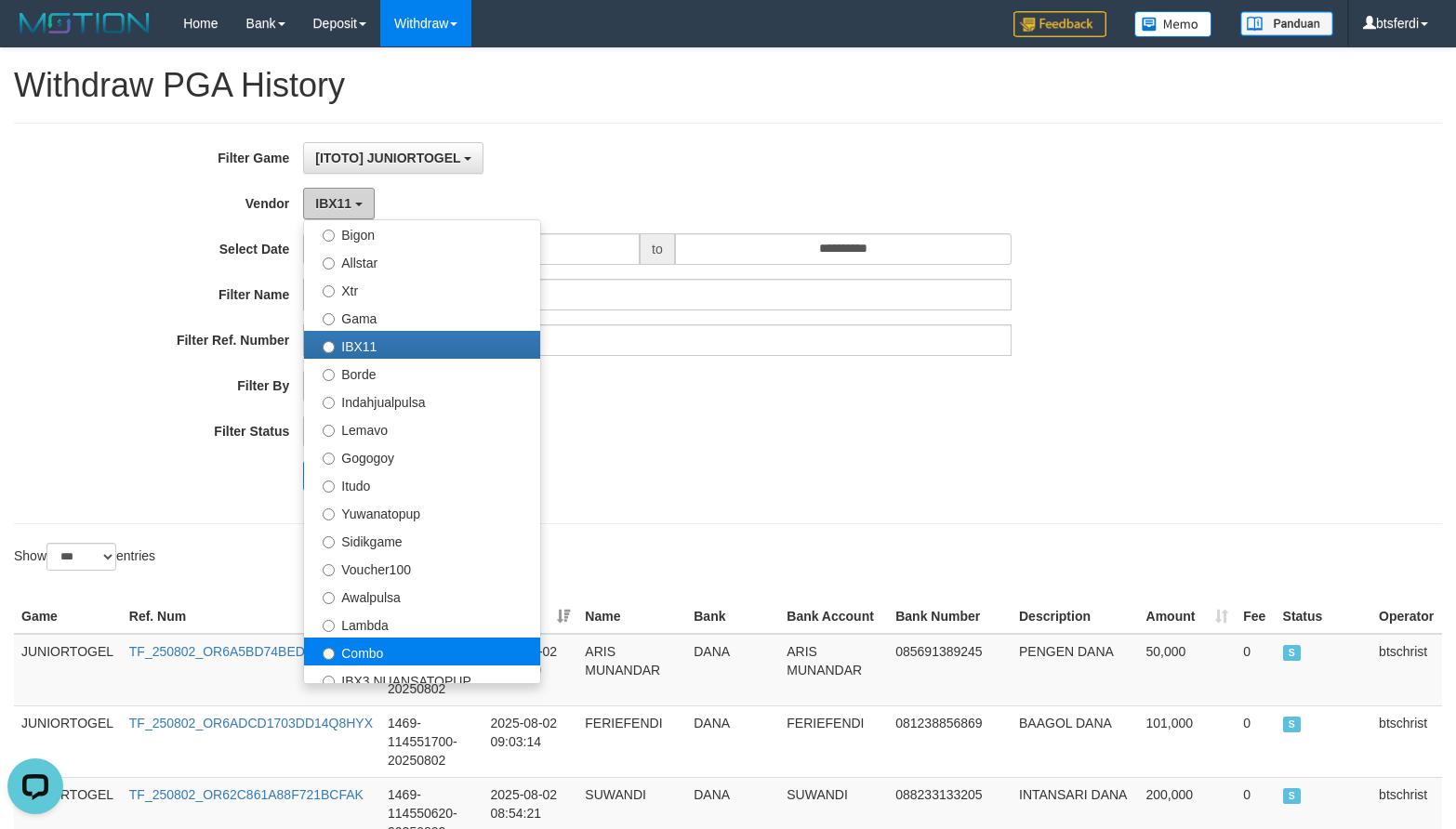 scroll, scrollTop: 558, scrollLeft: 0, axis: vertical 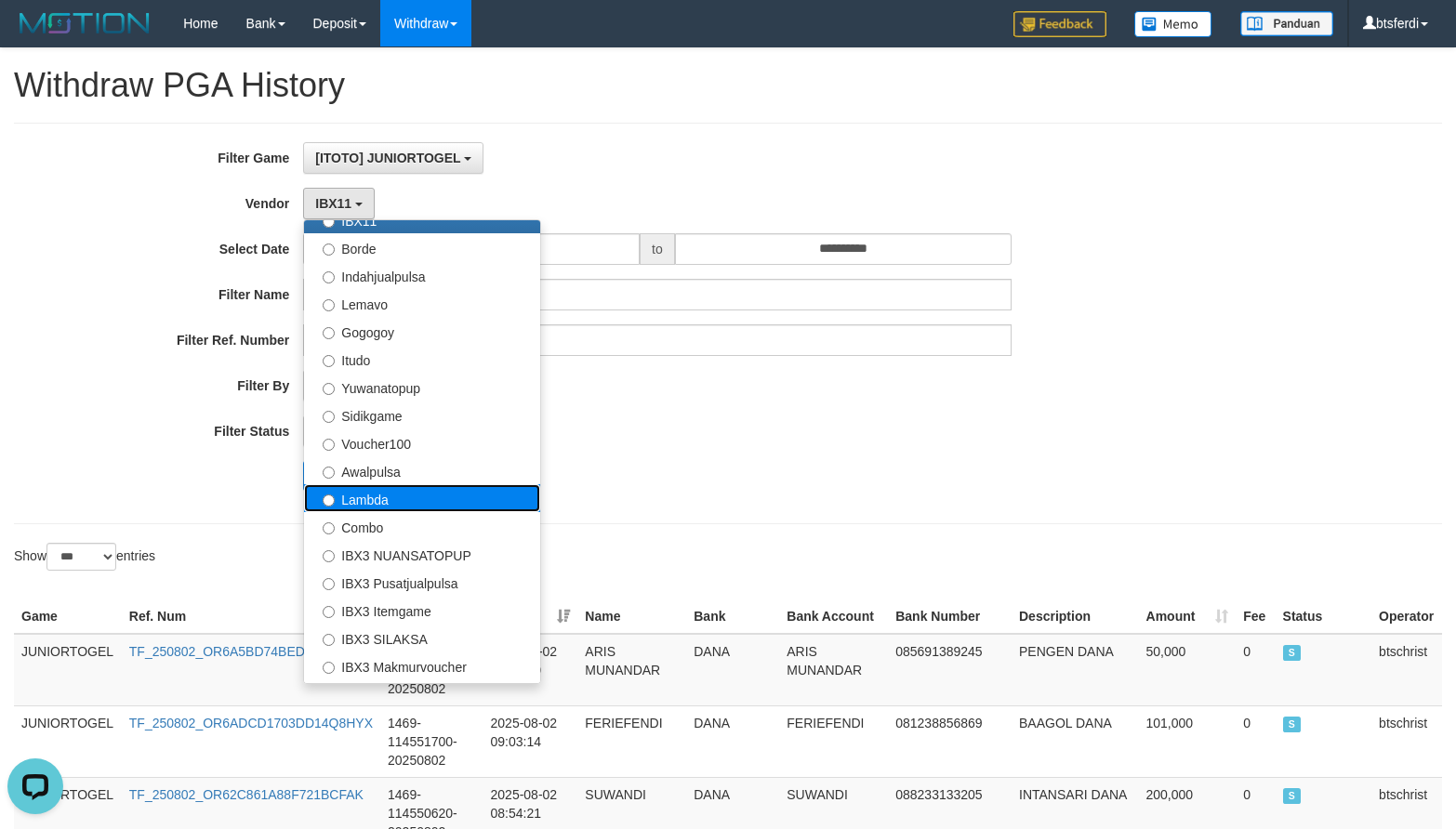 click on "Lambda" at bounding box center [422, 498] 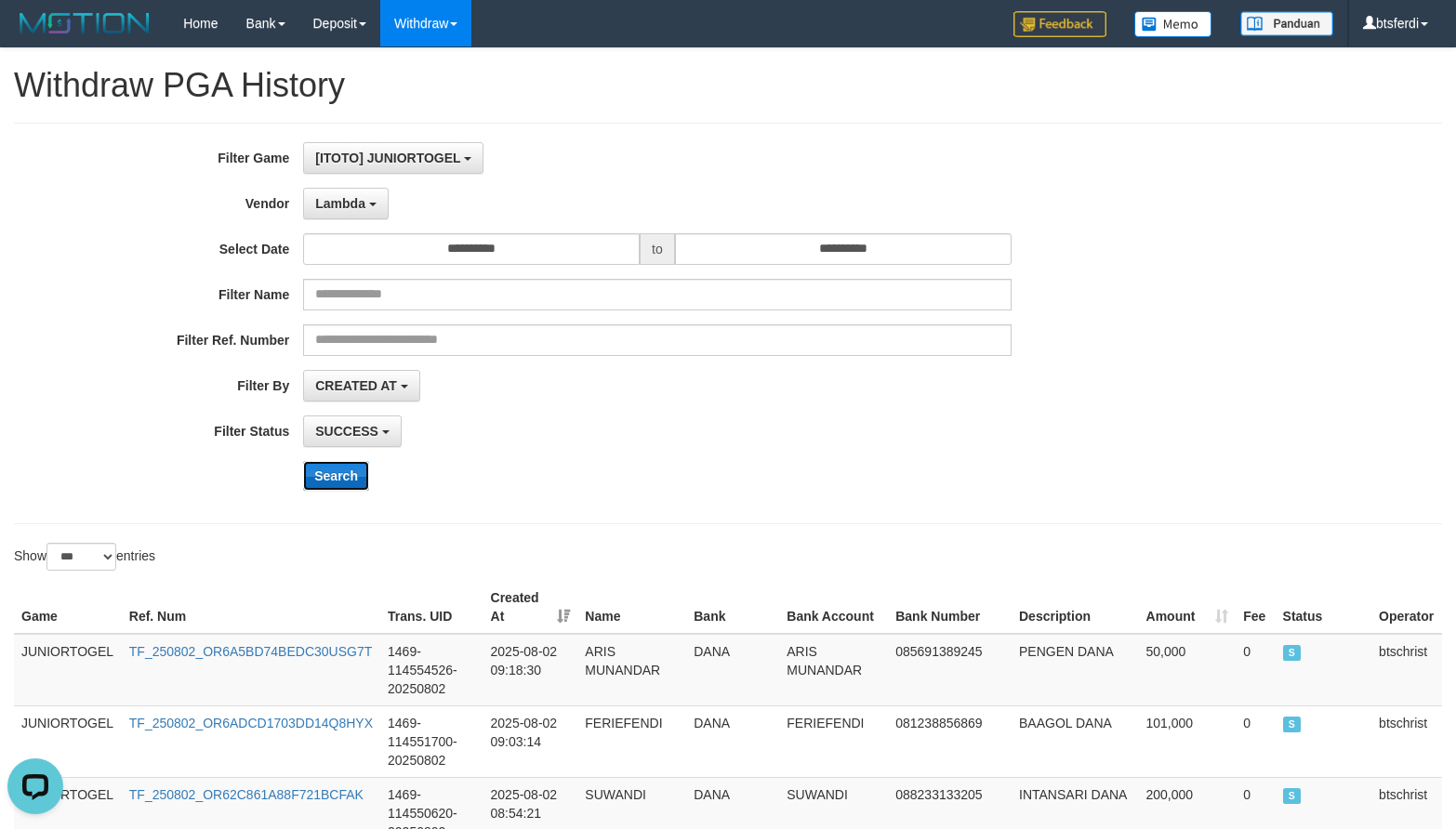click on "Search" at bounding box center [336, 476] 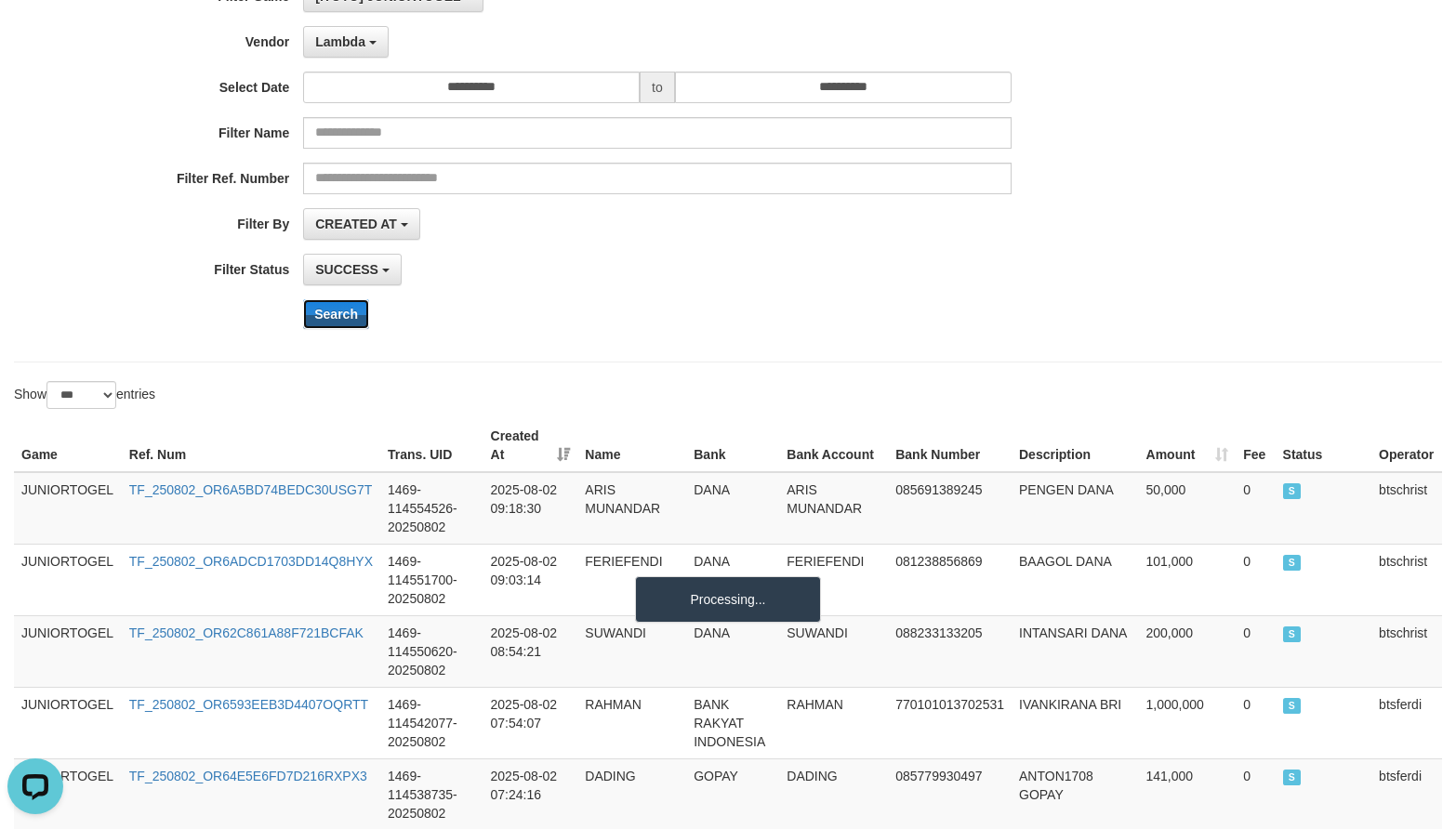 scroll, scrollTop: 279, scrollLeft: 0, axis: vertical 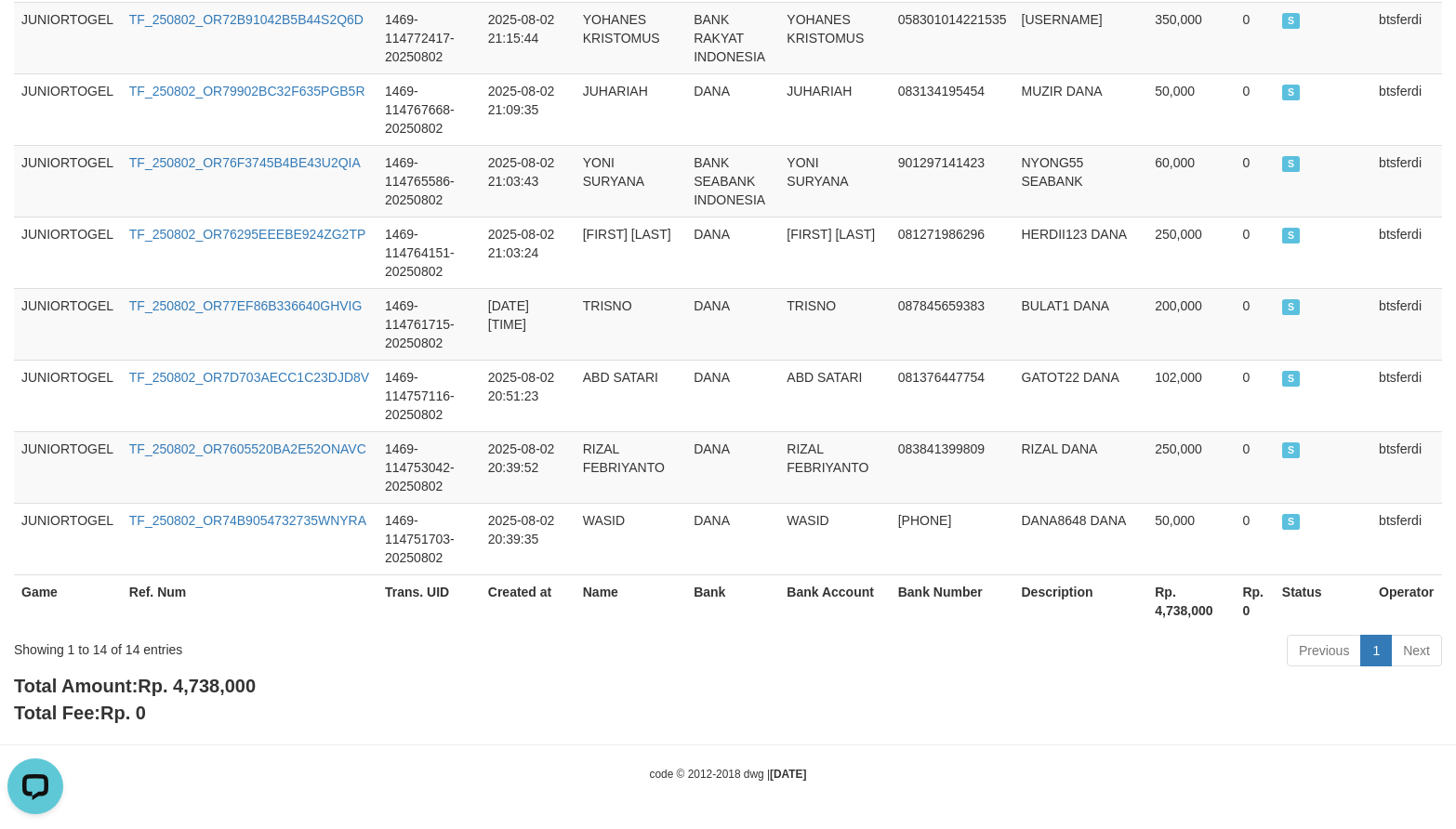 click on "Rp. 4,738,000" at bounding box center [1191, 600] 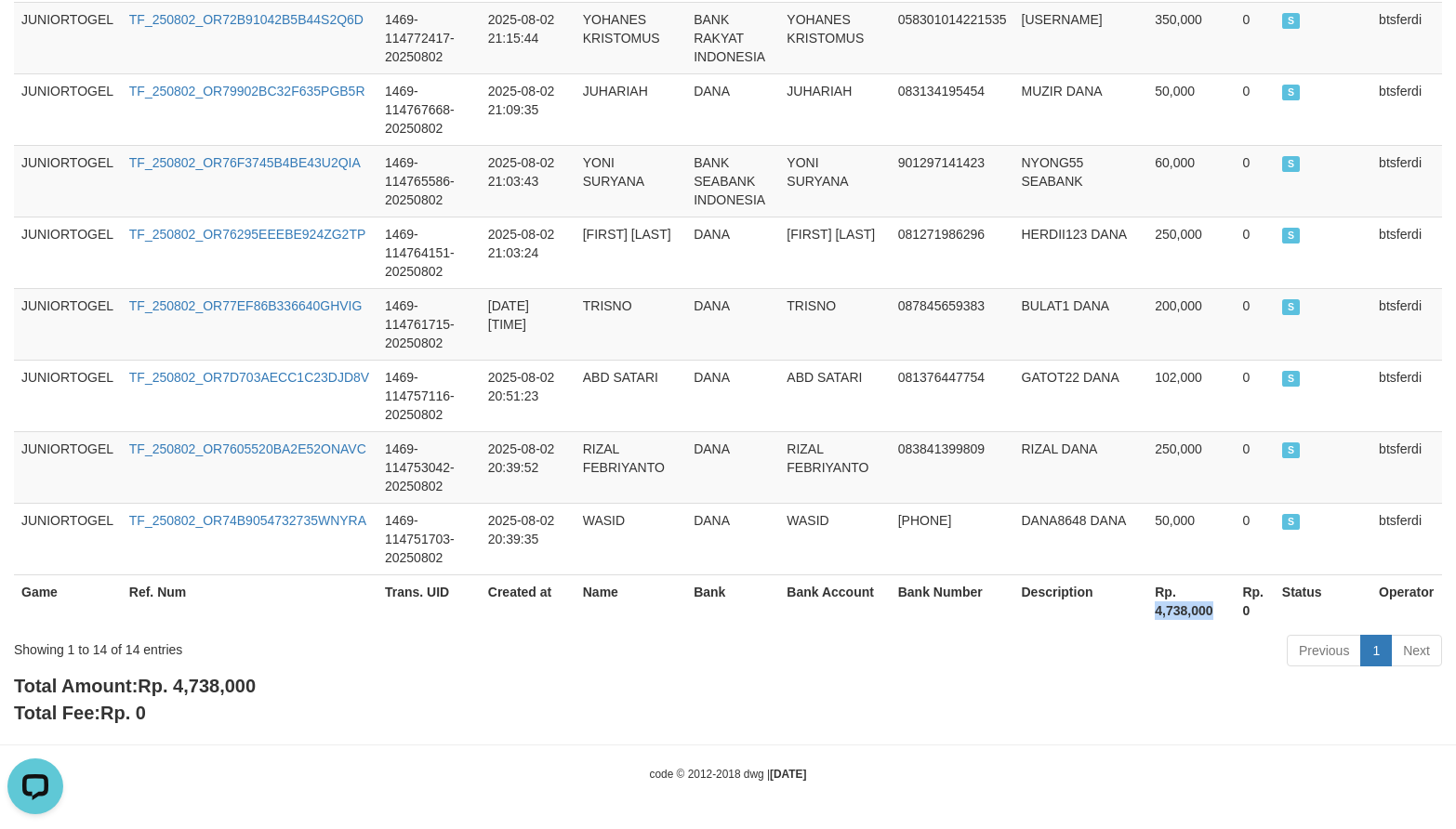 click on "Rp. 4,738,000" at bounding box center [1191, 600] 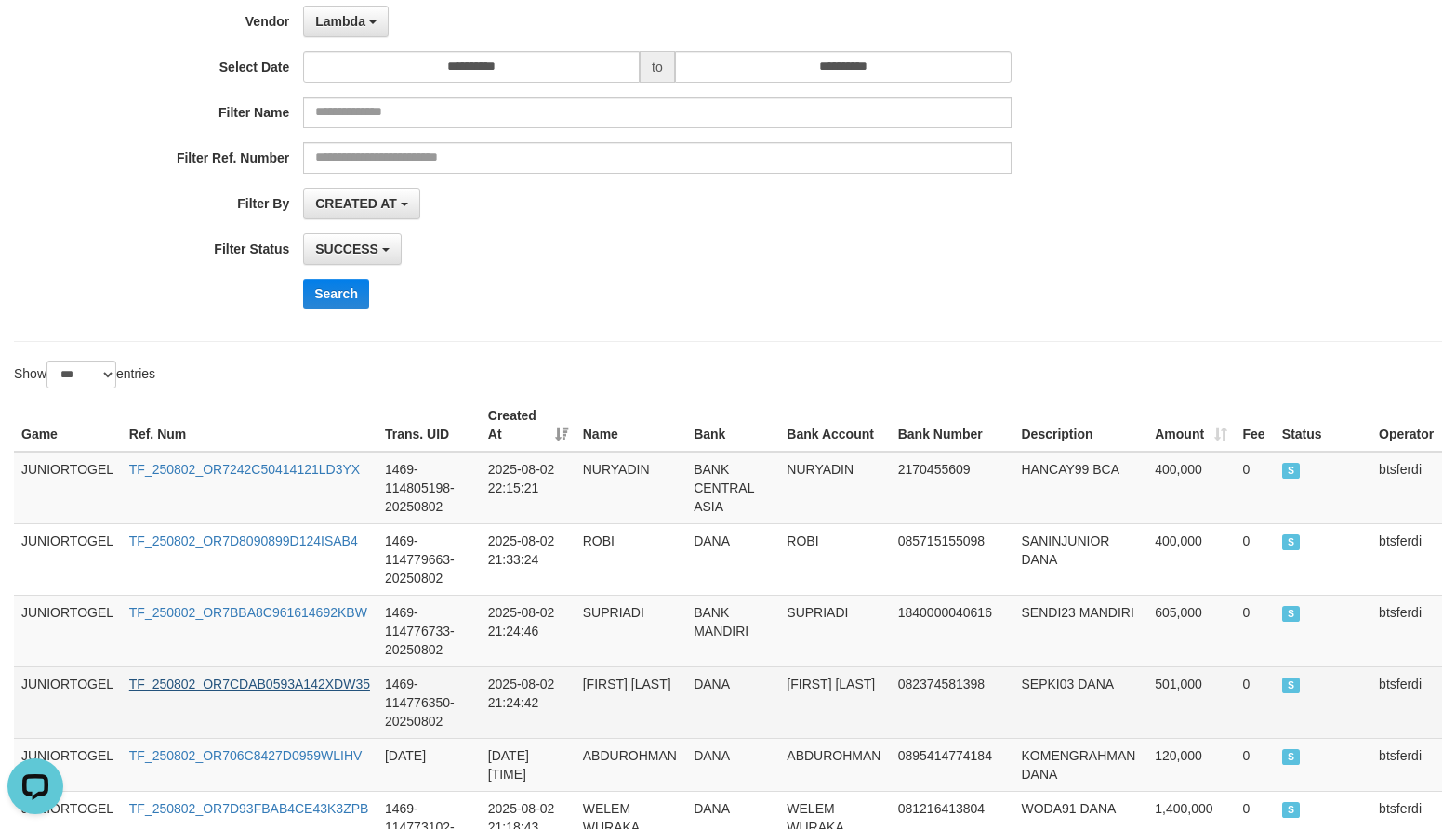 scroll, scrollTop: 0, scrollLeft: 0, axis: both 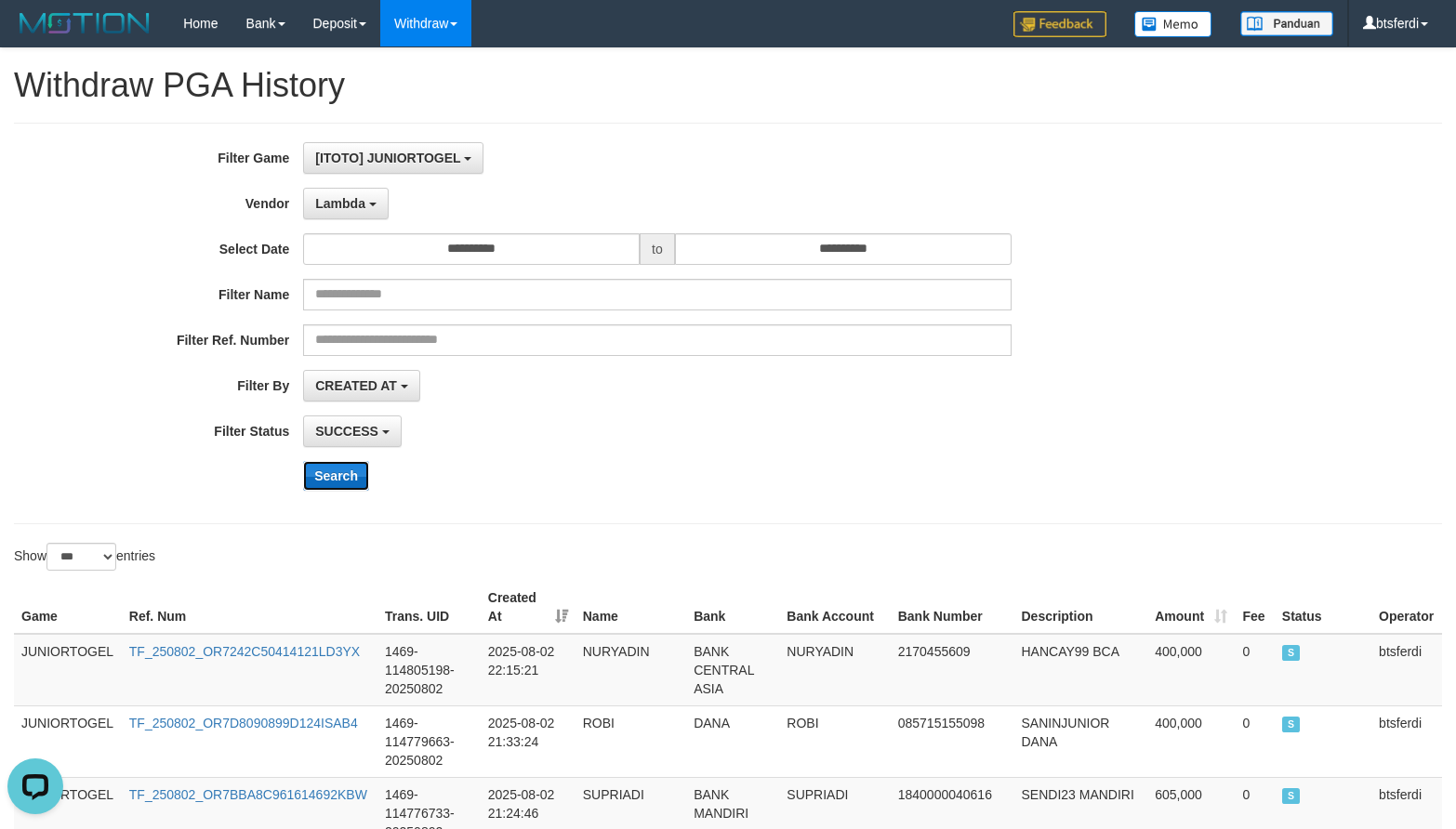 click on "Search" at bounding box center [336, 476] 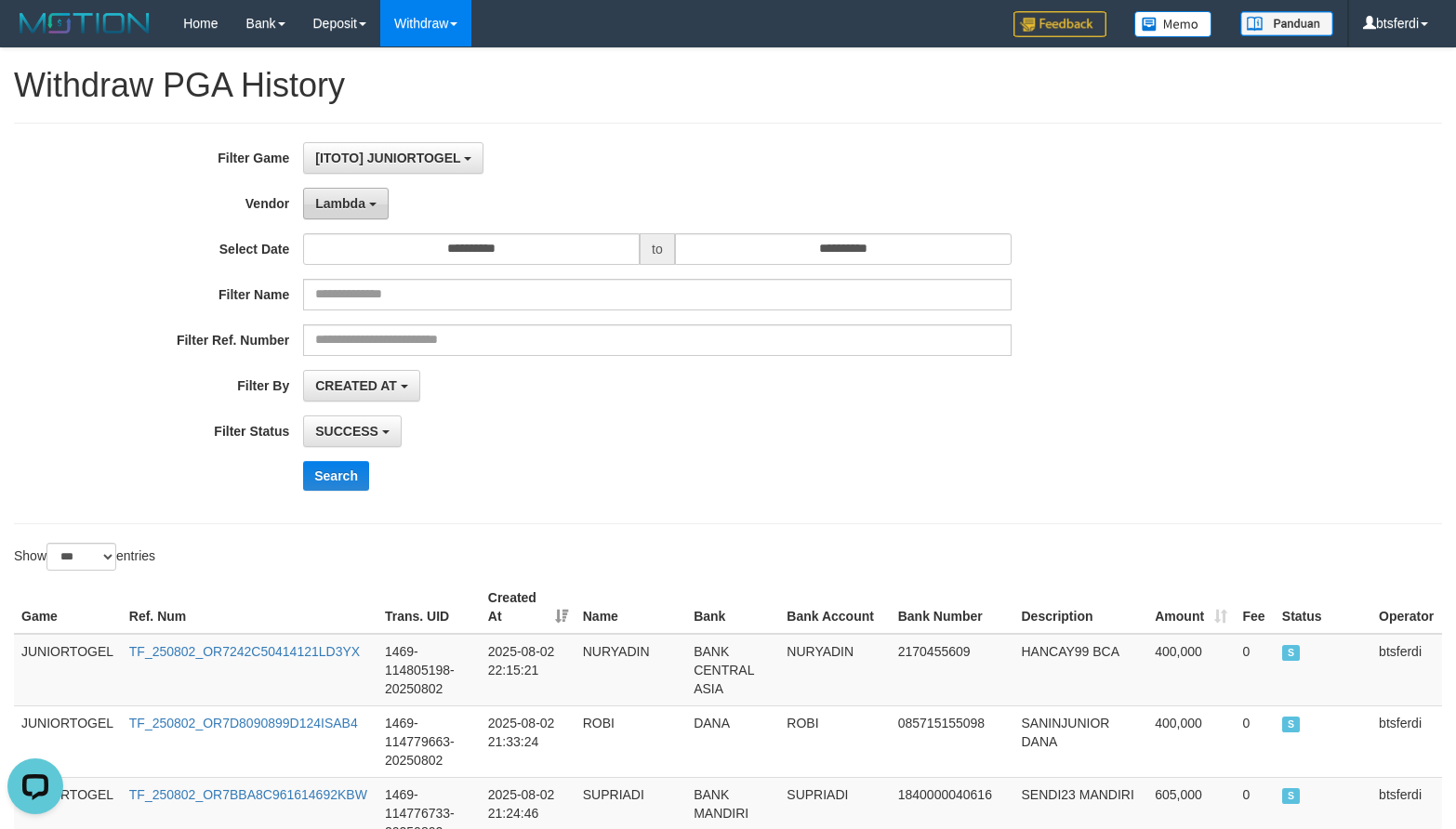 click on "Lambda" at bounding box center (340, 204) 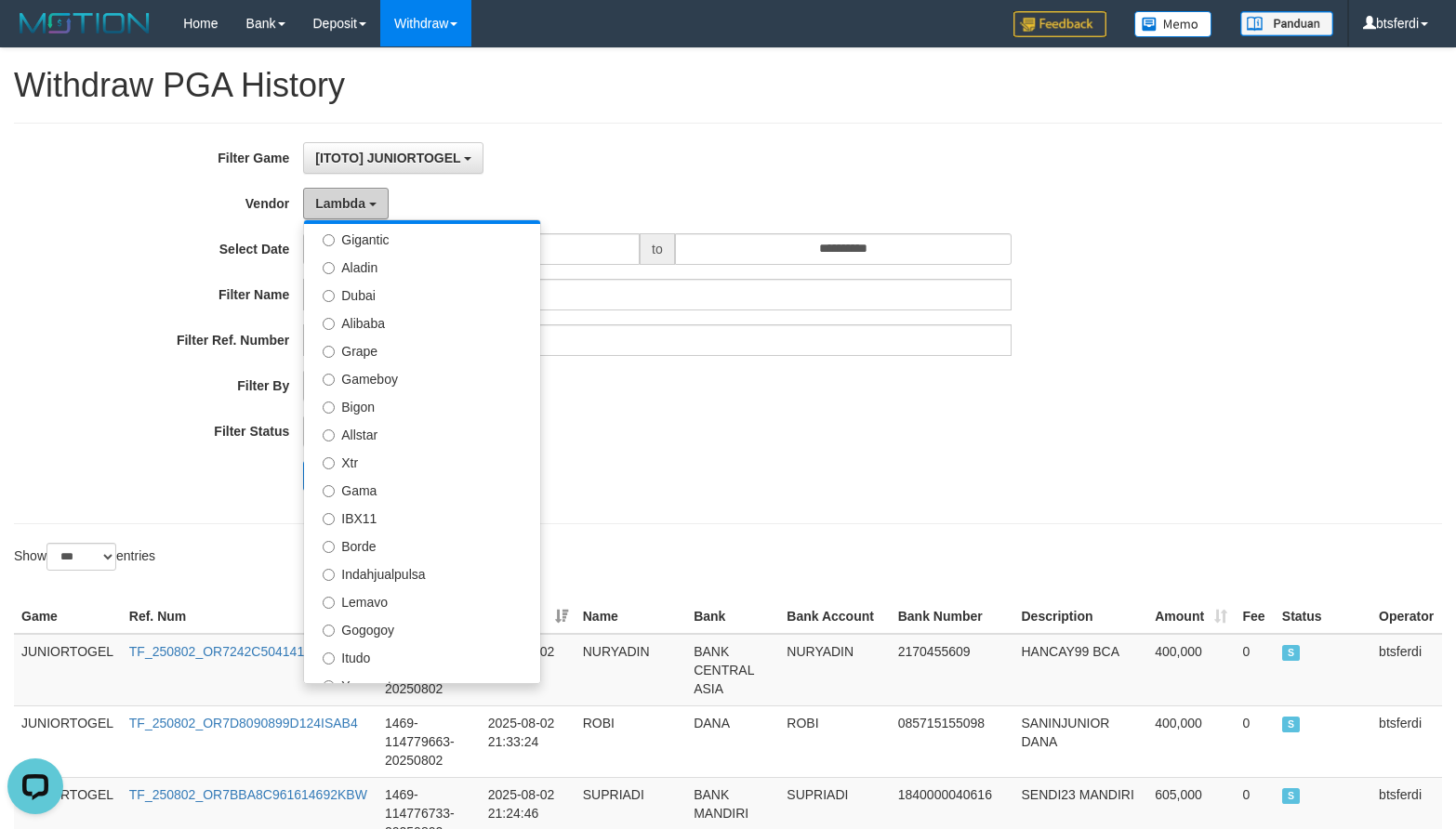 scroll, scrollTop: 0, scrollLeft: 0, axis: both 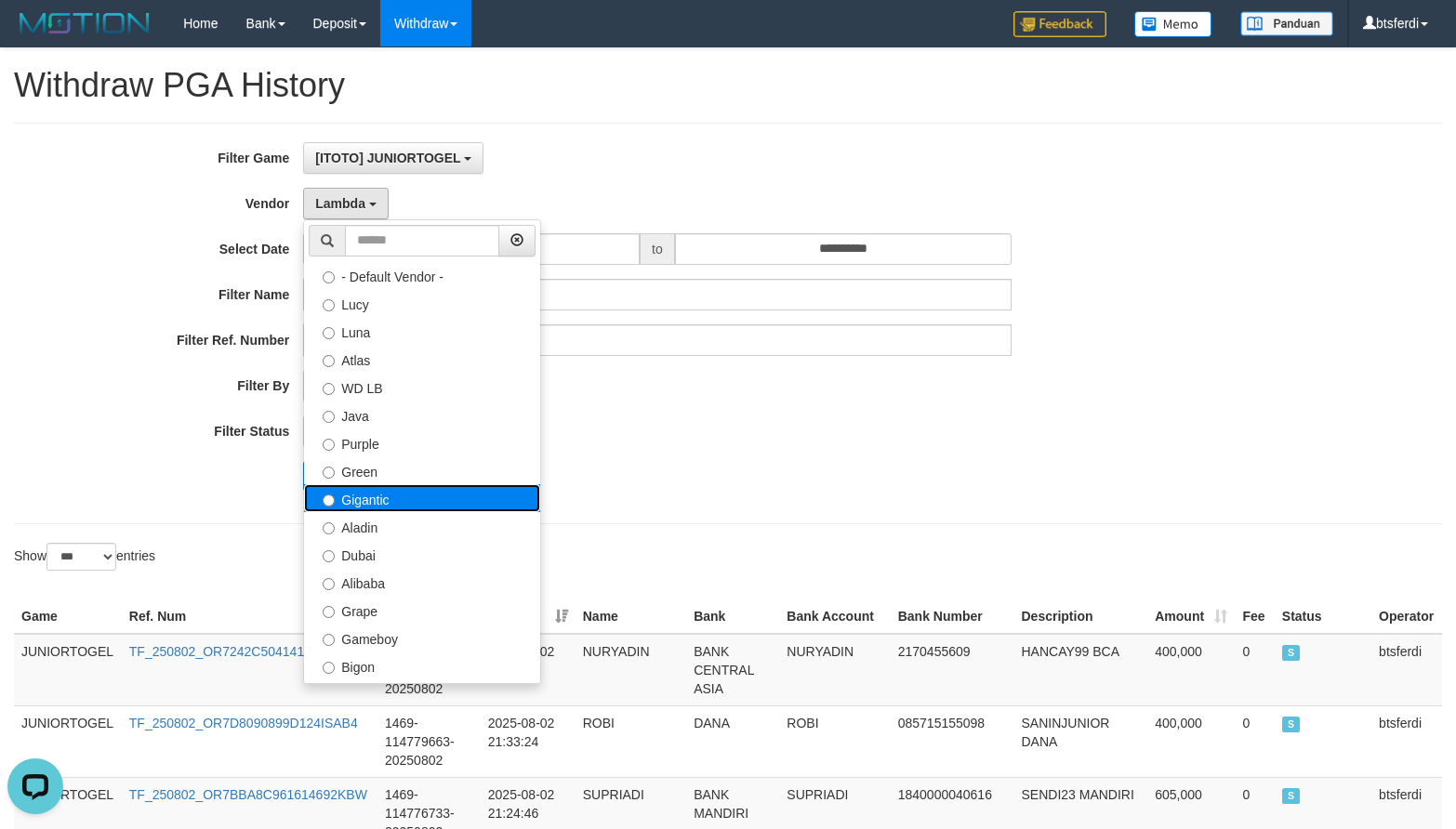 click on "Gigantic" at bounding box center [422, 498] 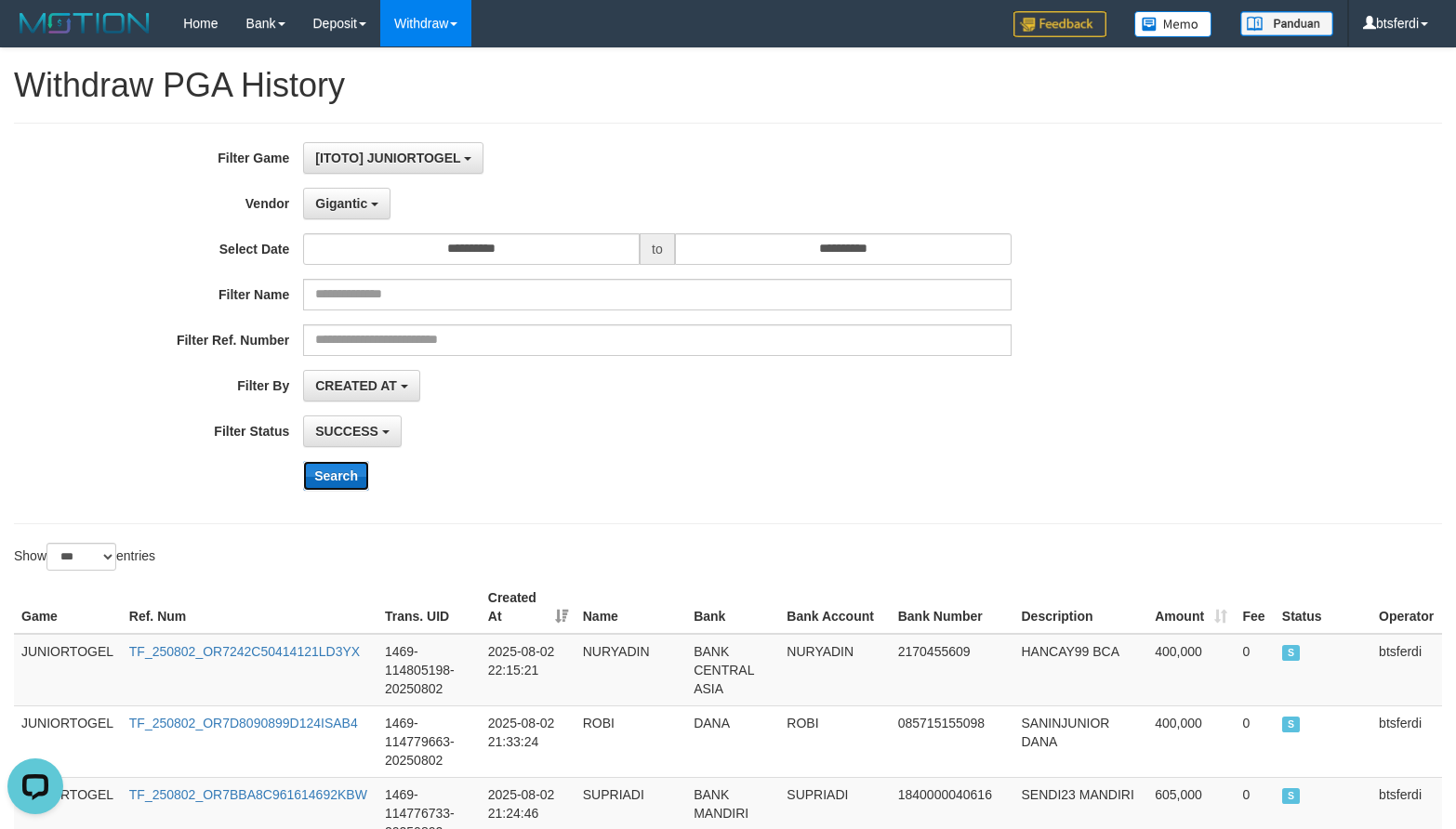 click on "Search" at bounding box center [336, 476] 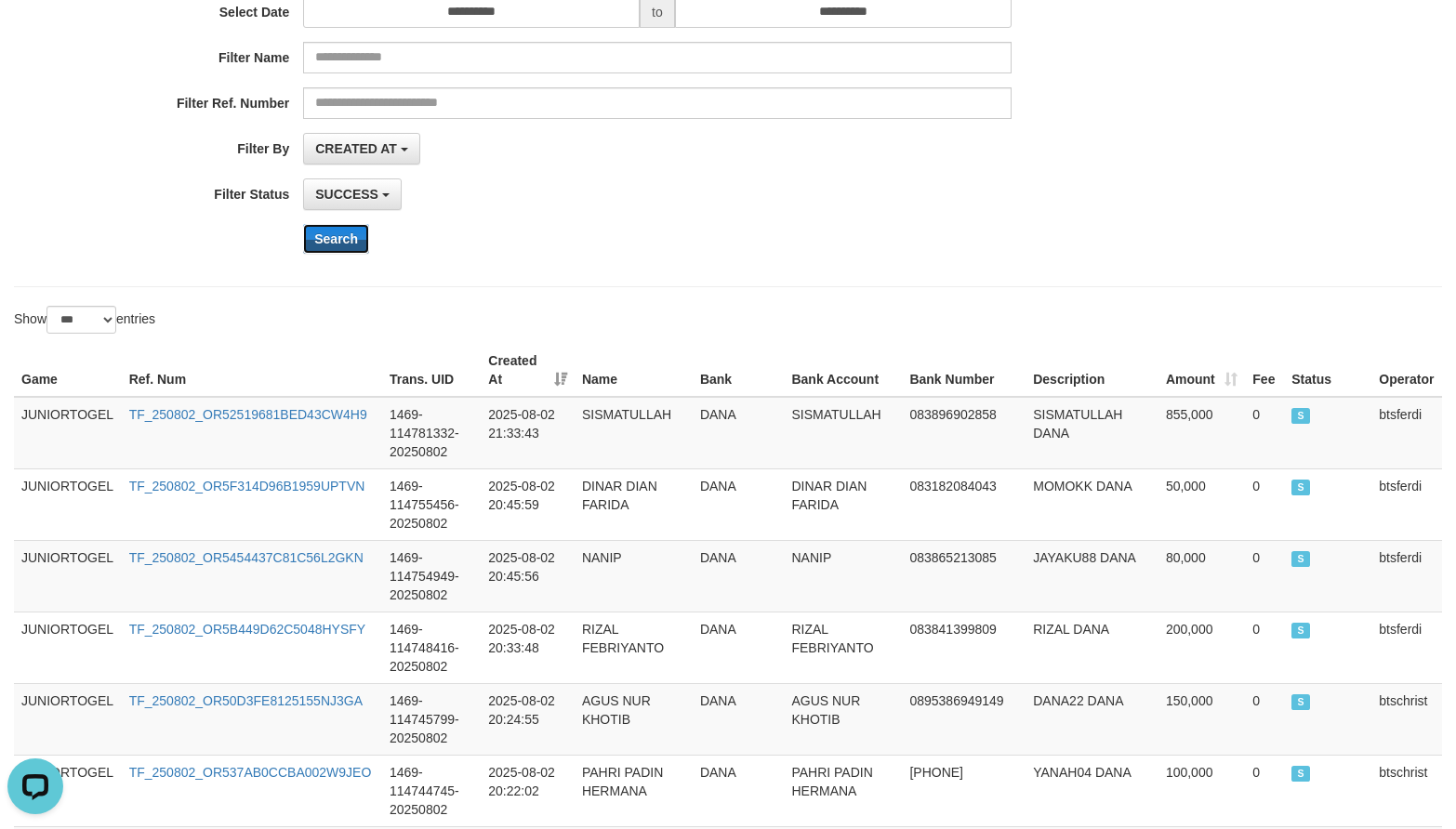 scroll, scrollTop: 0, scrollLeft: 0, axis: both 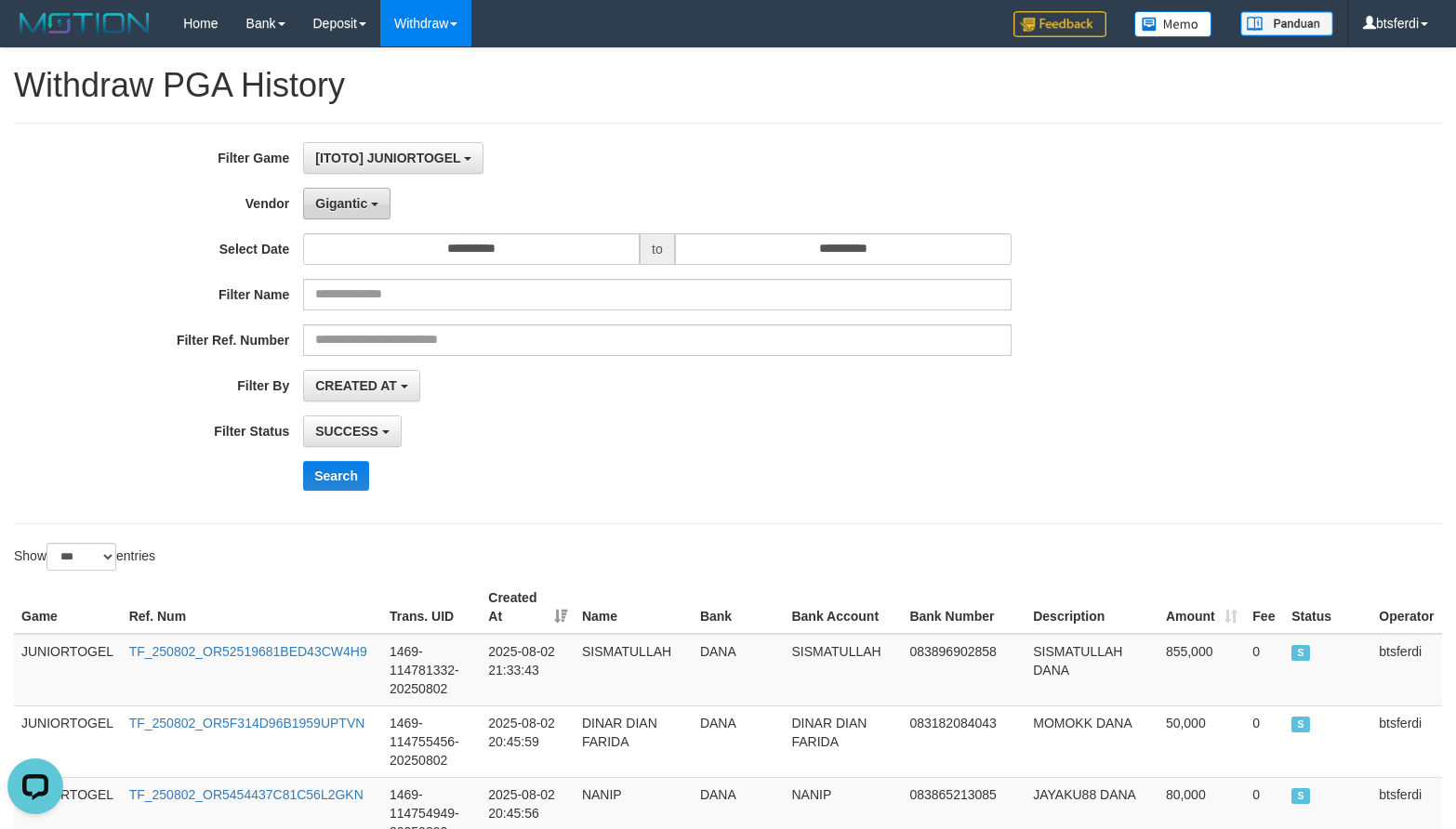 click on "Gigantic" at bounding box center [347, 204] 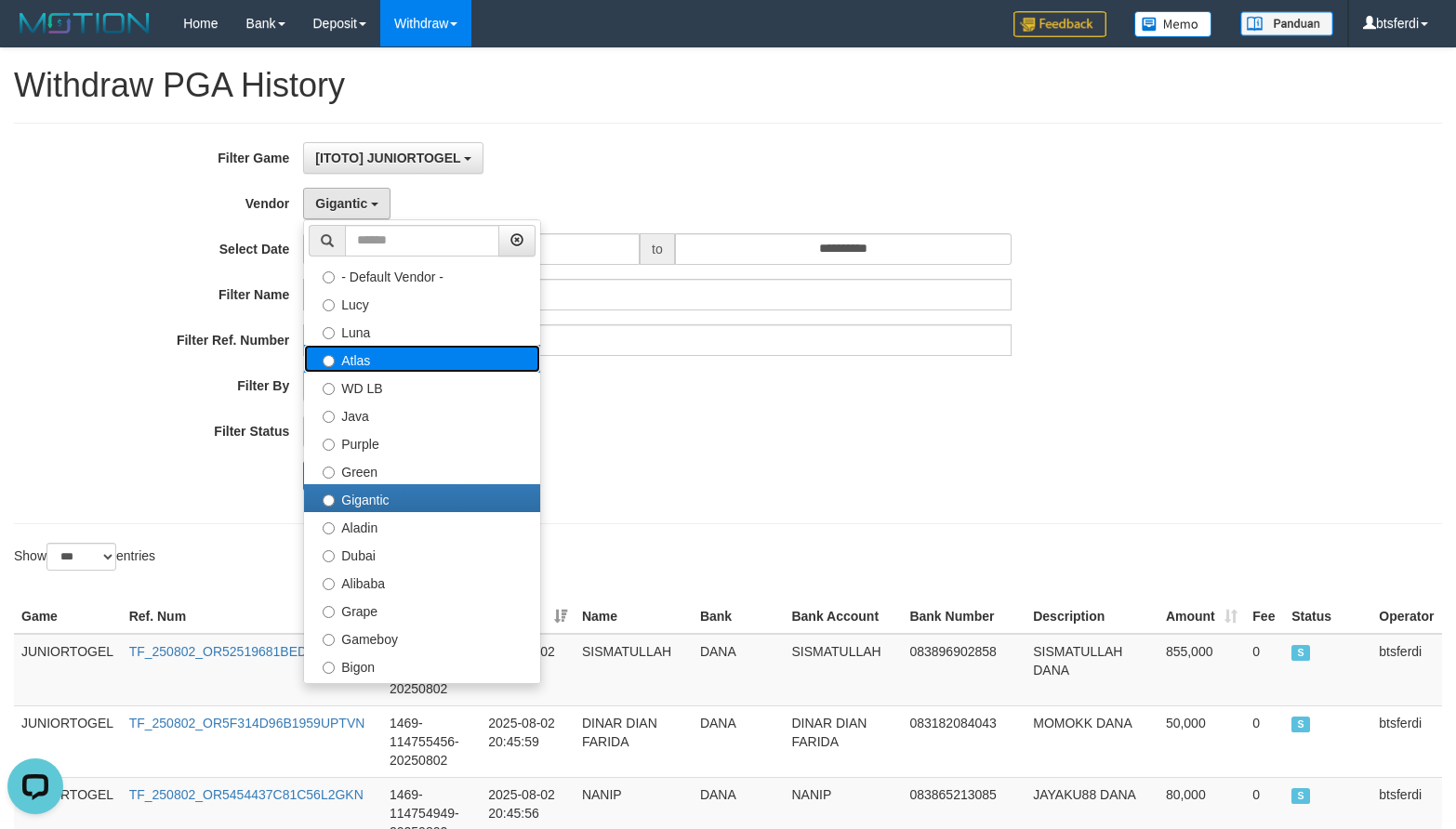 click on "Atlas" at bounding box center [422, 359] 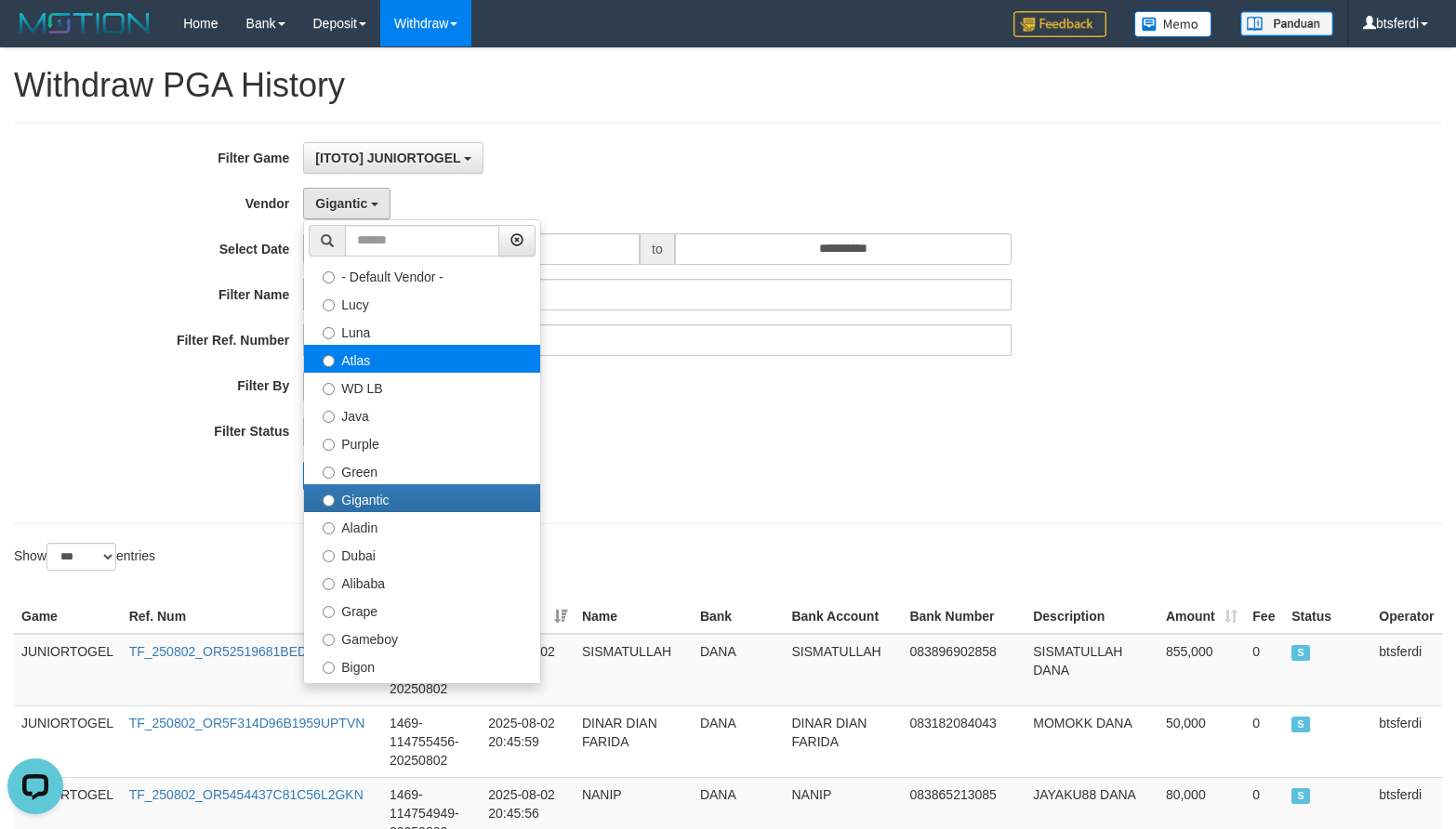select on "**********" 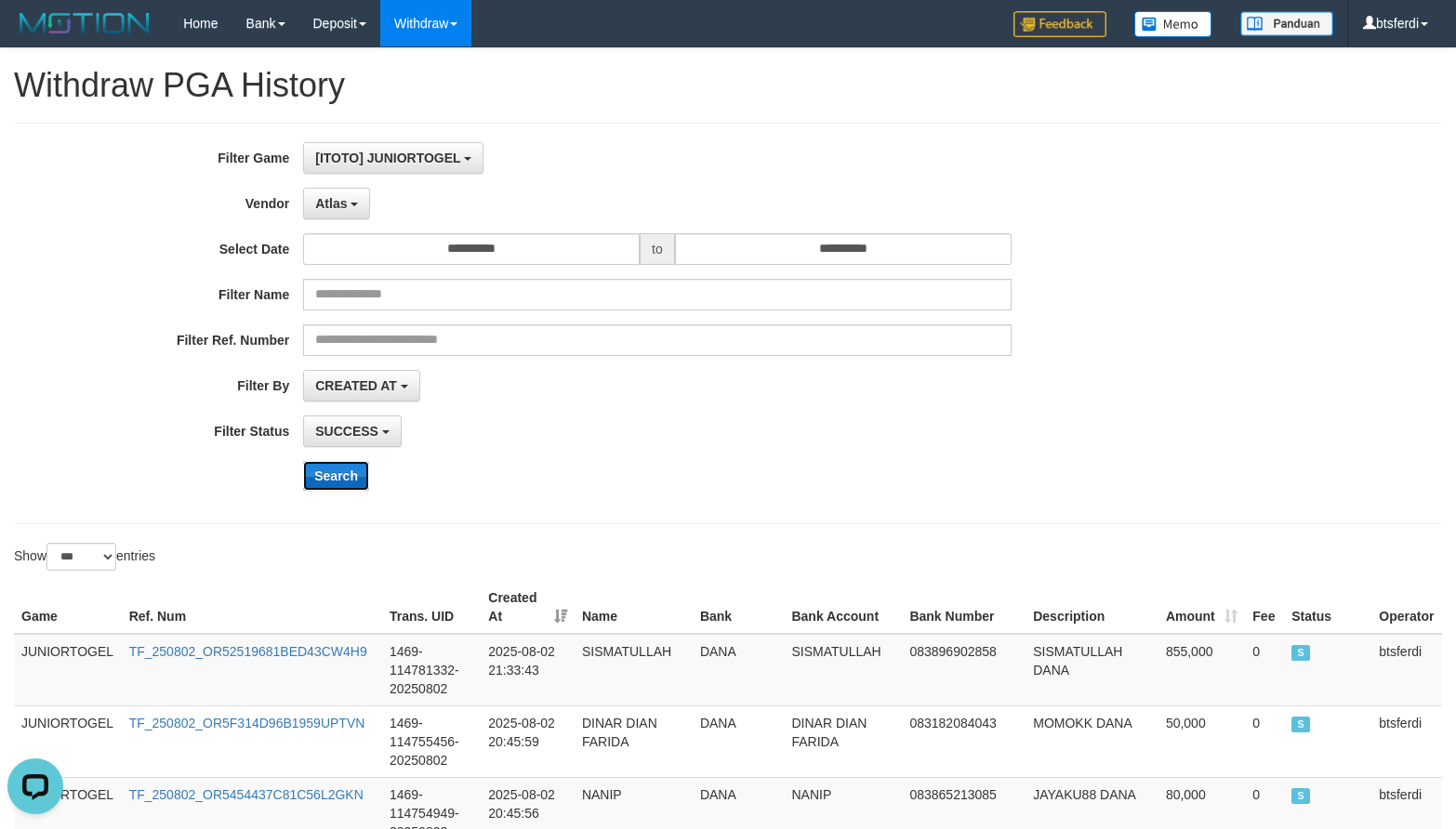 click on "Search" at bounding box center [336, 476] 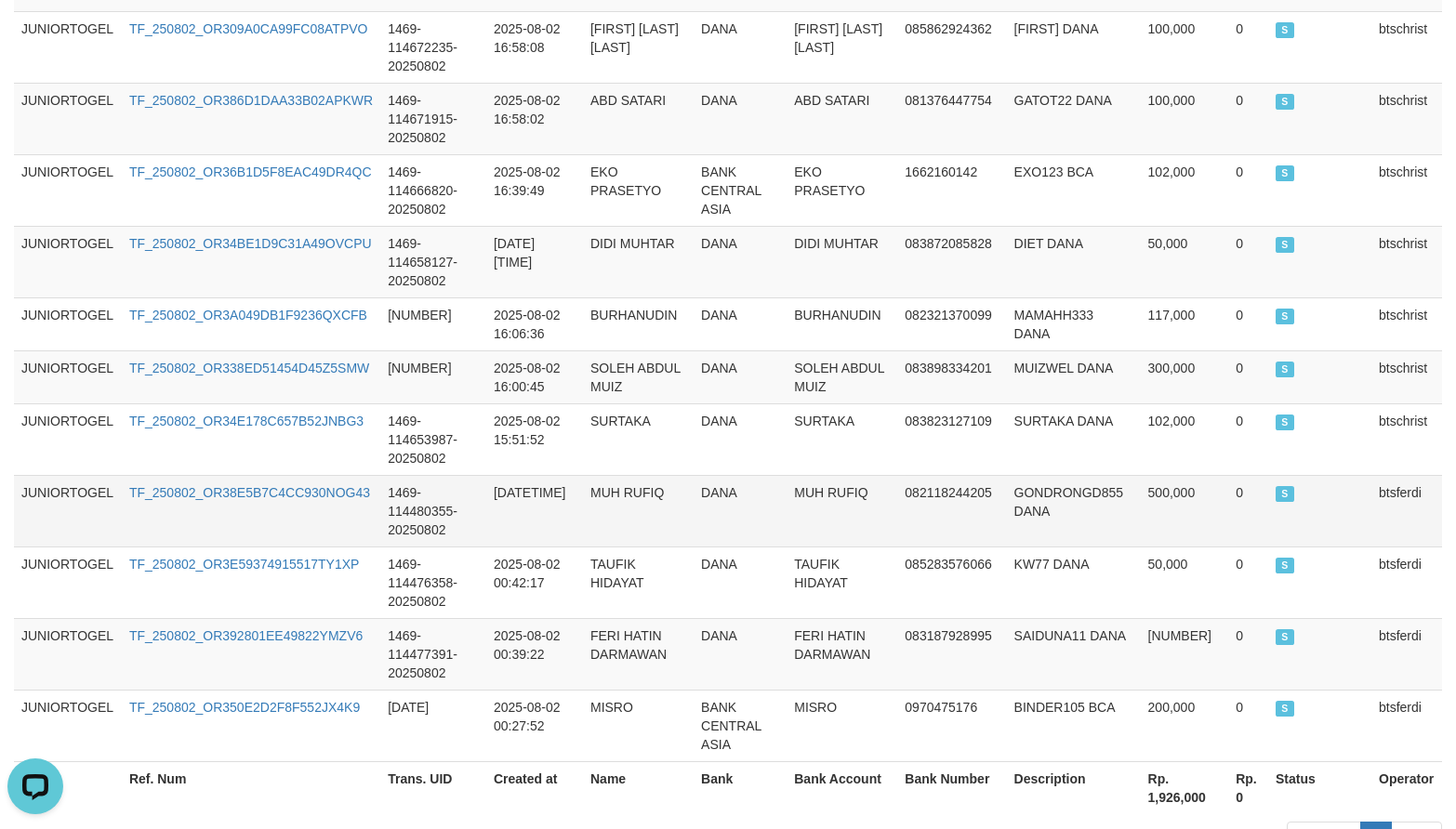 scroll, scrollTop: 928, scrollLeft: 0, axis: vertical 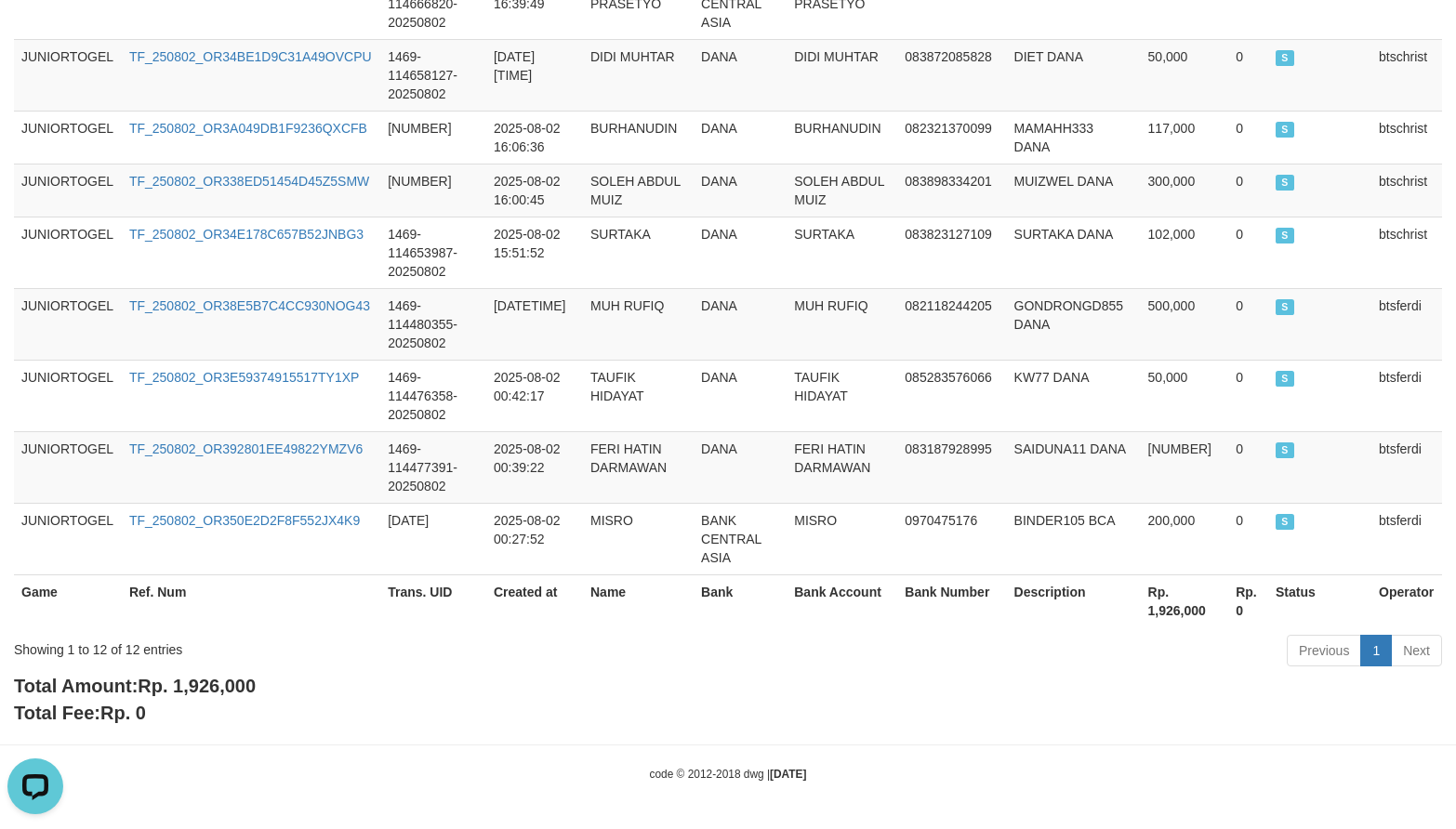 click on "Rp. 1,926,000" at bounding box center (1185, 600) 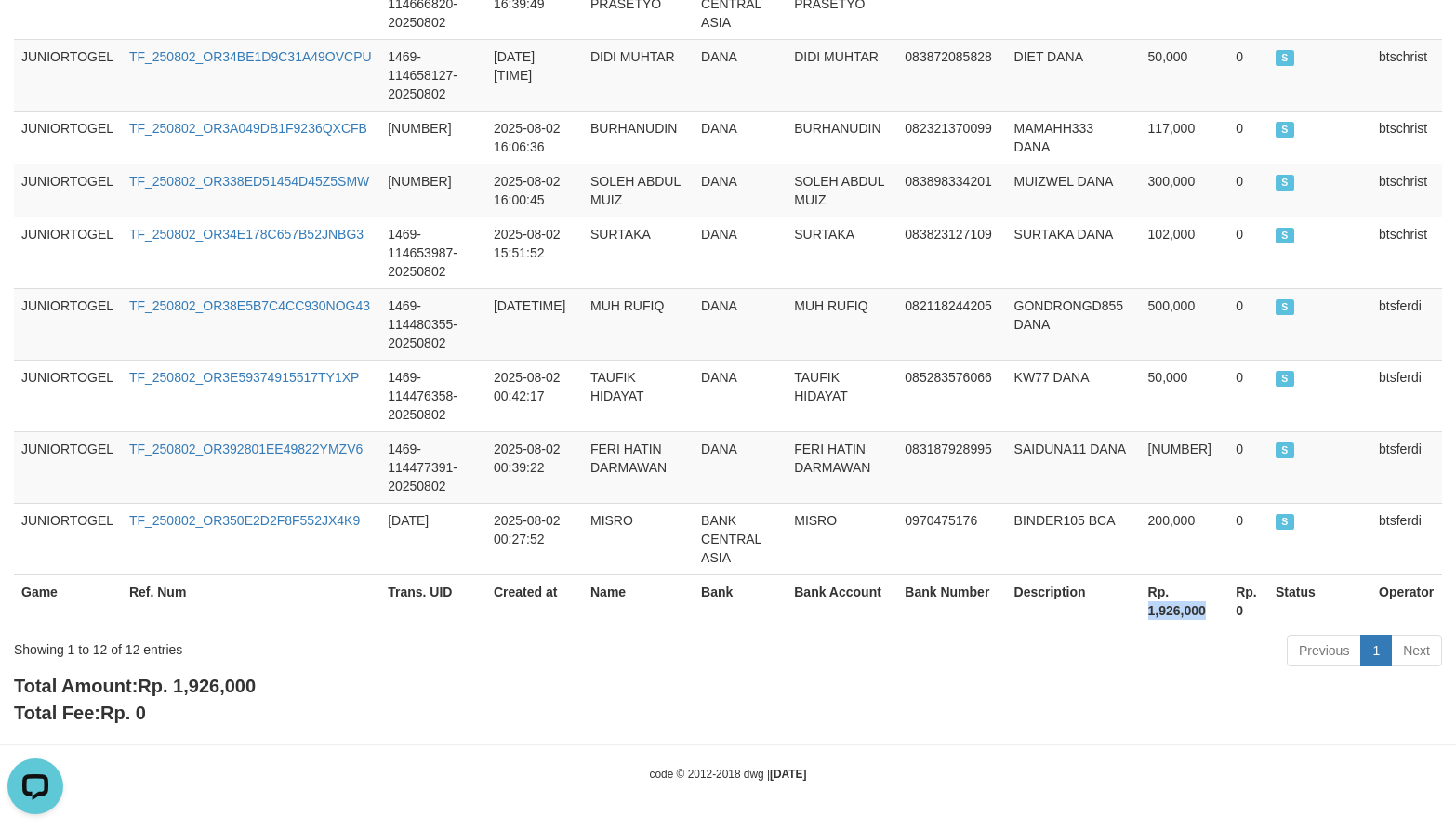 copy on "1,926,000" 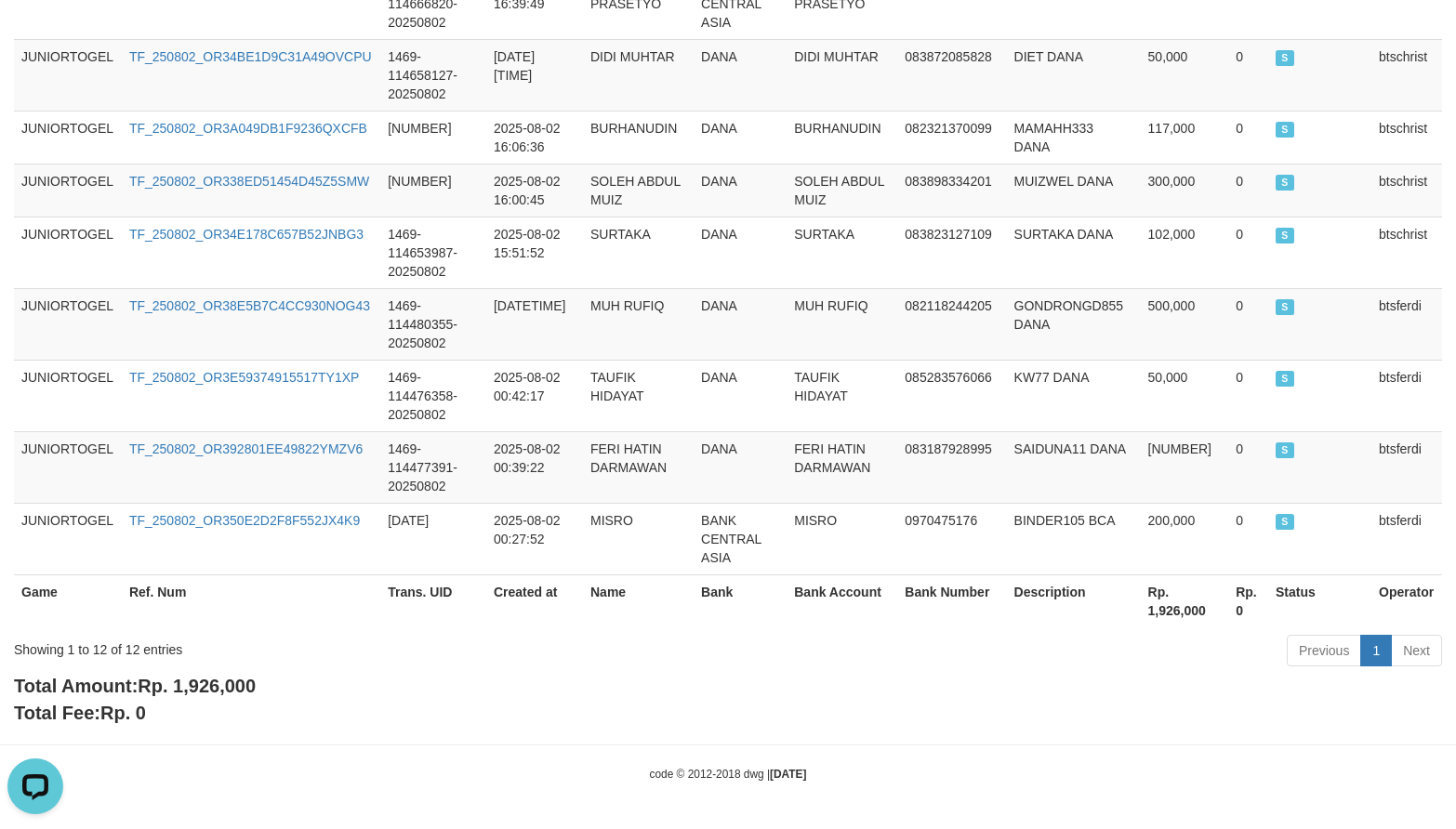 click on "Showing 1 to 12 of 12 entries Previous 1 Next" at bounding box center [728, 652] 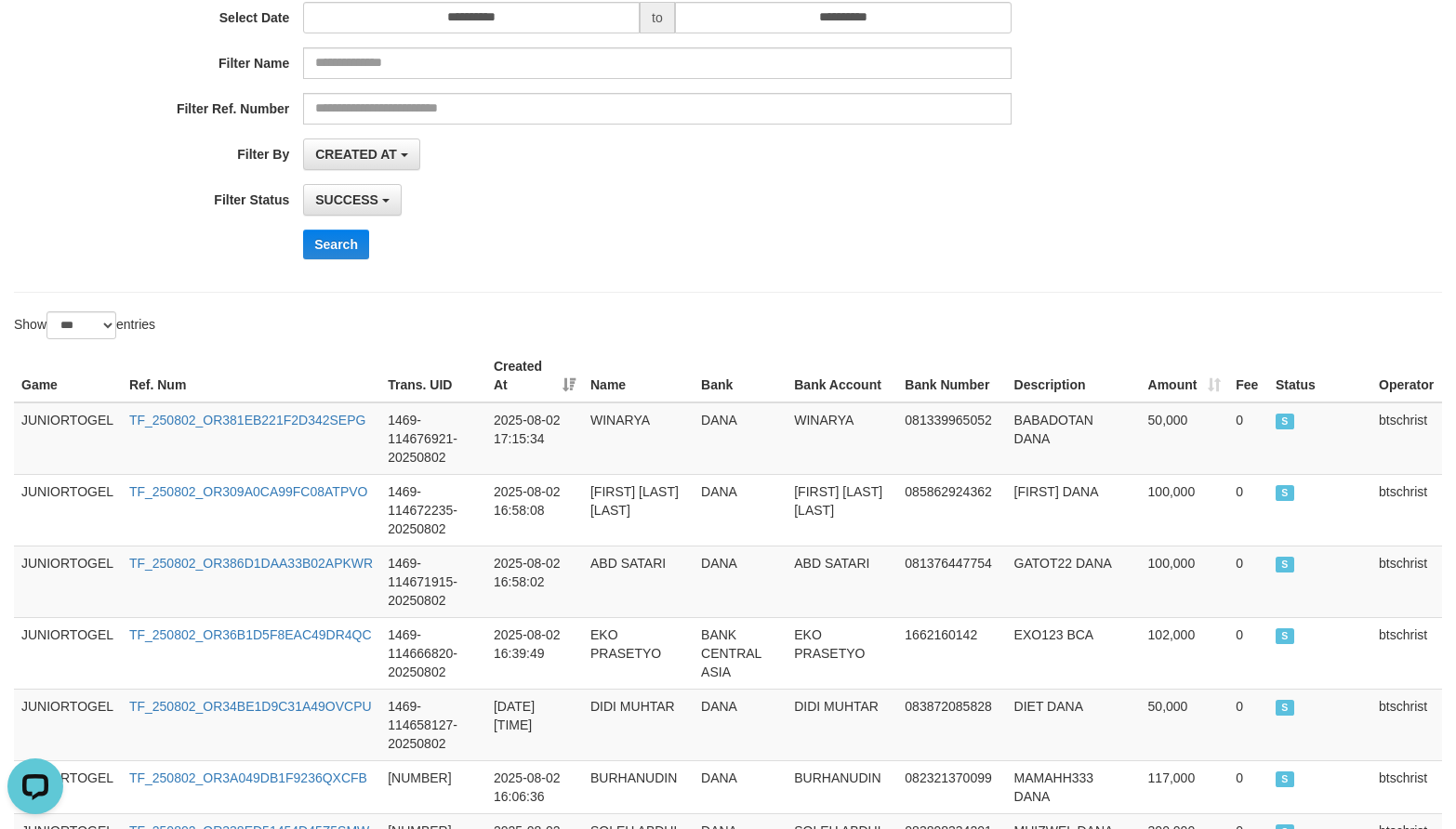 scroll, scrollTop: 0, scrollLeft: 0, axis: both 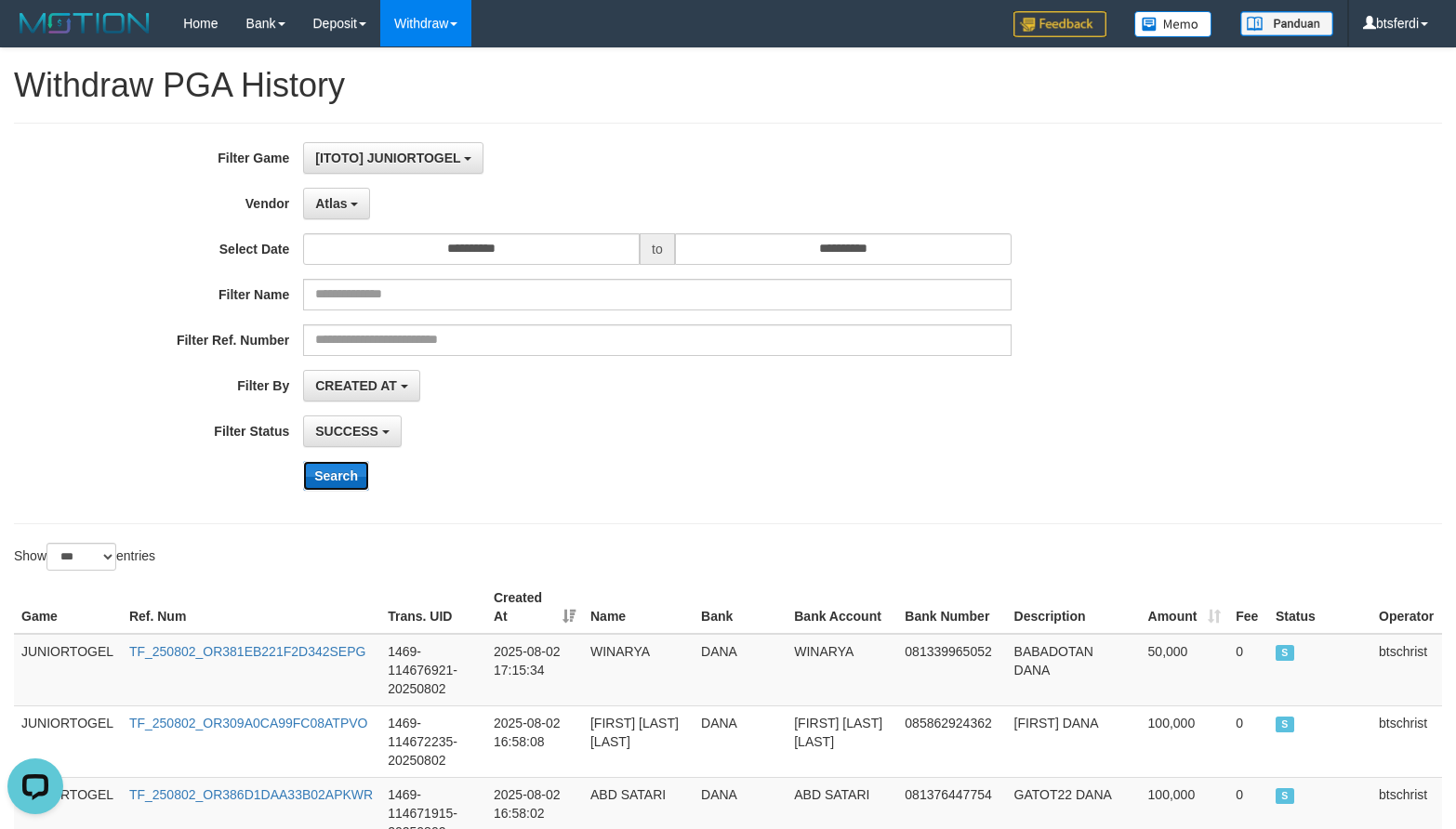 click on "Search" at bounding box center (336, 476) 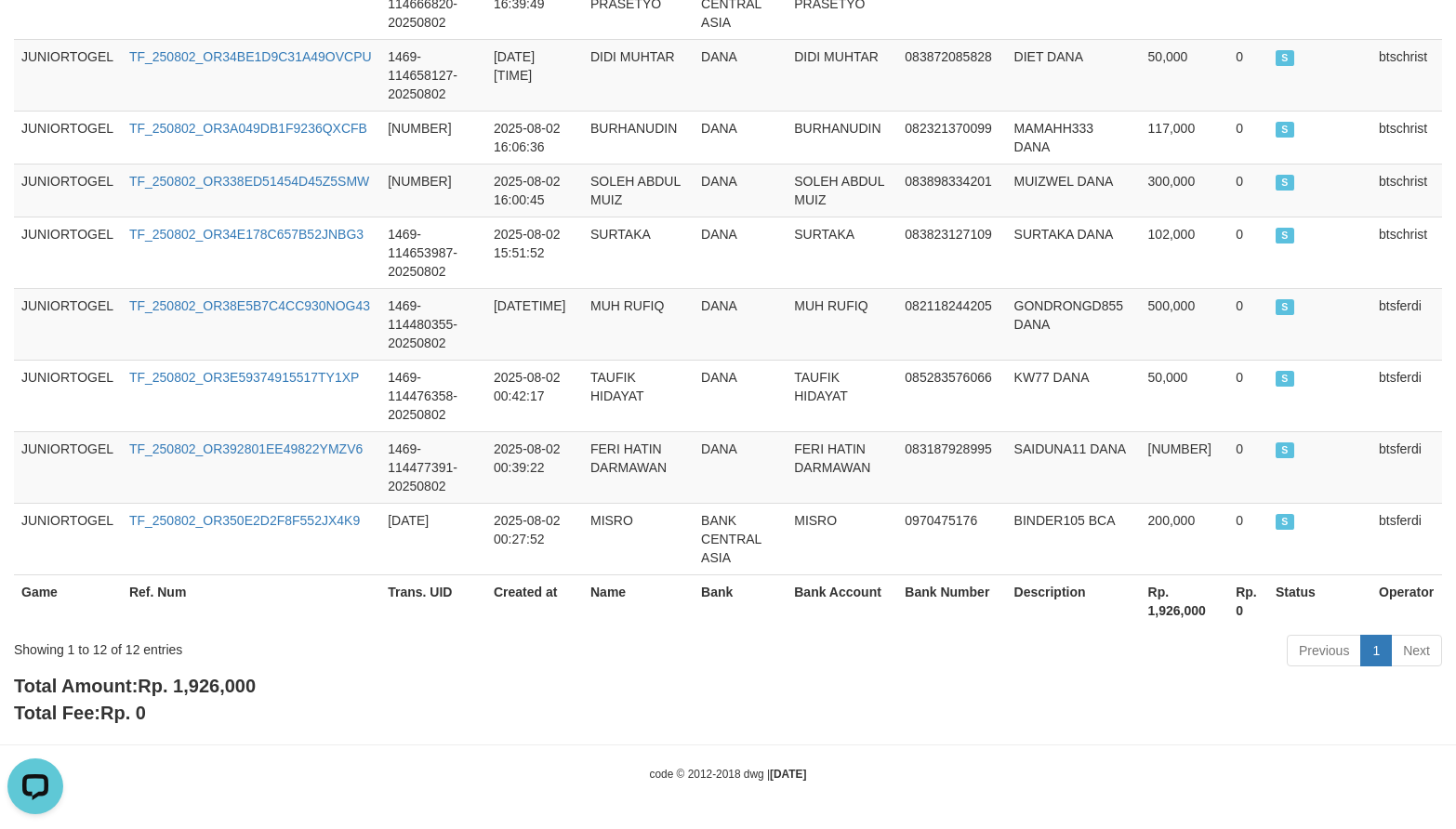 scroll, scrollTop: 928, scrollLeft: 0, axis: vertical 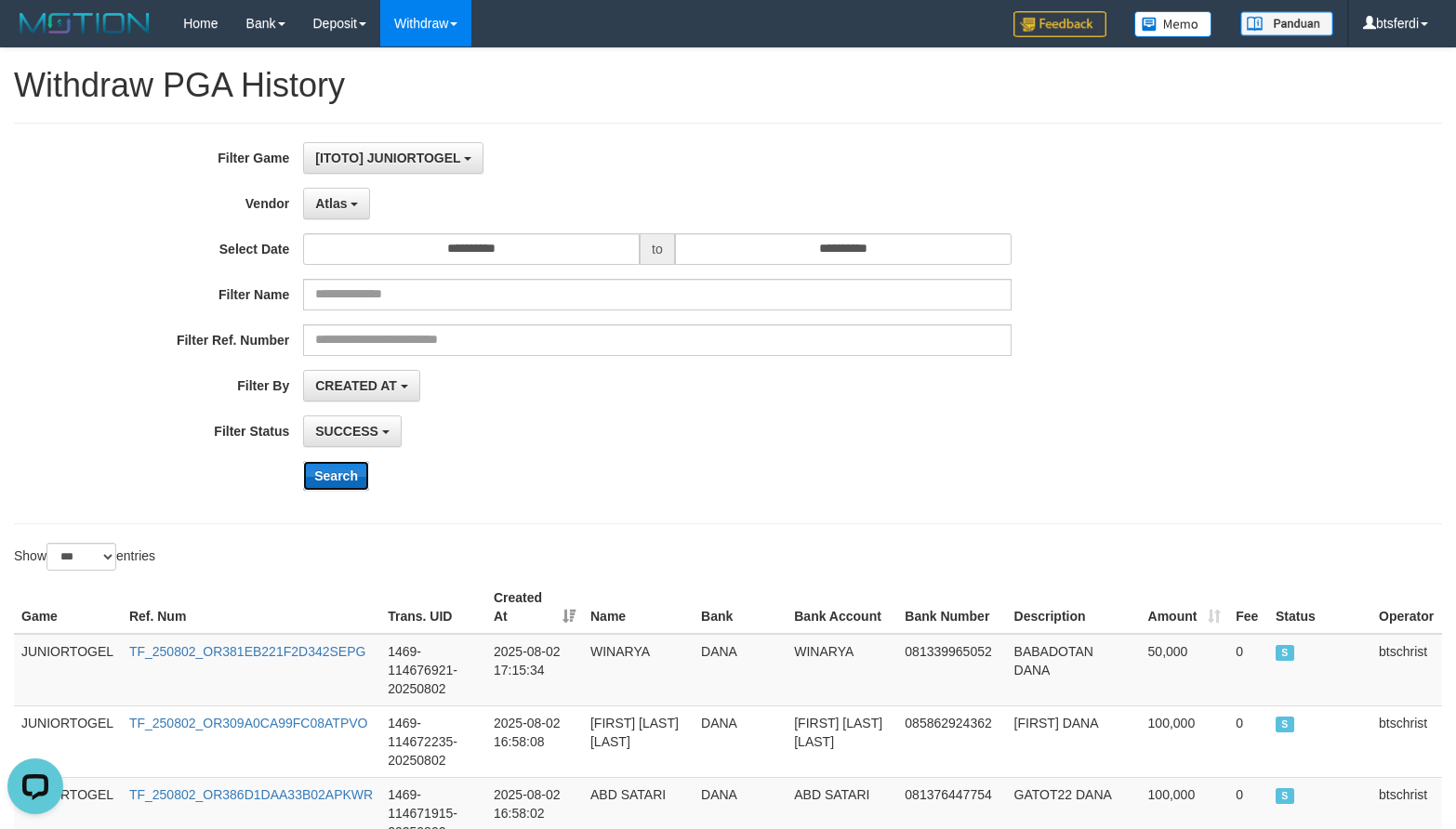 click on "Search" at bounding box center [336, 476] 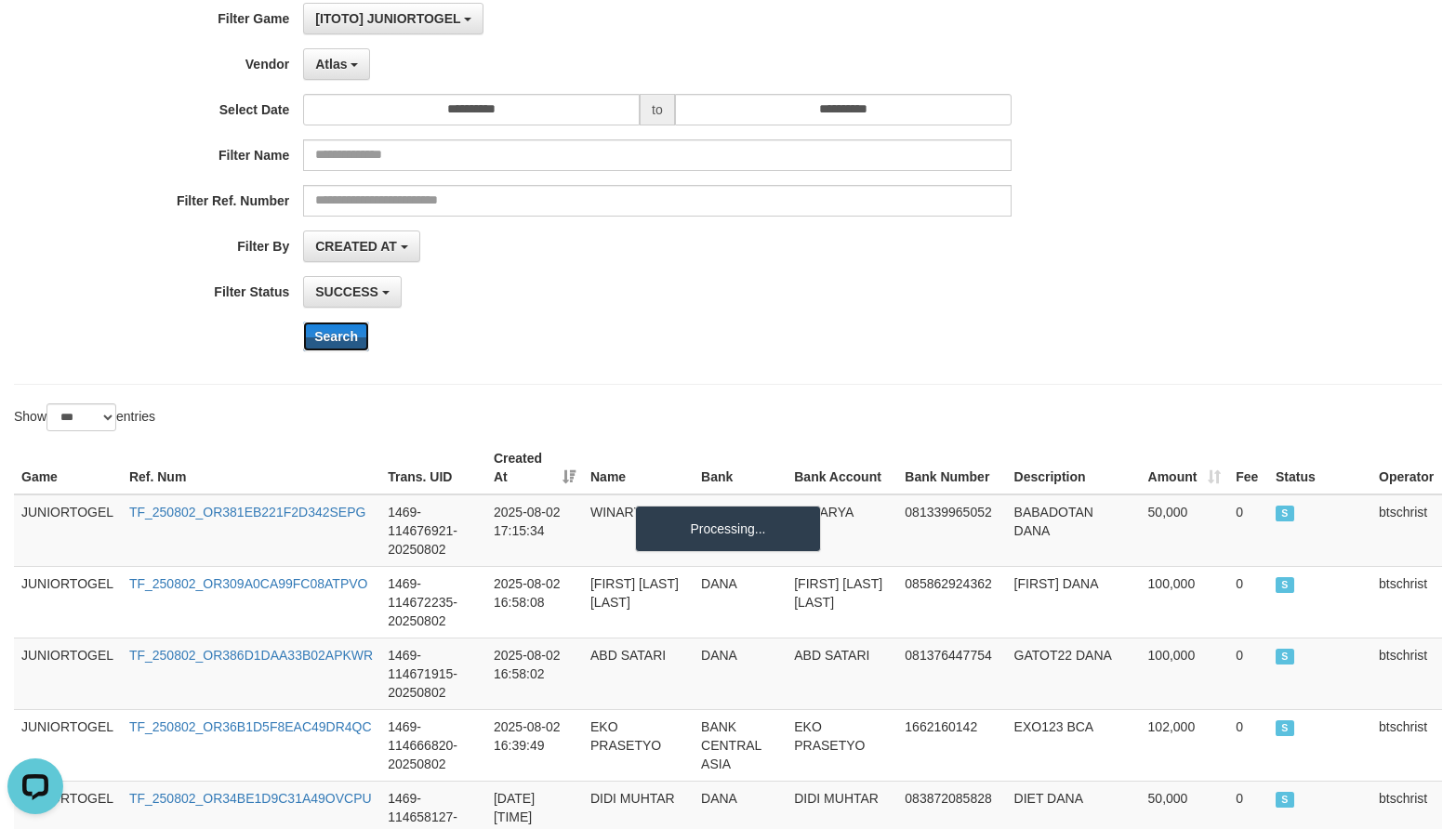 scroll, scrollTop: 0, scrollLeft: 0, axis: both 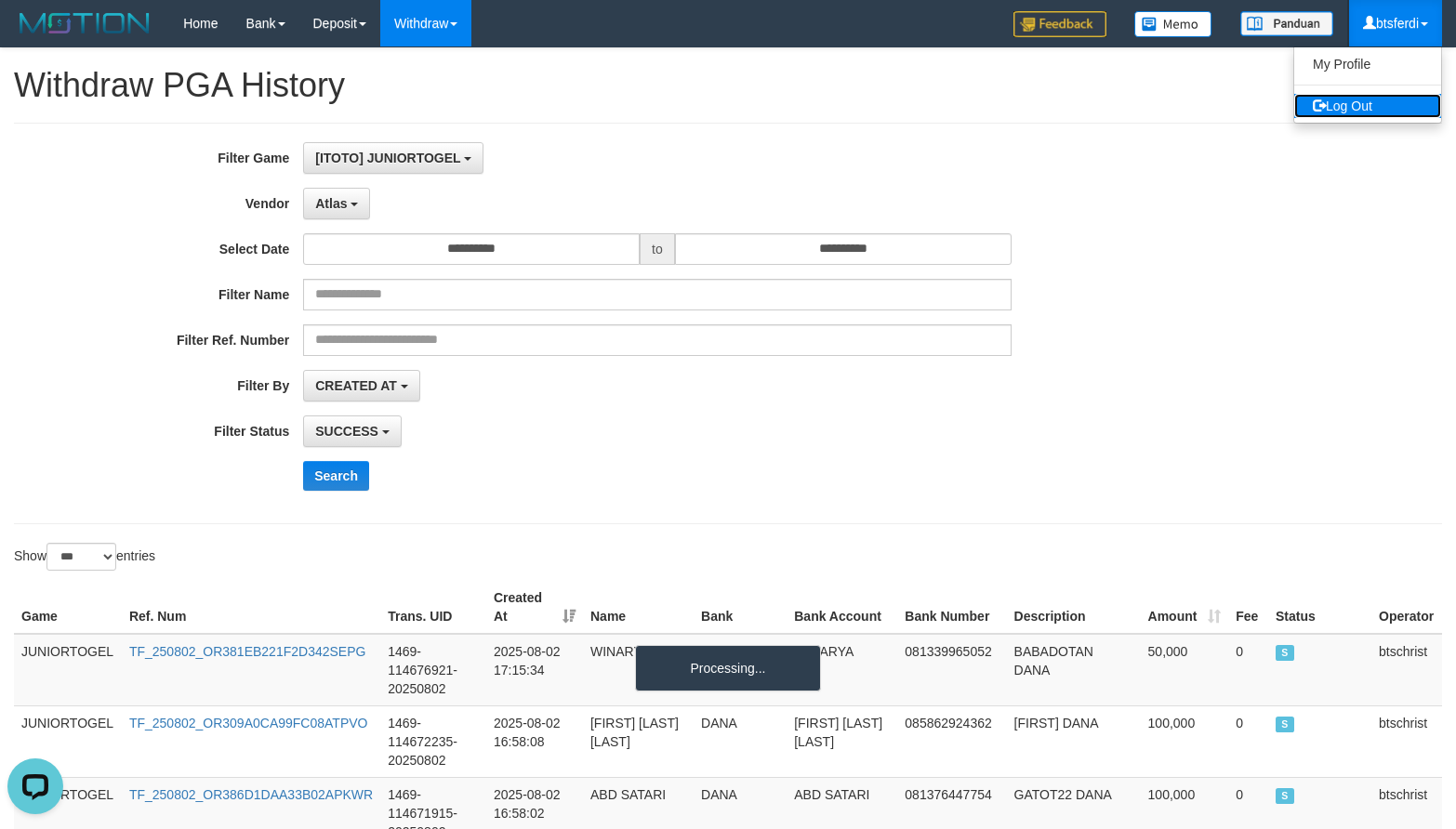 click on "Log Out" at bounding box center (1368, 106) 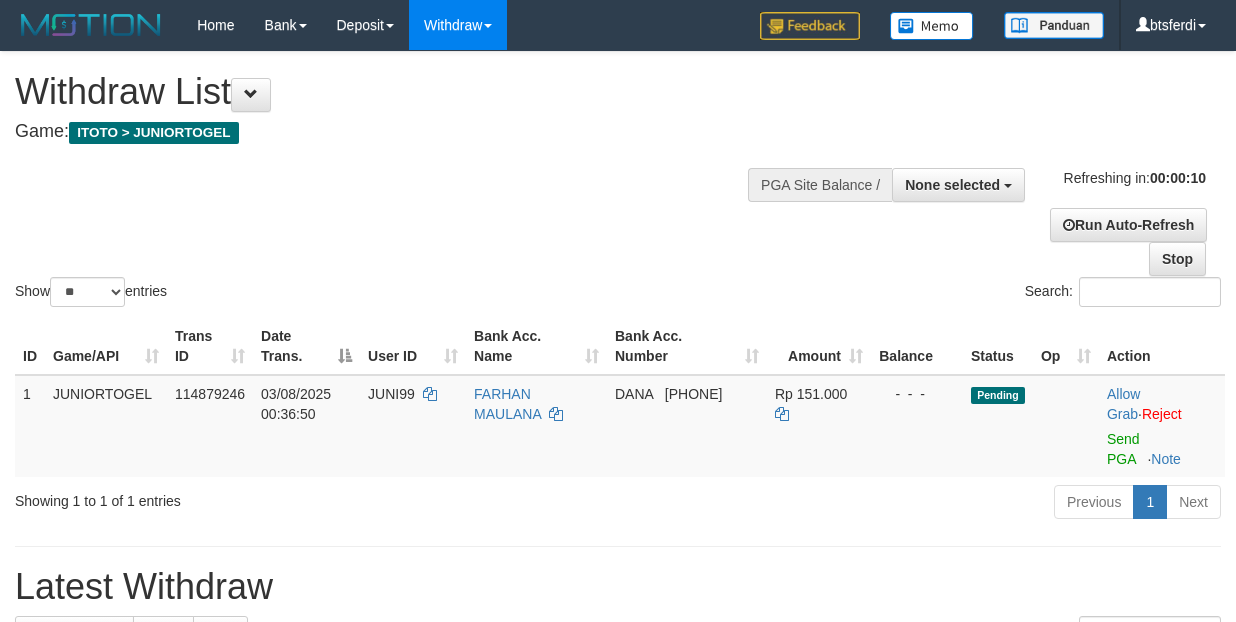 select 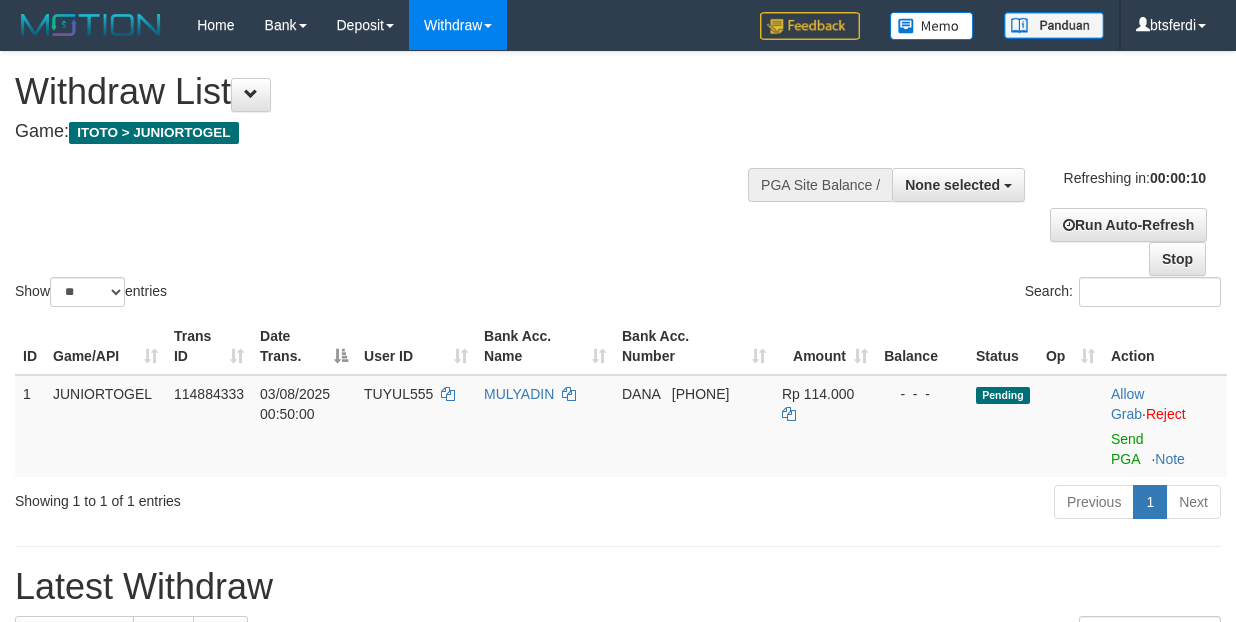 select 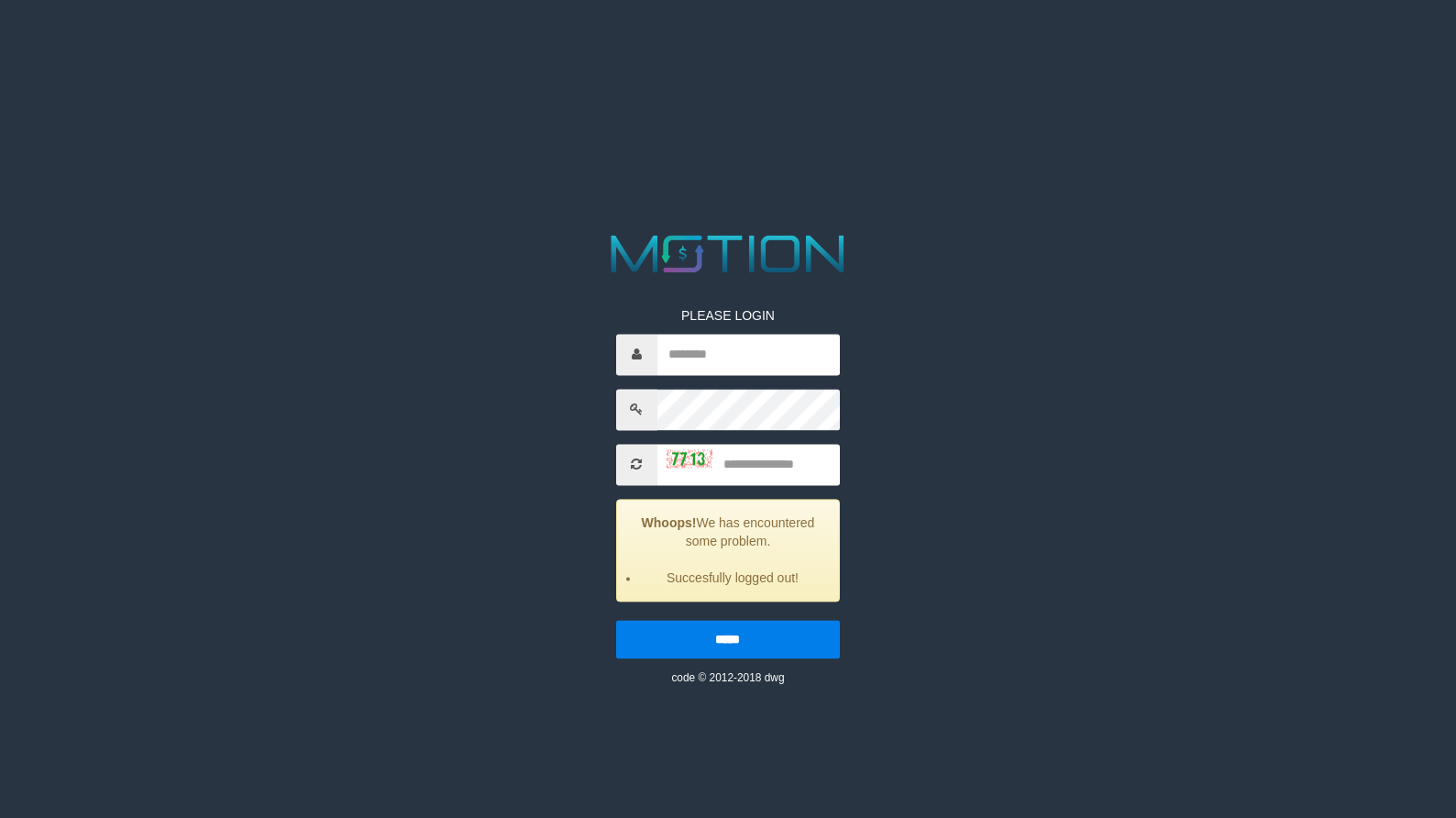 scroll, scrollTop: 0, scrollLeft: 0, axis: both 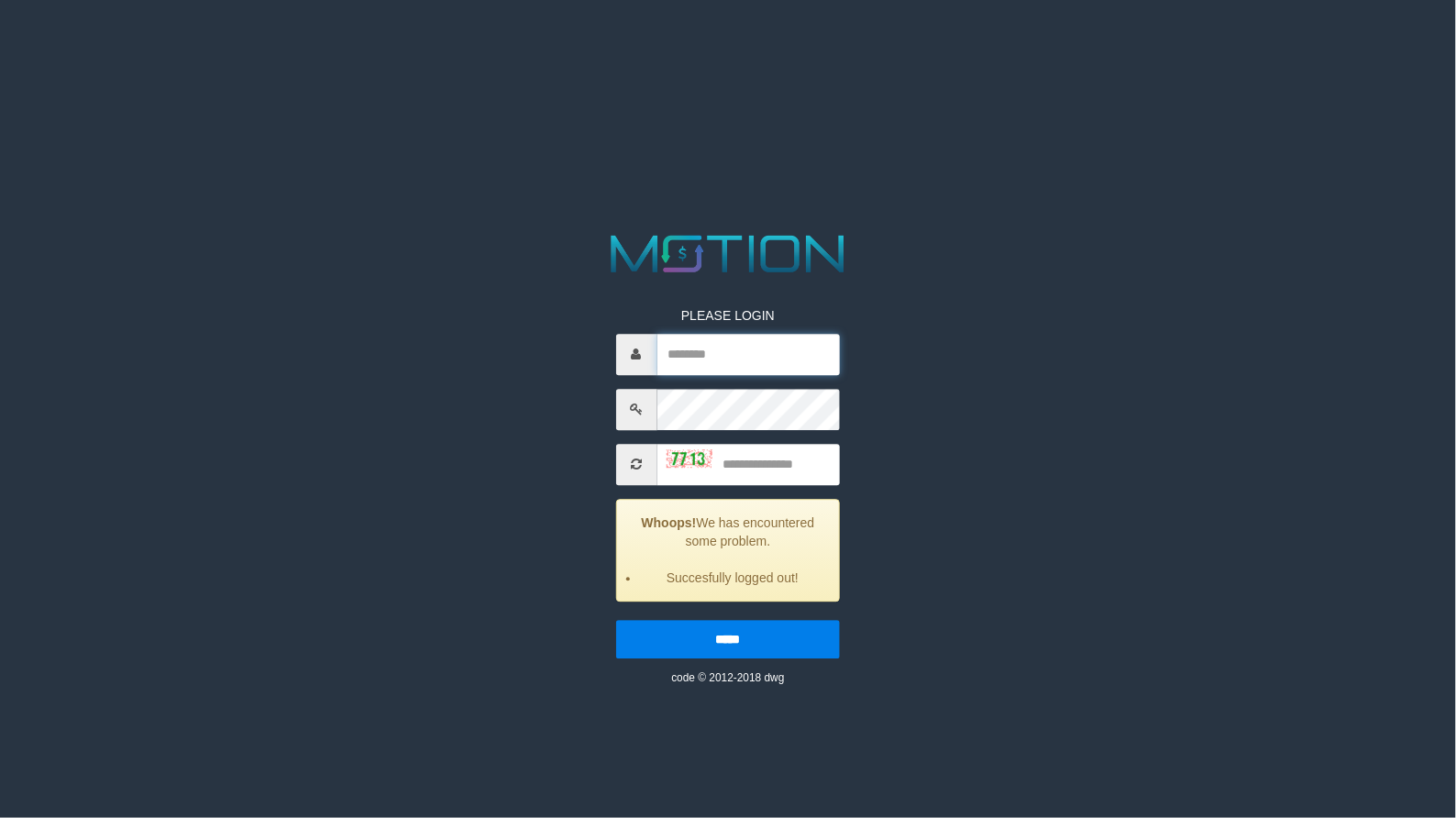 type on "********" 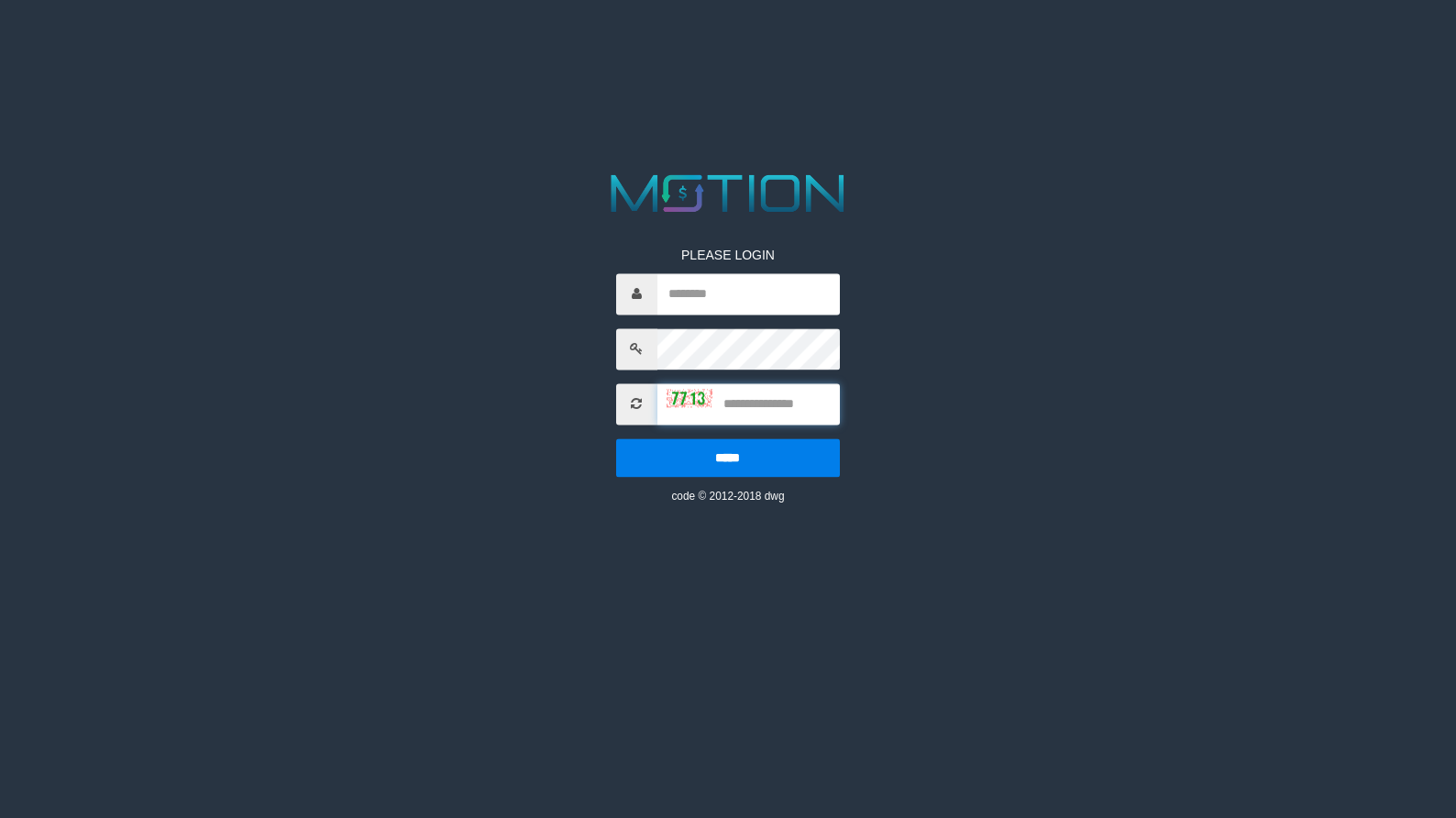 scroll, scrollTop: 0, scrollLeft: 0, axis: both 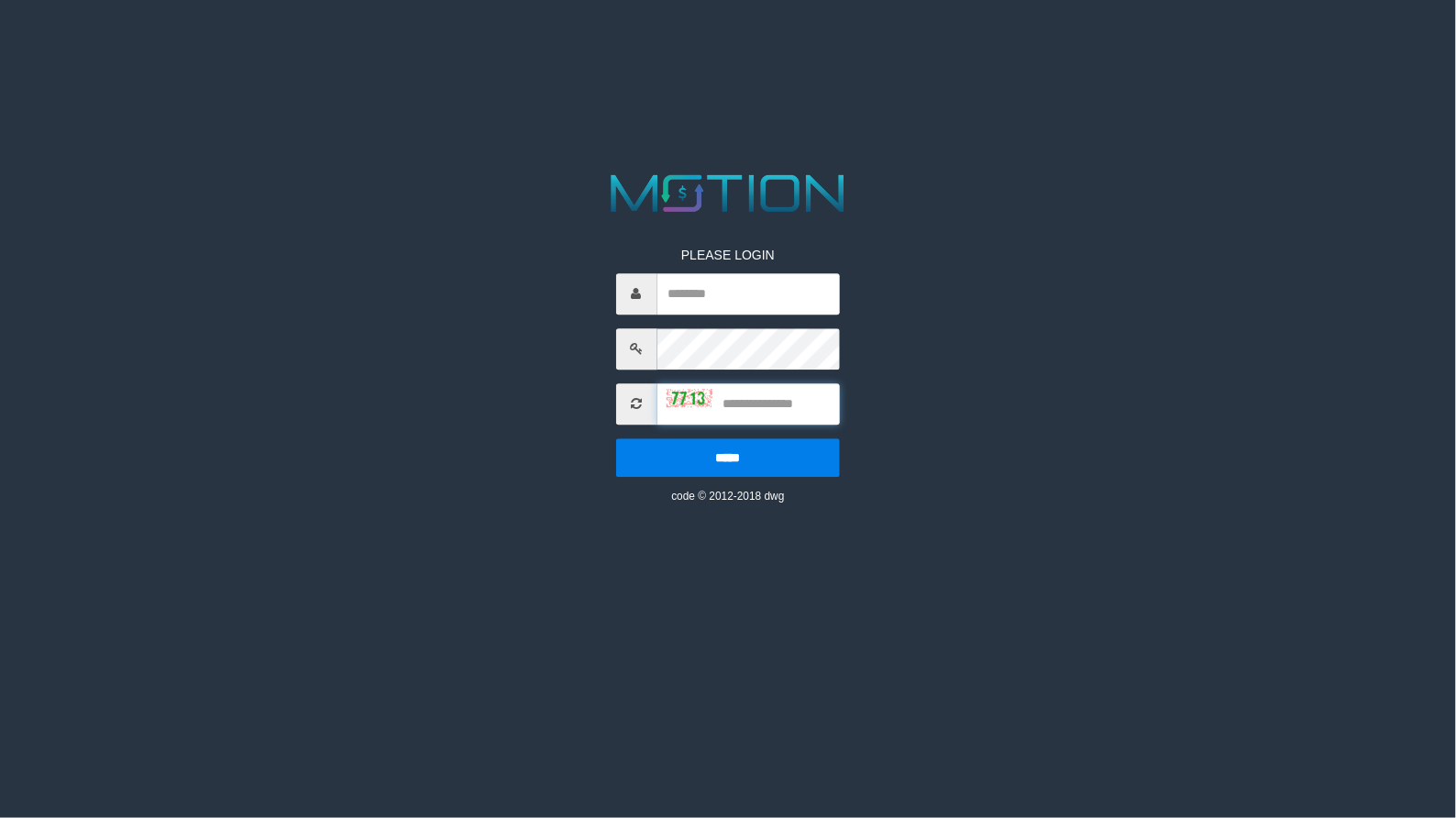 click at bounding box center (749, 403) 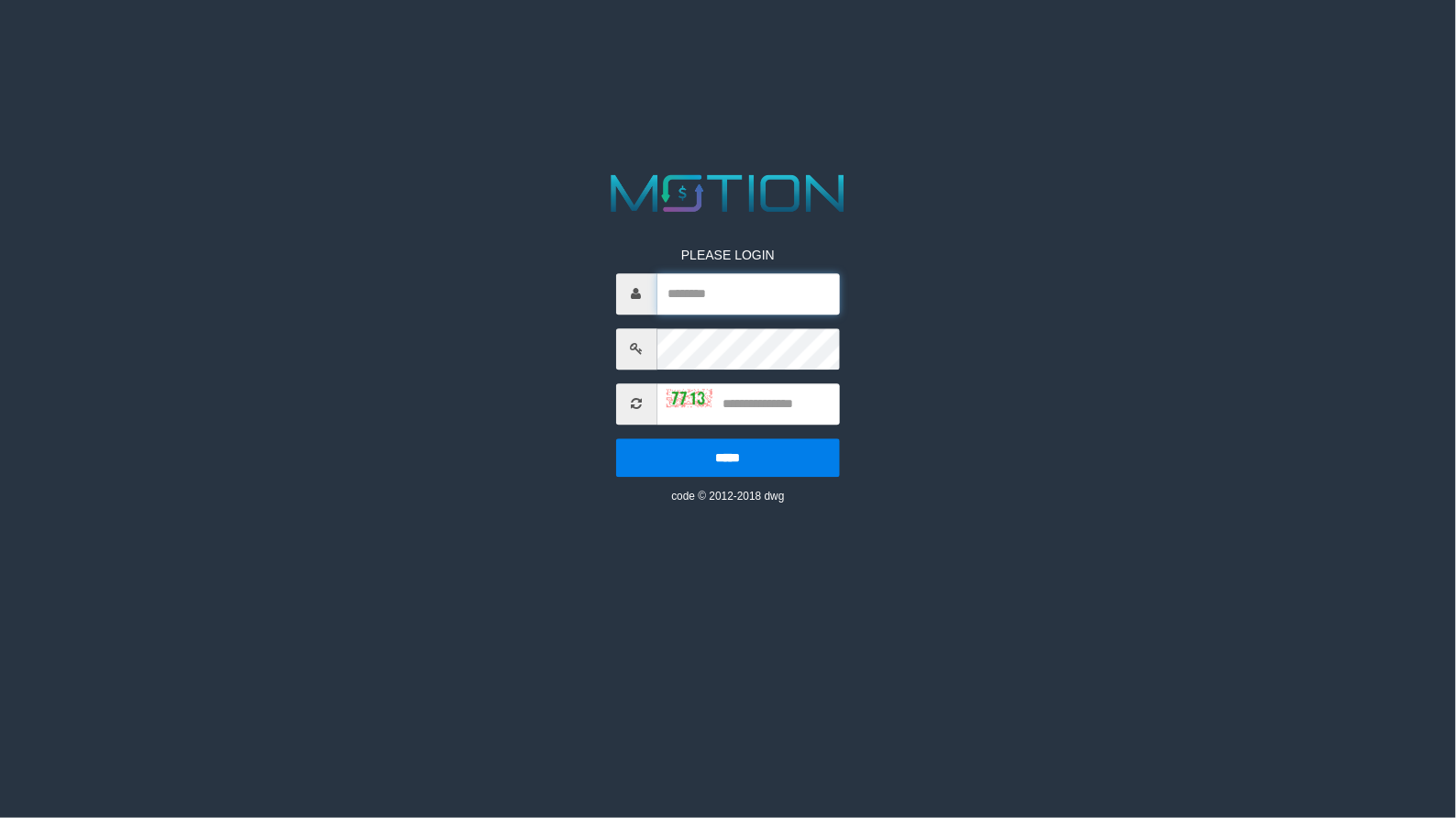 type on "********" 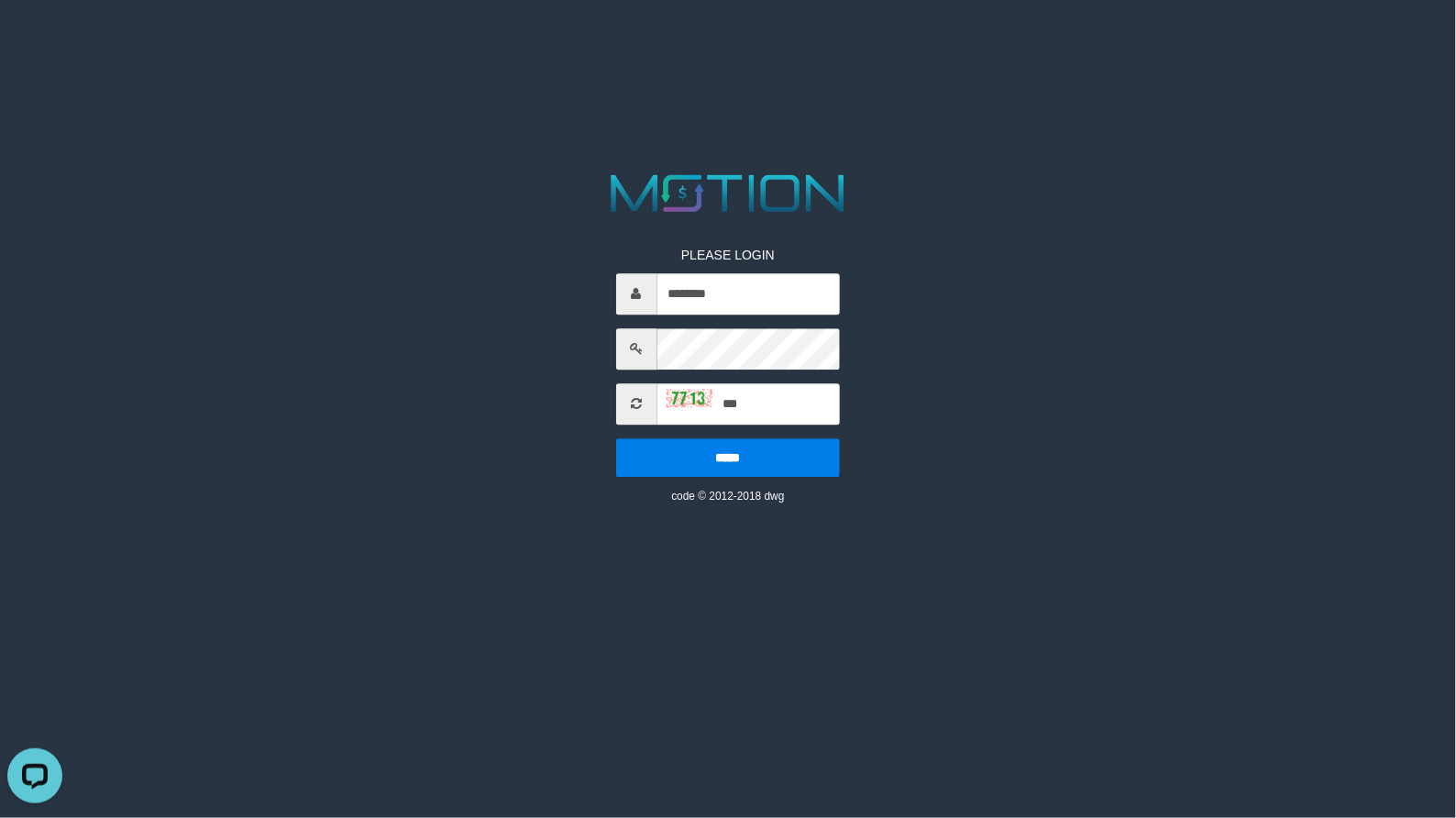 scroll, scrollTop: 0, scrollLeft: 0, axis: both 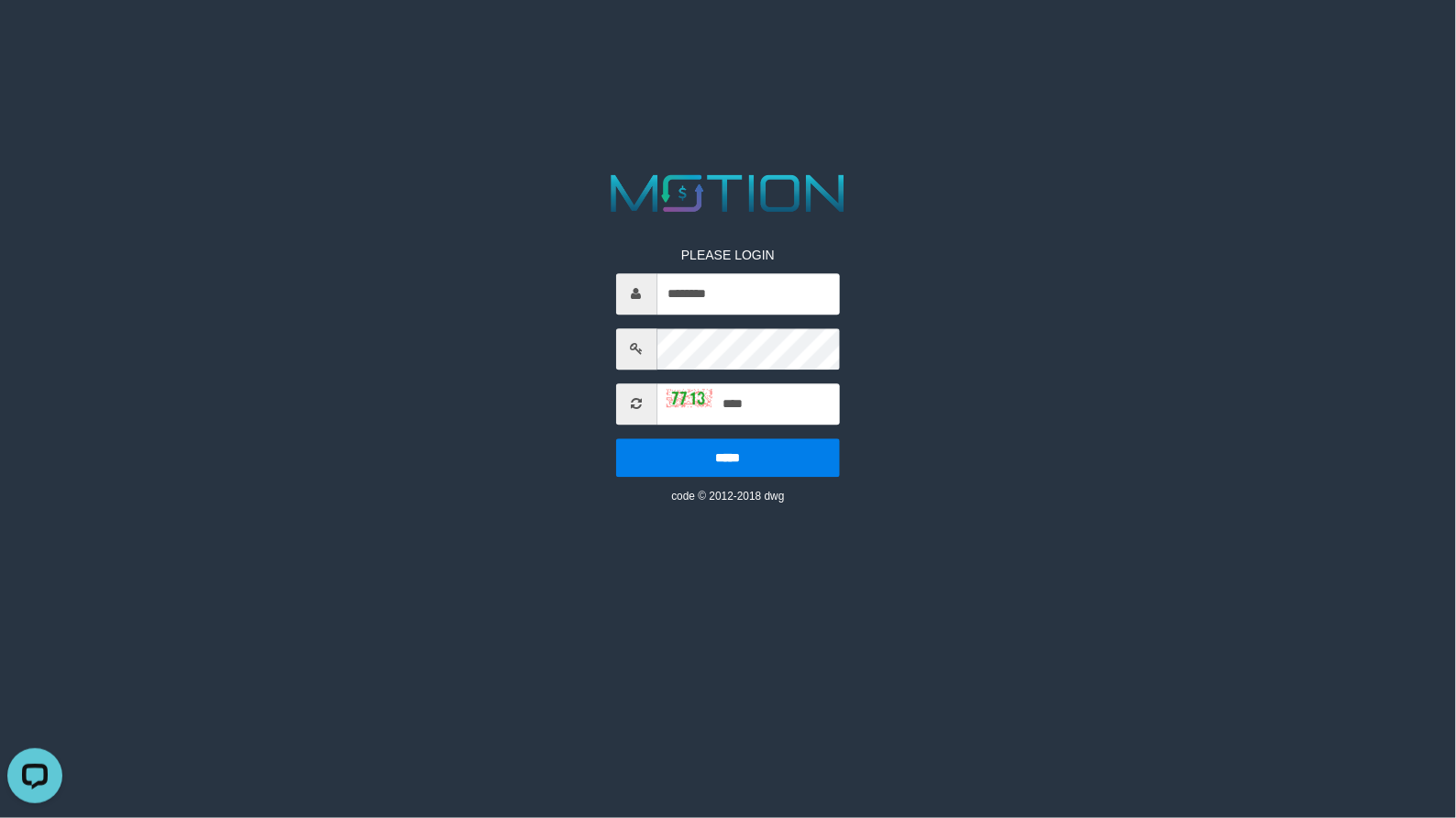 type on "****" 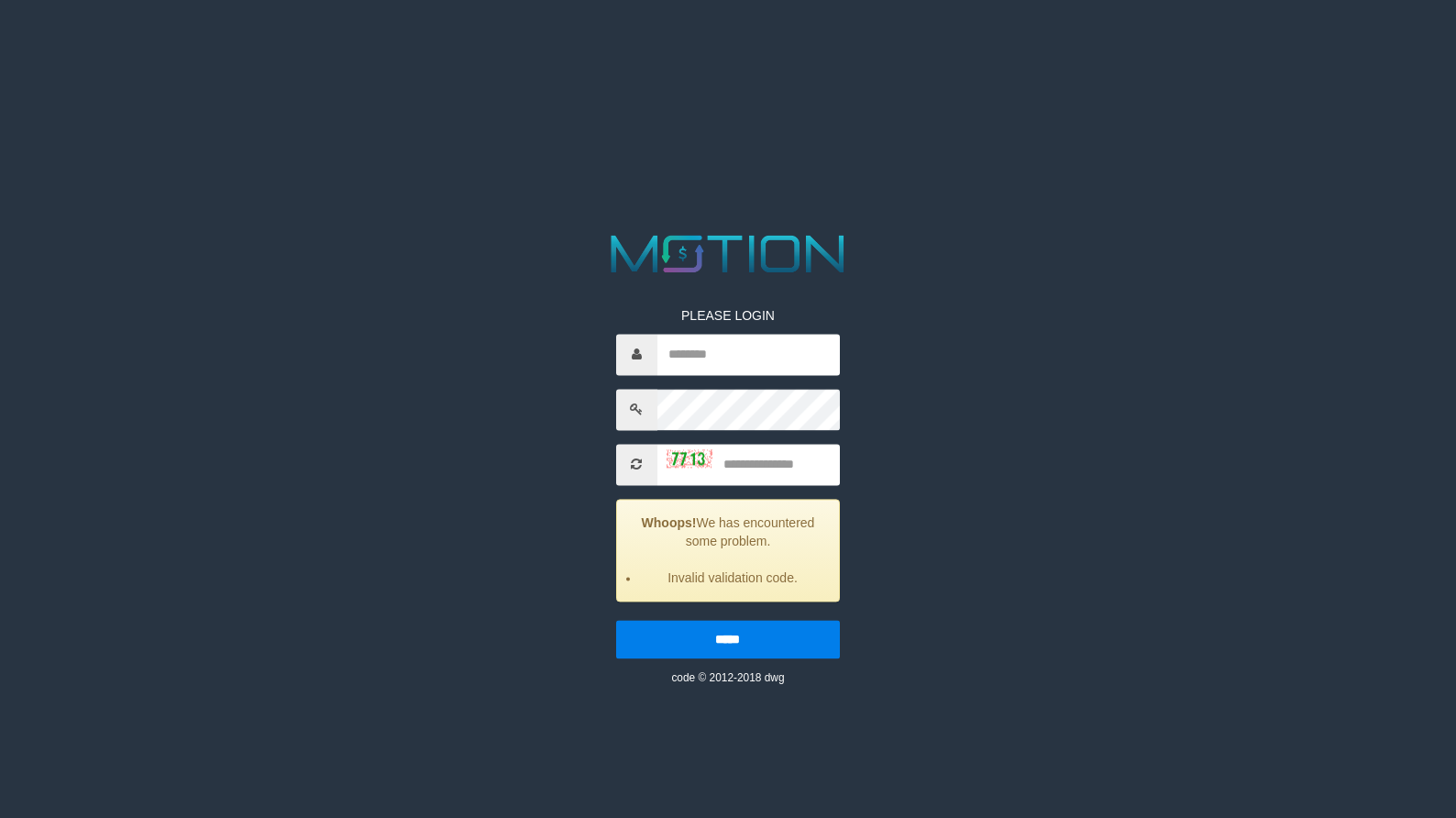 scroll, scrollTop: 0, scrollLeft: 0, axis: both 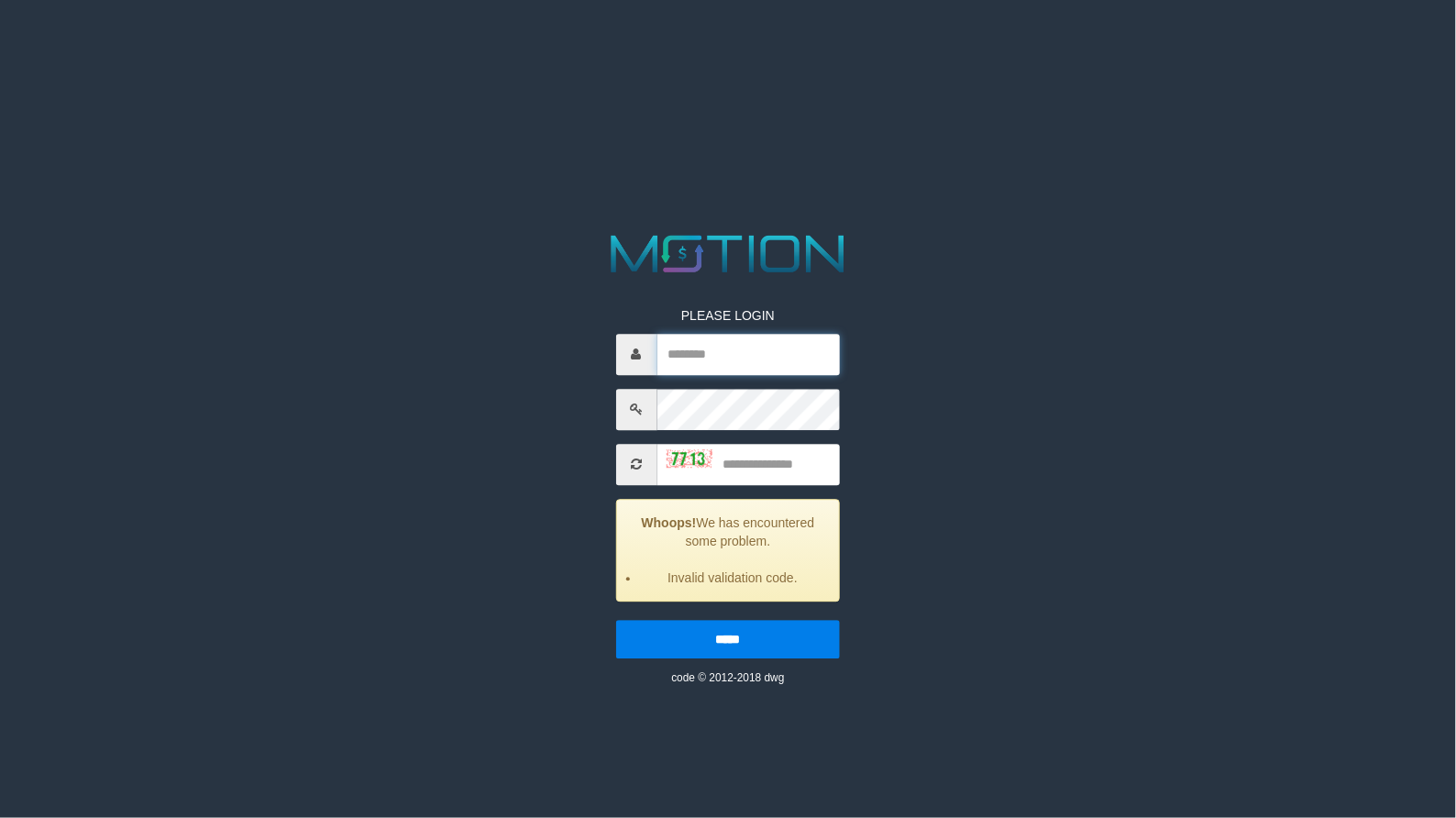 type on "********" 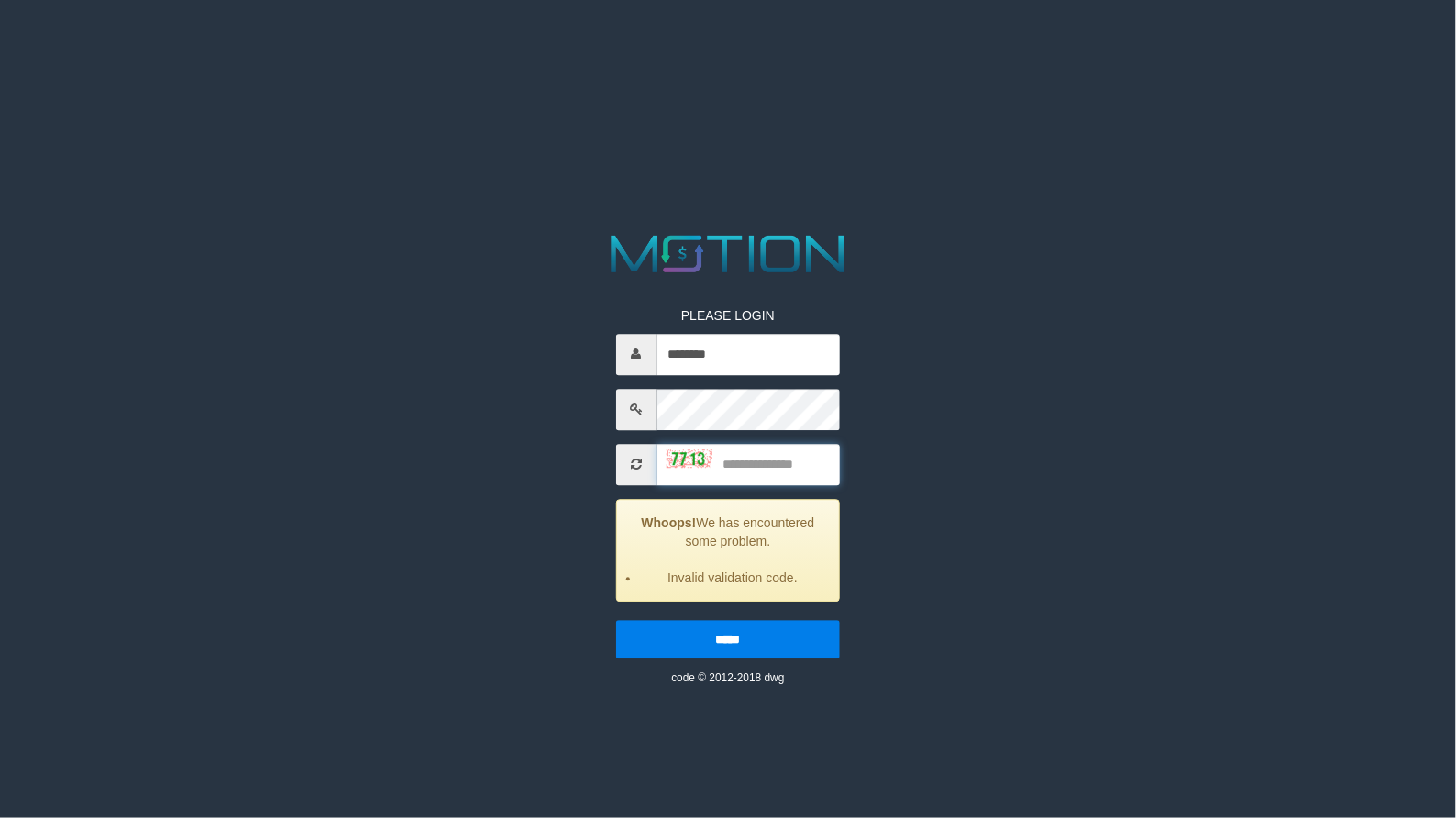 click at bounding box center (749, 464) 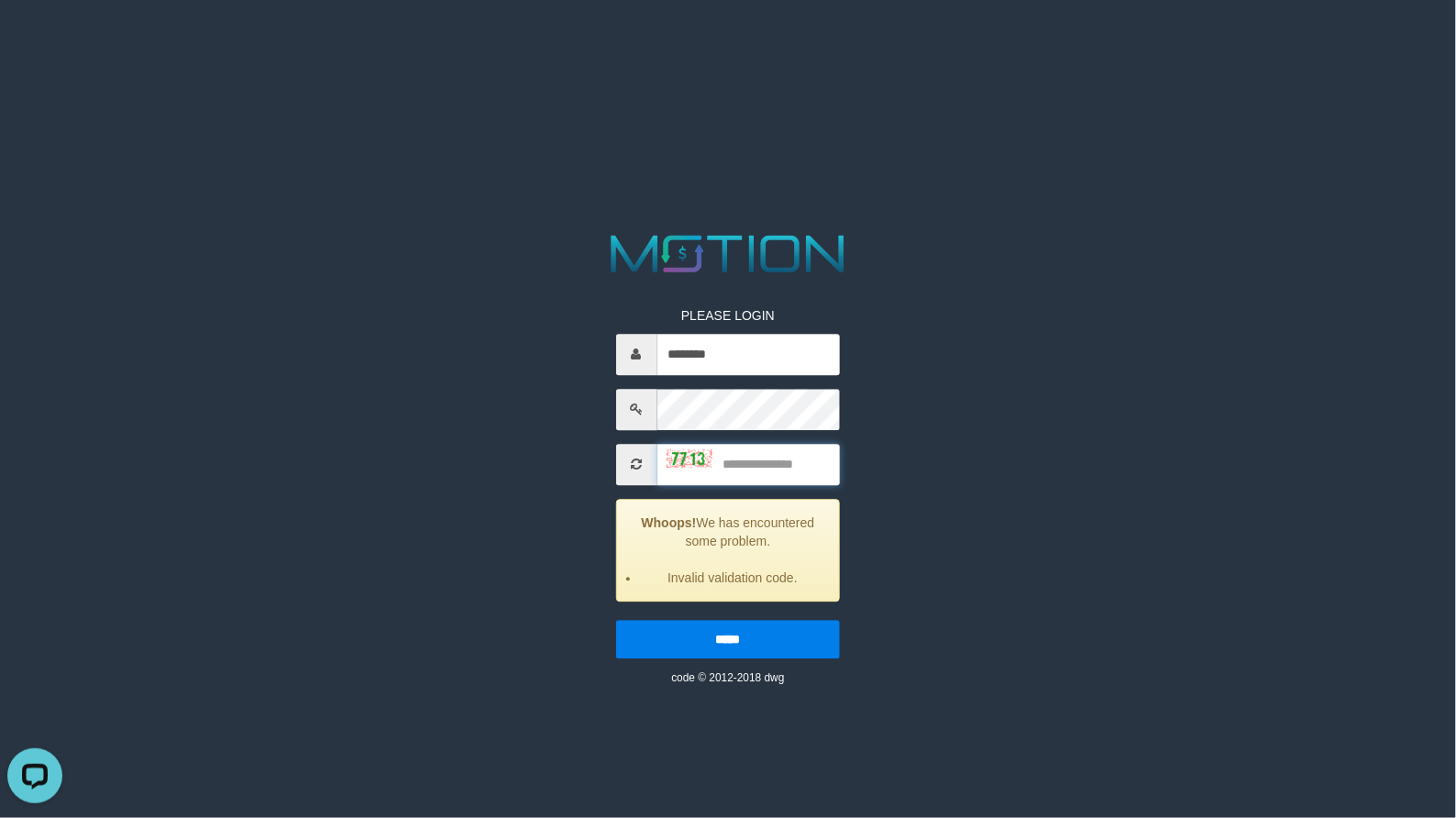 scroll, scrollTop: 0, scrollLeft: 0, axis: both 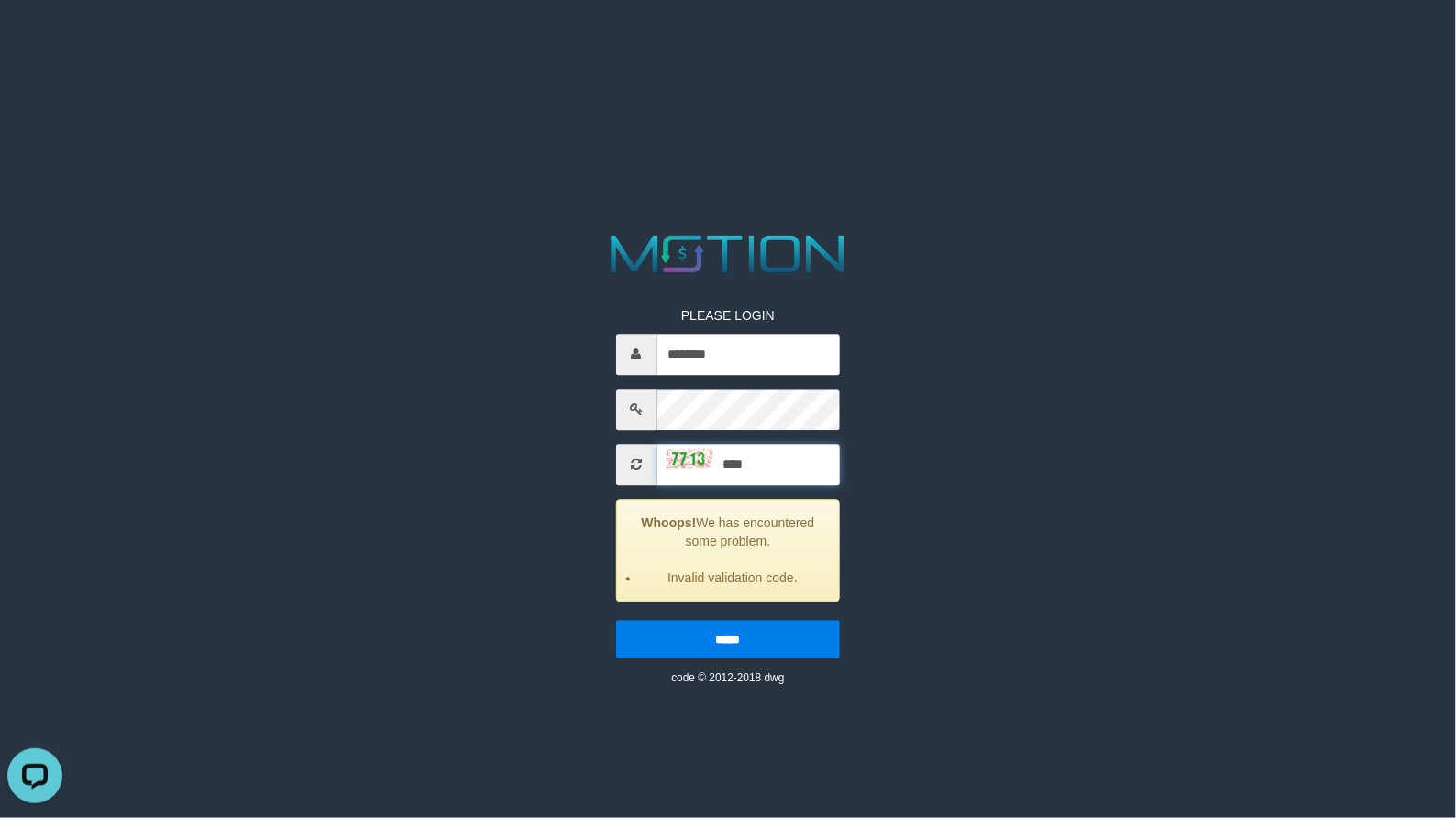 type on "****" 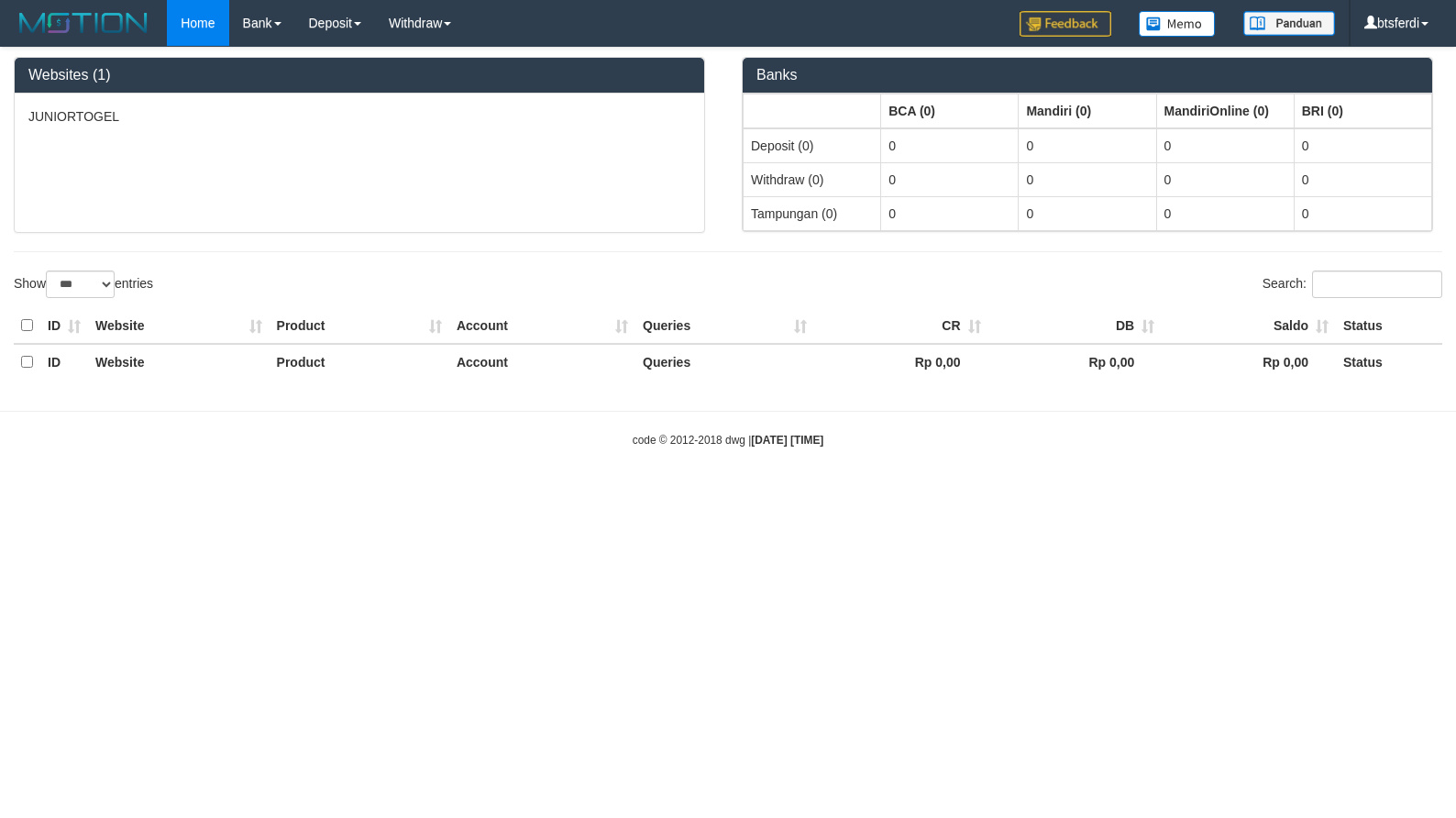 select on "***" 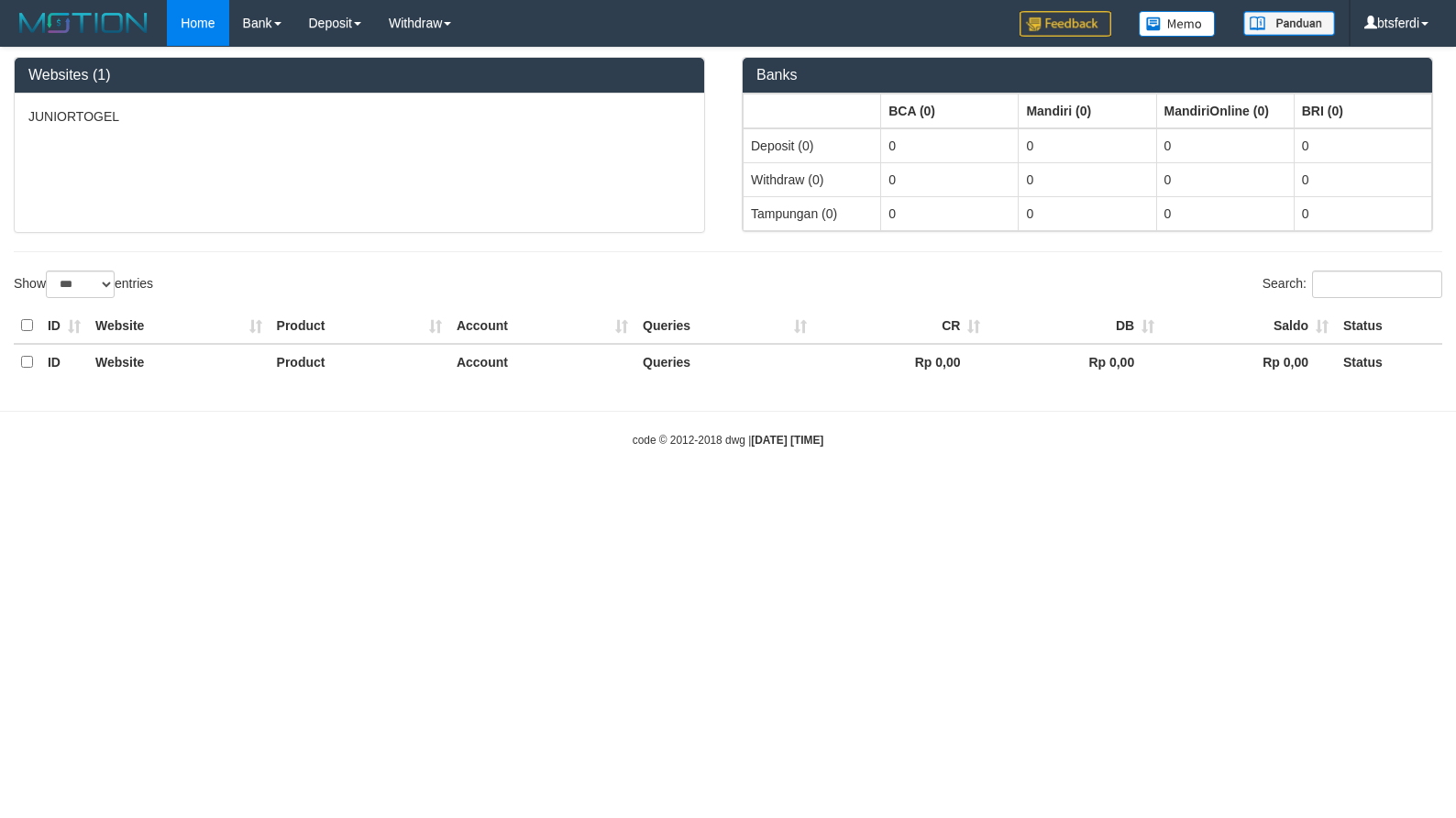 scroll, scrollTop: 0, scrollLeft: 0, axis: both 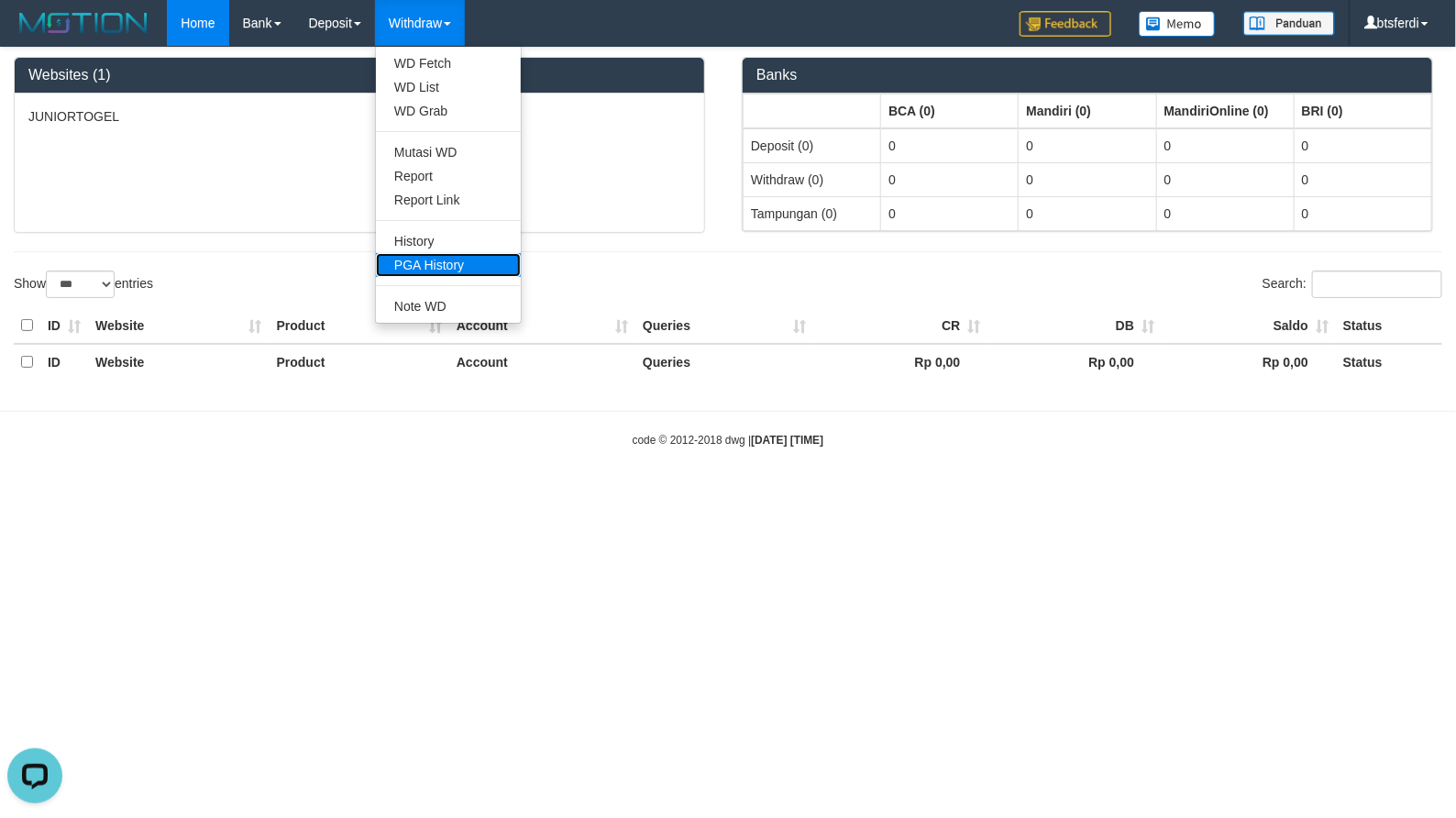 click on "PGA History" at bounding box center [448, 265] 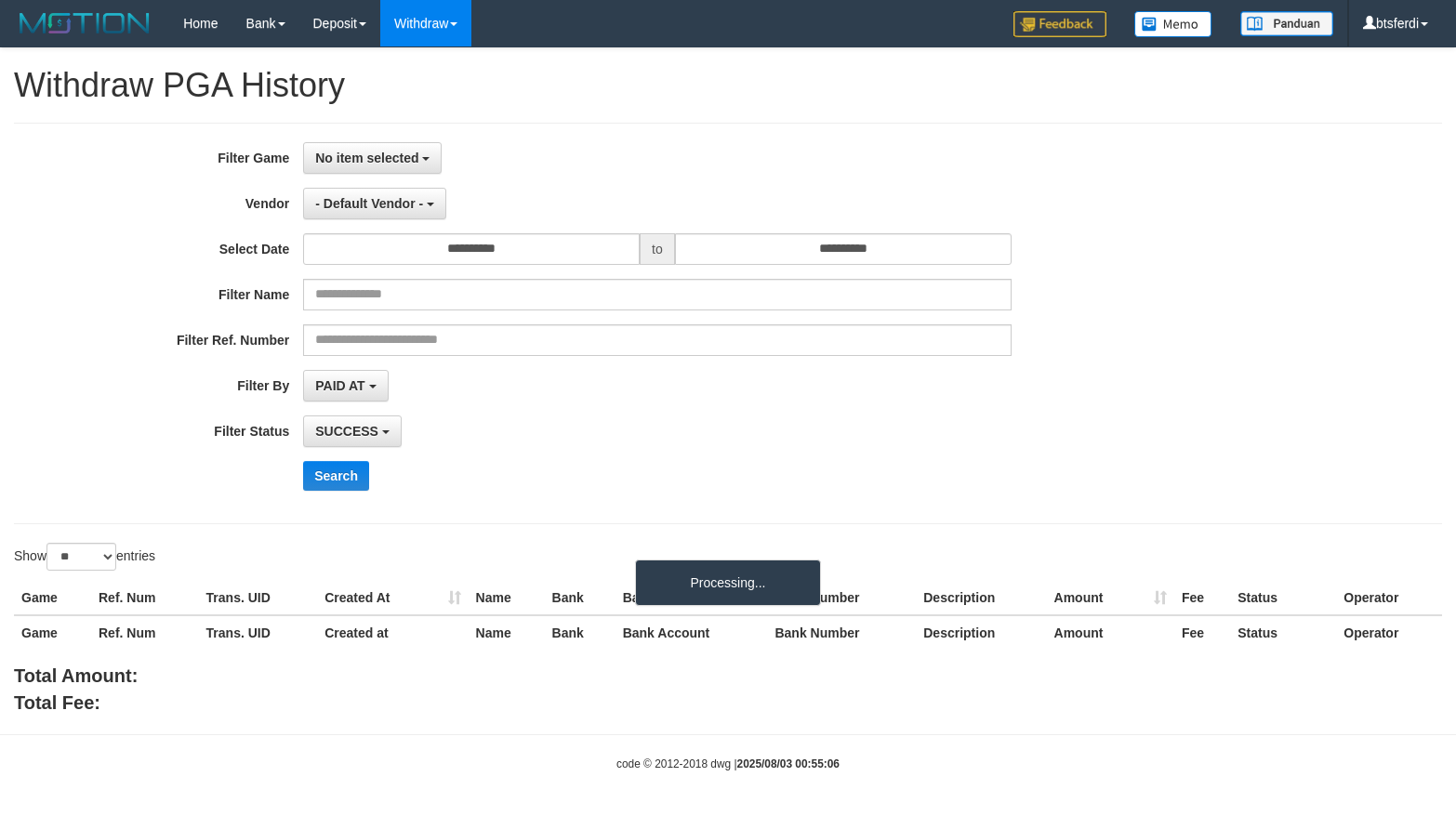 select 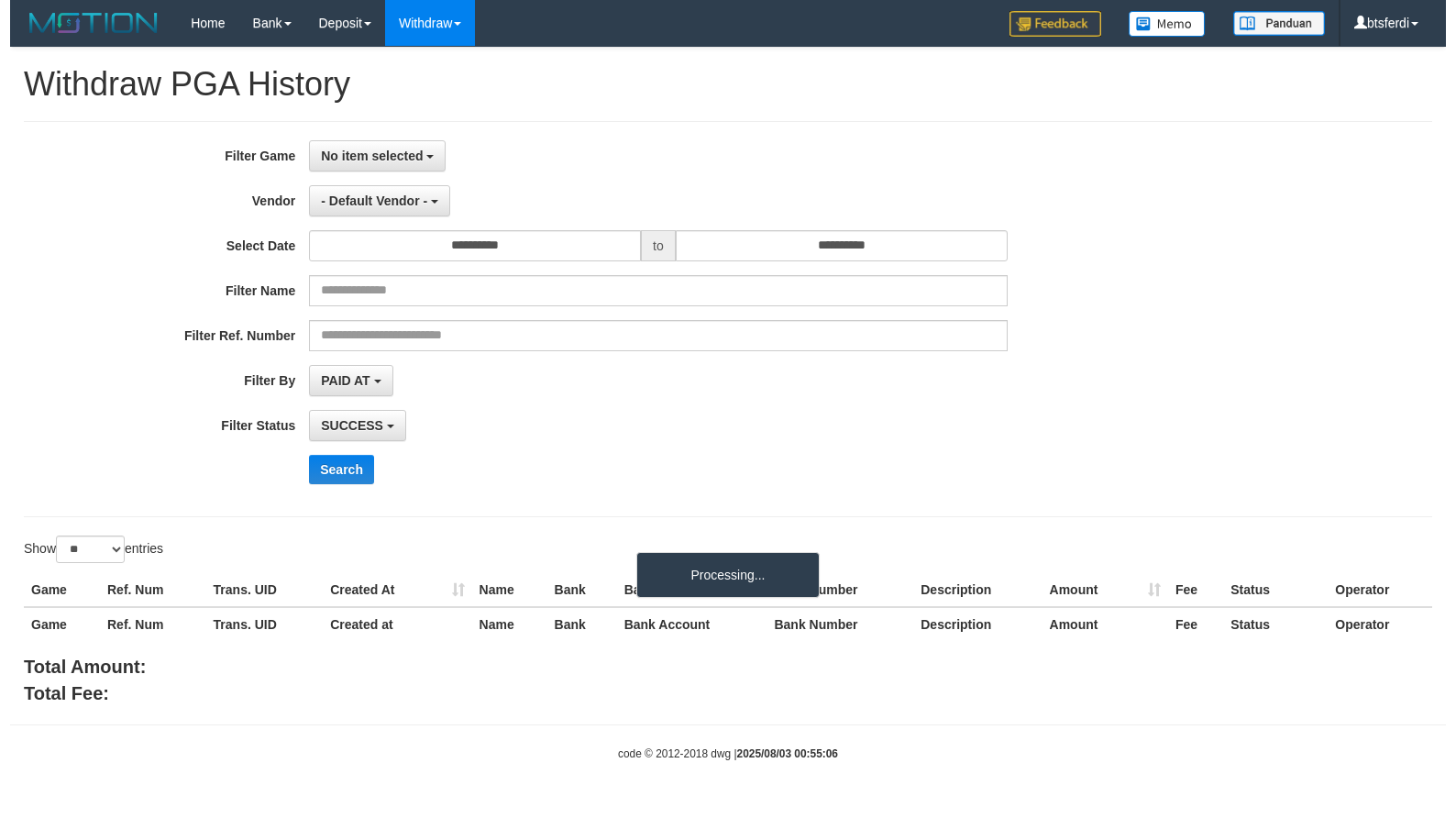 scroll, scrollTop: 0, scrollLeft: 0, axis: both 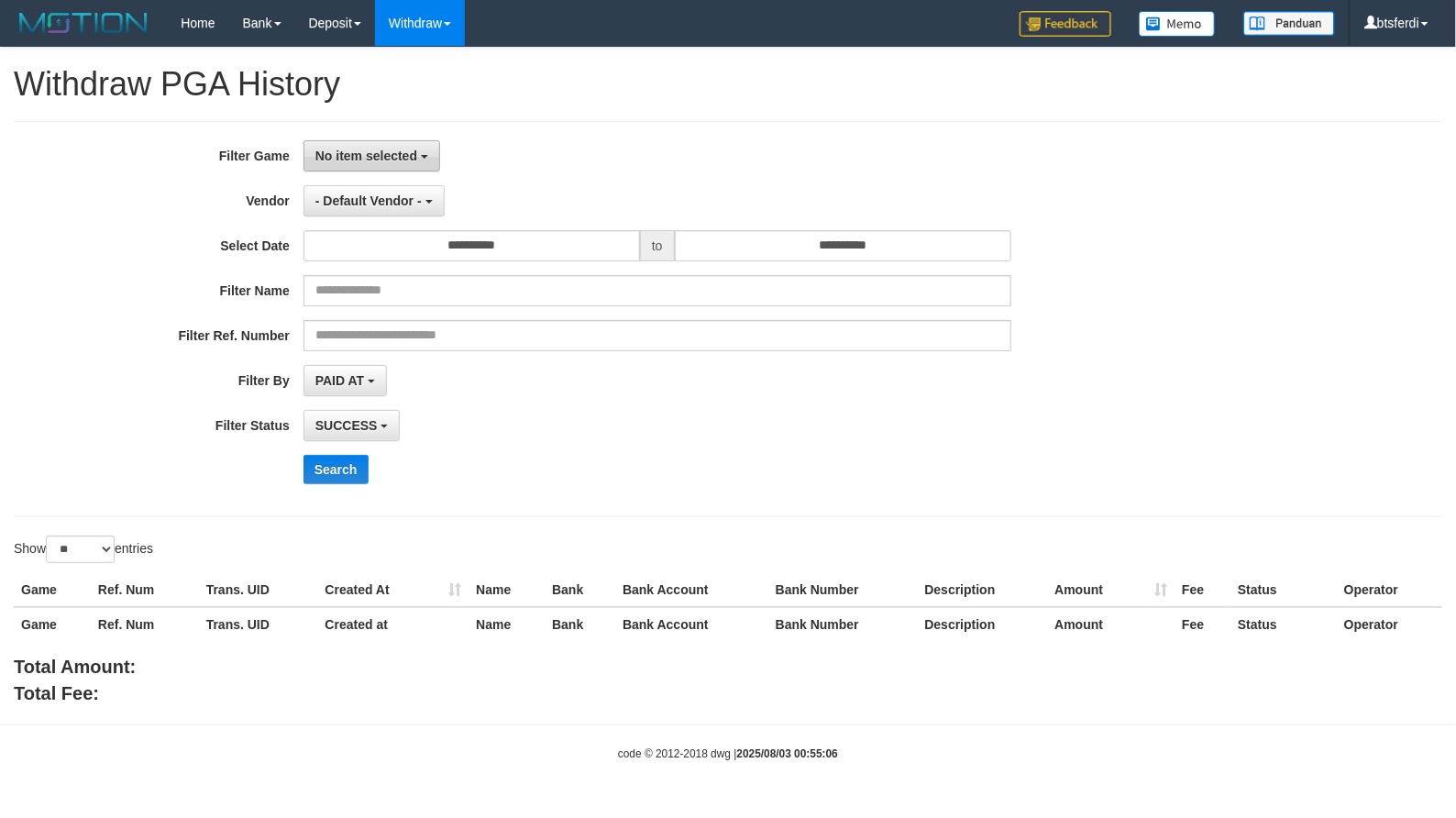 click on "No item selected" at bounding box center [371, 156] 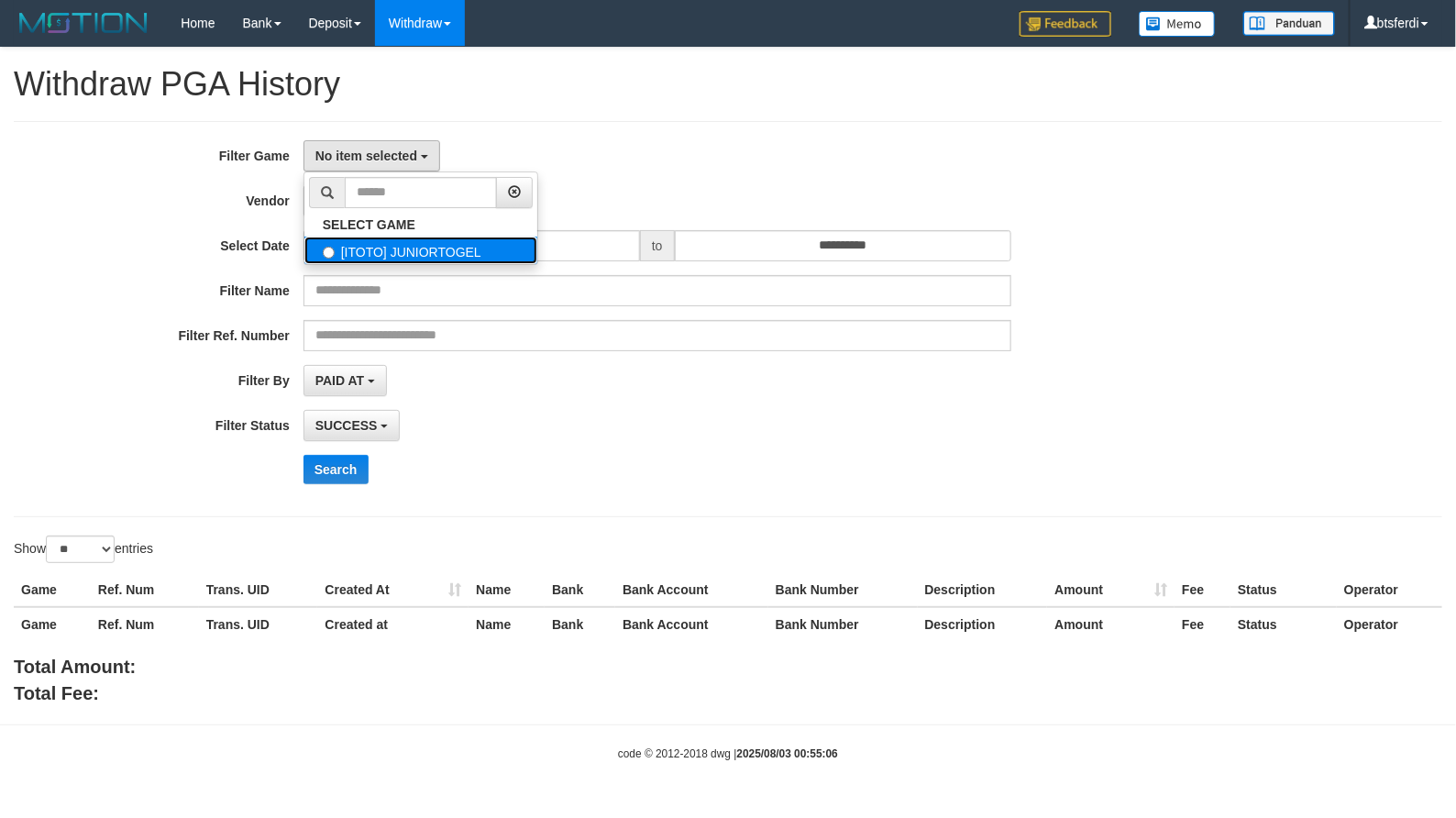 click on "[ITOTO] JUNIORTOGEL" at bounding box center (421, 250) 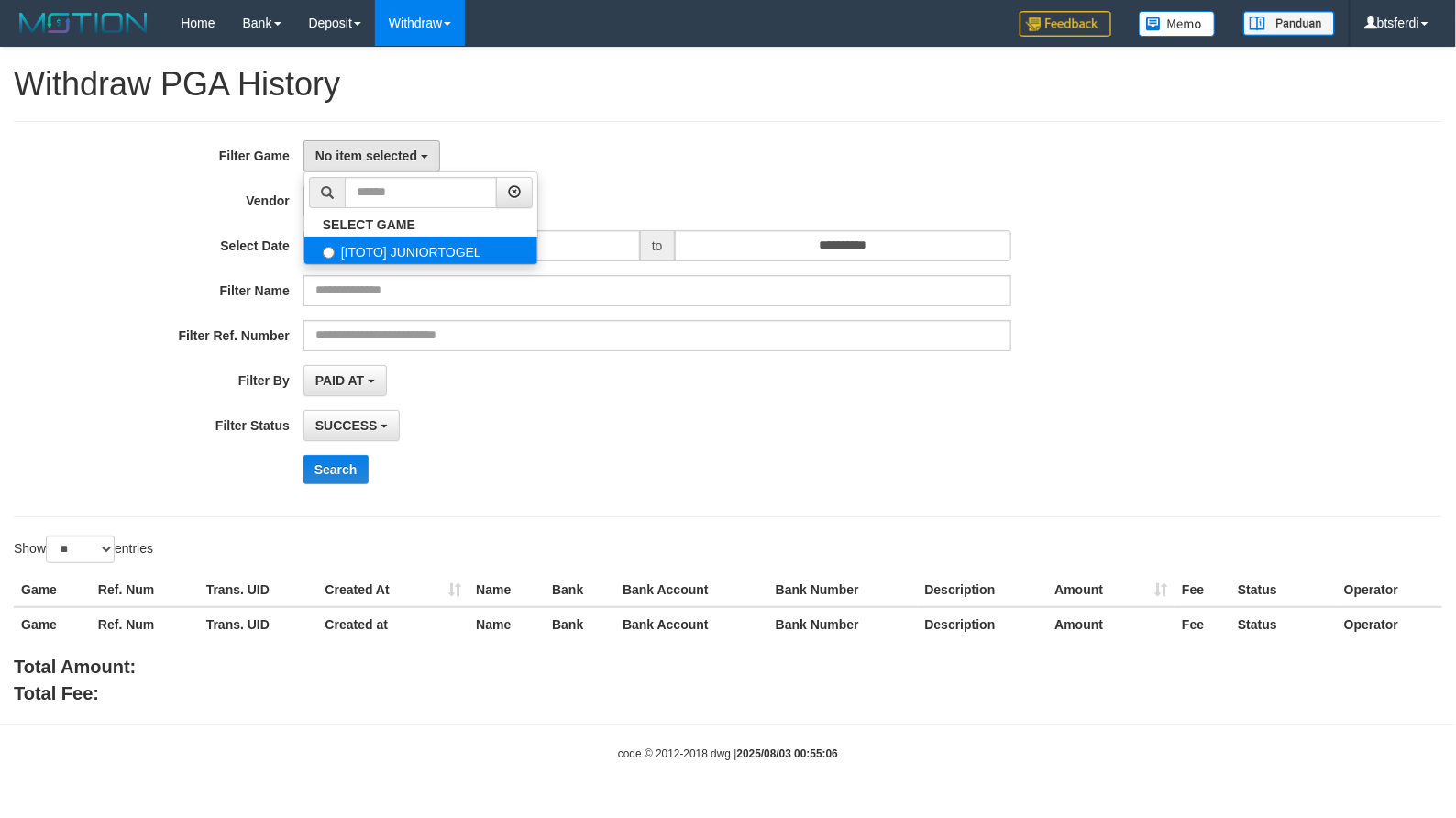 select on "****" 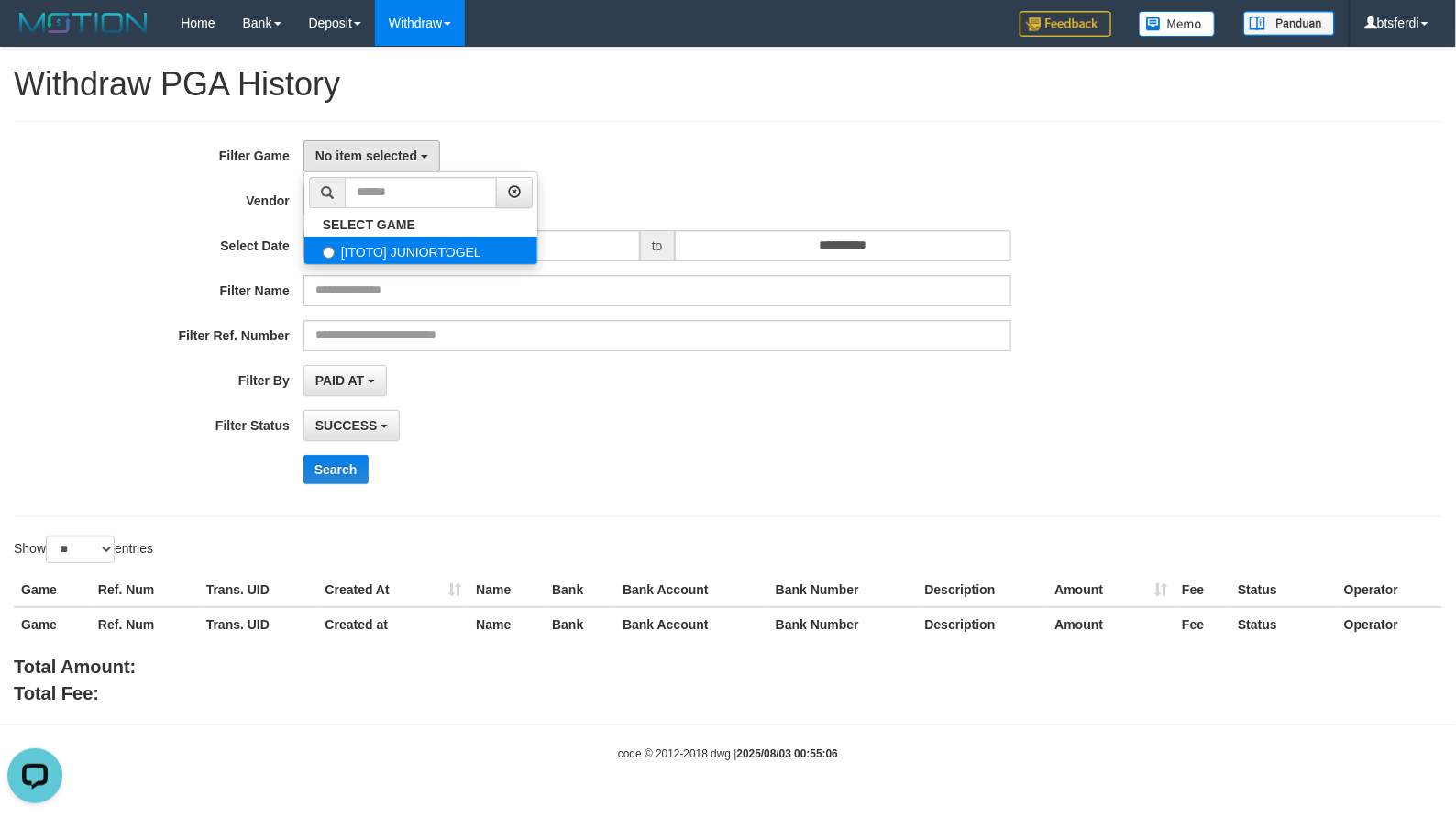 scroll, scrollTop: 0, scrollLeft: 0, axis: both 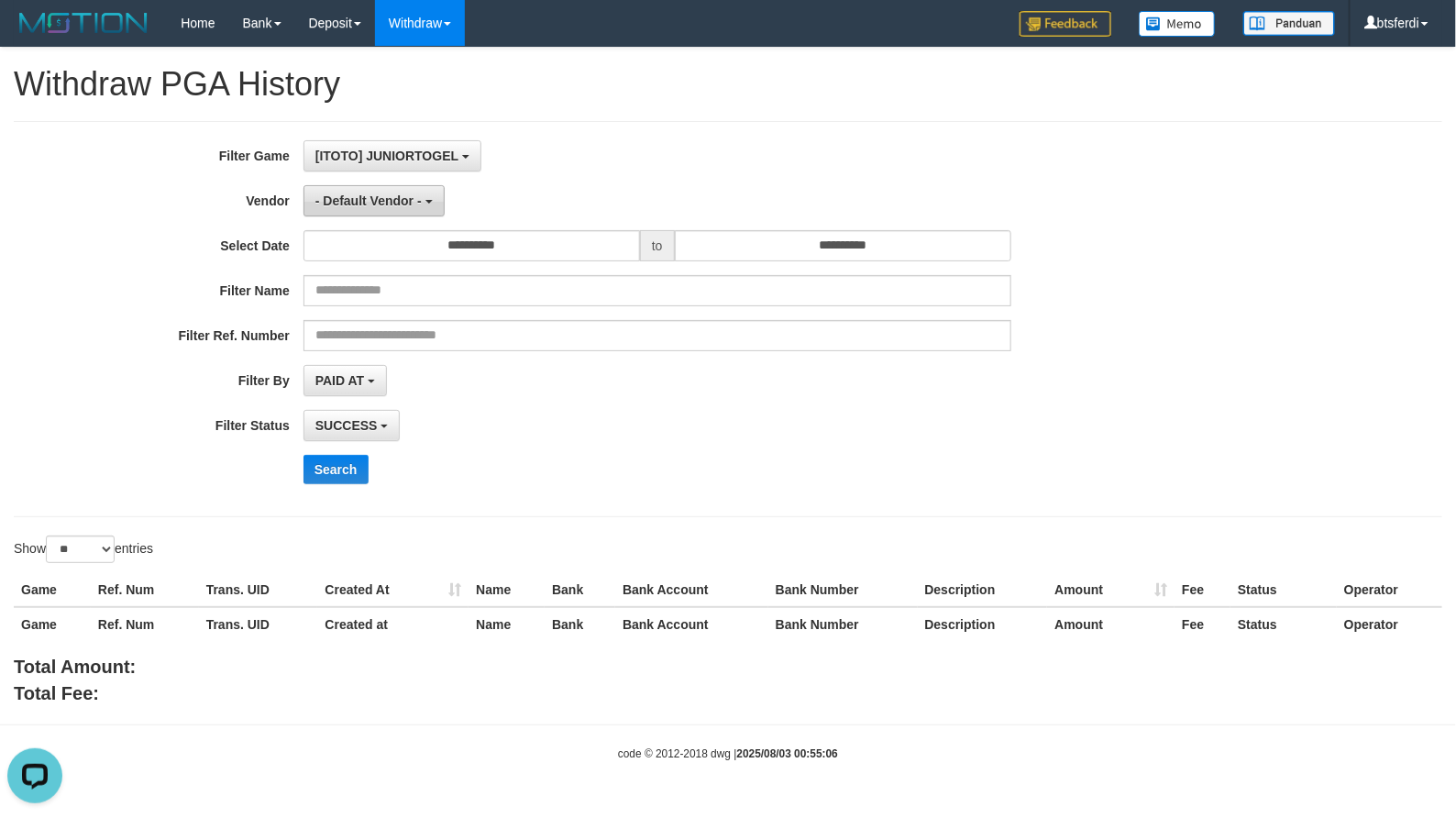 click on "- Default Vendor -" at bounding box center (374, 201) 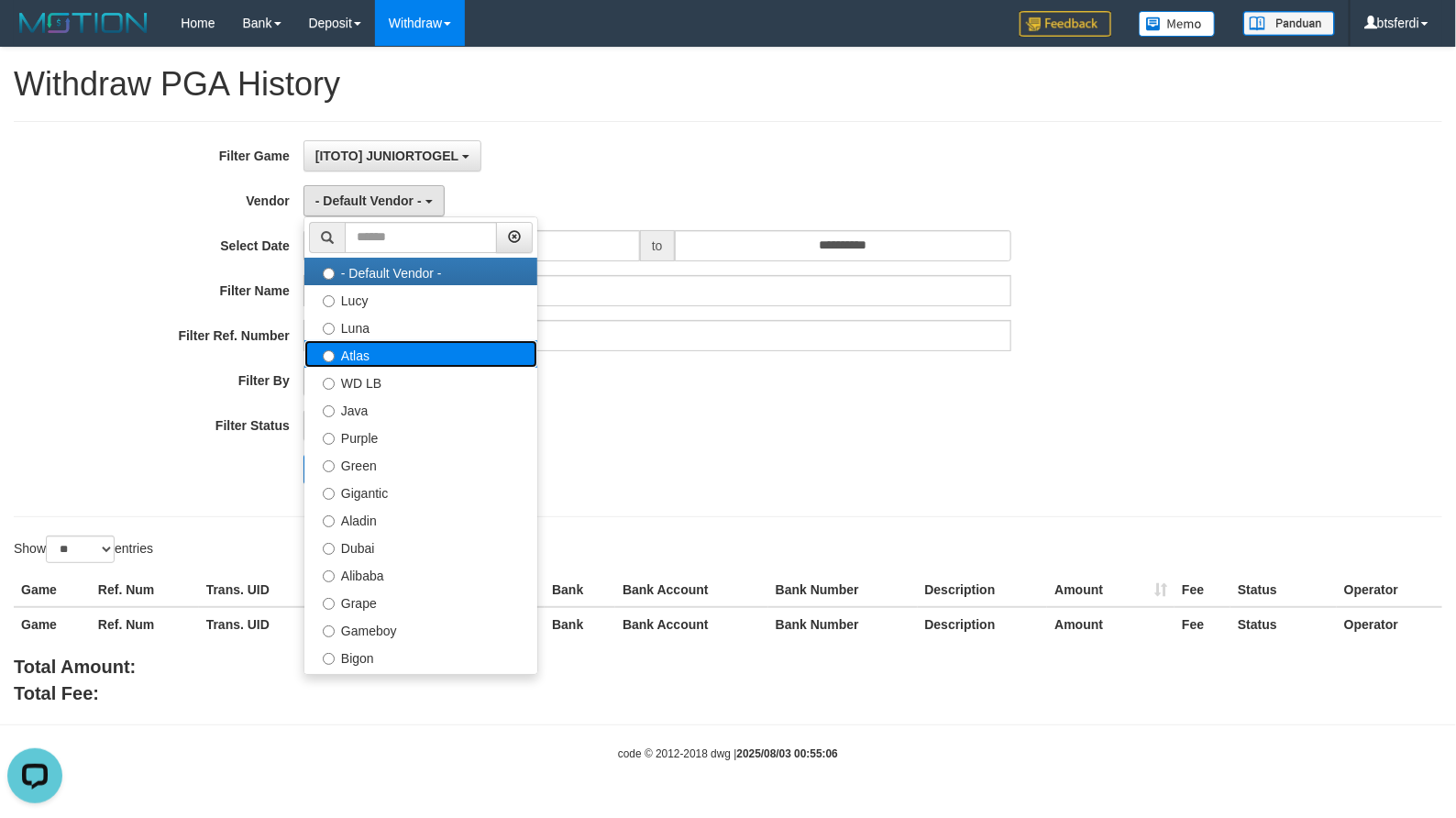 click on "Atlas" at bounding box center [421, 354] 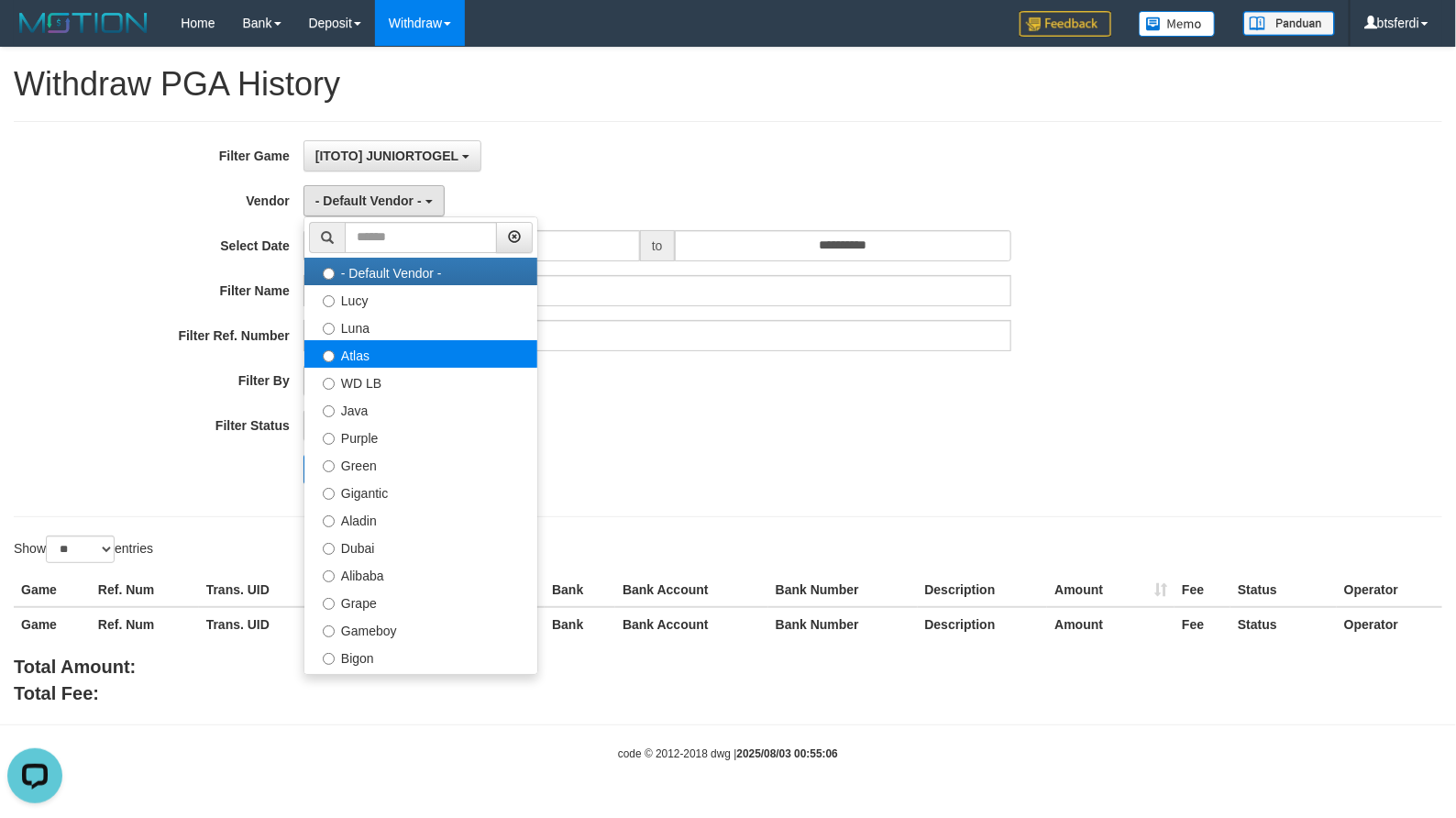 select on "**********" 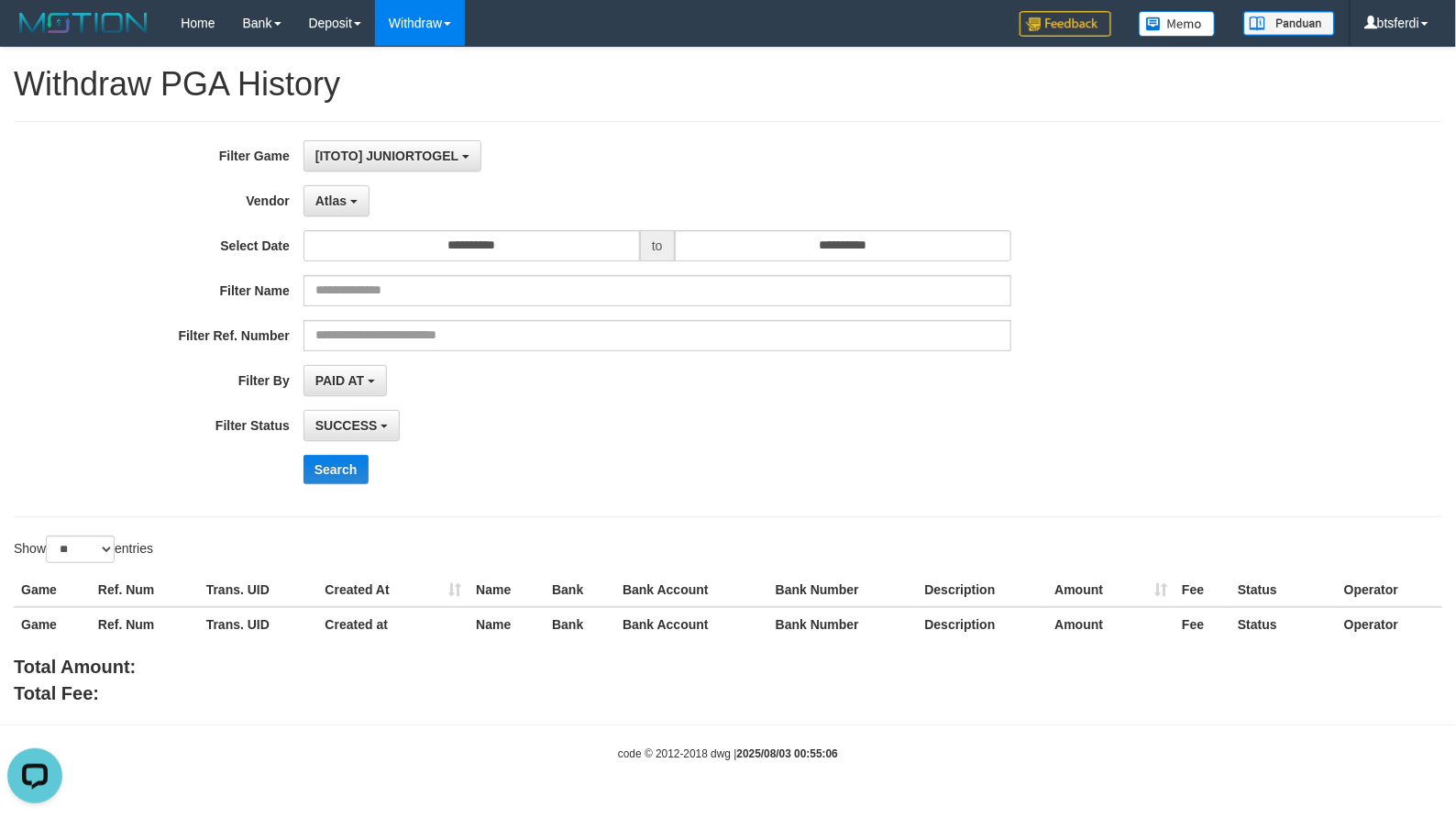 click on "**********" at bounding box center (606, 319) 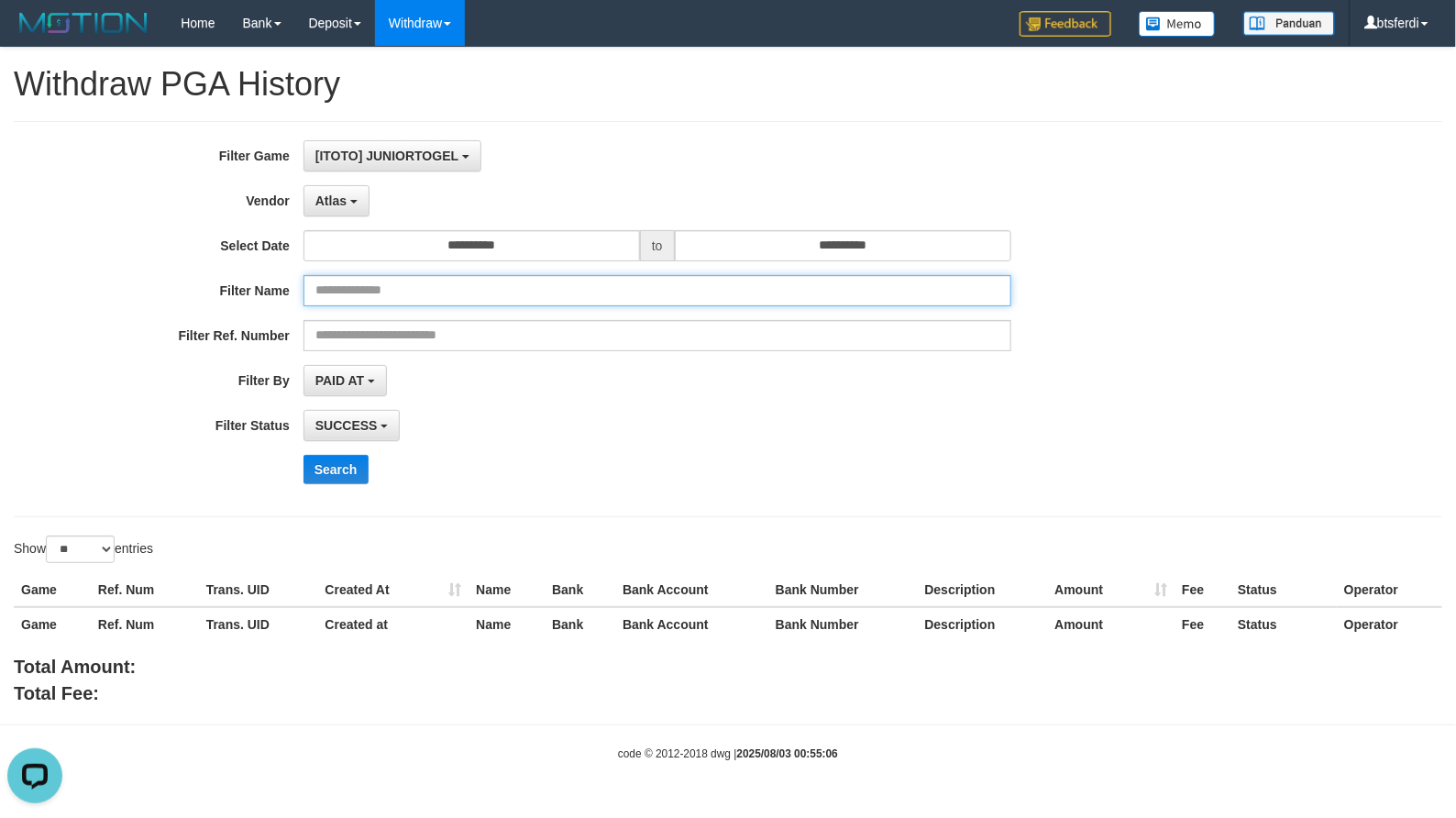 click at bounding box center (657, 291) 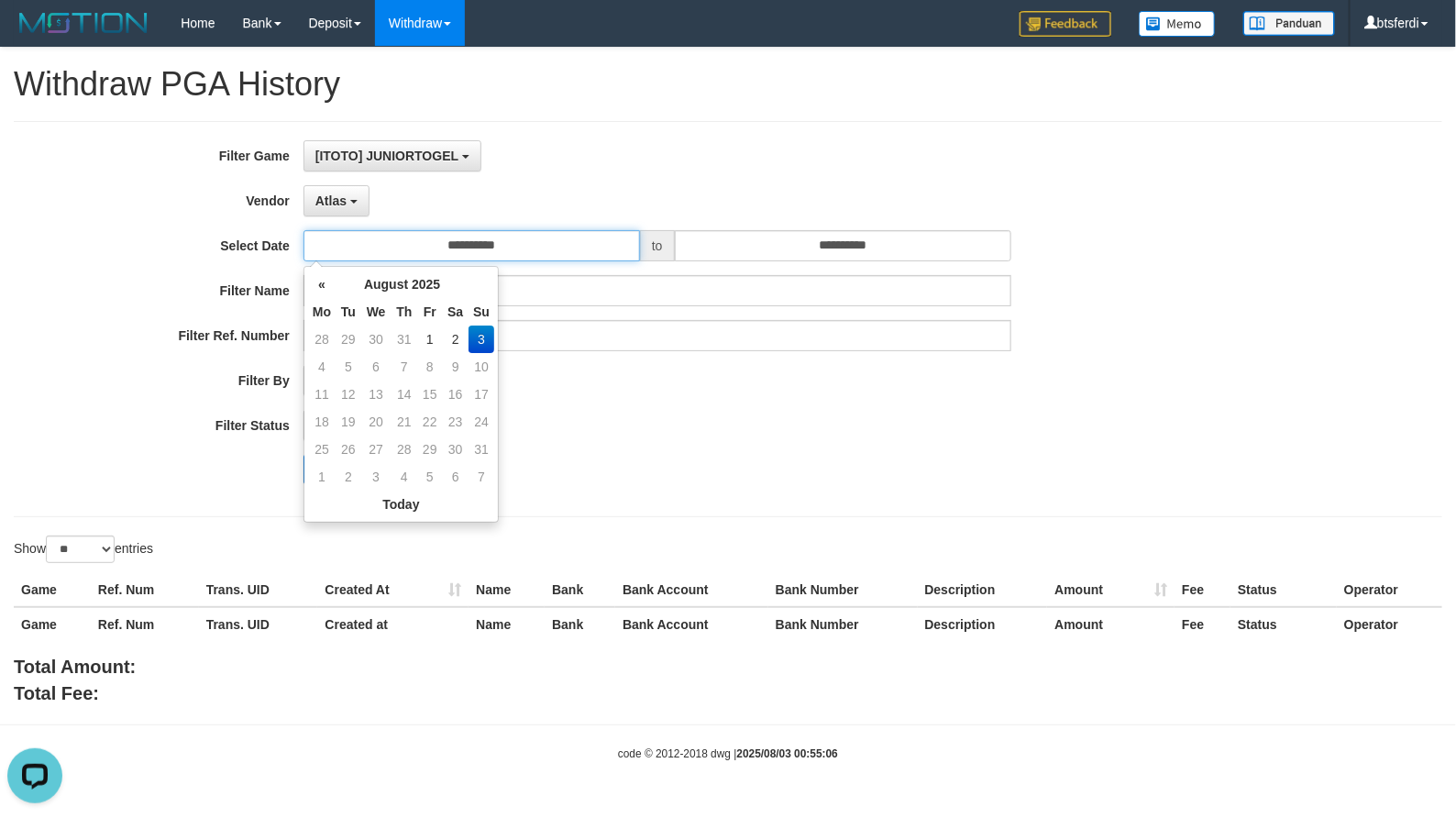 click on "**********" at bounding box center (471, 246) 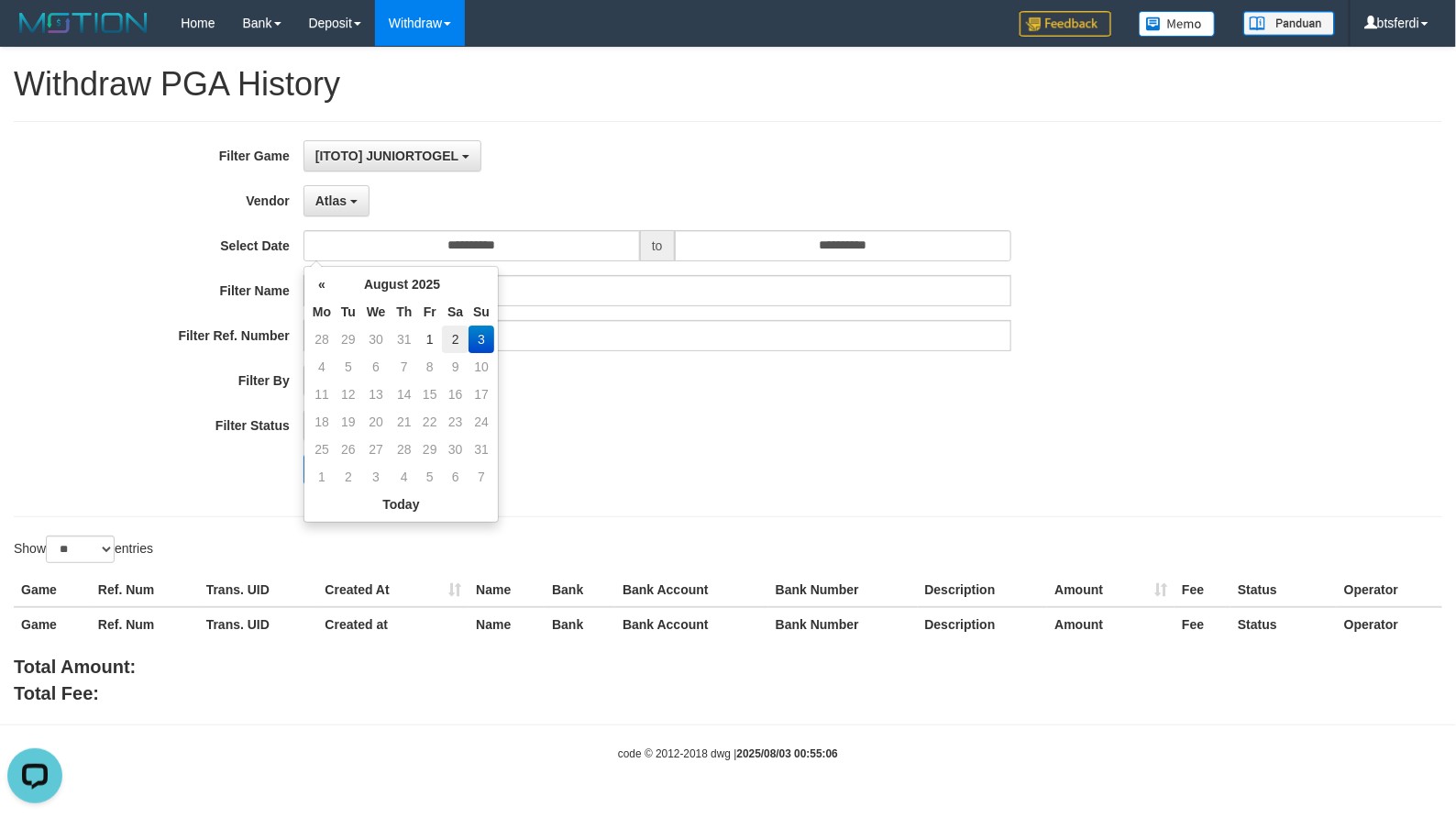 click on "2" at bounding box center (455, 339) 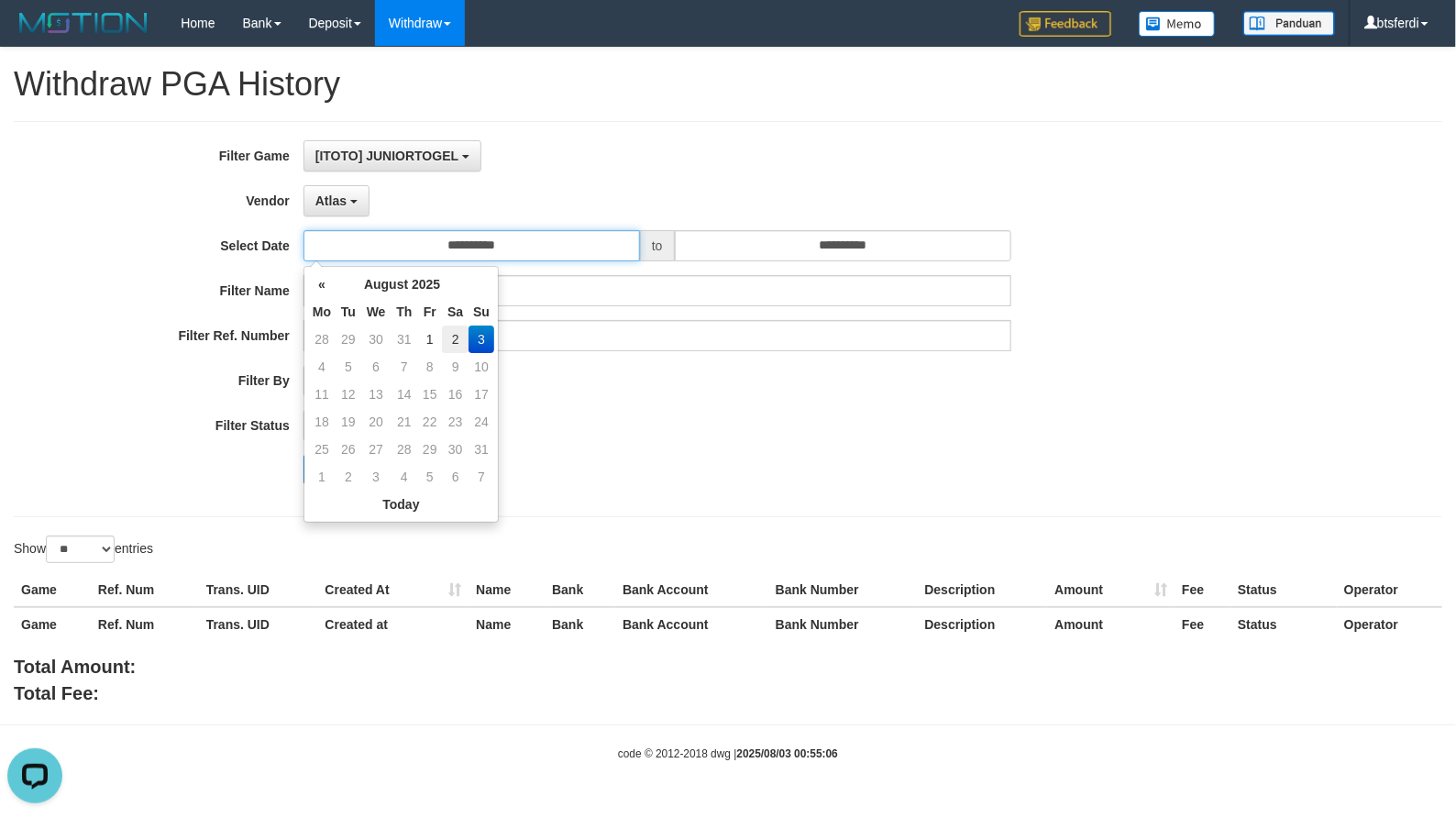 type on "**********" 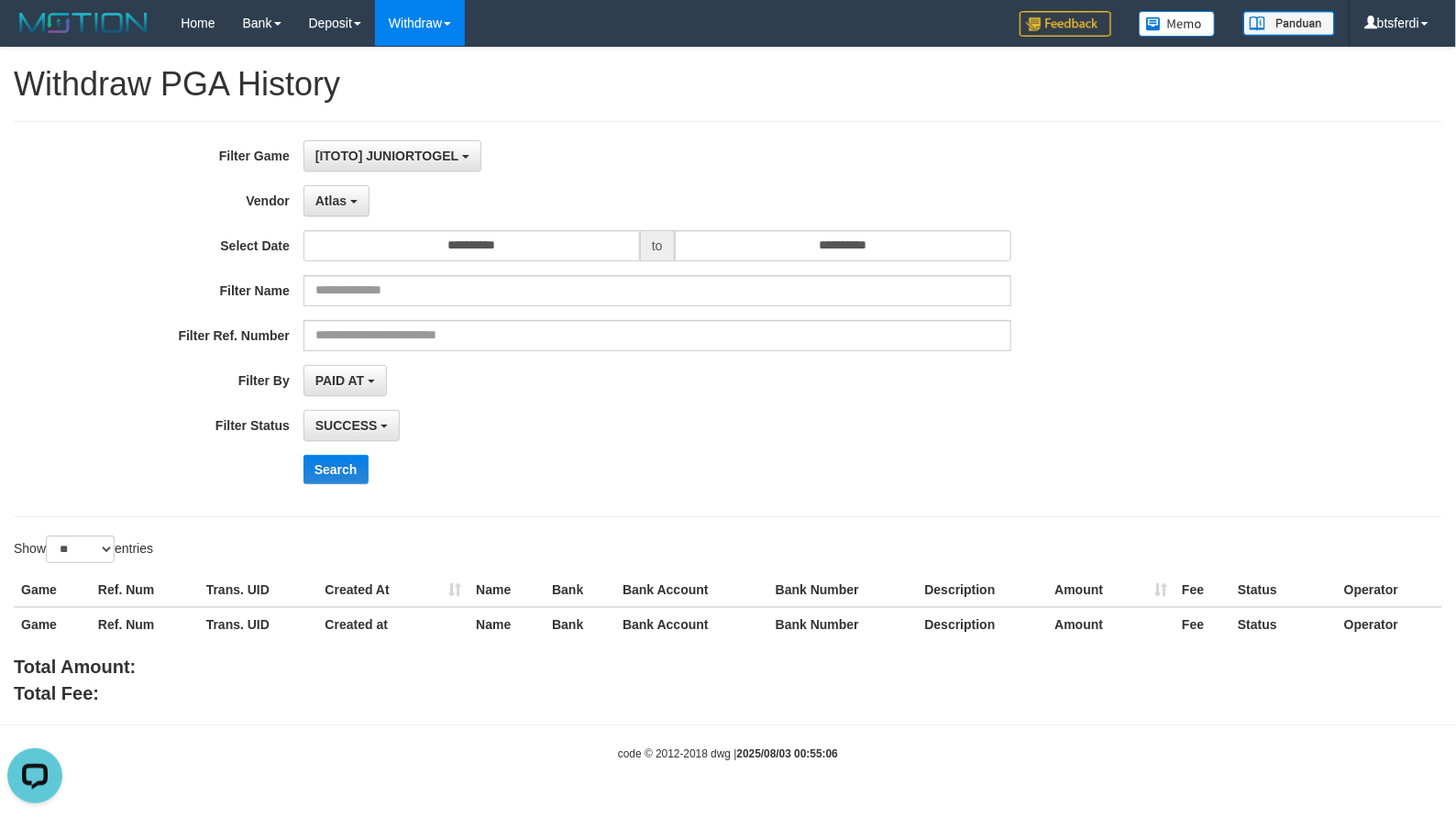 click on "SUCCESS
SUCCESS
ON PROCESS
FAILED" at bounding box center (657, 426) 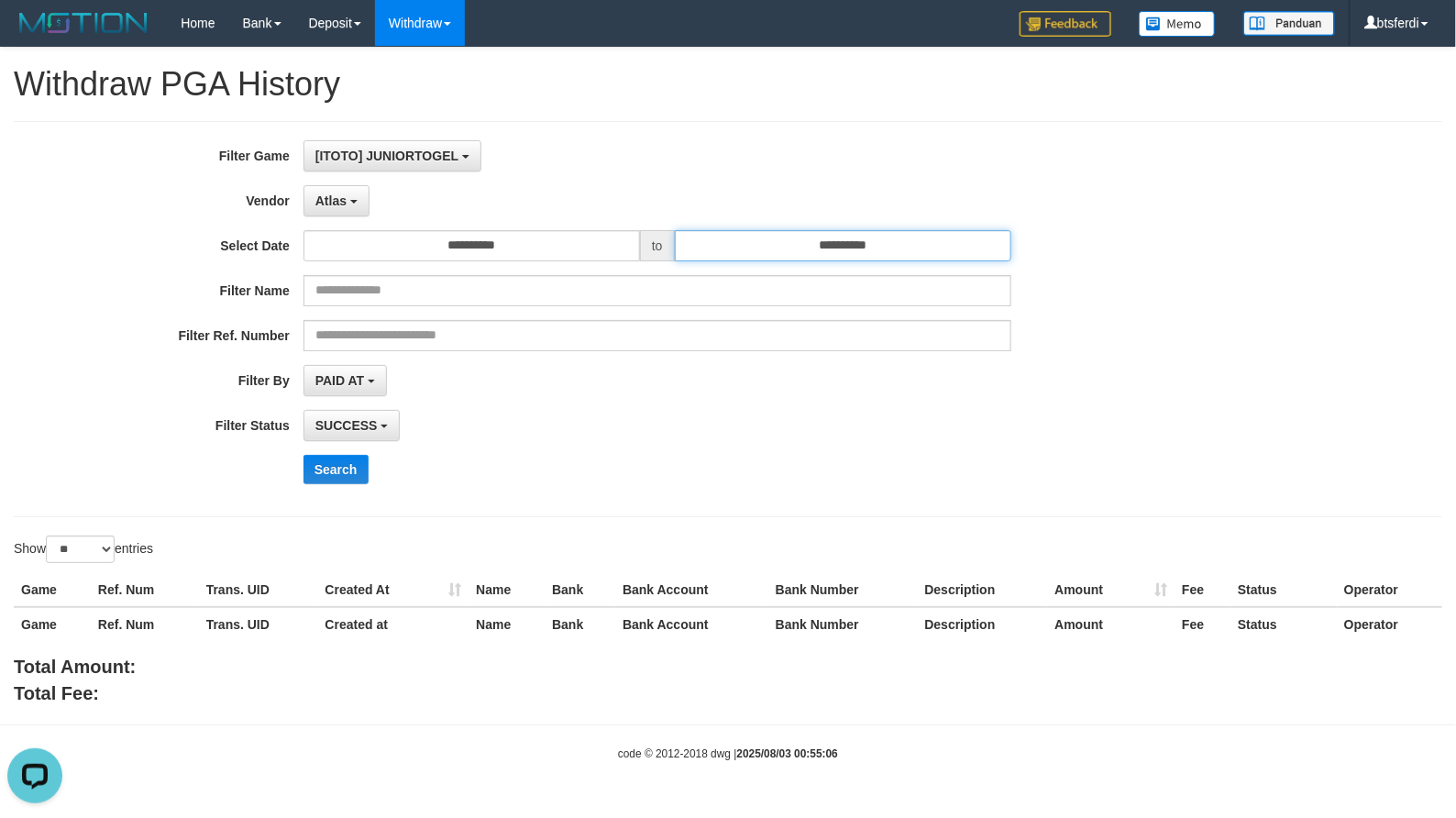 click on "**********" at bounding box center (843, 246) 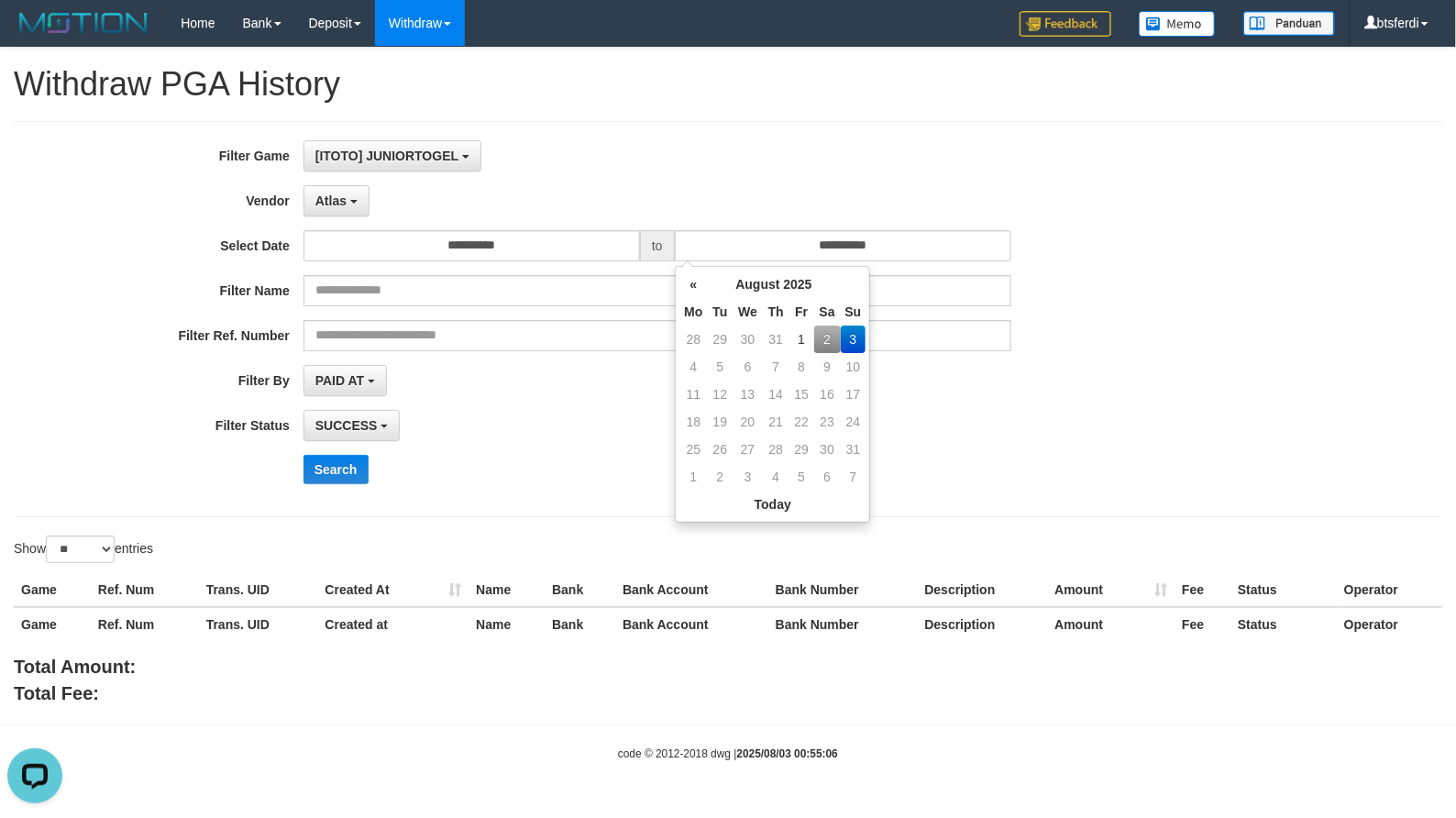 click on "2" at bounding box center [827, 339] 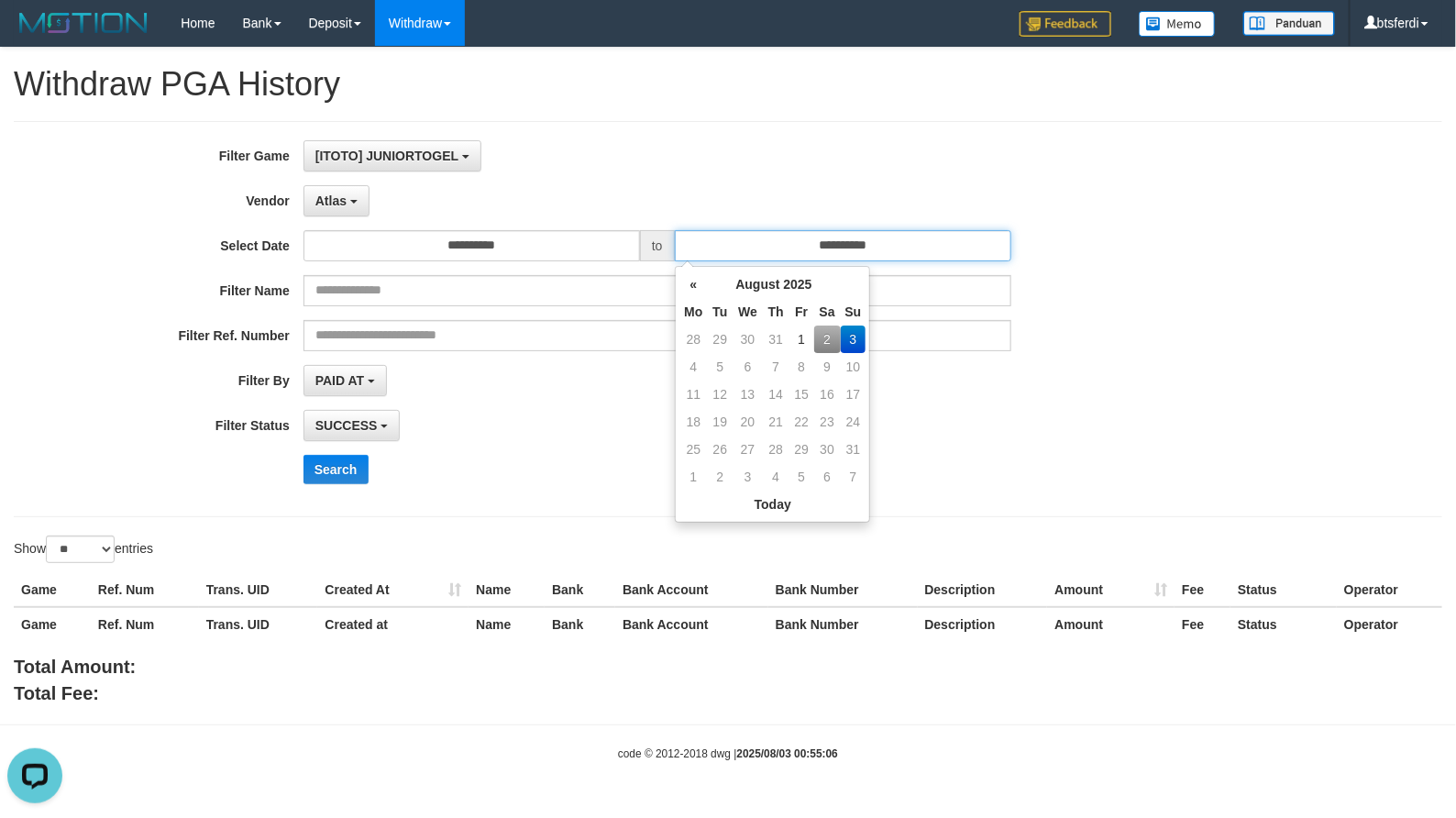 type on "**********" 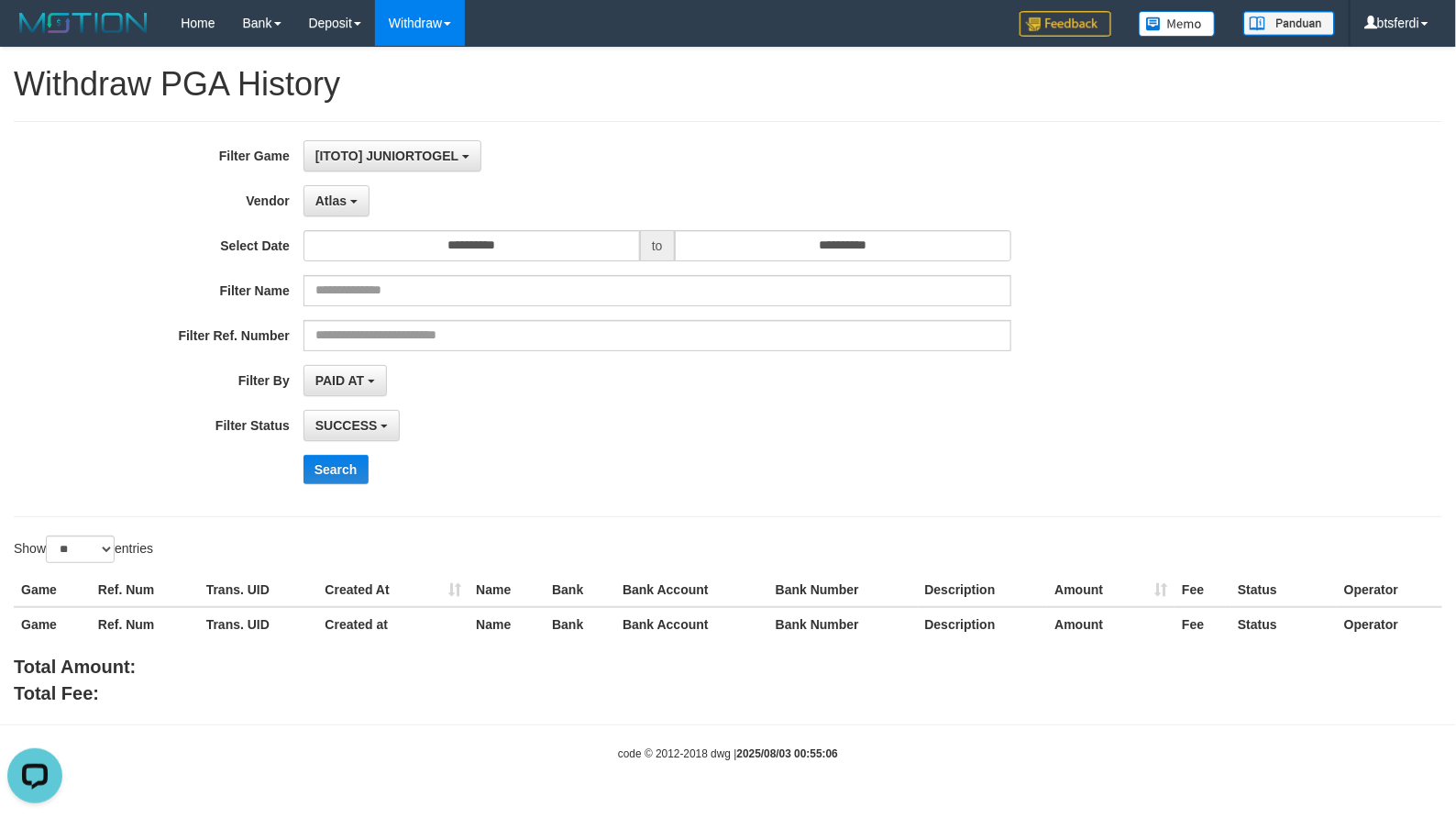 click on "**********" at bounding box center (606, 319) 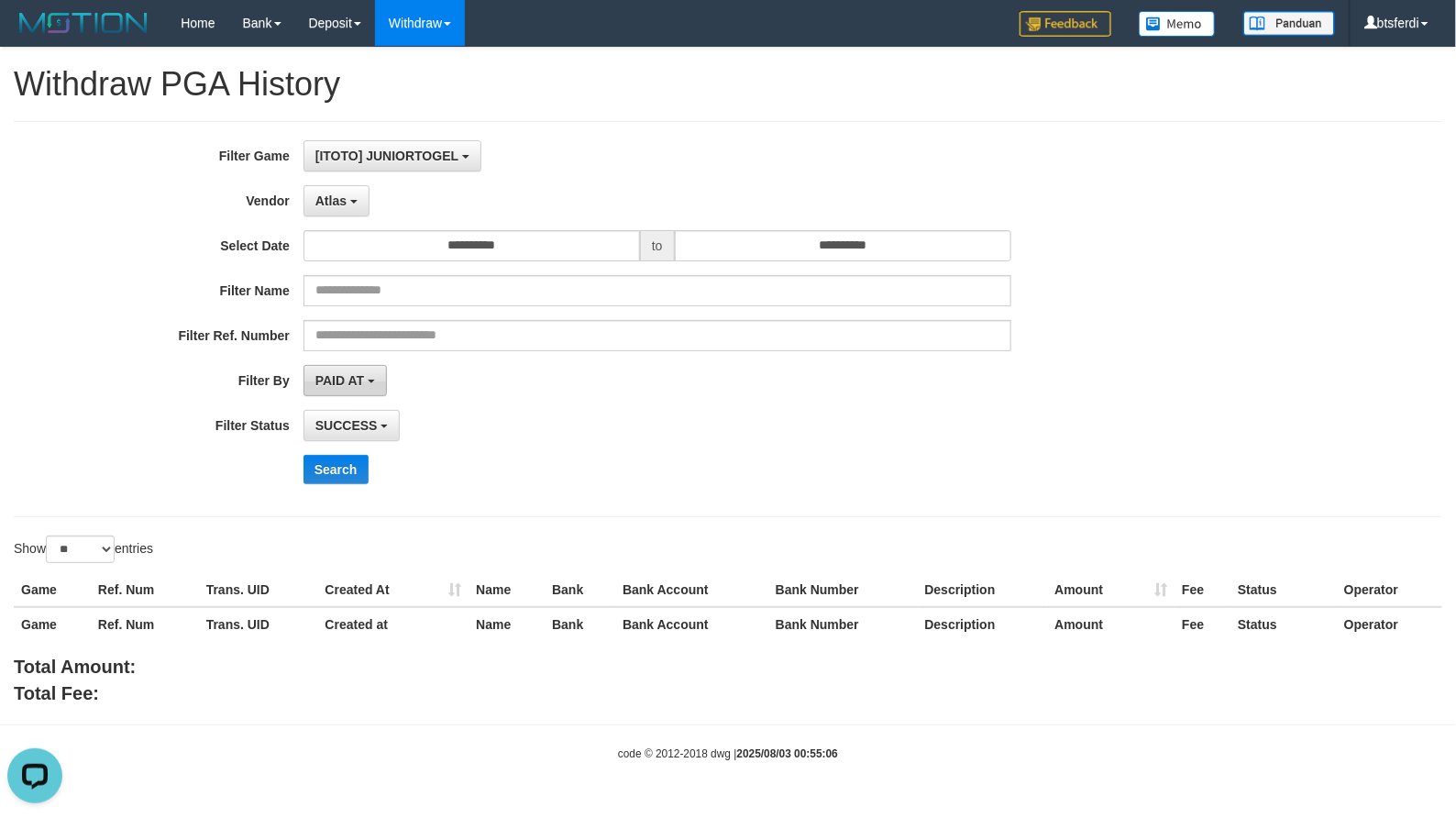 click on "PAID AT" at bounding box center (345, 381) 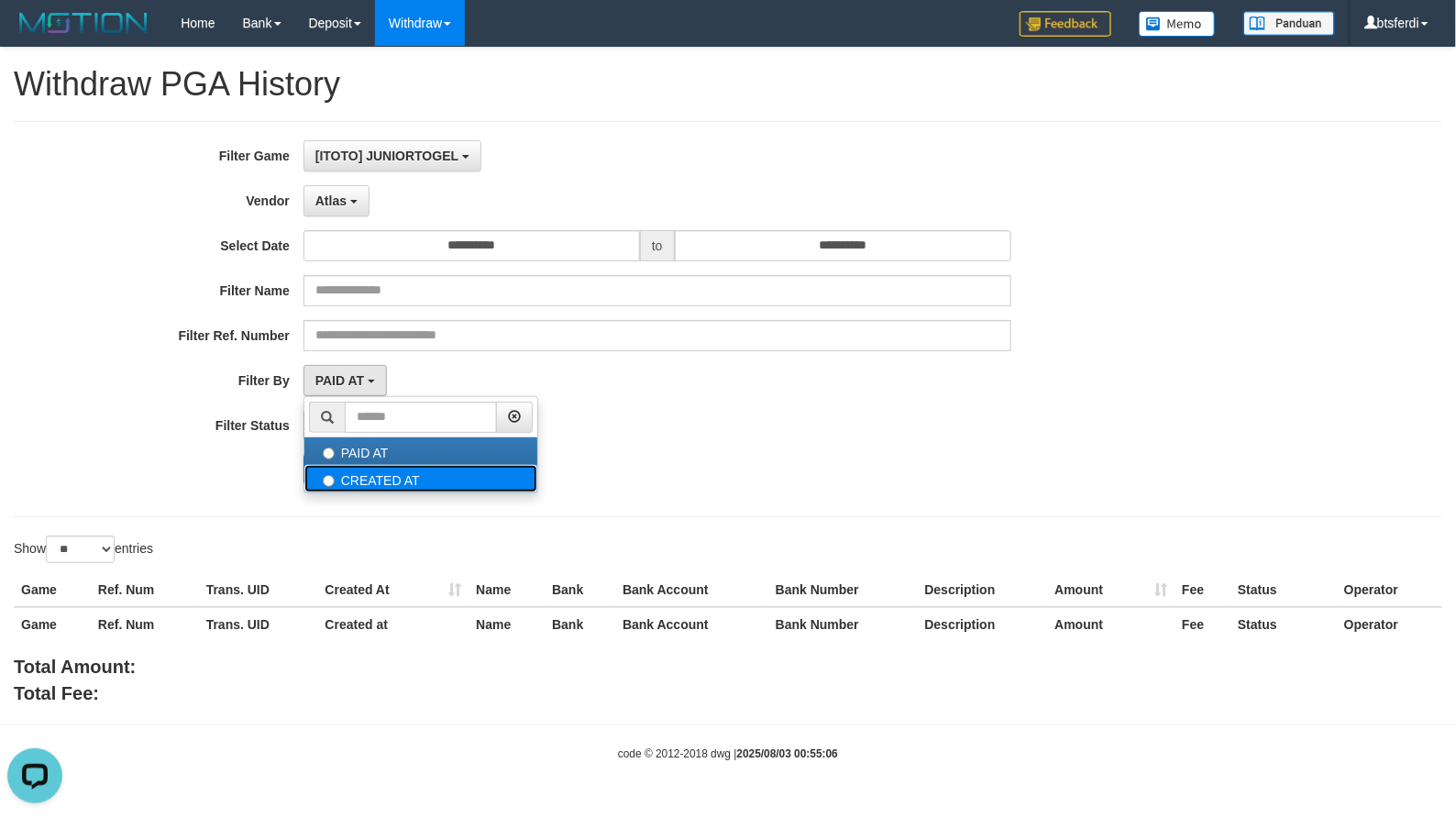 click on "CREATED AT" at bounding box center (421, 479) 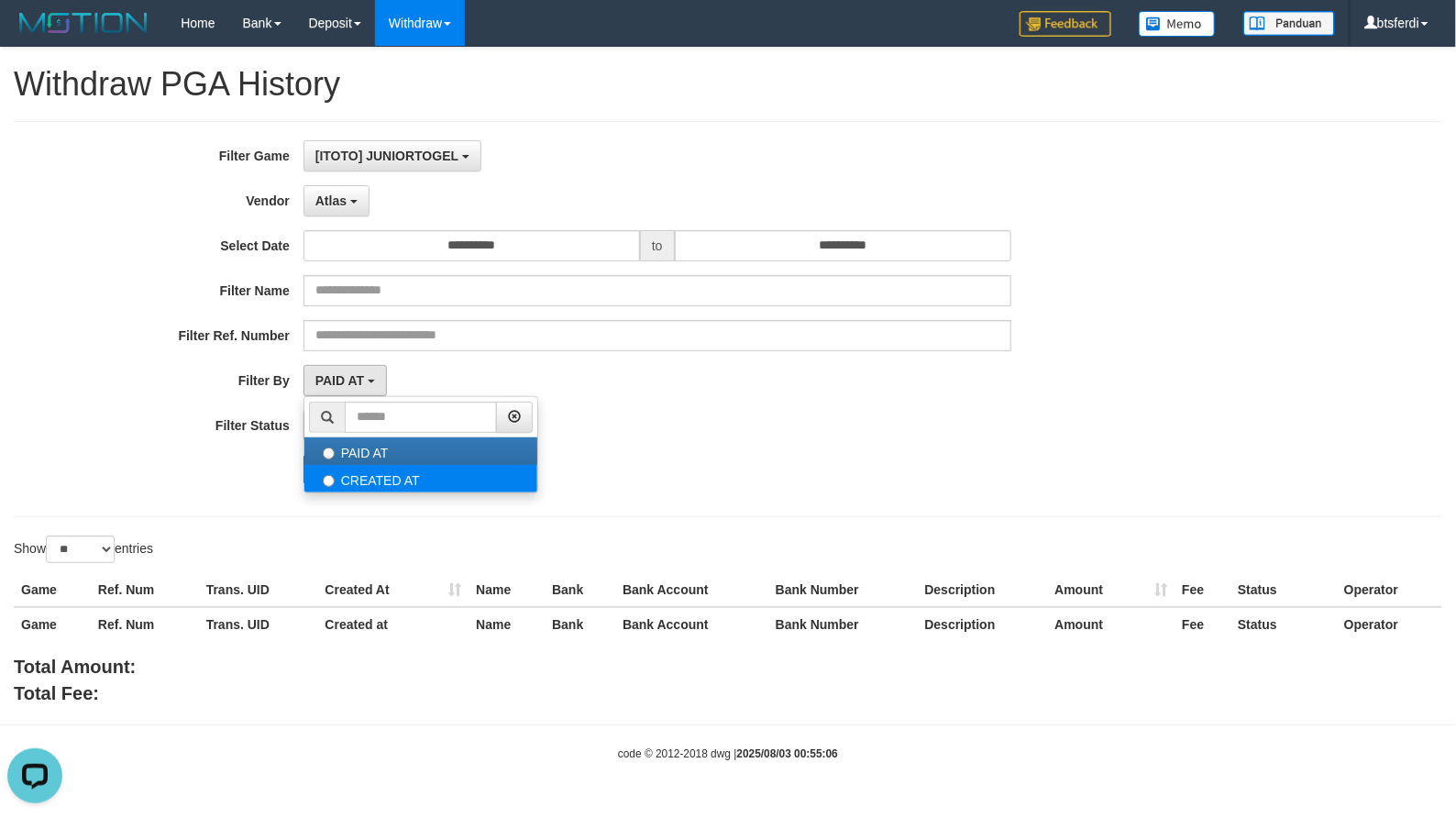 select on "*" 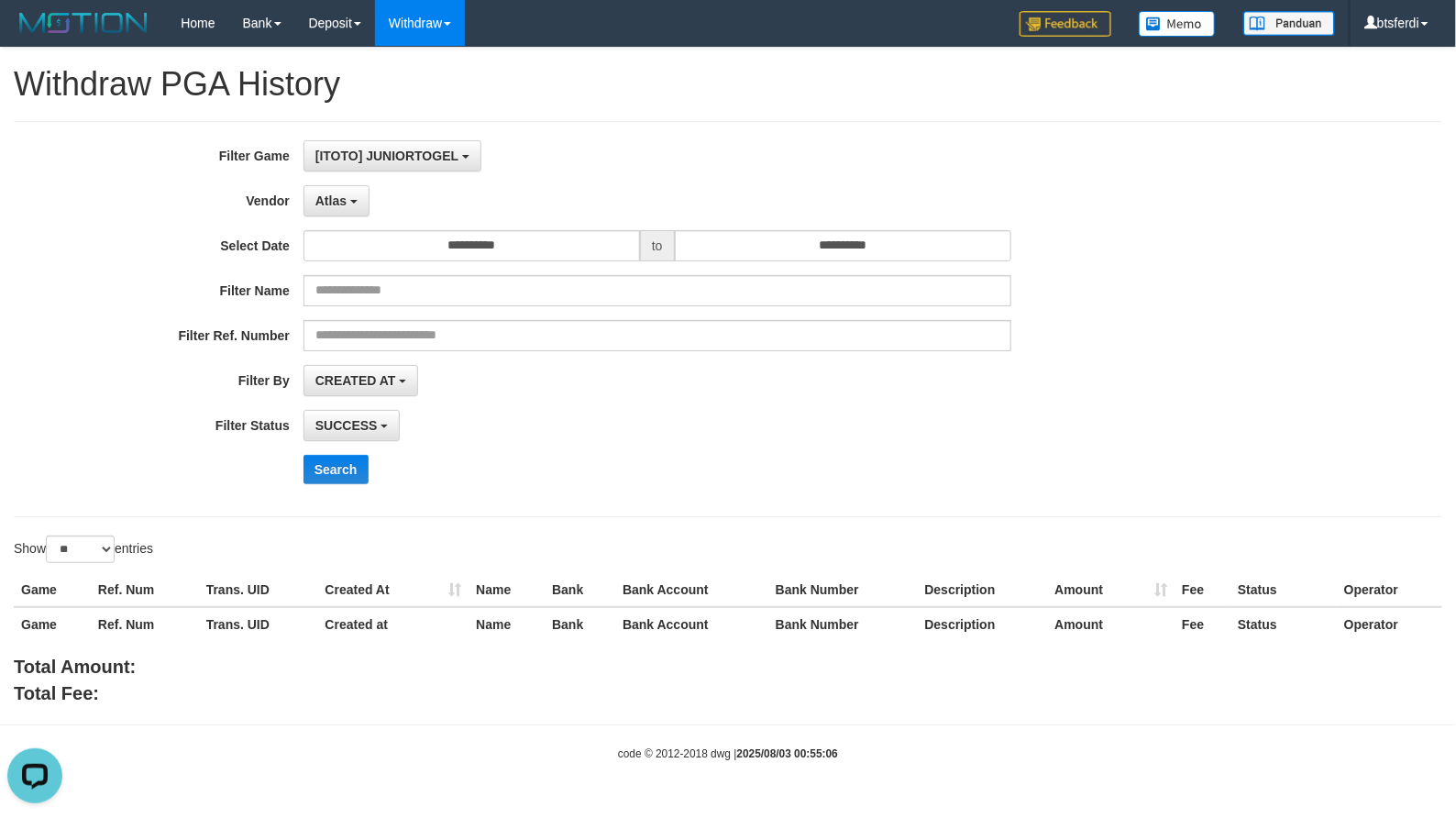 click on "**********" at bounding box center (606, 319) 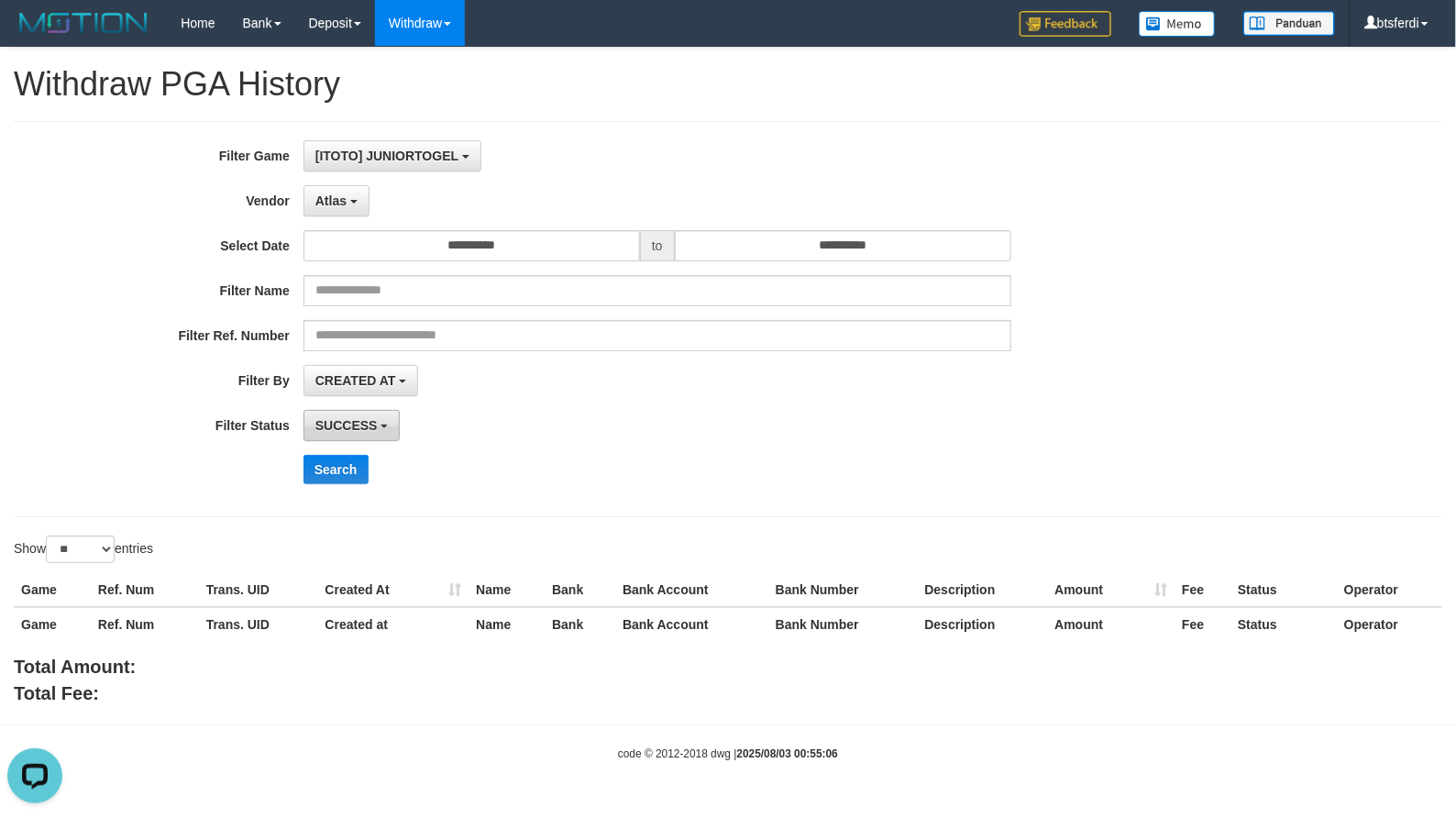 click on "SUCCESS" at bounding box center (347, 426) 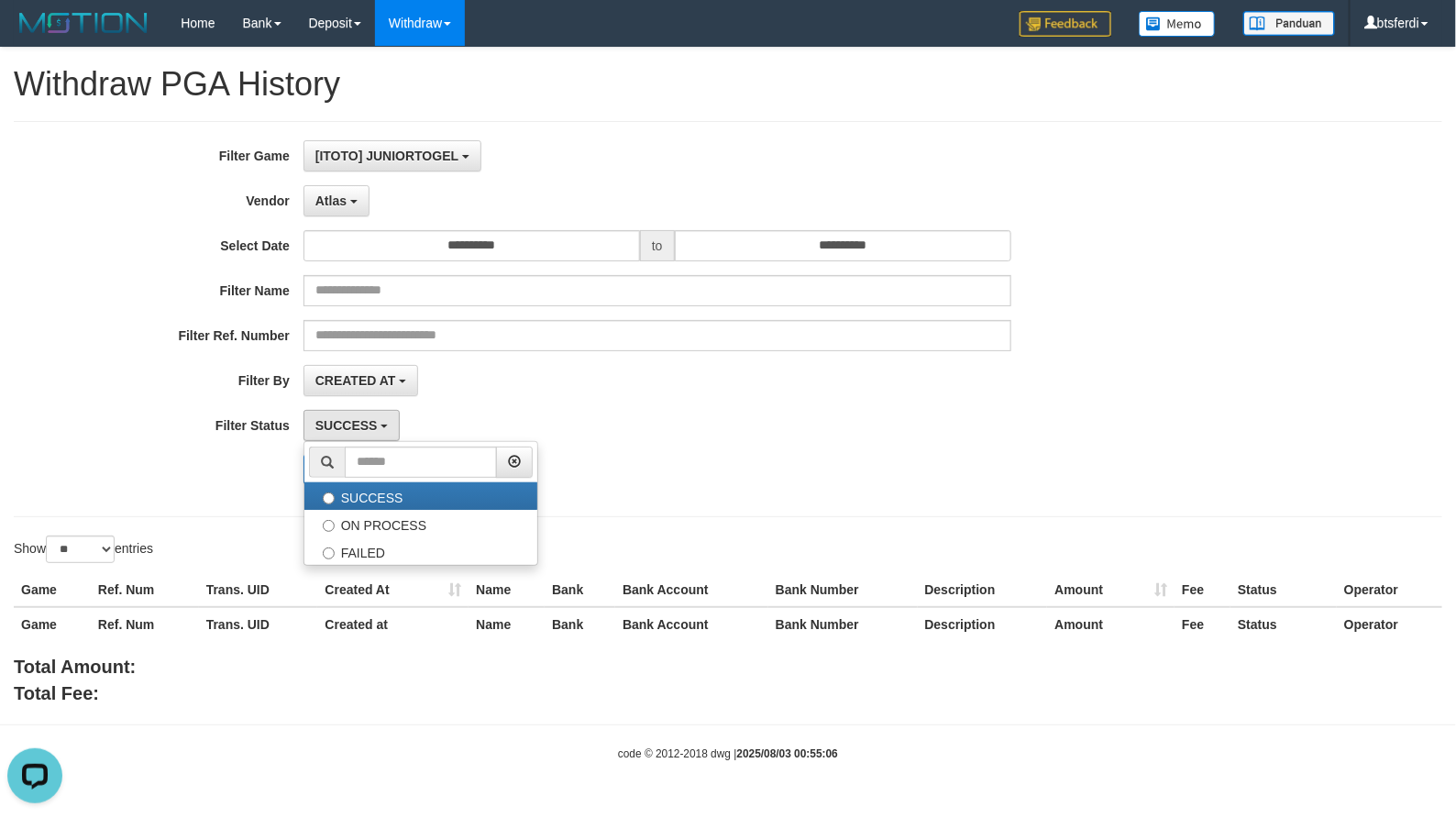 click on "SUCCESS
SUCCESS
ON PROCESS
FAILED" at bounding box center (657, 426) 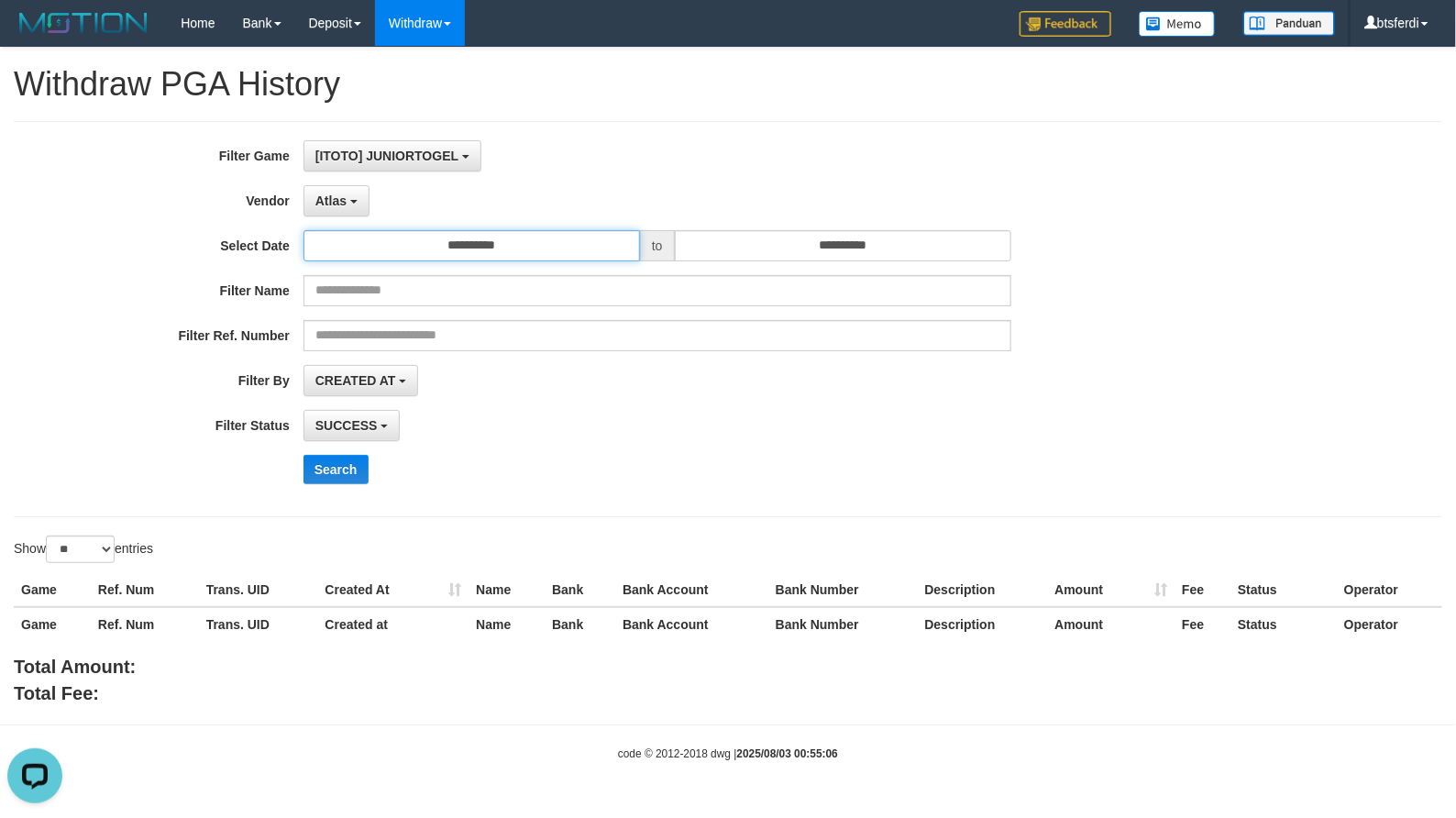 click on "**********" at bounding box center (471, 246) 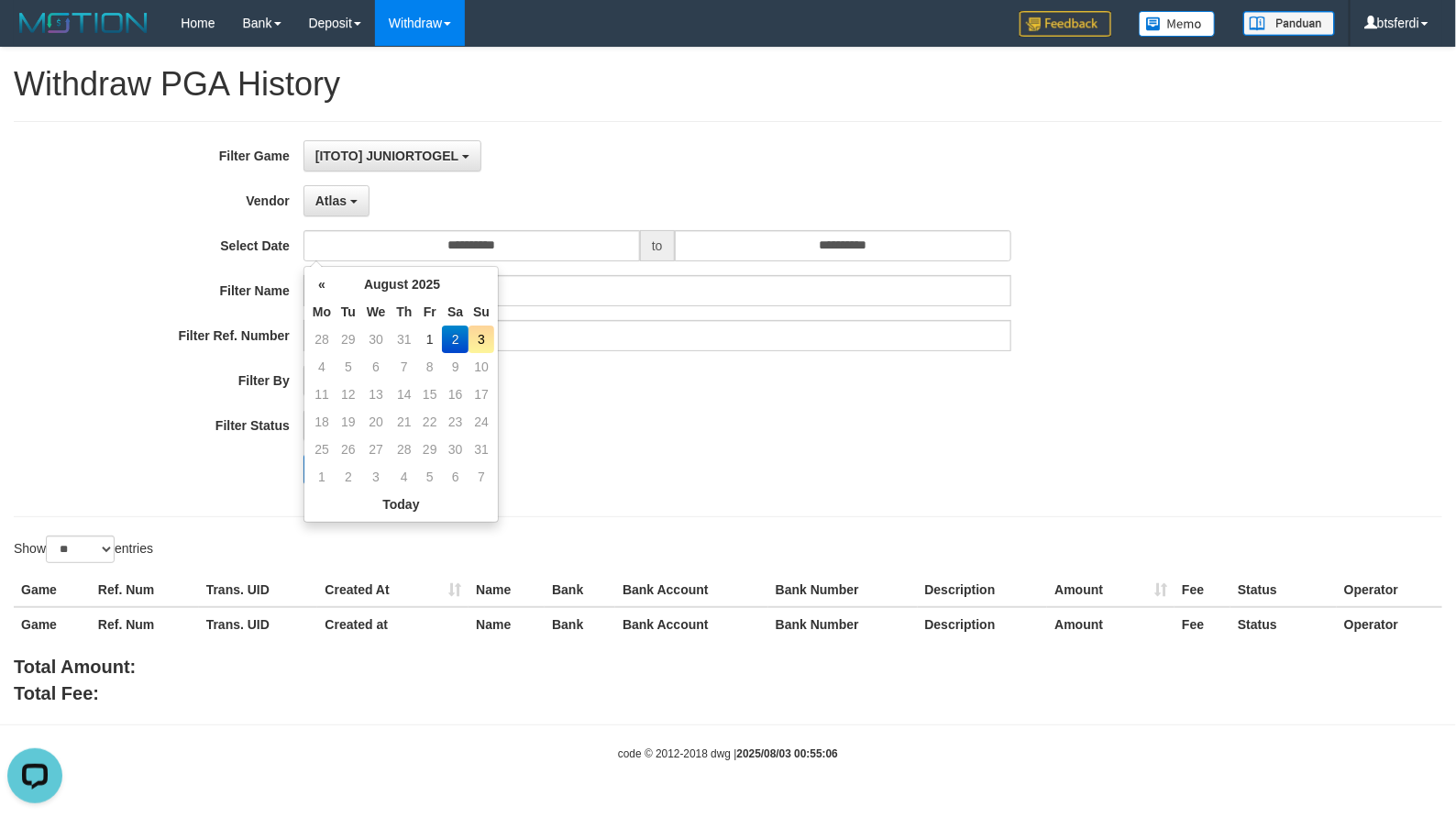 click on "2" at bounding box center (455, 339) 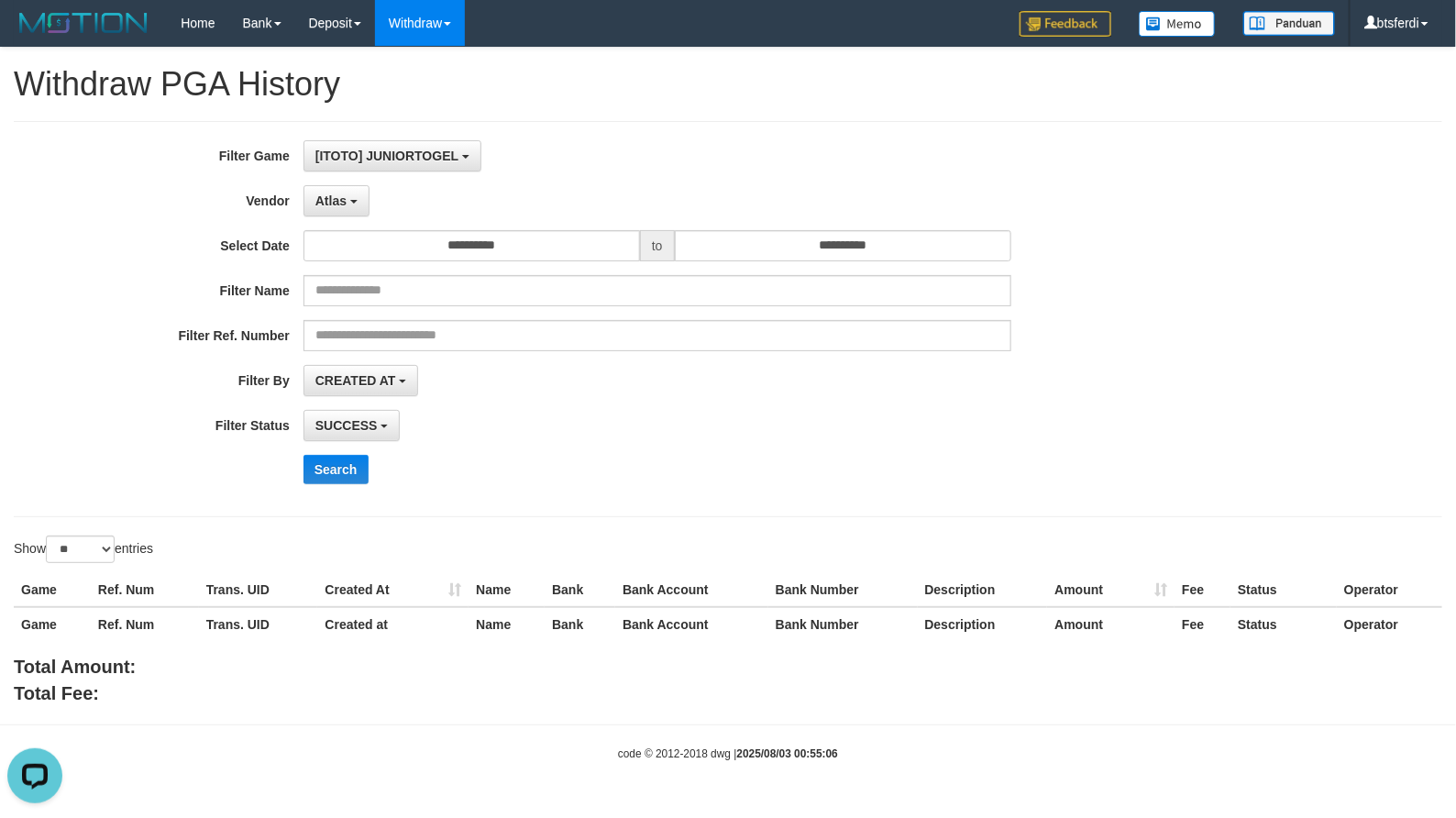 click on "**********" at bounding box center [606, 319] 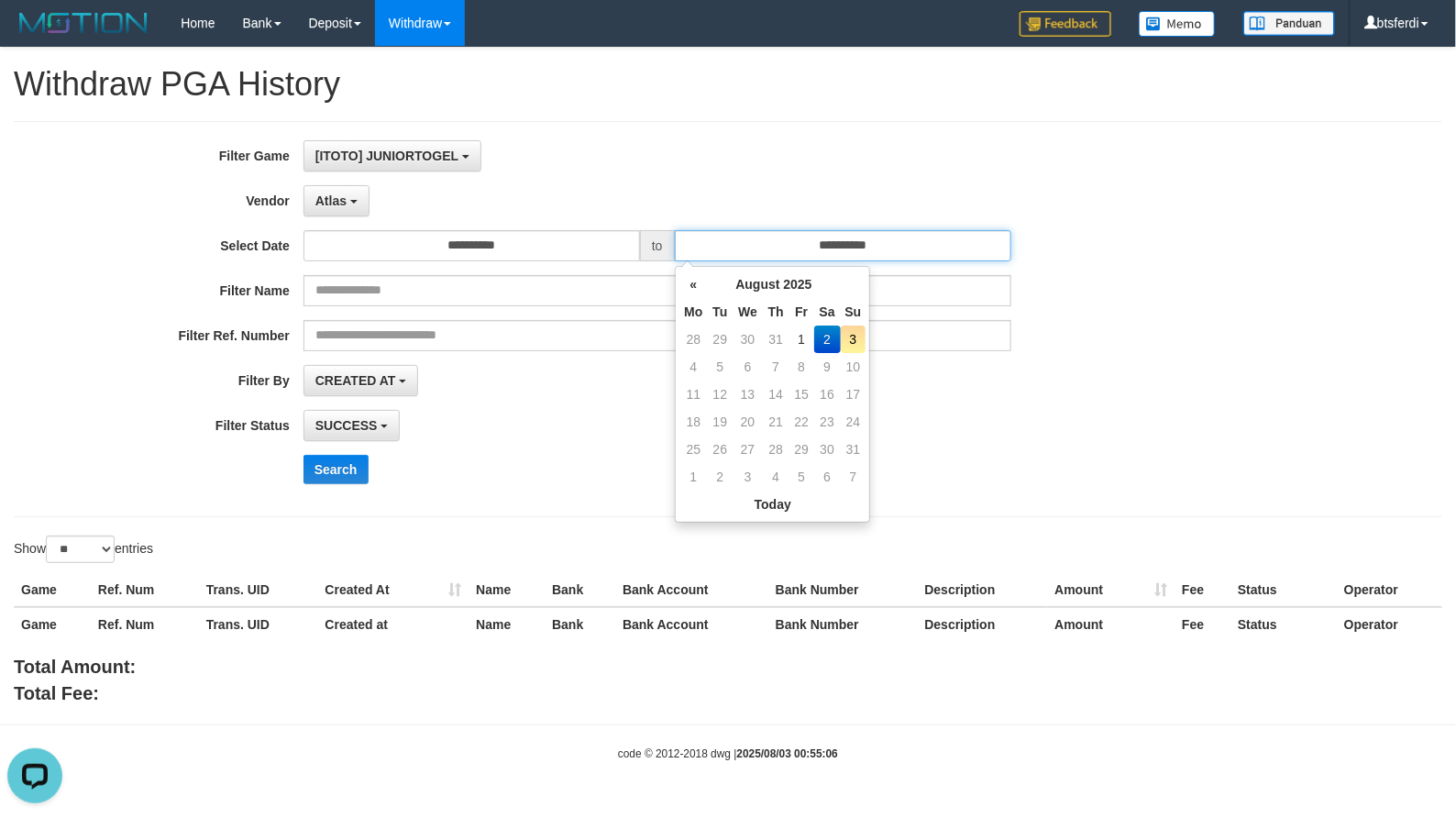 click on "**********" at bounding box center (843, 246) 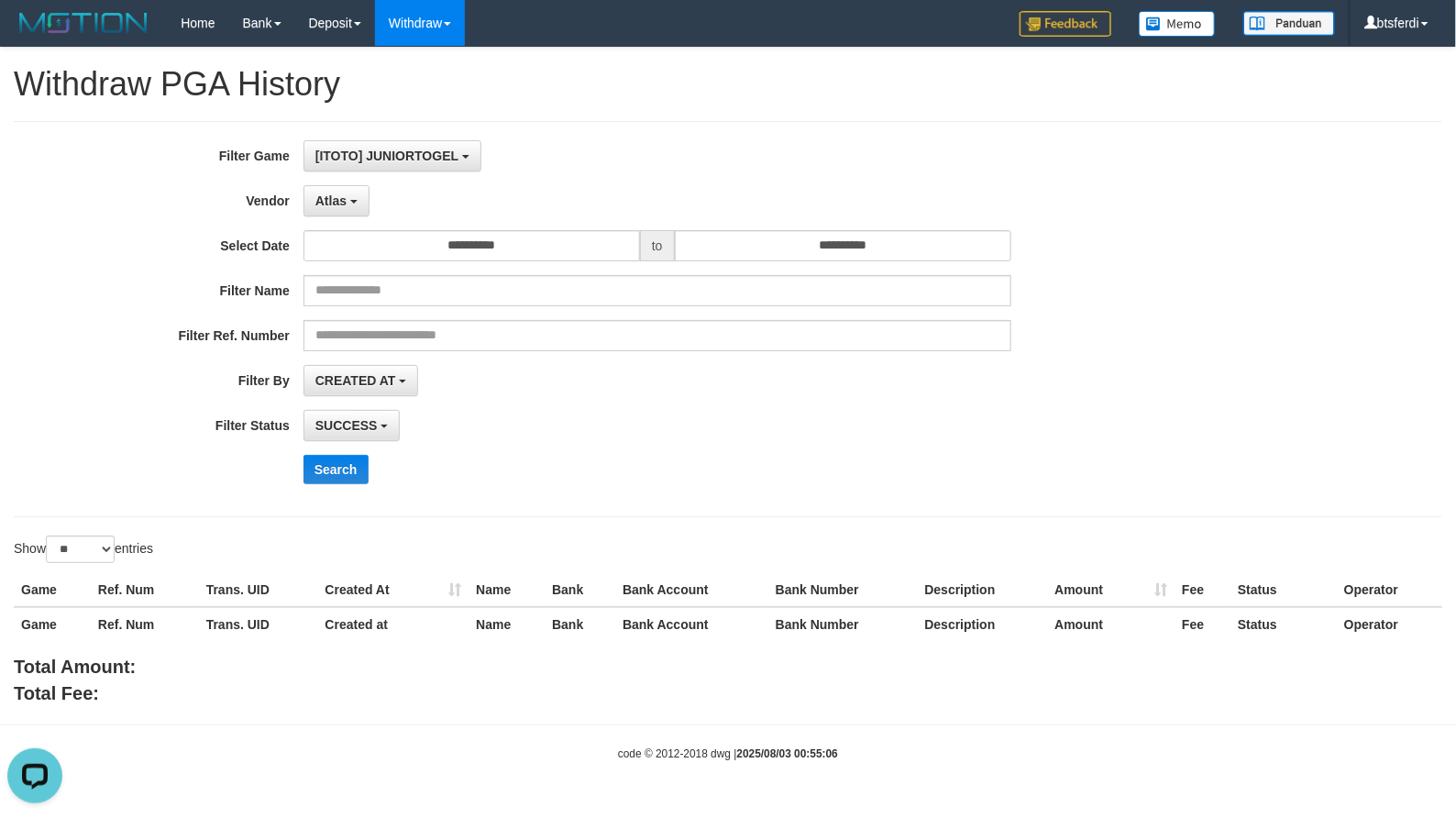 click on "**********" at bounding box center (606, 381) 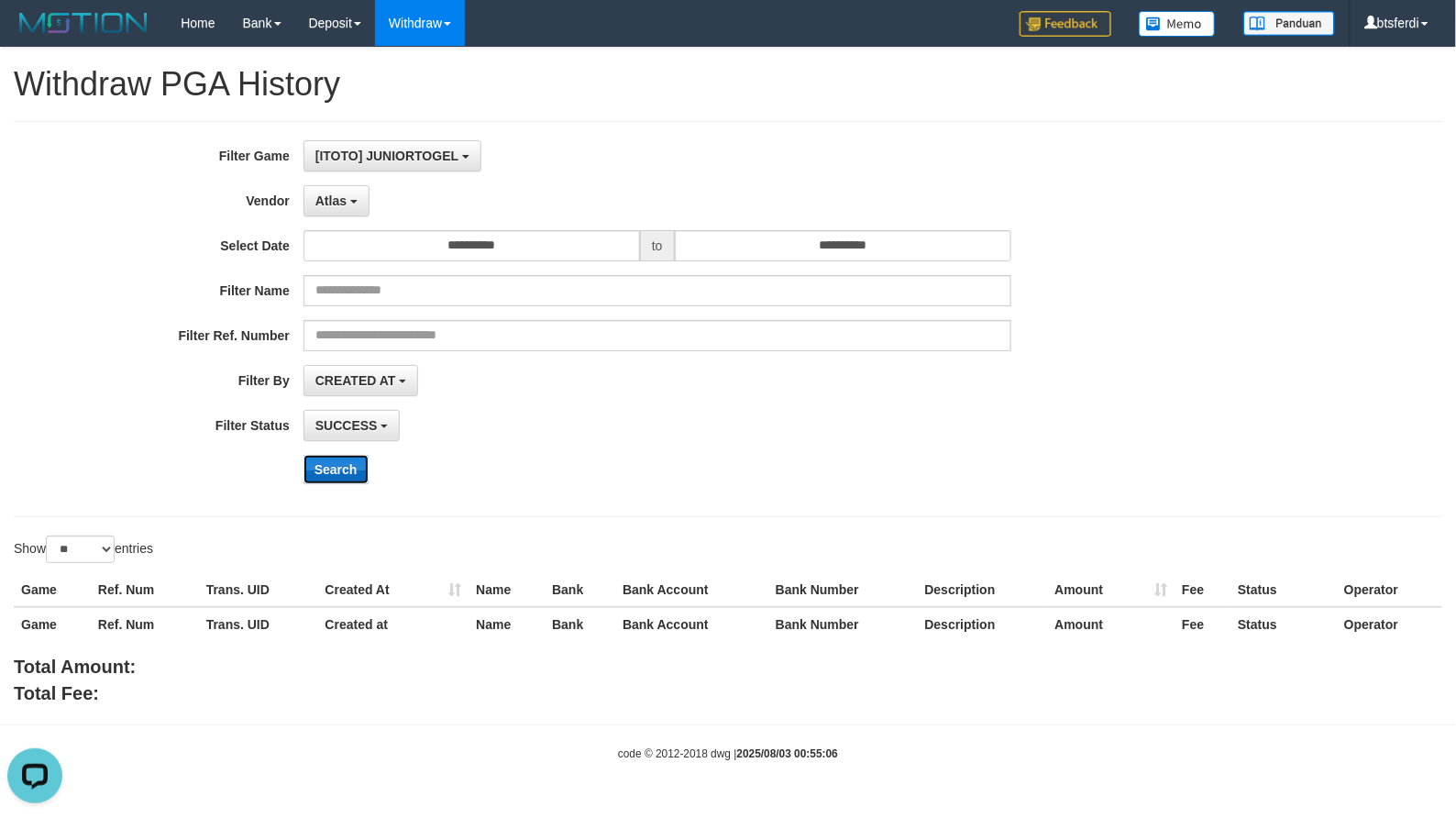 click on "Search" at bounding box center (336, 470) 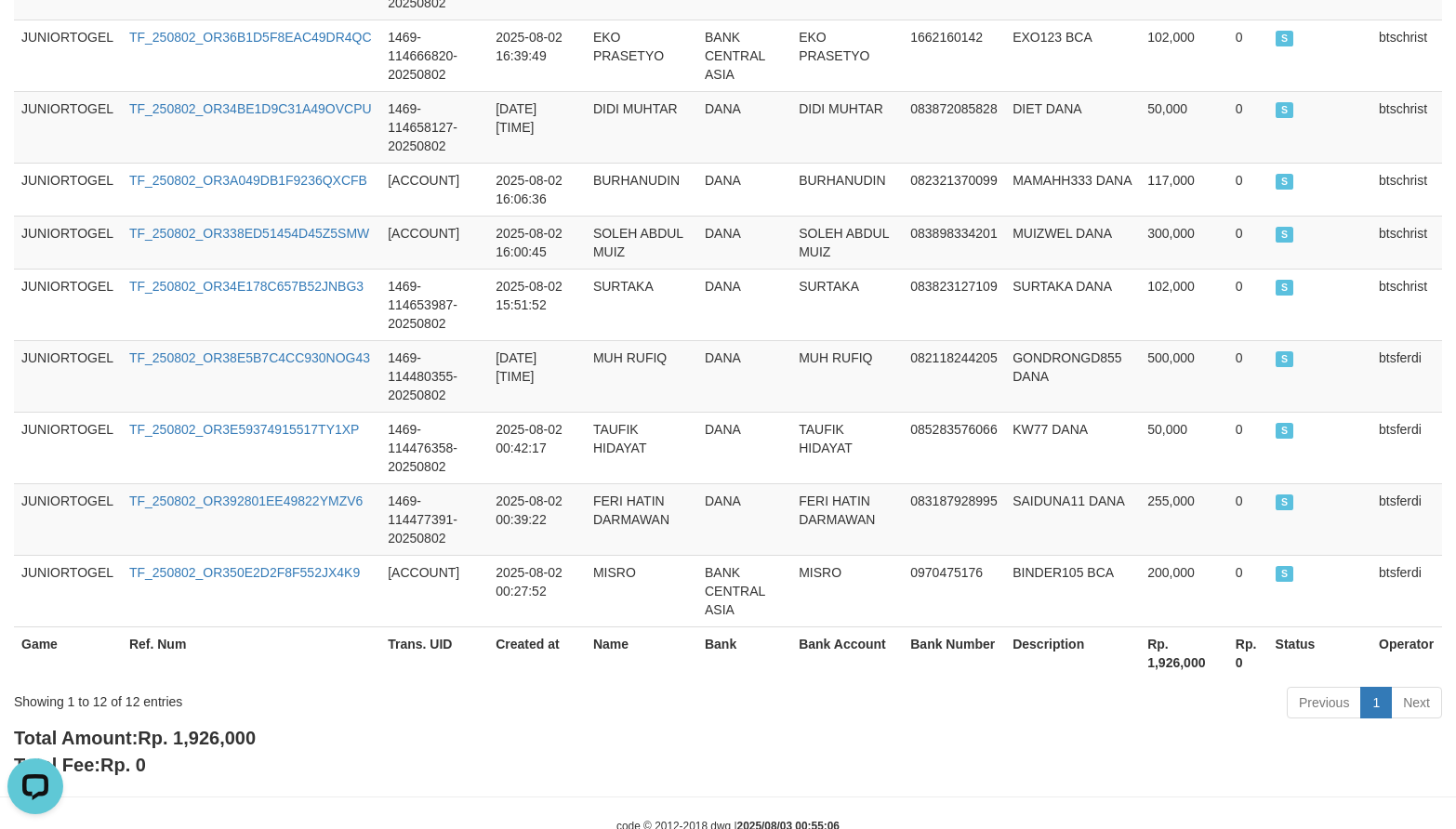 scroll, scrollTop: 928, scrollLeft: 0, axis: vertical 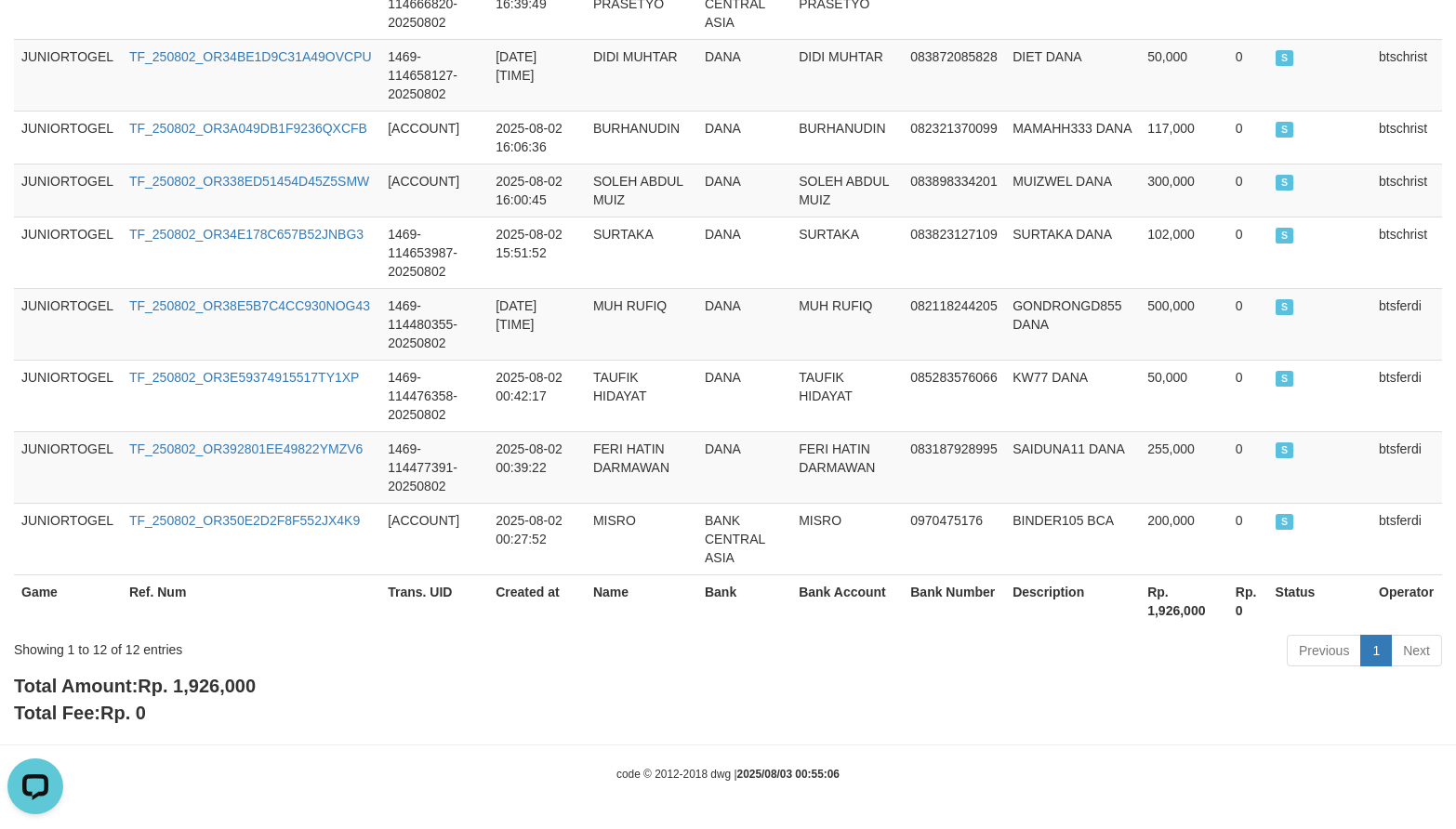 click on "Rp. 1,926,000" at bounding box center (1184, 600) 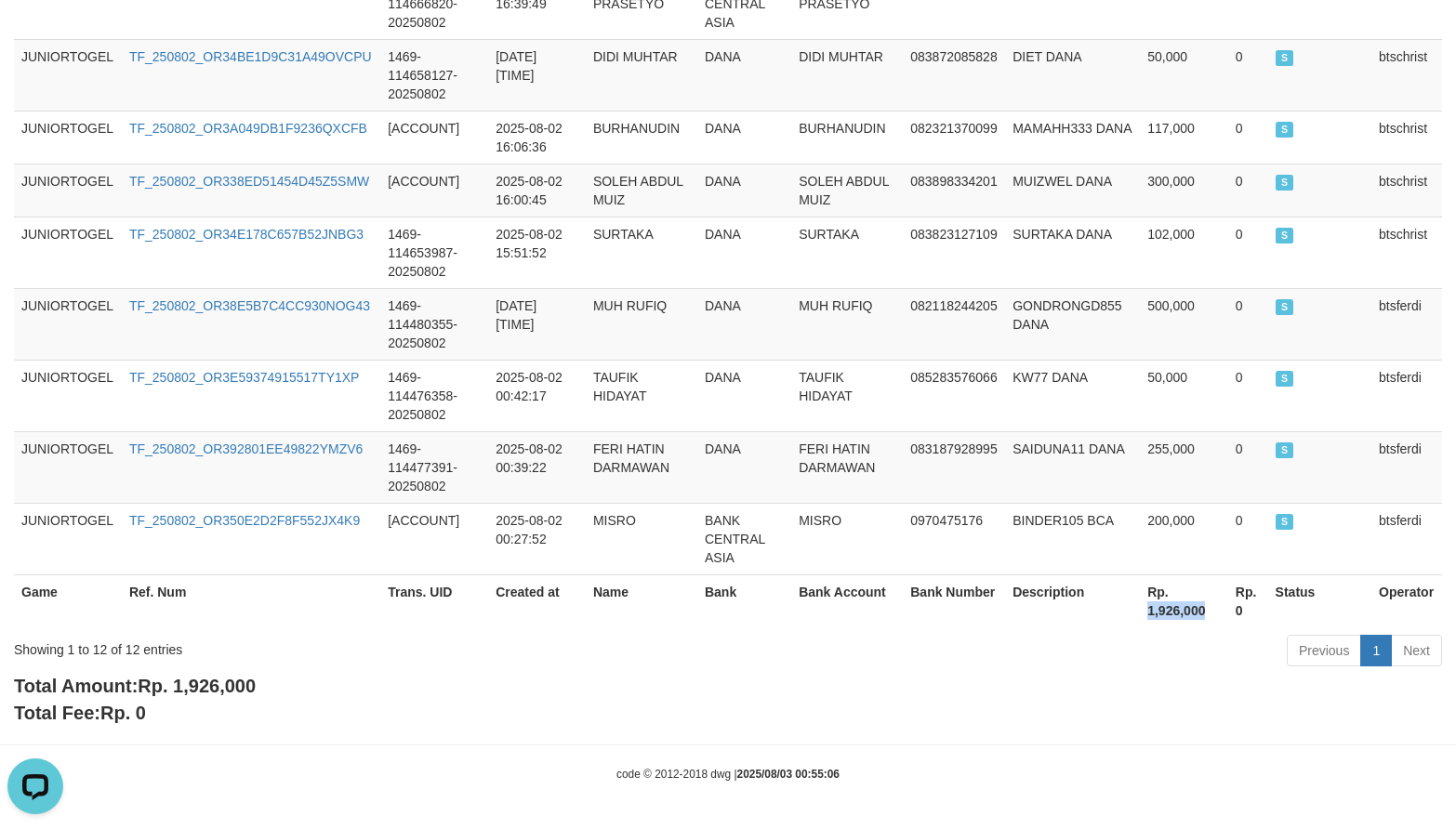 copy on "1,926,000" 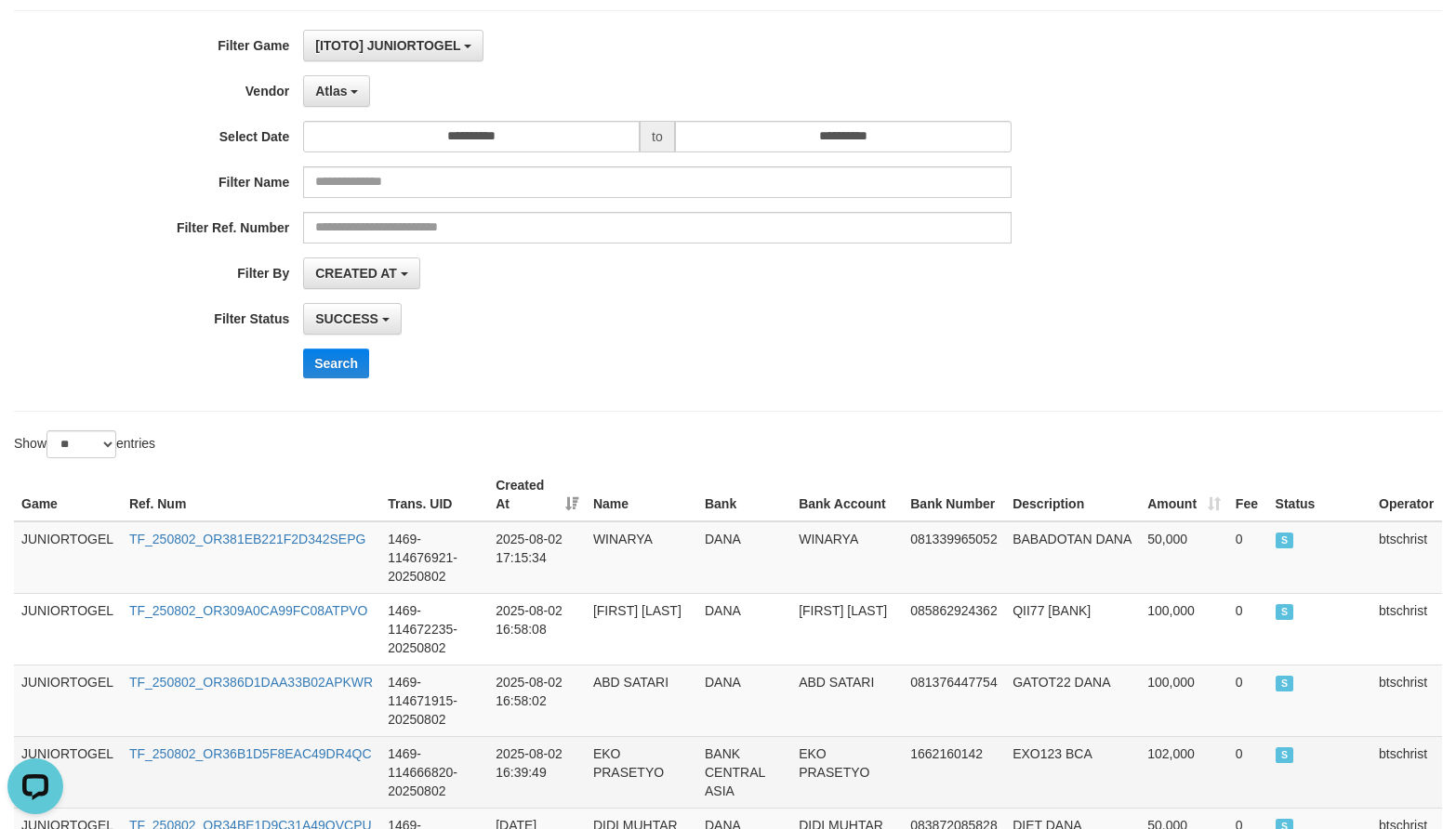 scroll, scrollTop: 0, scrollLeft: 0, axis: both 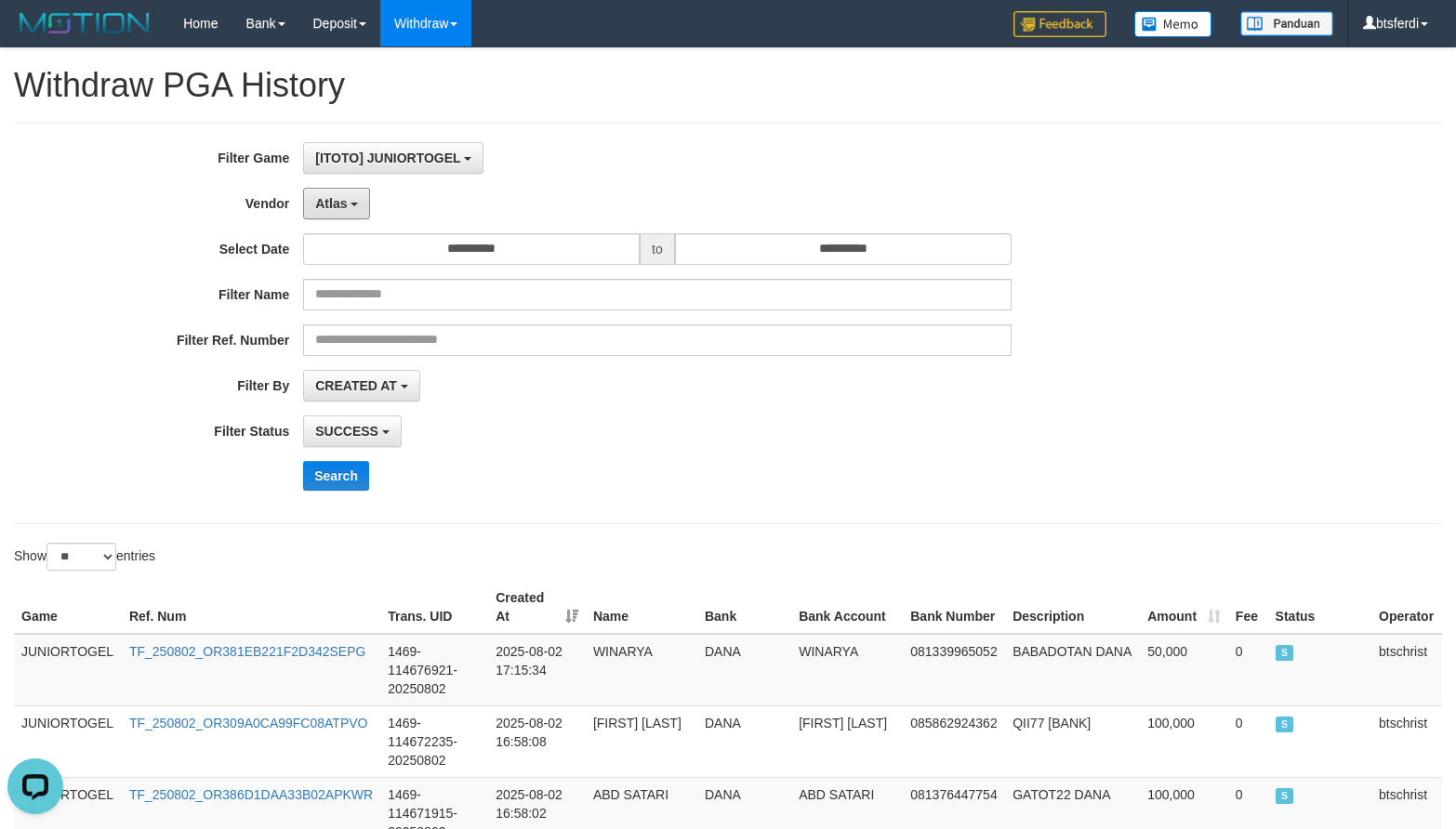 drag, startPoint x: 336, startPoint y: 207, endPoint x: 347, endPoint y: 296, distance: 89.6772 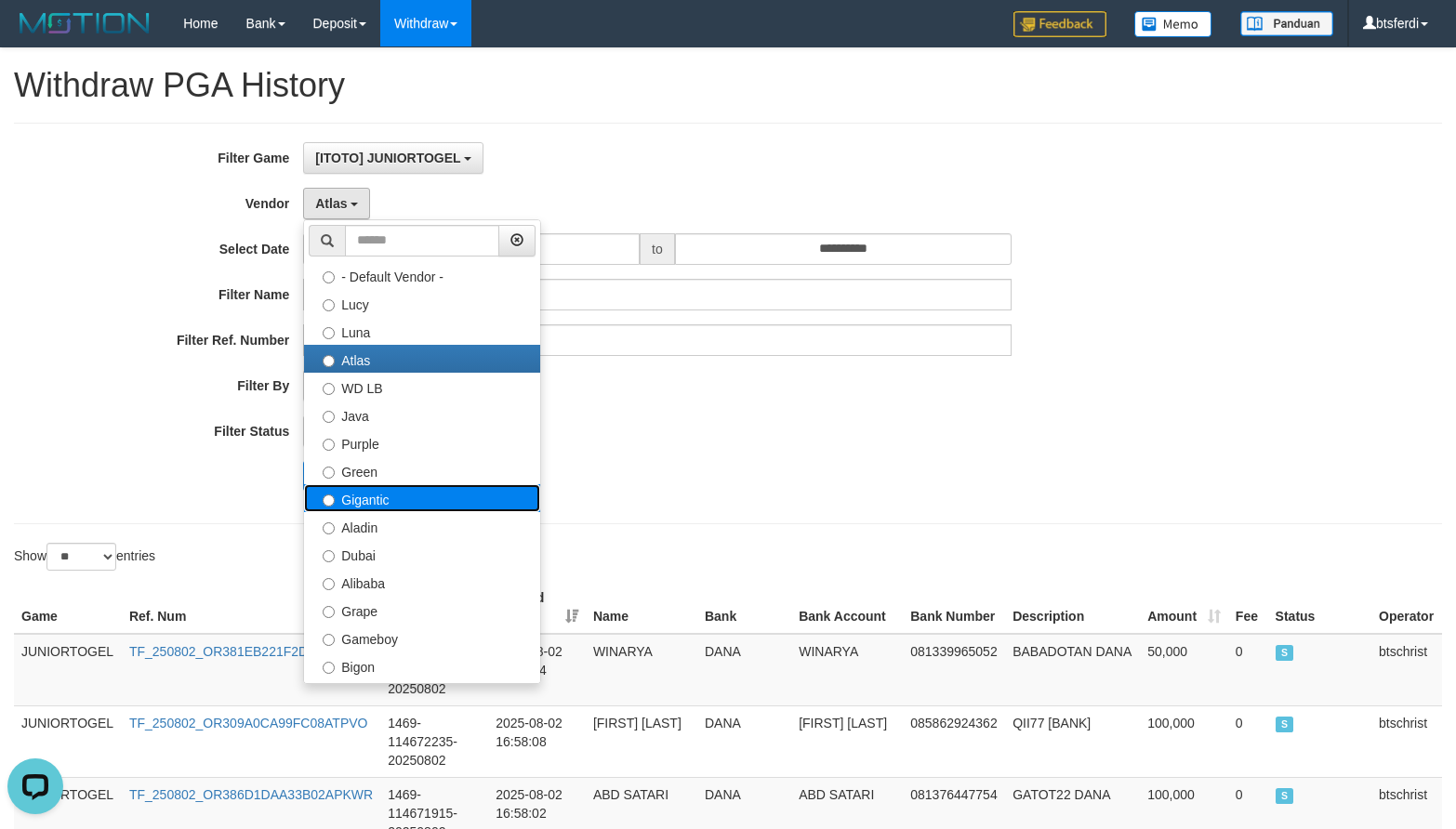 click on "Gigantic" at bounding box center [422, 498] 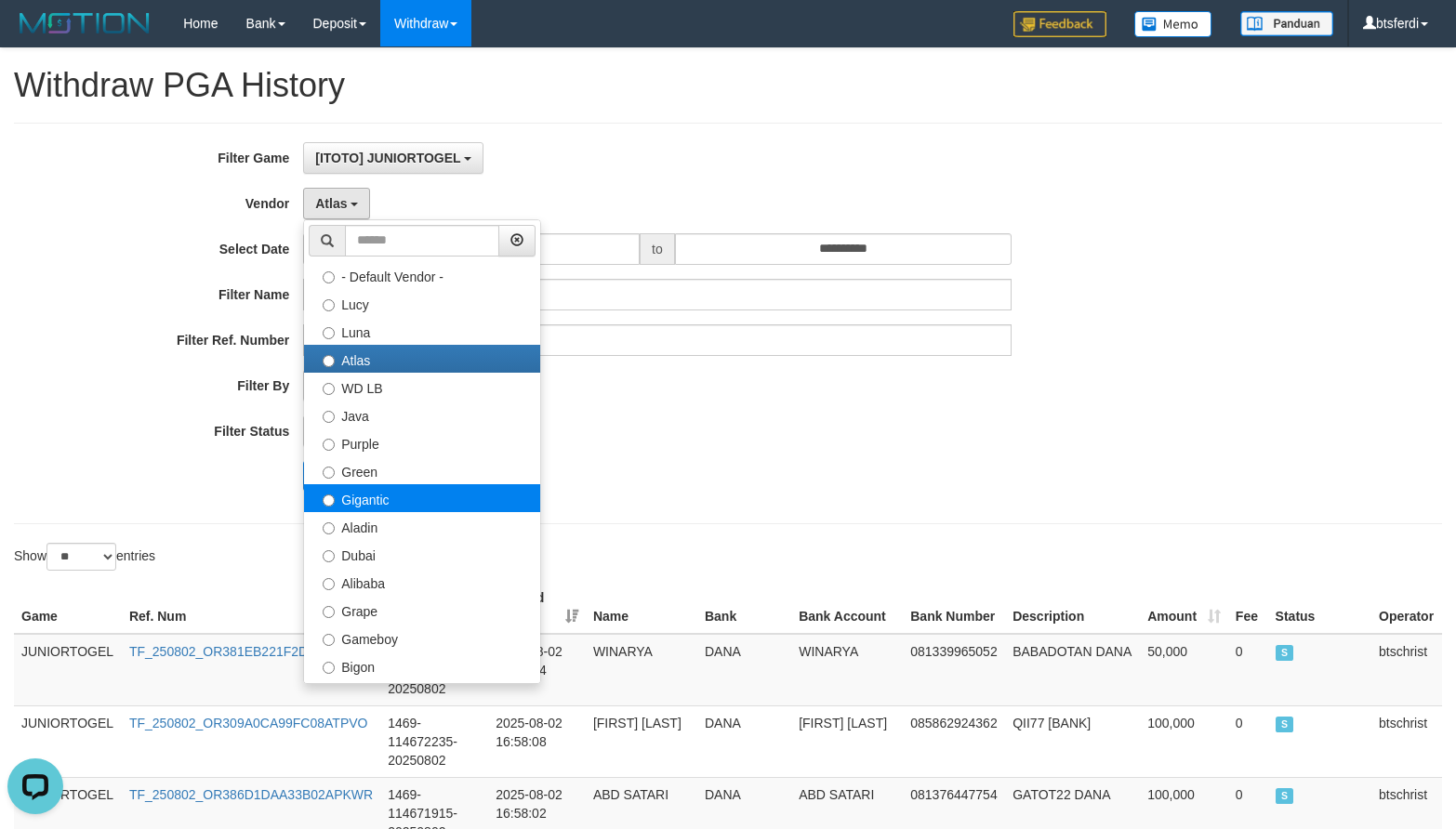 select on "**********" 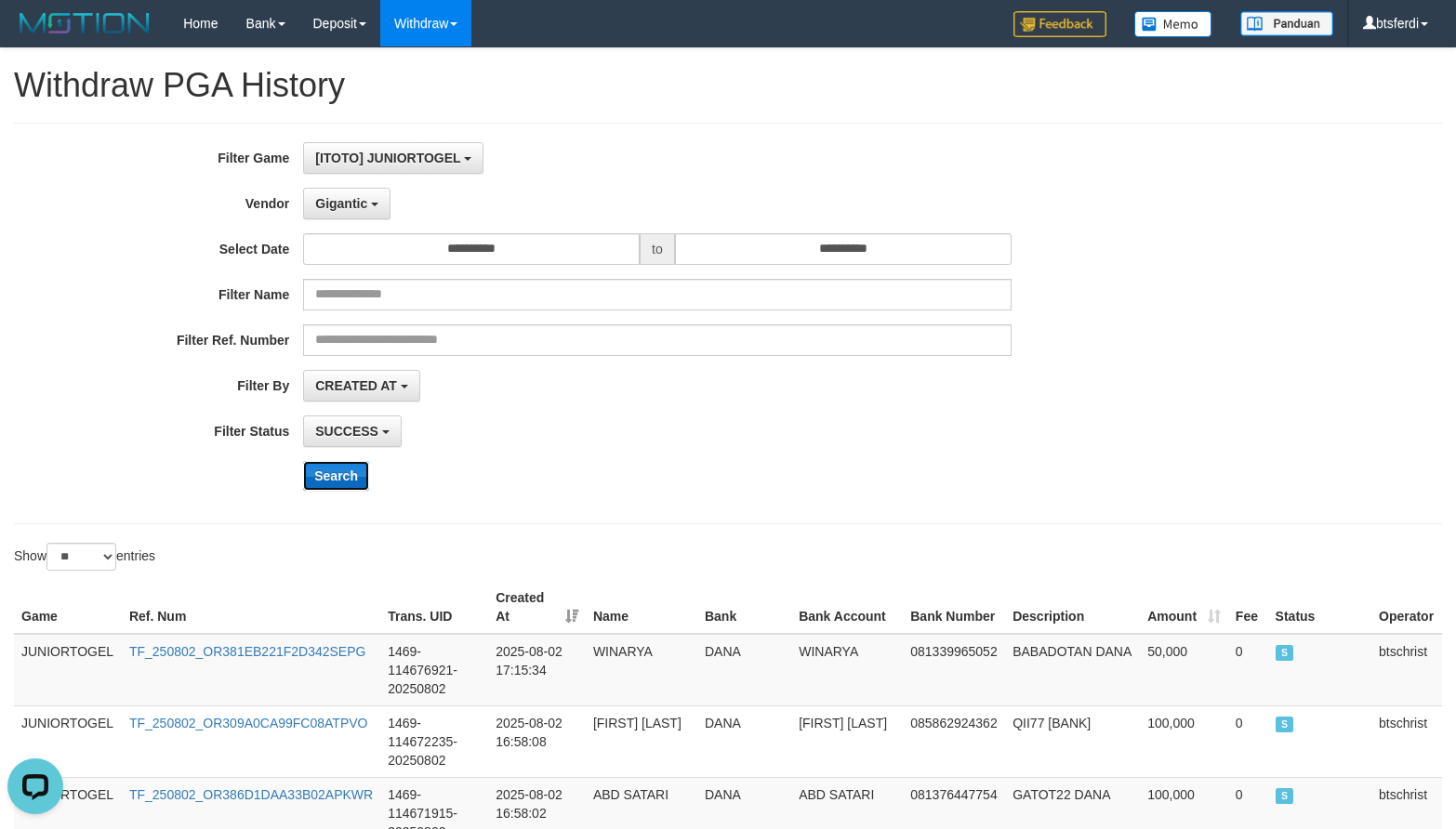click on "Search" at bounding box center [336, 476] 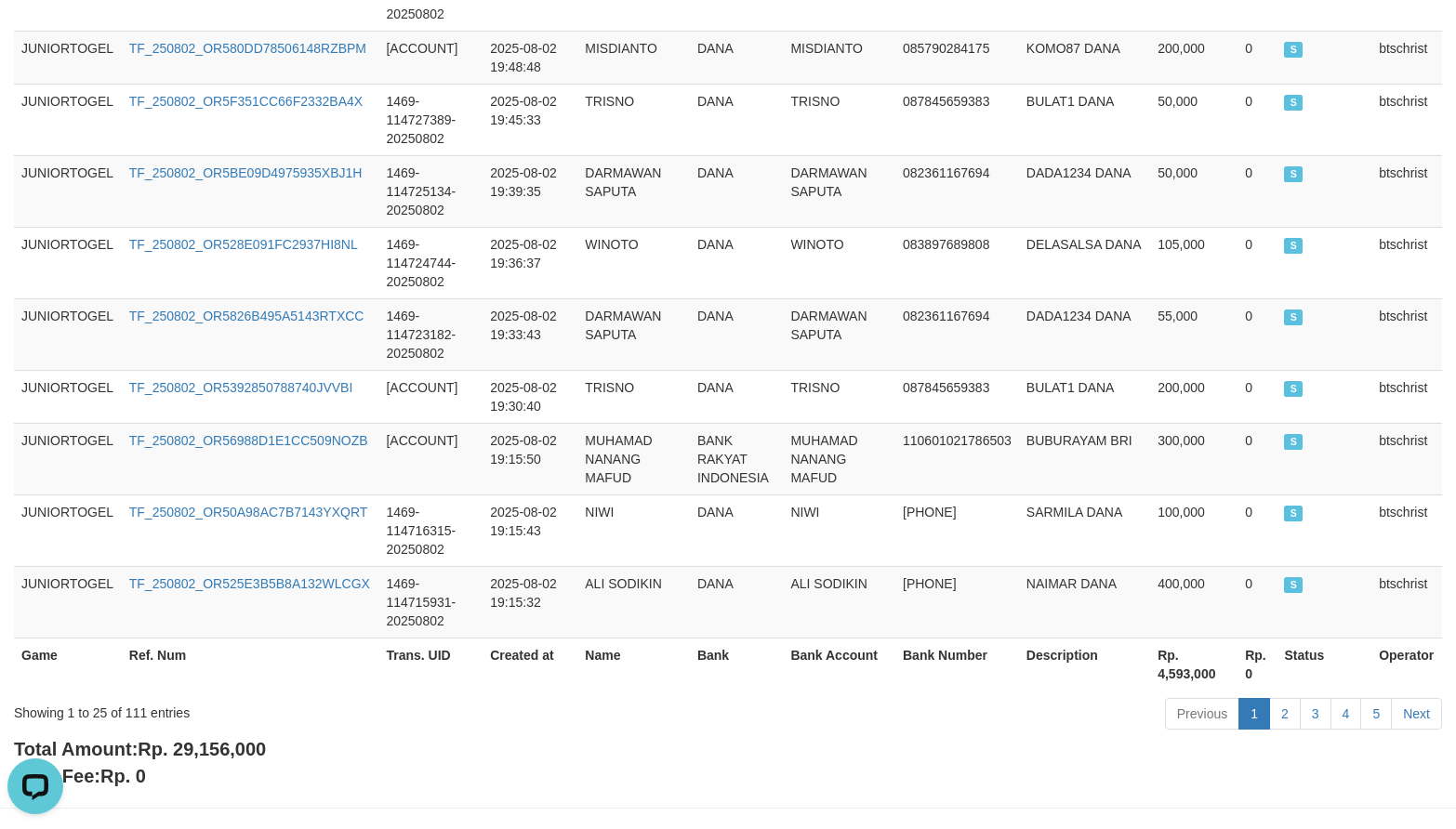 scroll, scrollTop: 1863, scrollLeft: 0, axis: vertical 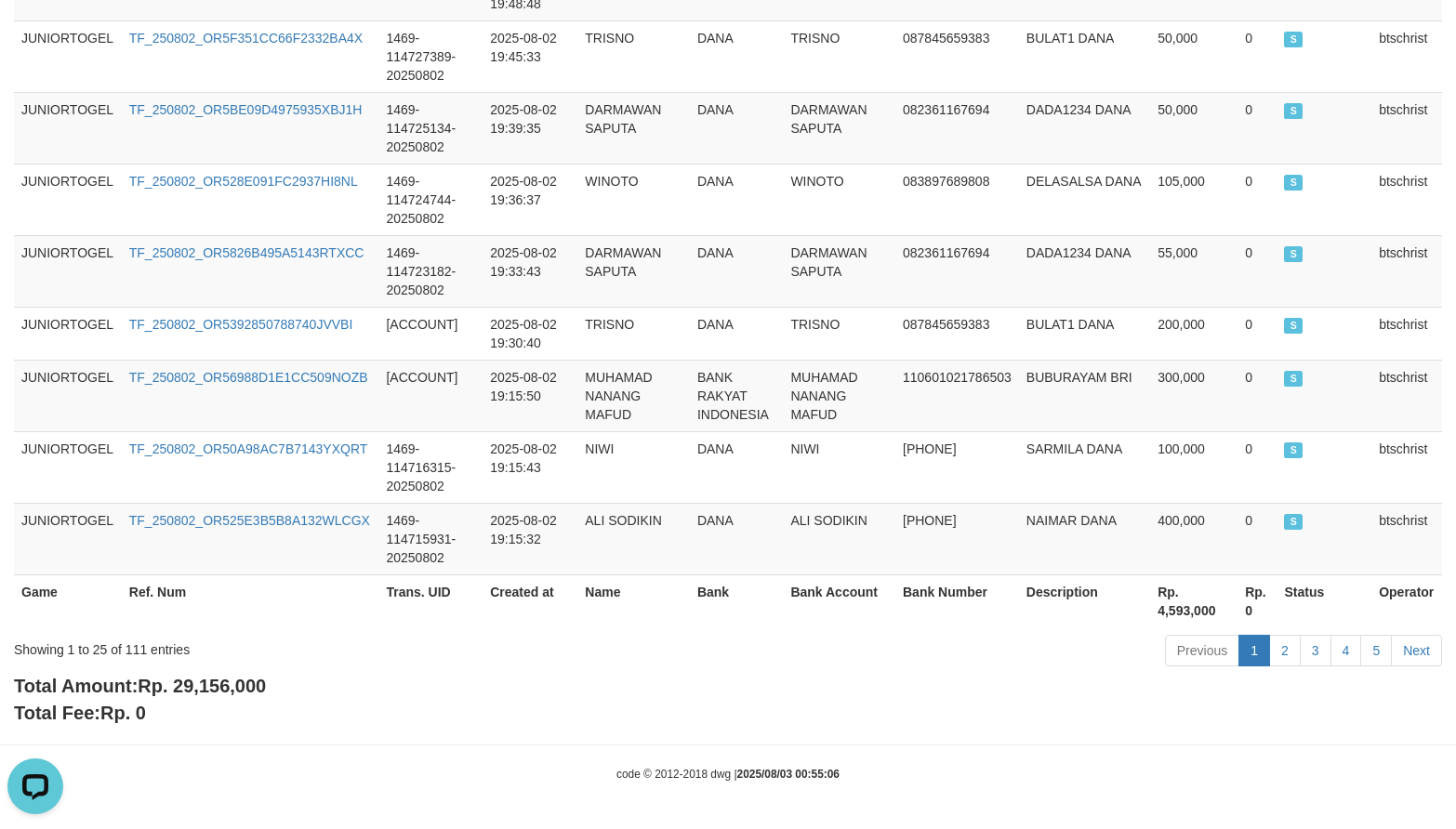 click on "Rp. 4,593,000" at bounding box center (1194, 600) 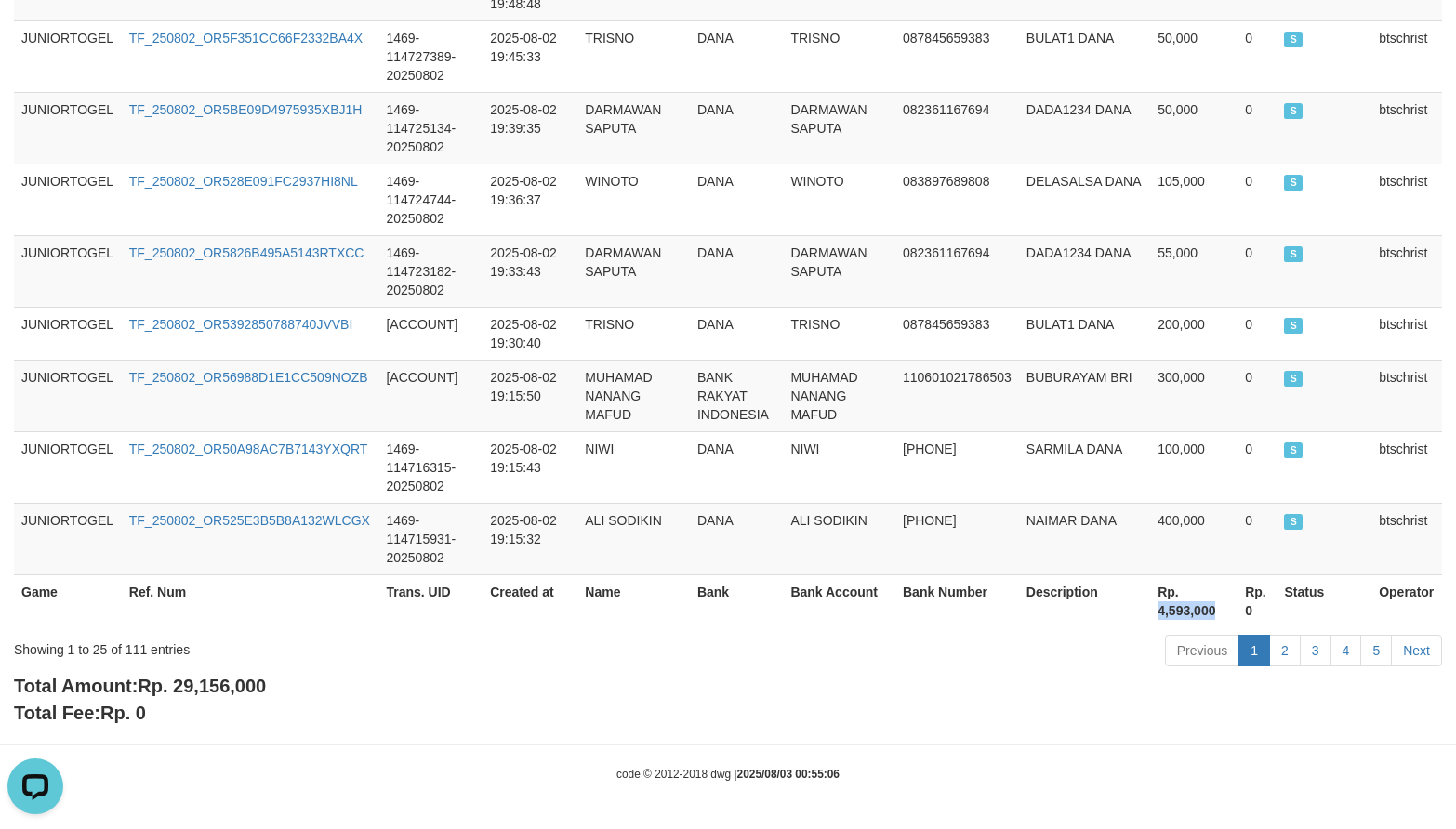 click on "Rp. 4,593,000" at bounding box center (1194, 600) 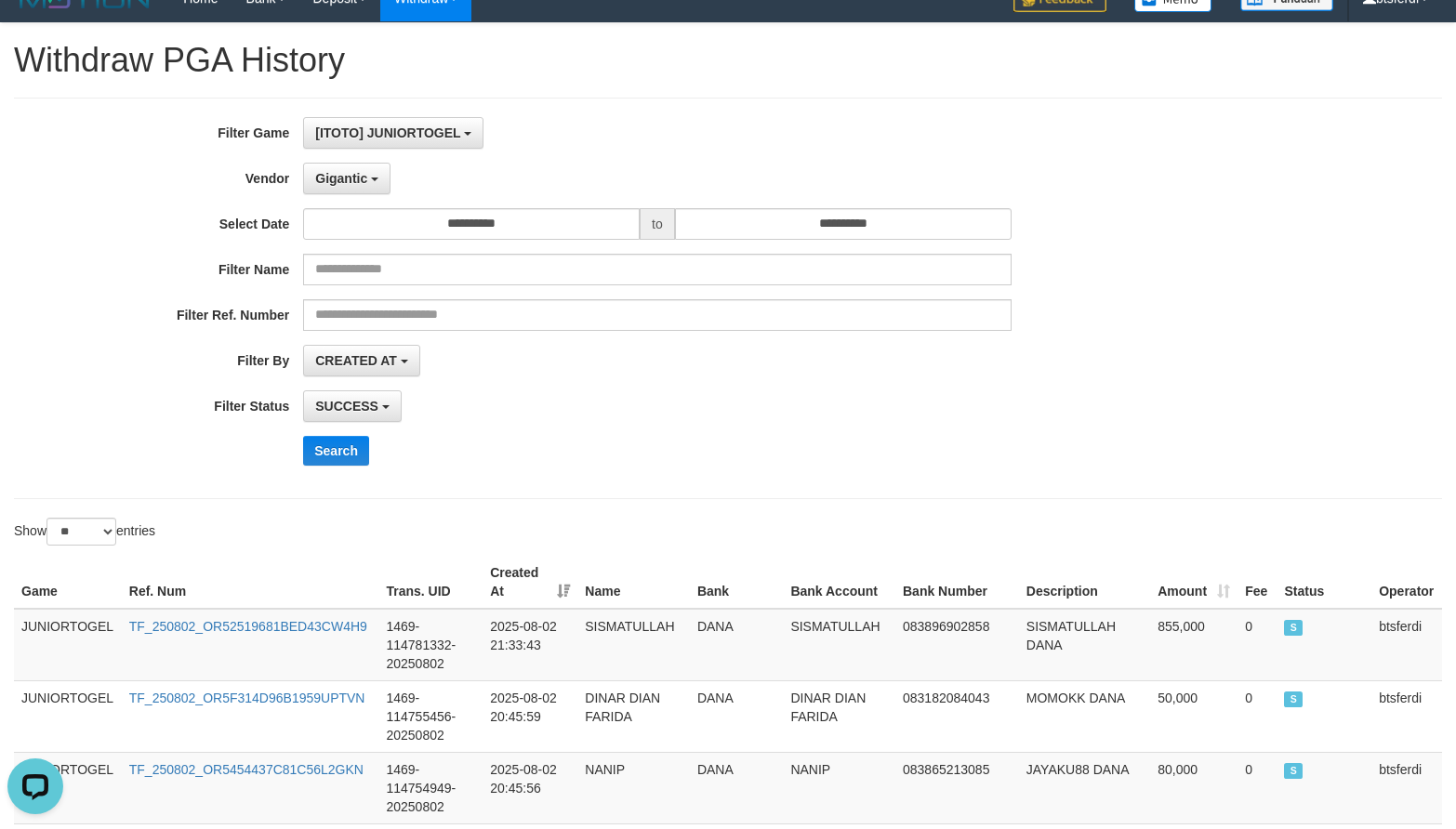 scroll, scrollTop: 0, scrollLeft: 0, axis: both 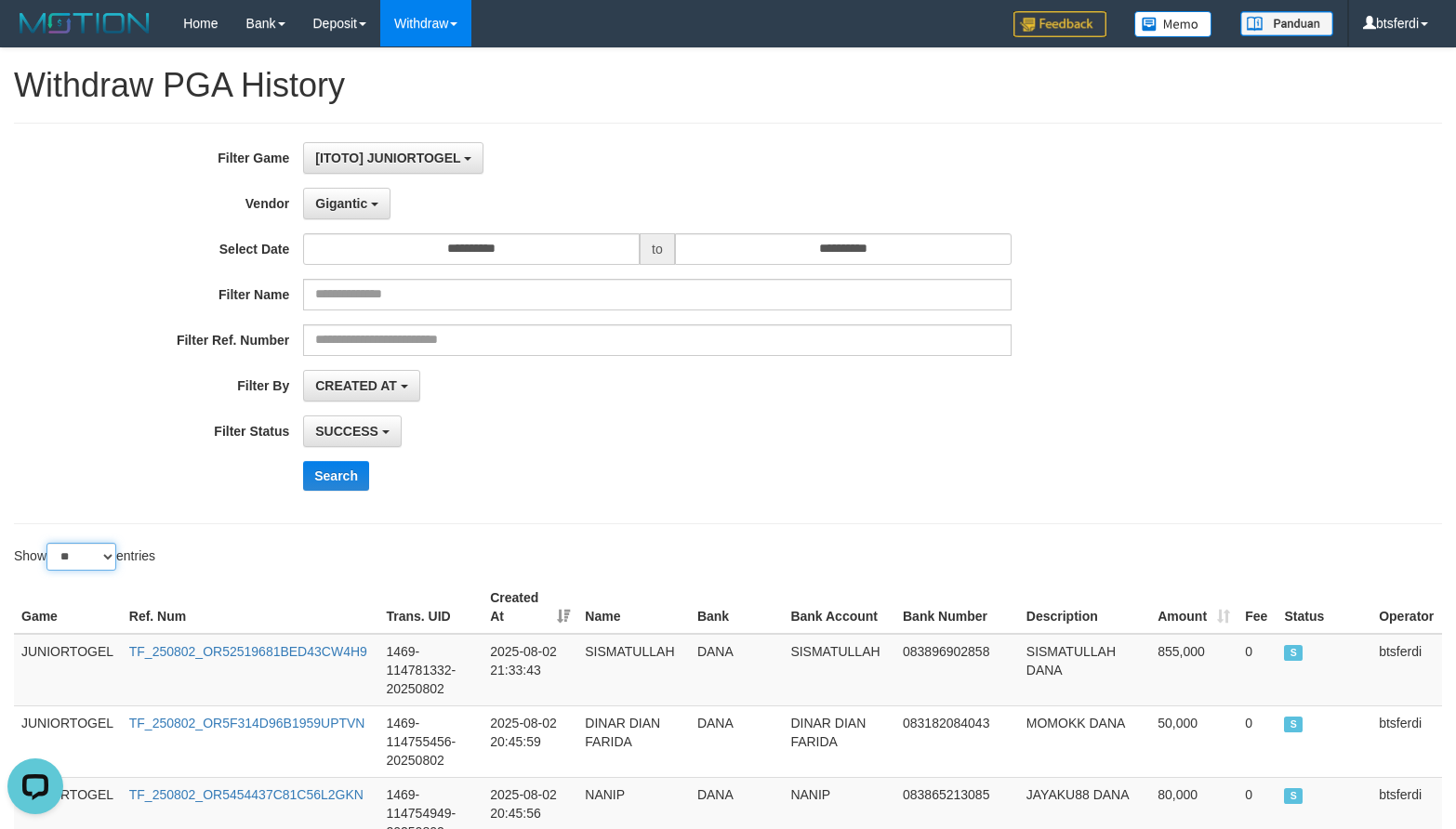 click on "** ** ** ***" at bounding box center [81, 557] 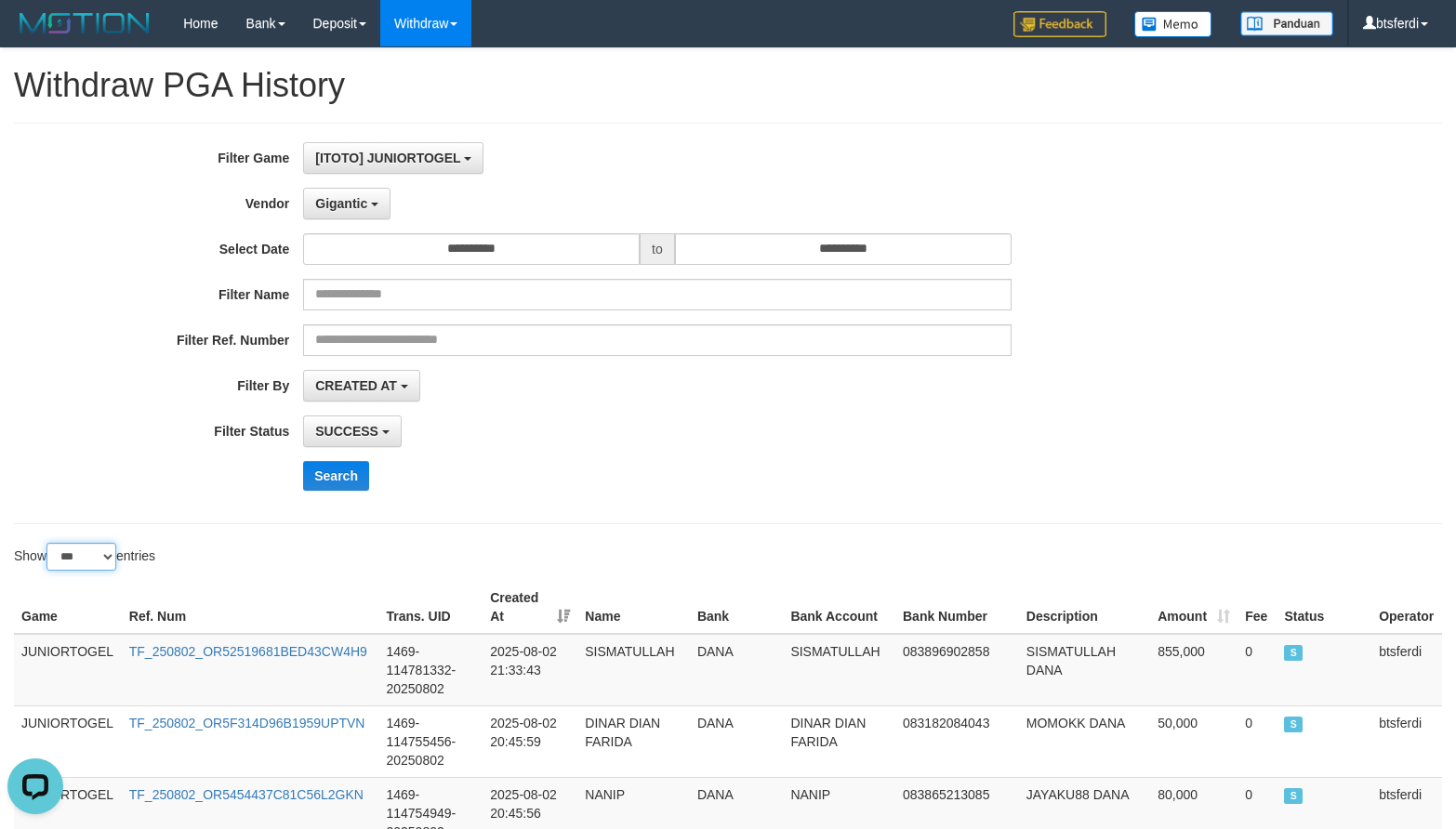 click on "** ** ** ***" at bounding box center [81, 557] 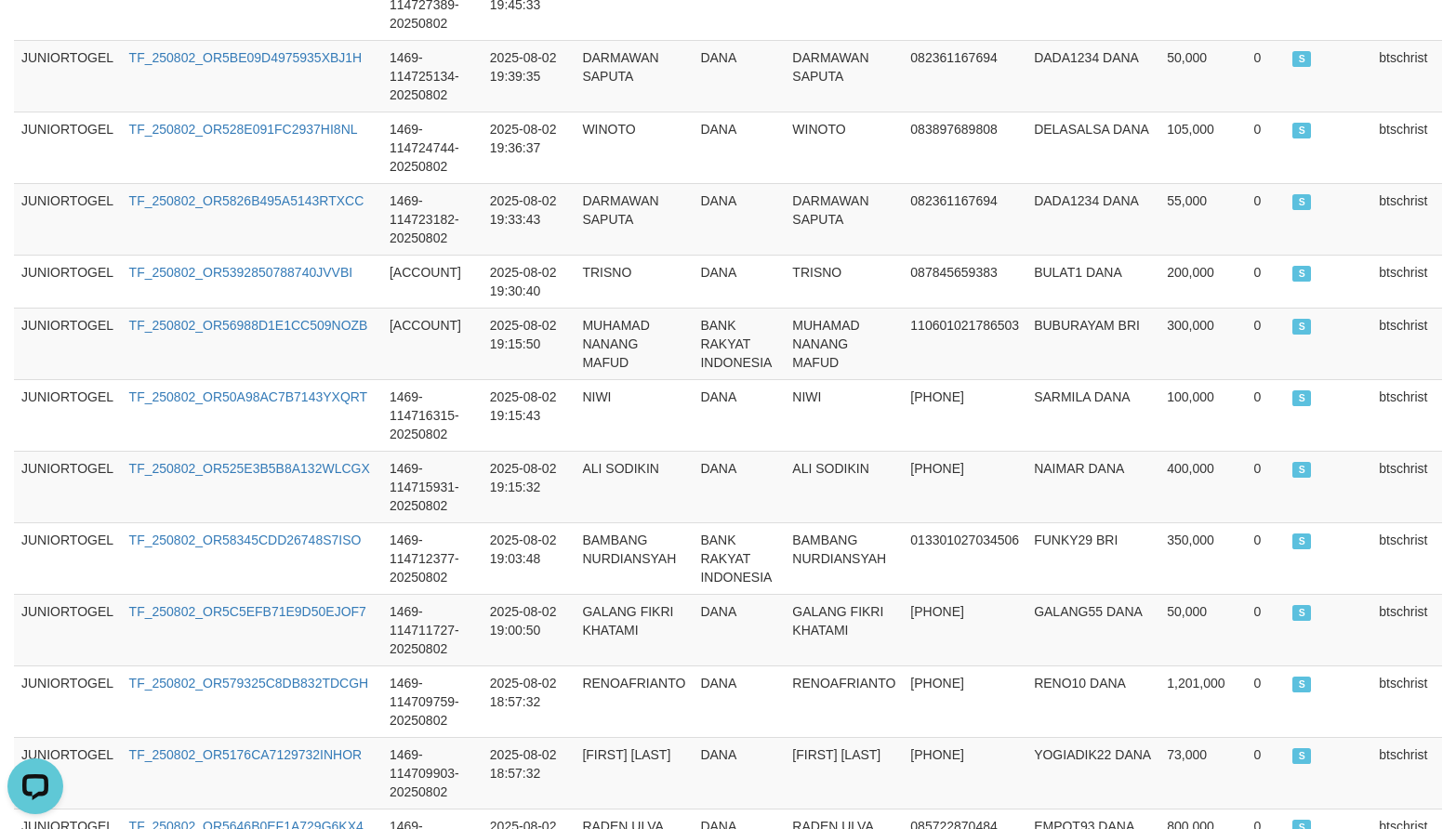scroll, scrollTop: 7257, scrollLeft: 0, axis: vertical 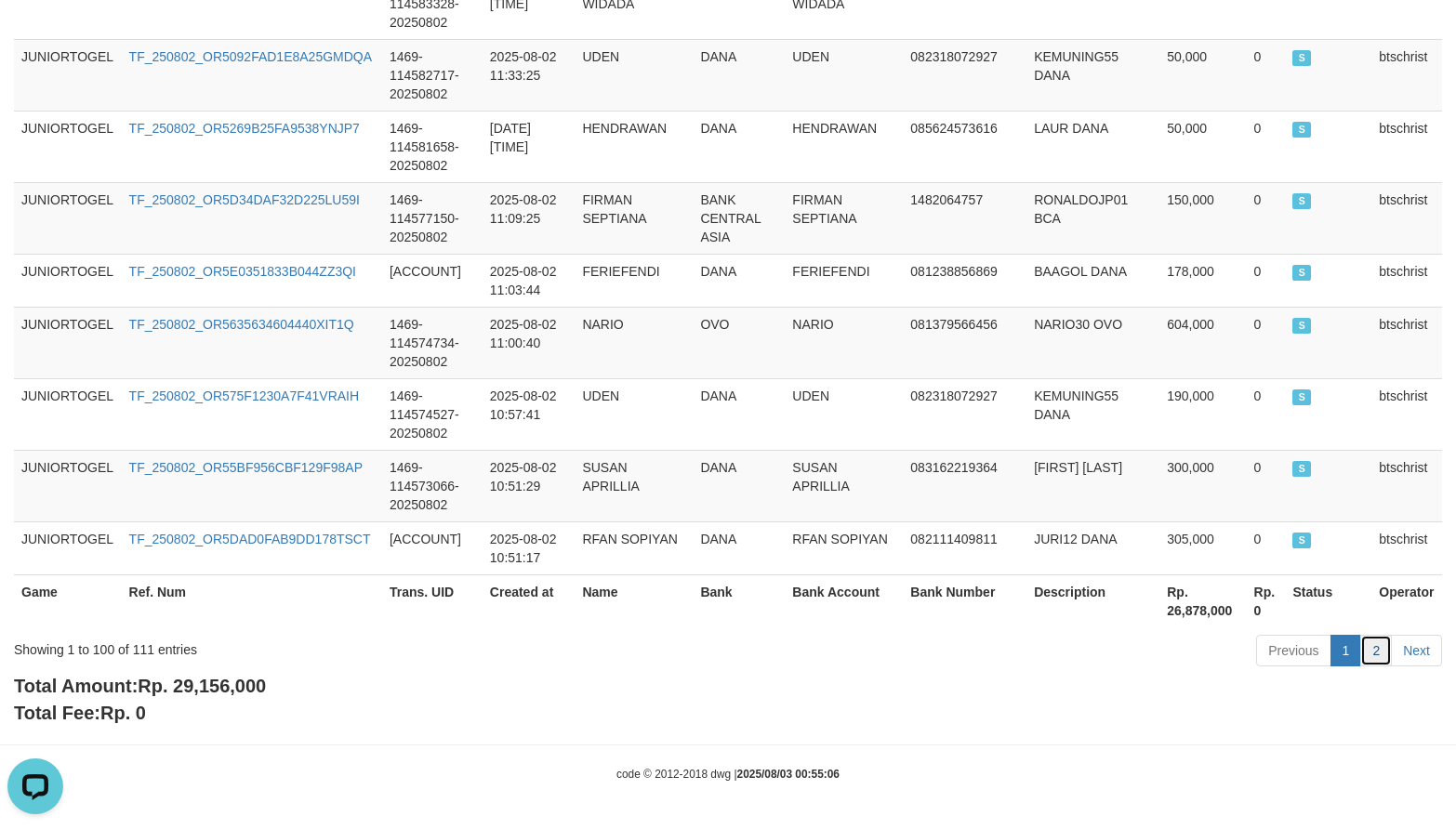 click on "2" at bounding box center (1376, 651) 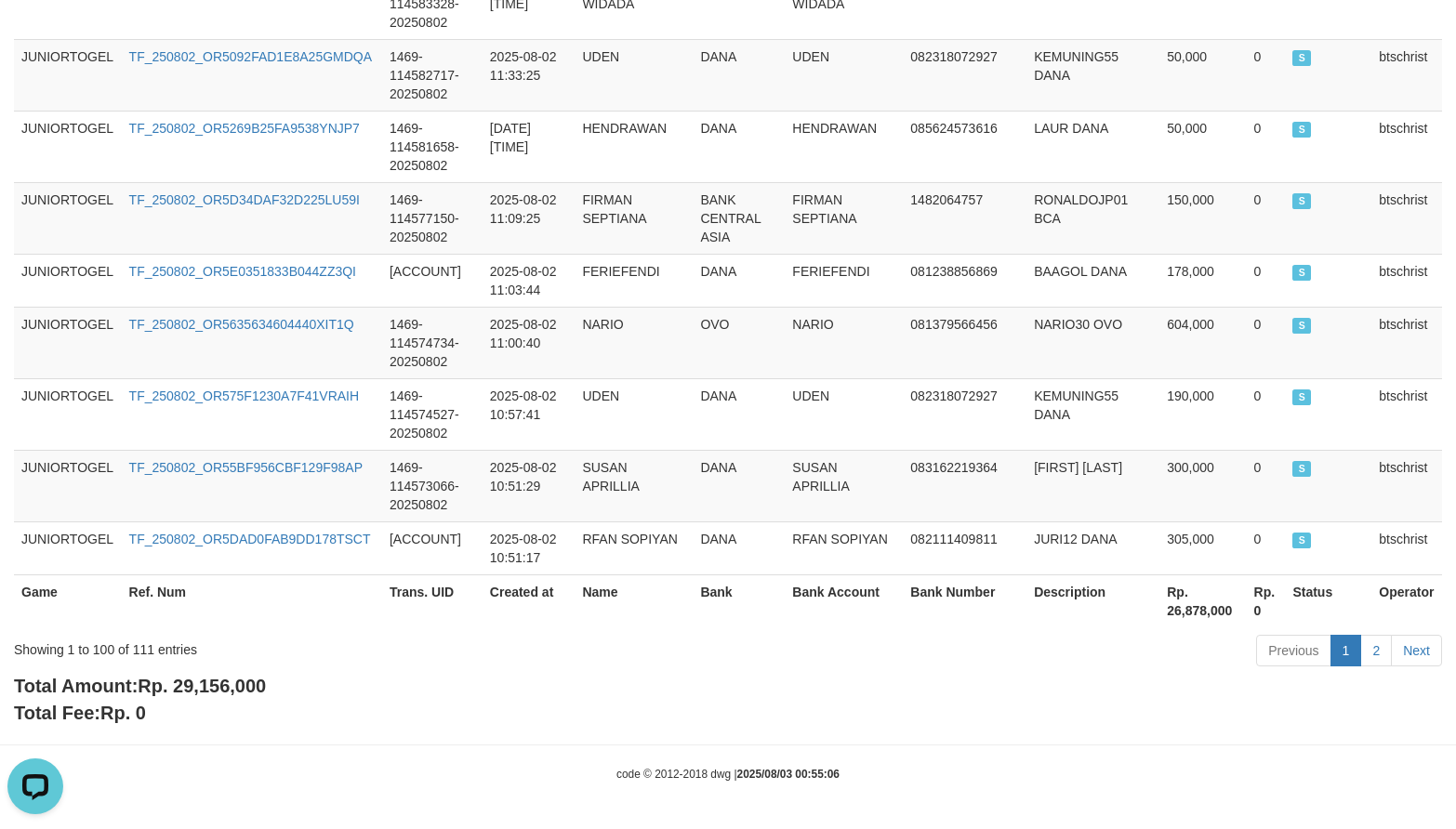 click on "Rp. 29,156,000" at bounding box center [202, 686] 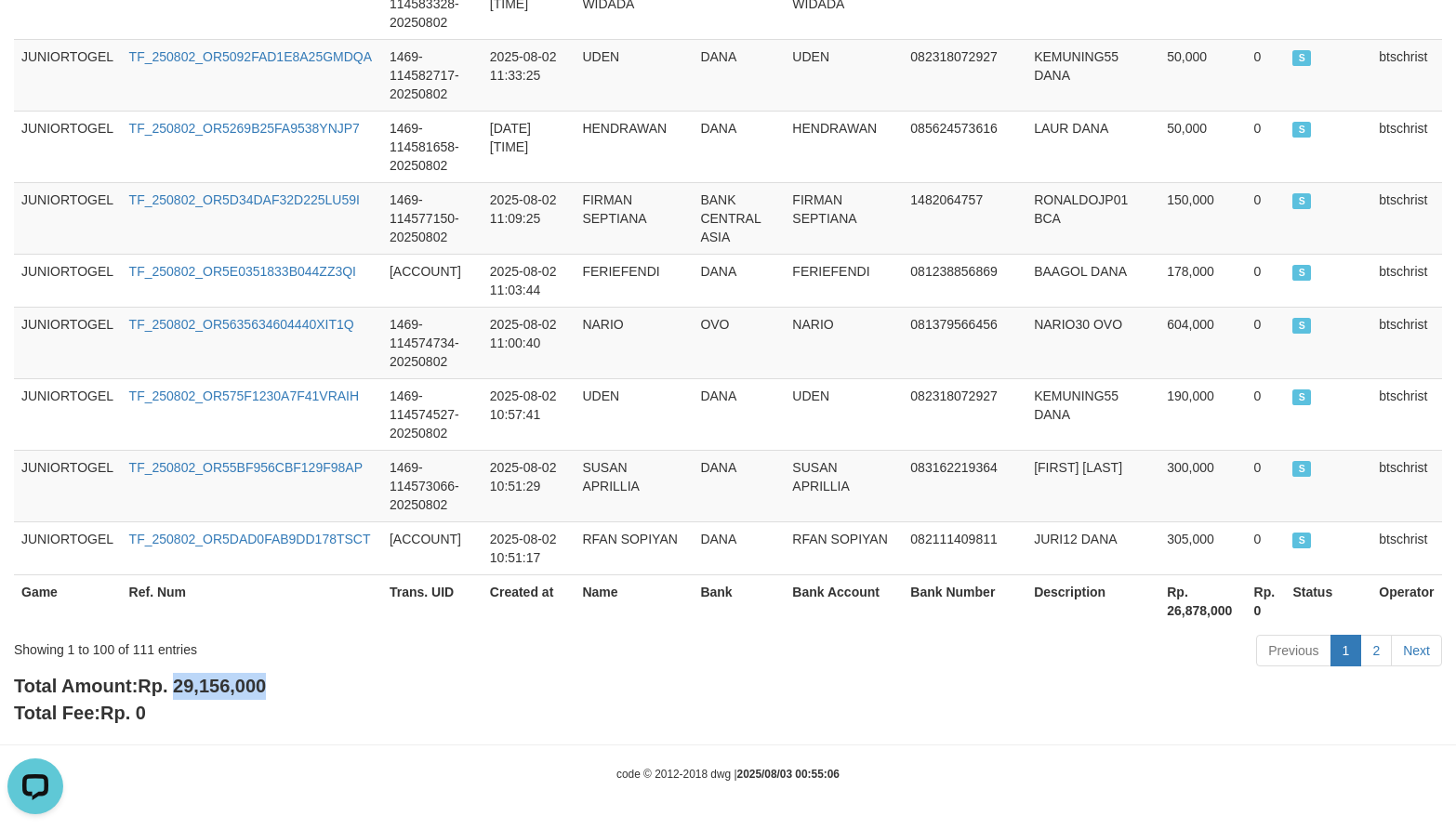 click on "Rp. 29,156,000" at bounding box center (202, 686) 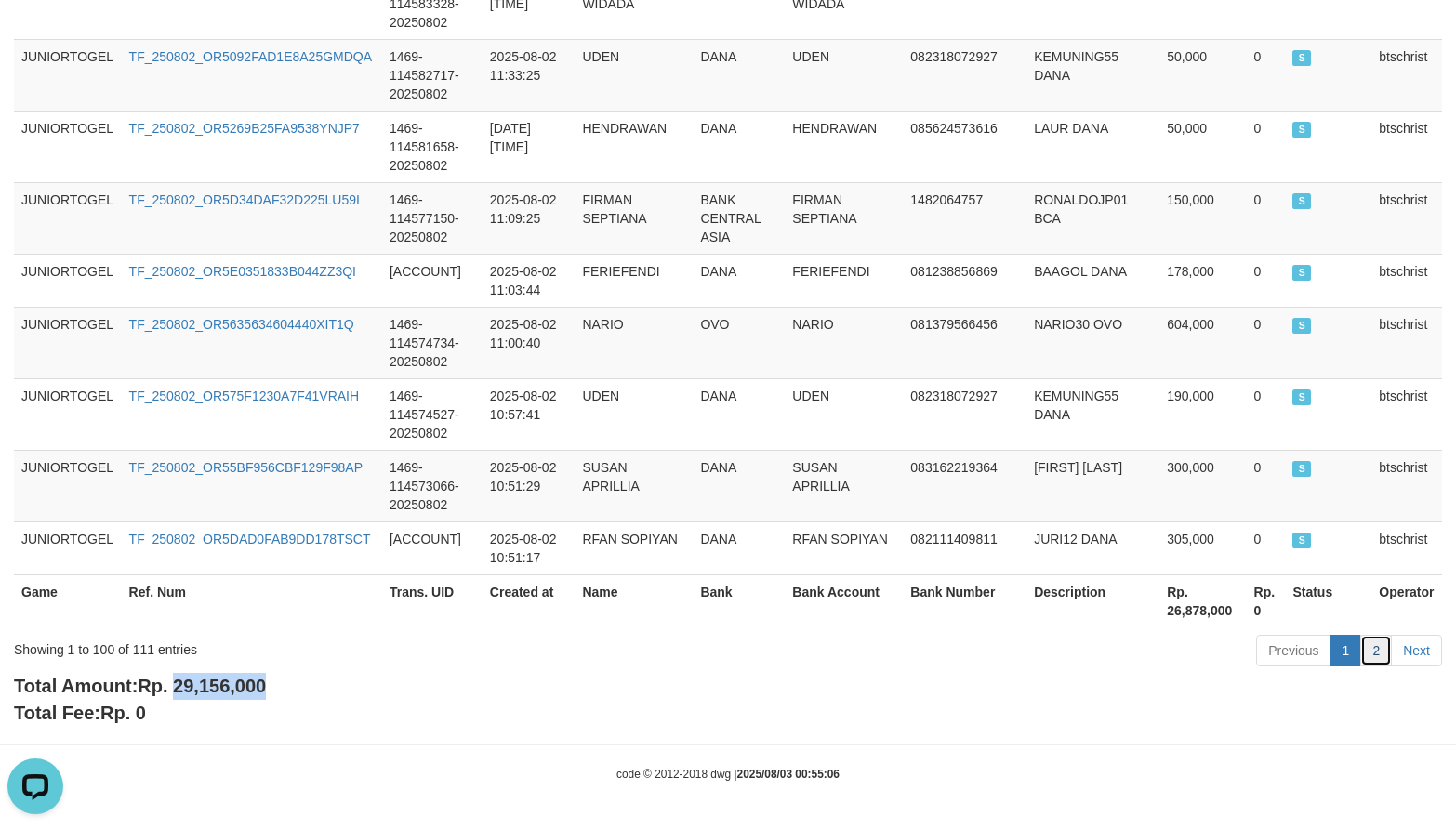 click on "2" at bounding box center [1376, 651] 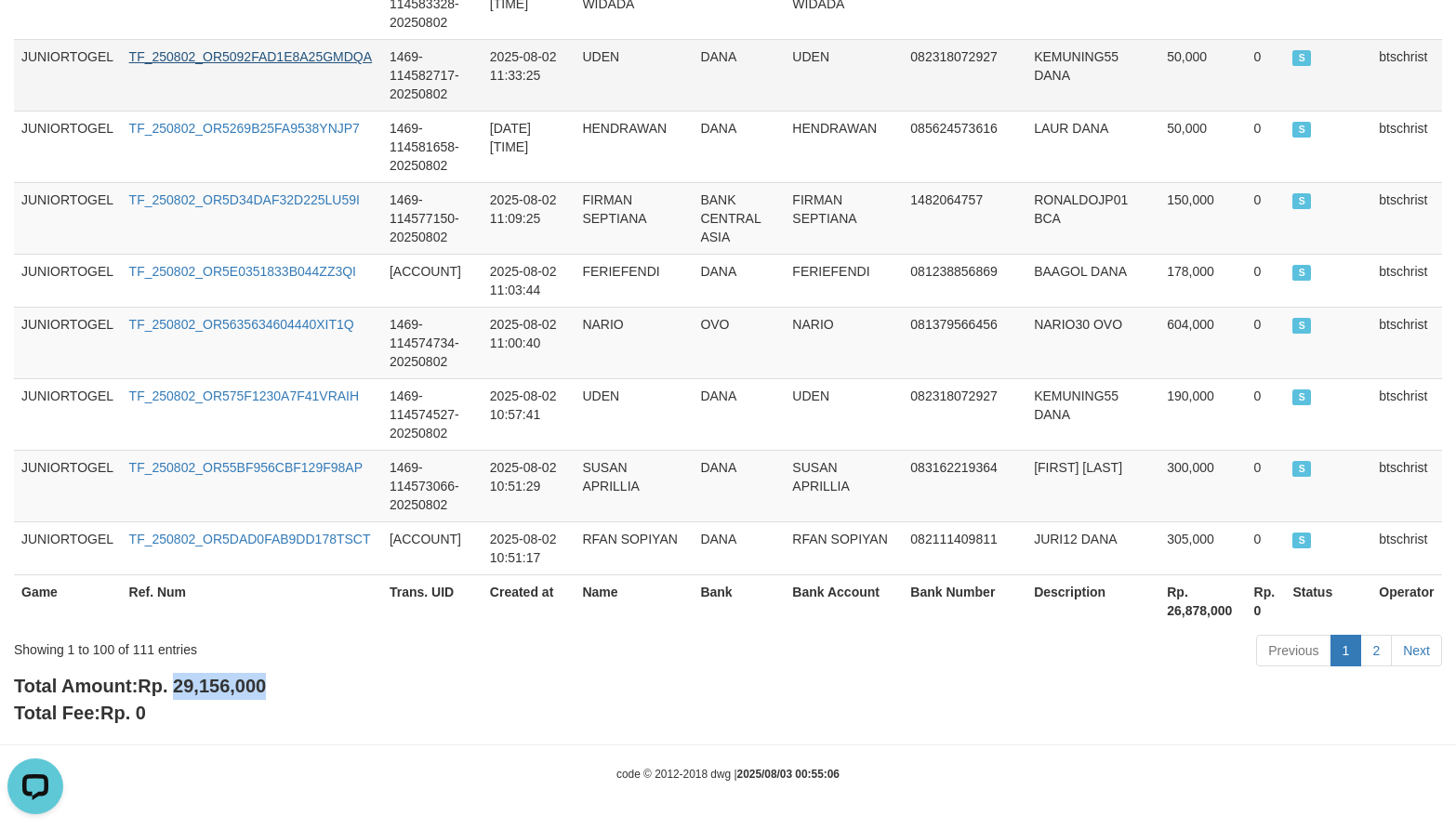 scroll, scrollTop: 857, scrollLeft: 0, axis: vertical 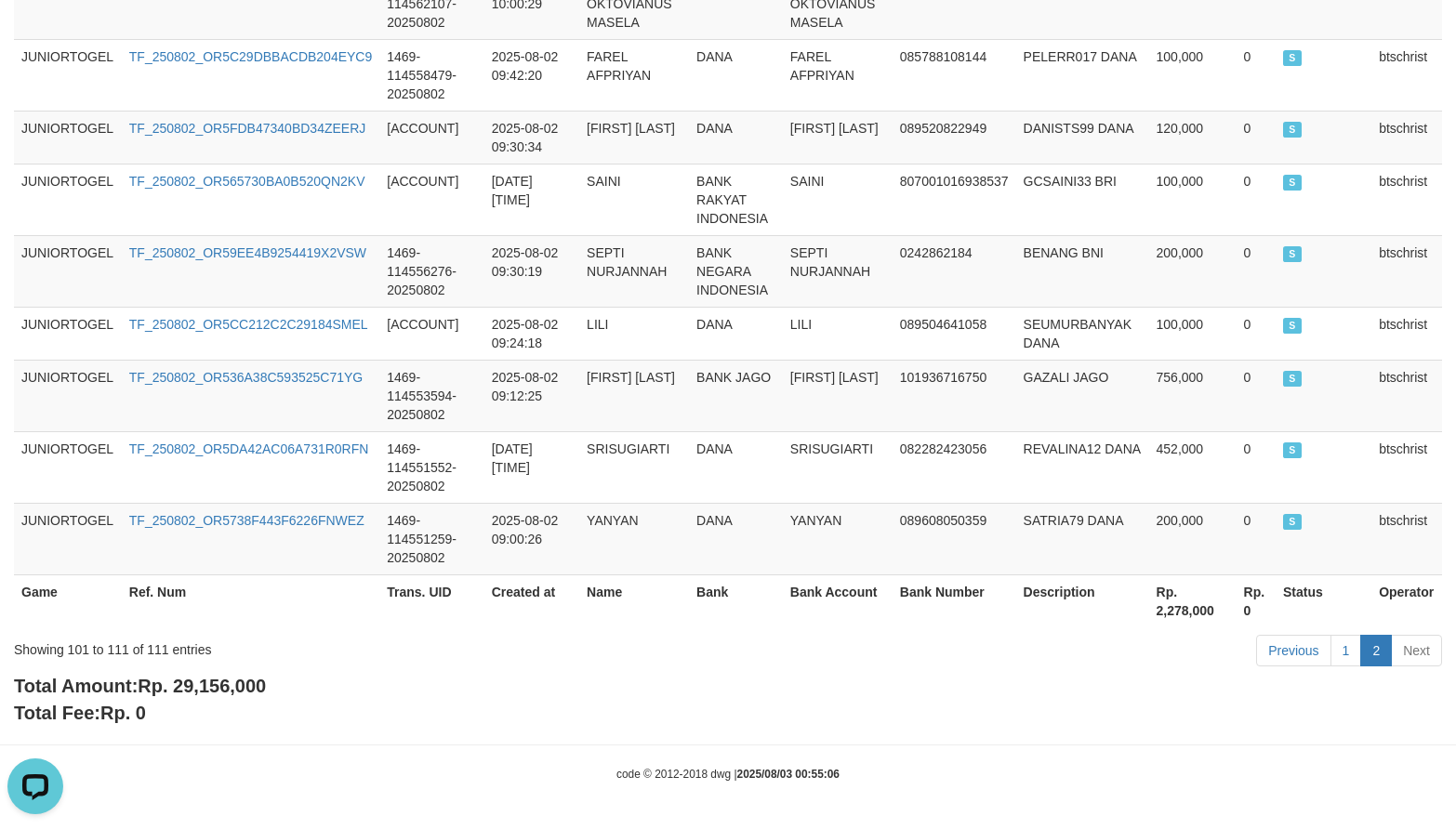 click on "Rp. 29,156,000" at bounding box center [202, 686] 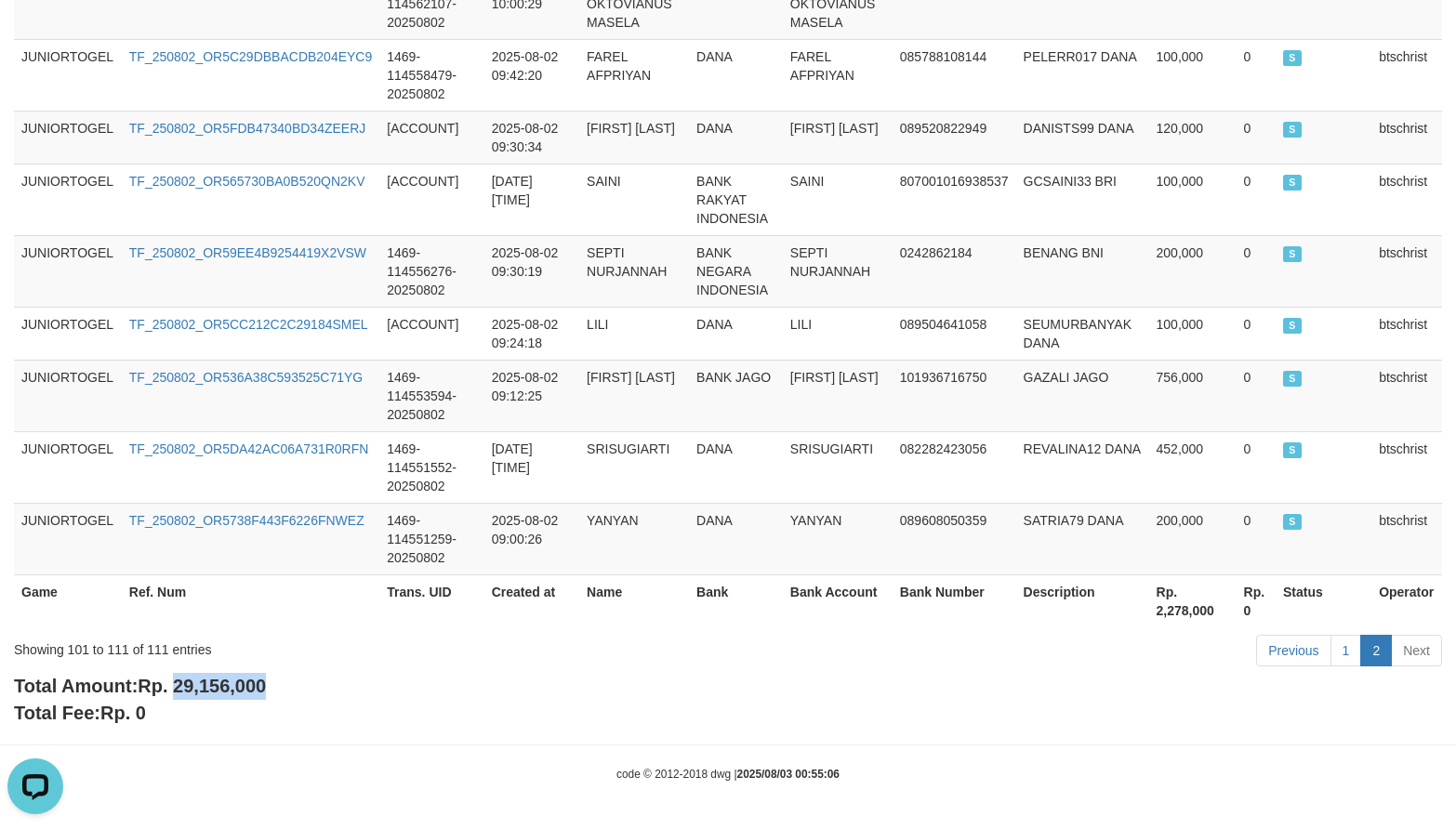 click on "Rp. 29,156,000" at bounding box center (202, 686) 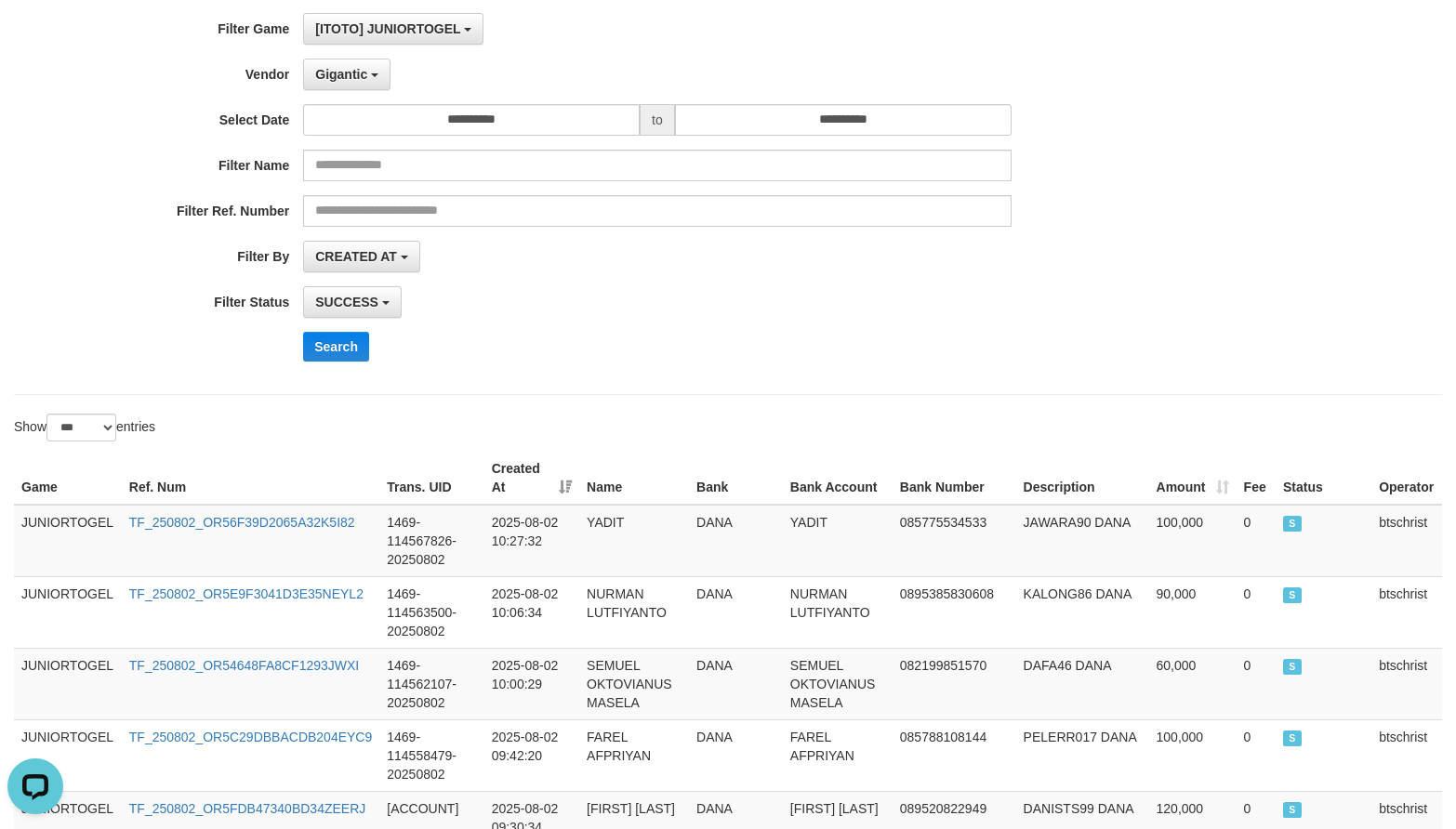 scroll, scrollTop: 0, scrollLeft: 0, axis: both 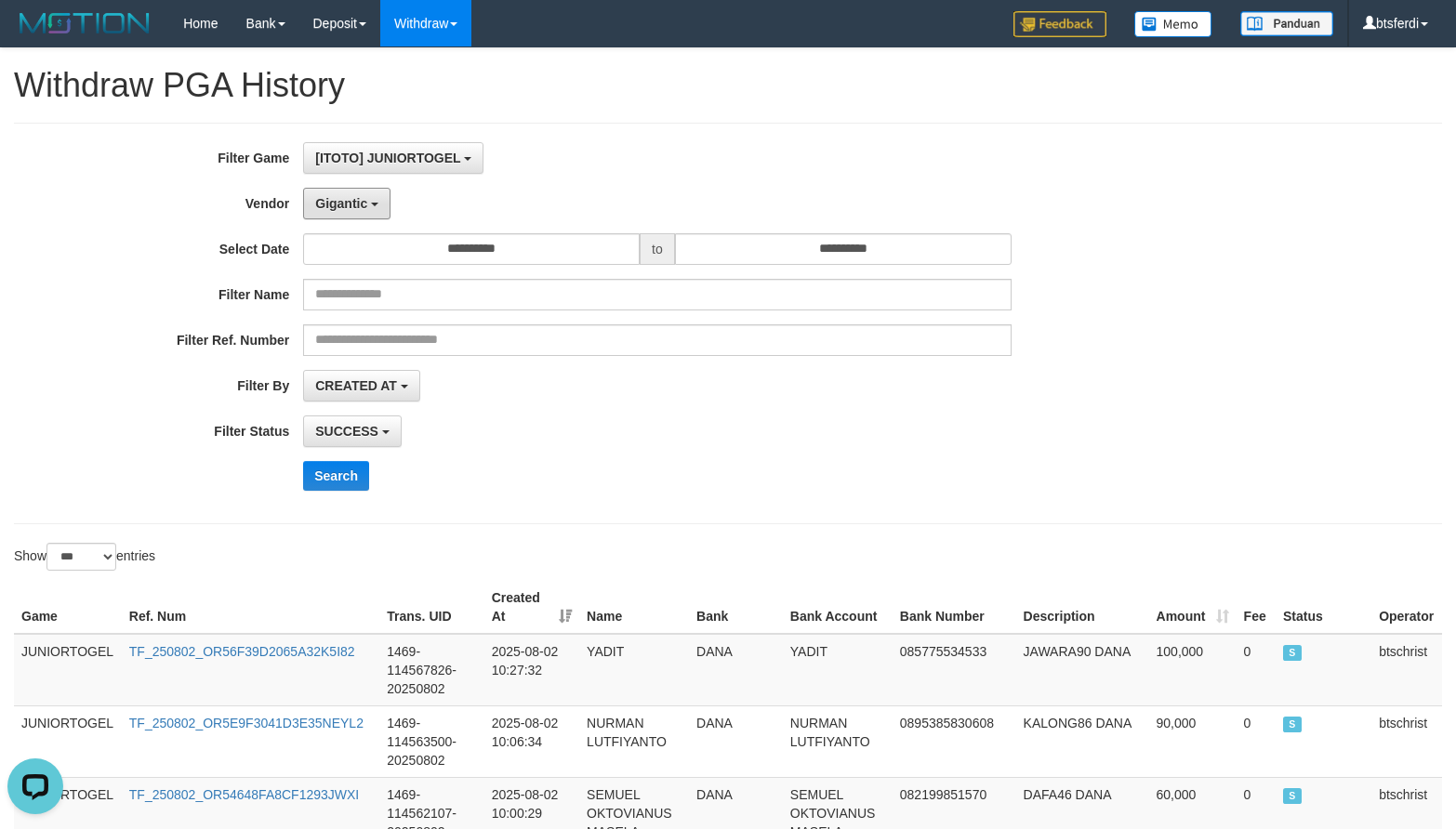 drag, startPoint x: 351, startPoint y: 209, endPoint x: 372, endPoint y: 315, distance: 108.0602 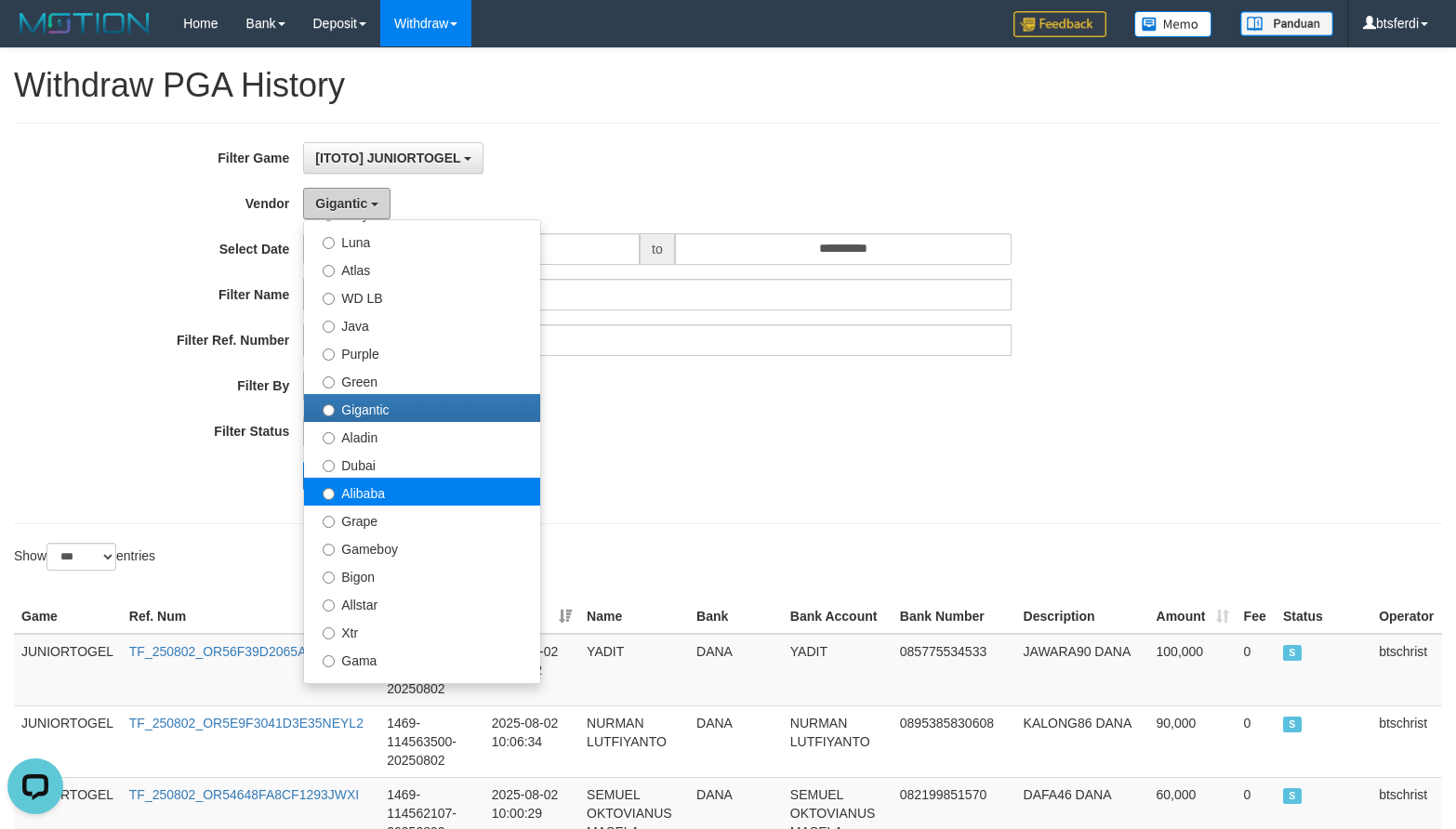scroll, scrollTop: 139, scrollLeft: 0, axis: vertical 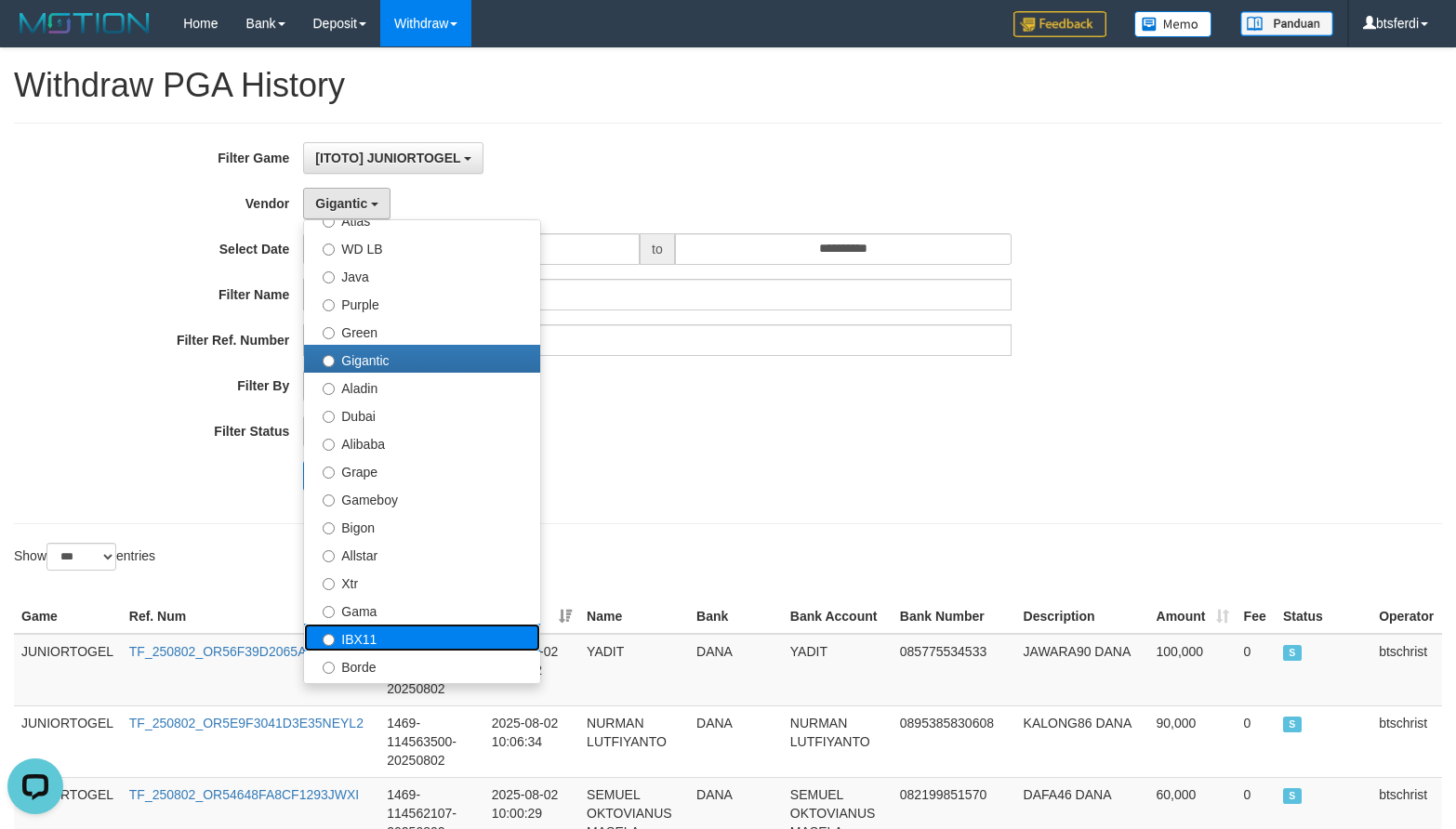 click on "IBX11" at bounding box center [422, 638] 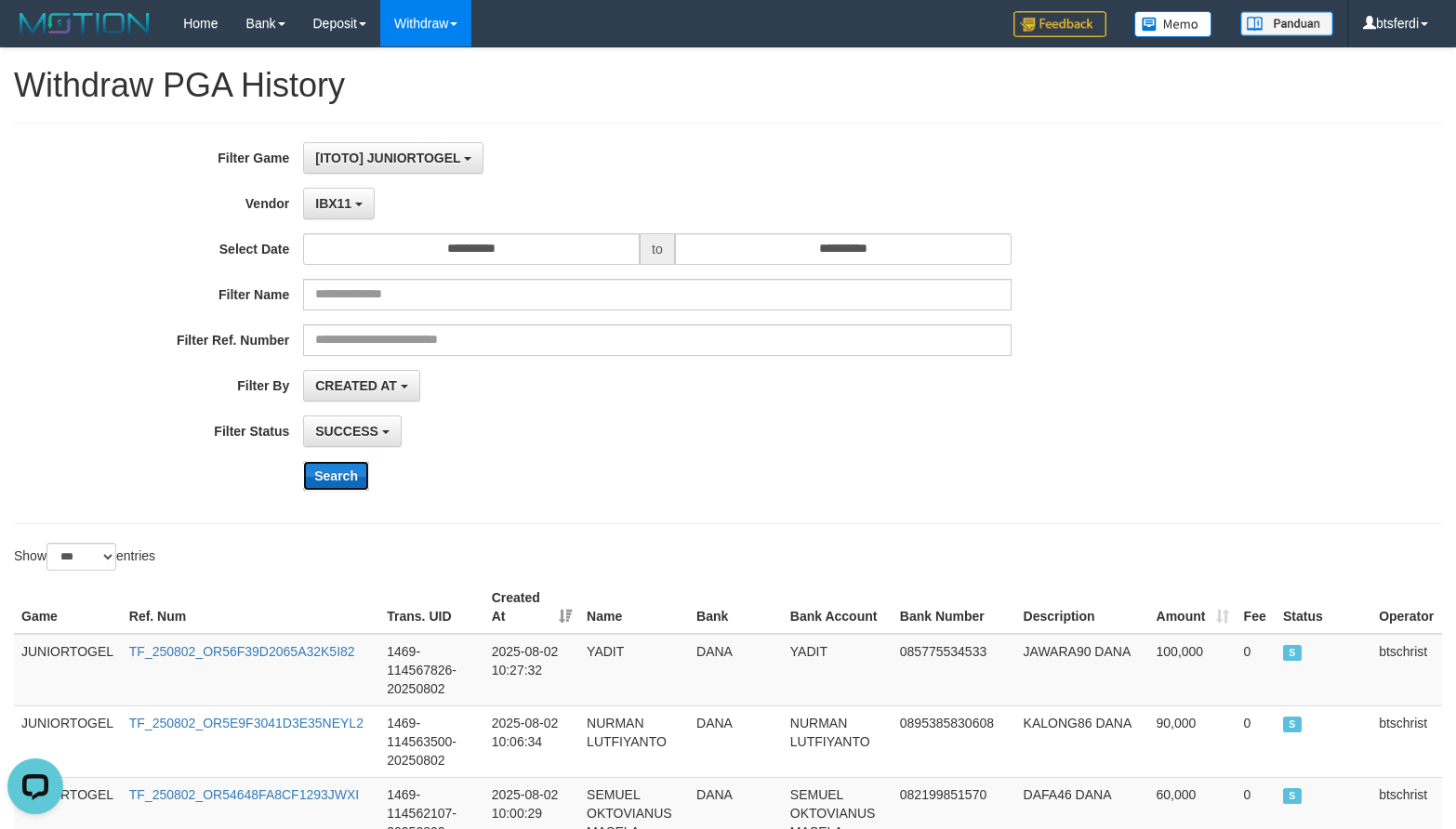 click on "Search" at bounding box center (336, 476) 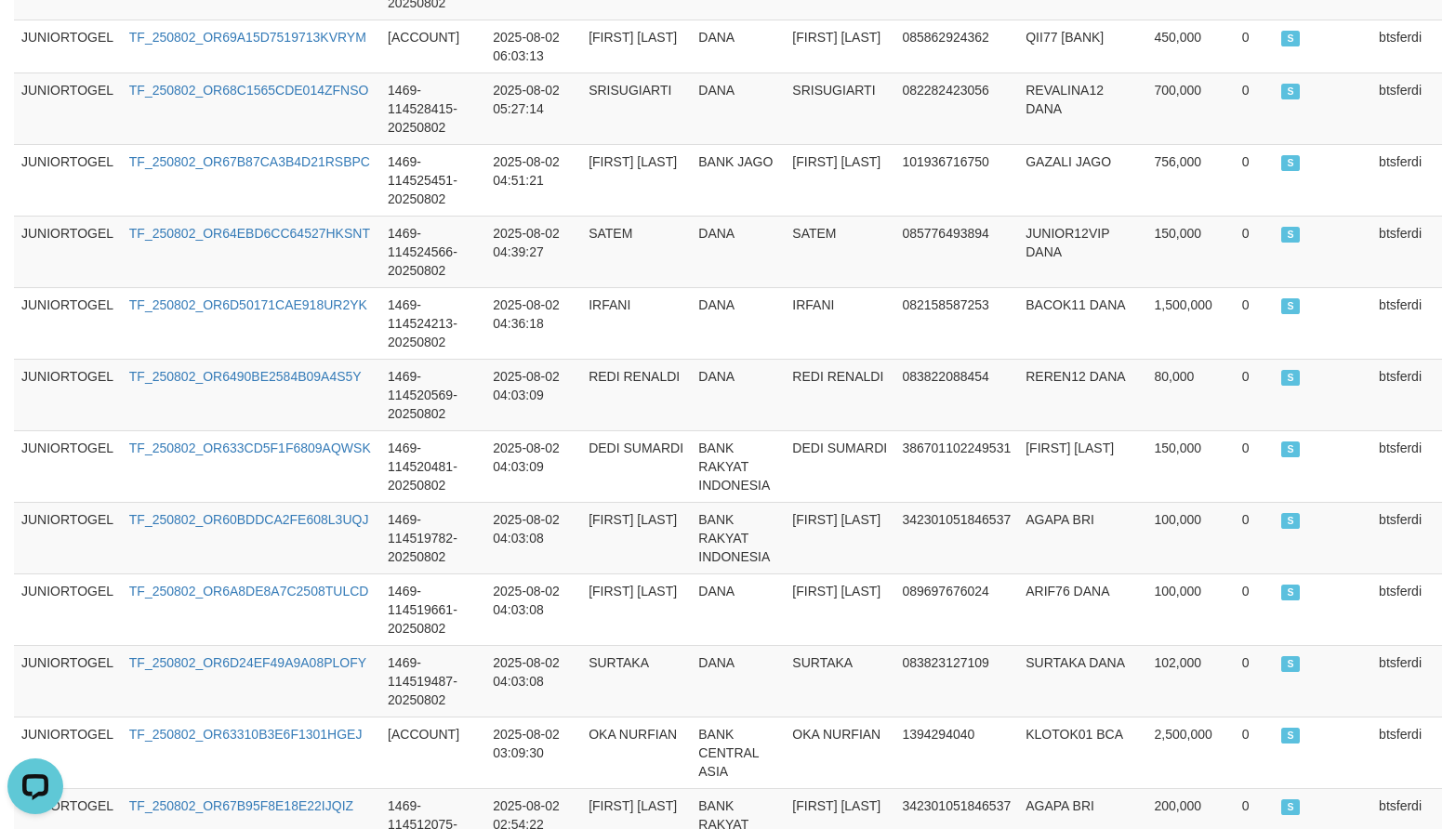 scroll, scrollTop: 1863, scrollLeft: 0, axis: vertical 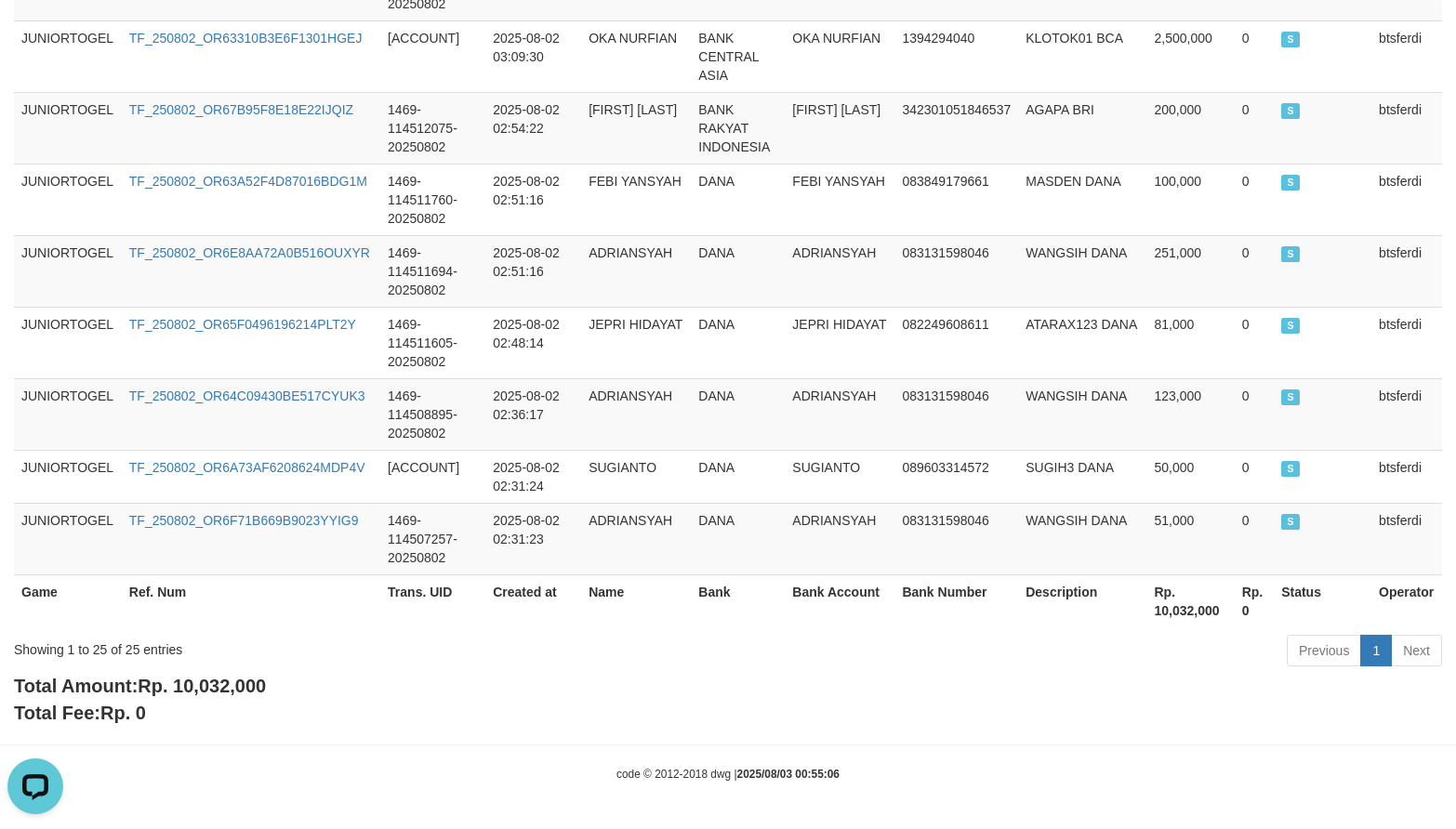 click on "Total Amount:  Rp. 10,032,000" at bounding box center (139, 686) 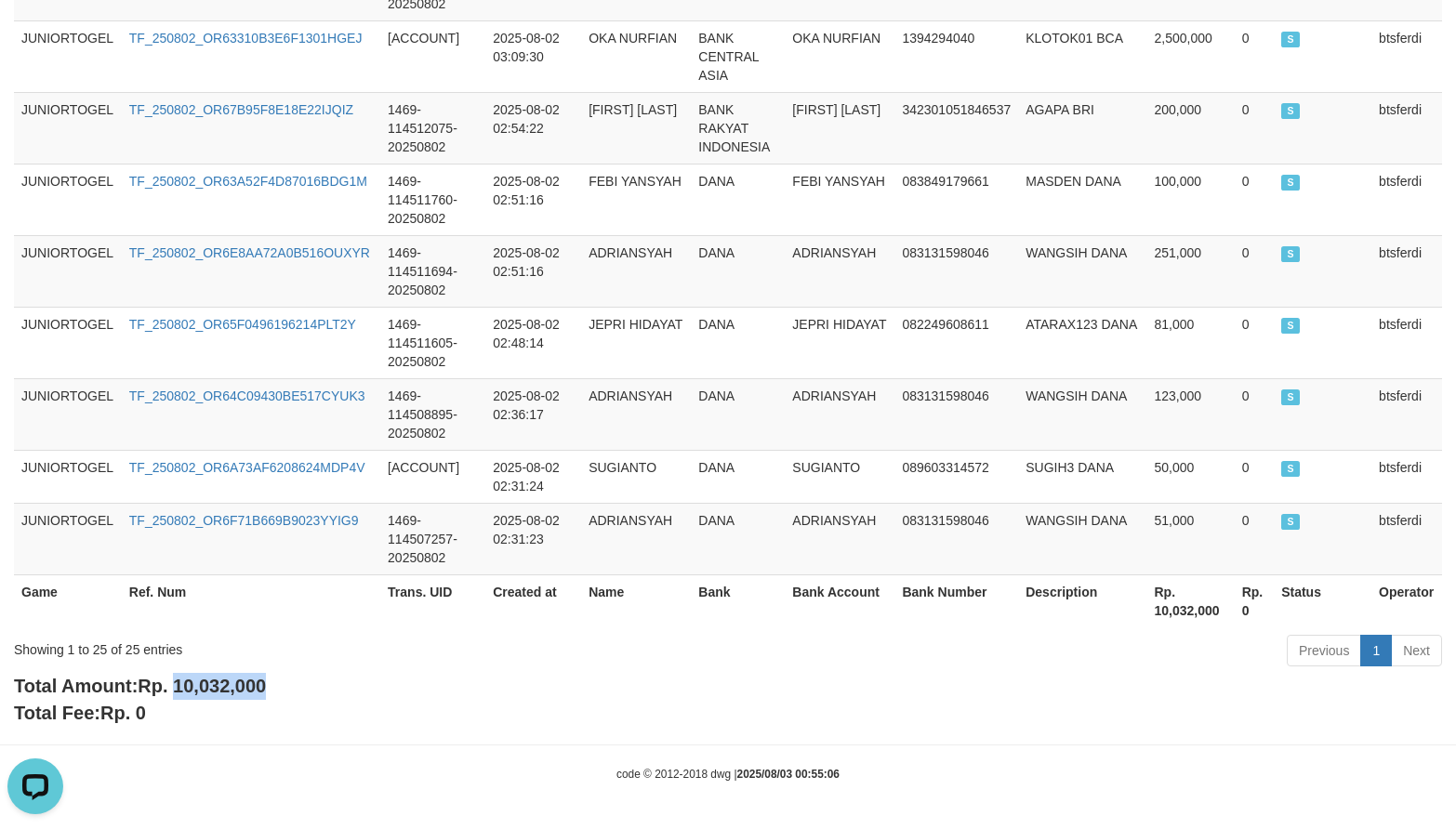 copy on "10,032,000" 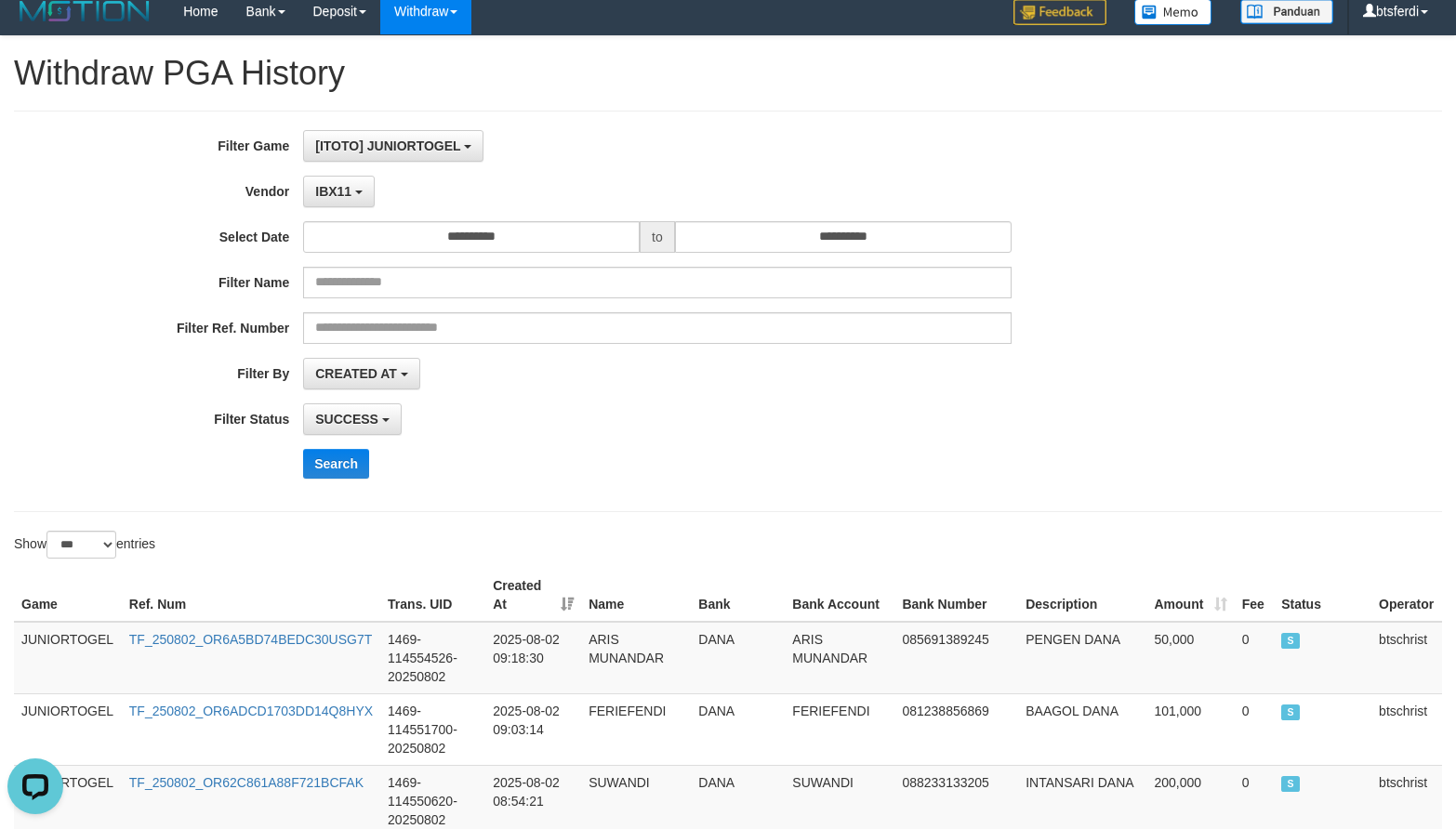 scroll, scrollTop: 0, scrollLeft: 0, axis: both 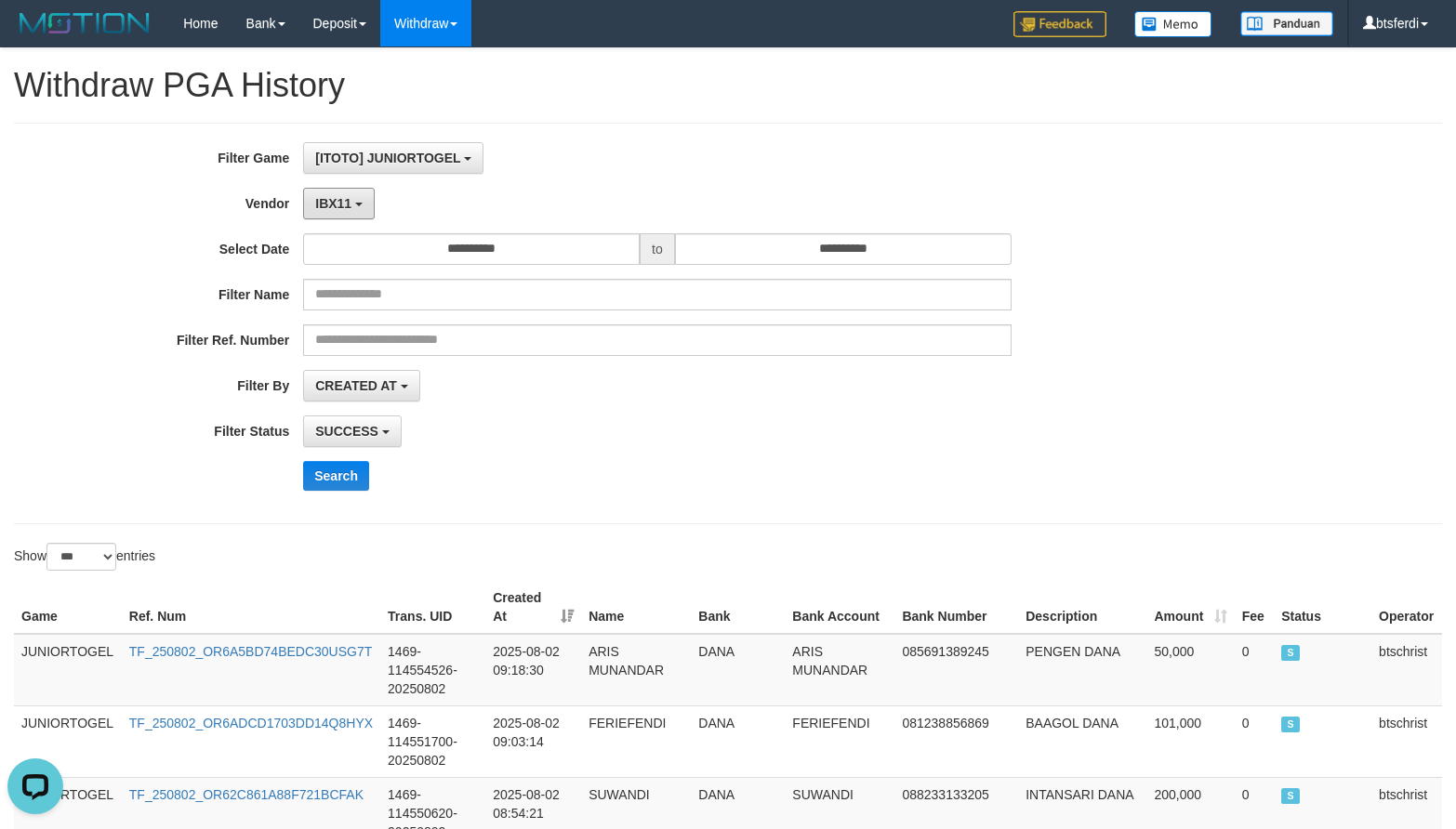drag, startPoint x: 335, startPoint y: 213, endPoint x: 335, endPoint y: 269, distance: 56 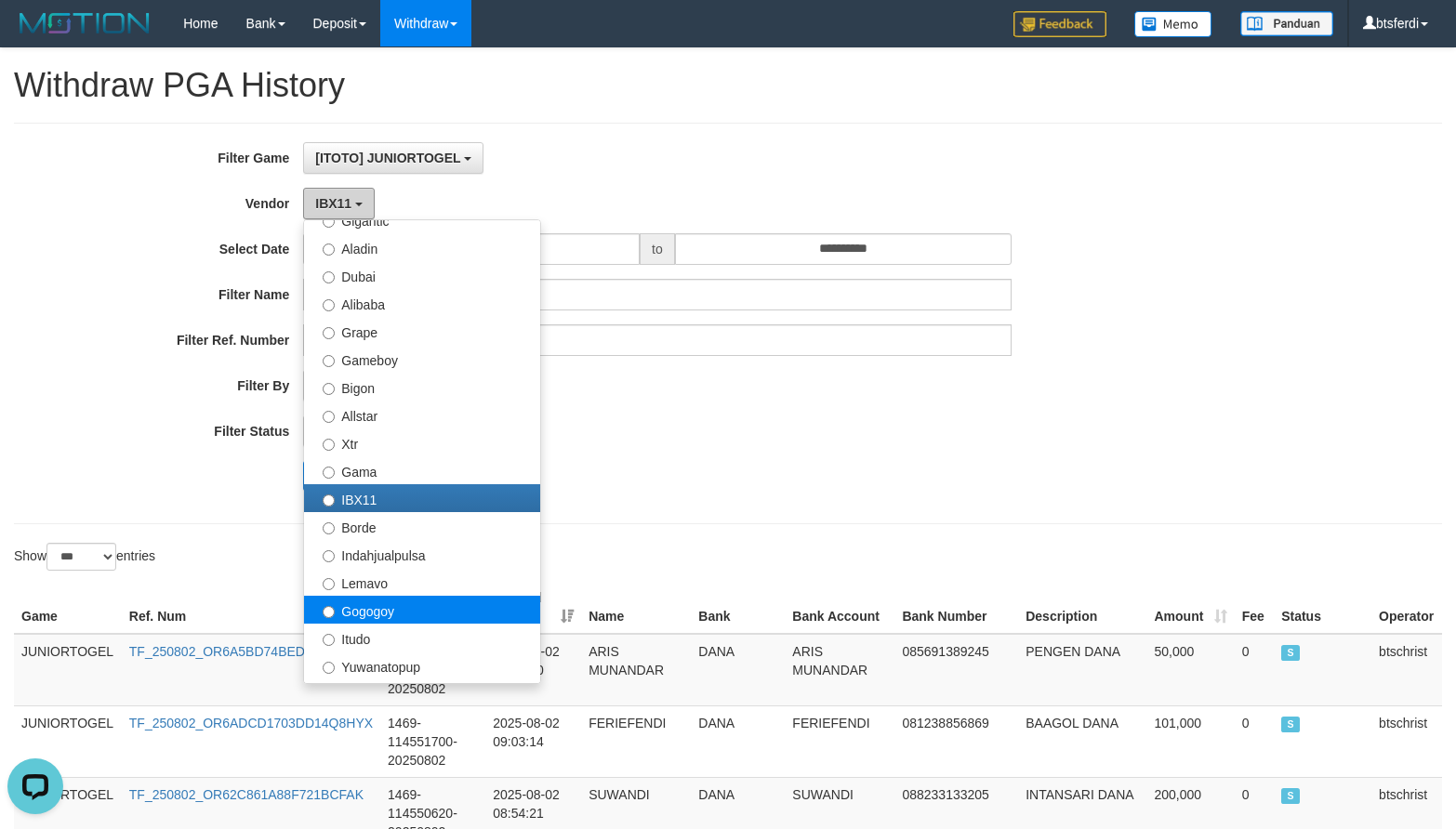 scroll, scrollTop: 418, scrollLeft: 0, axis: vertical 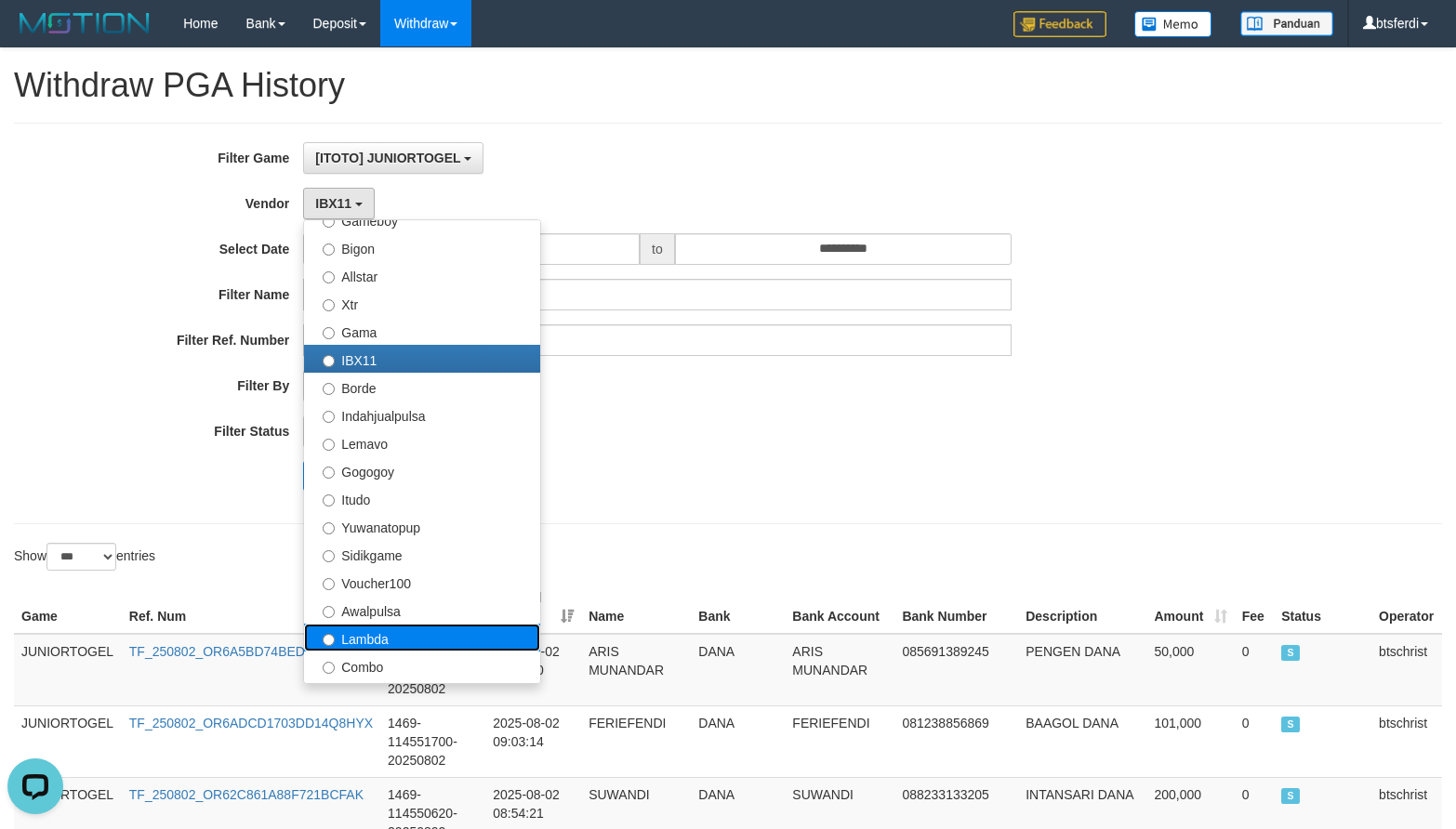 click on "Lambda" at bounding box center (422, 638) 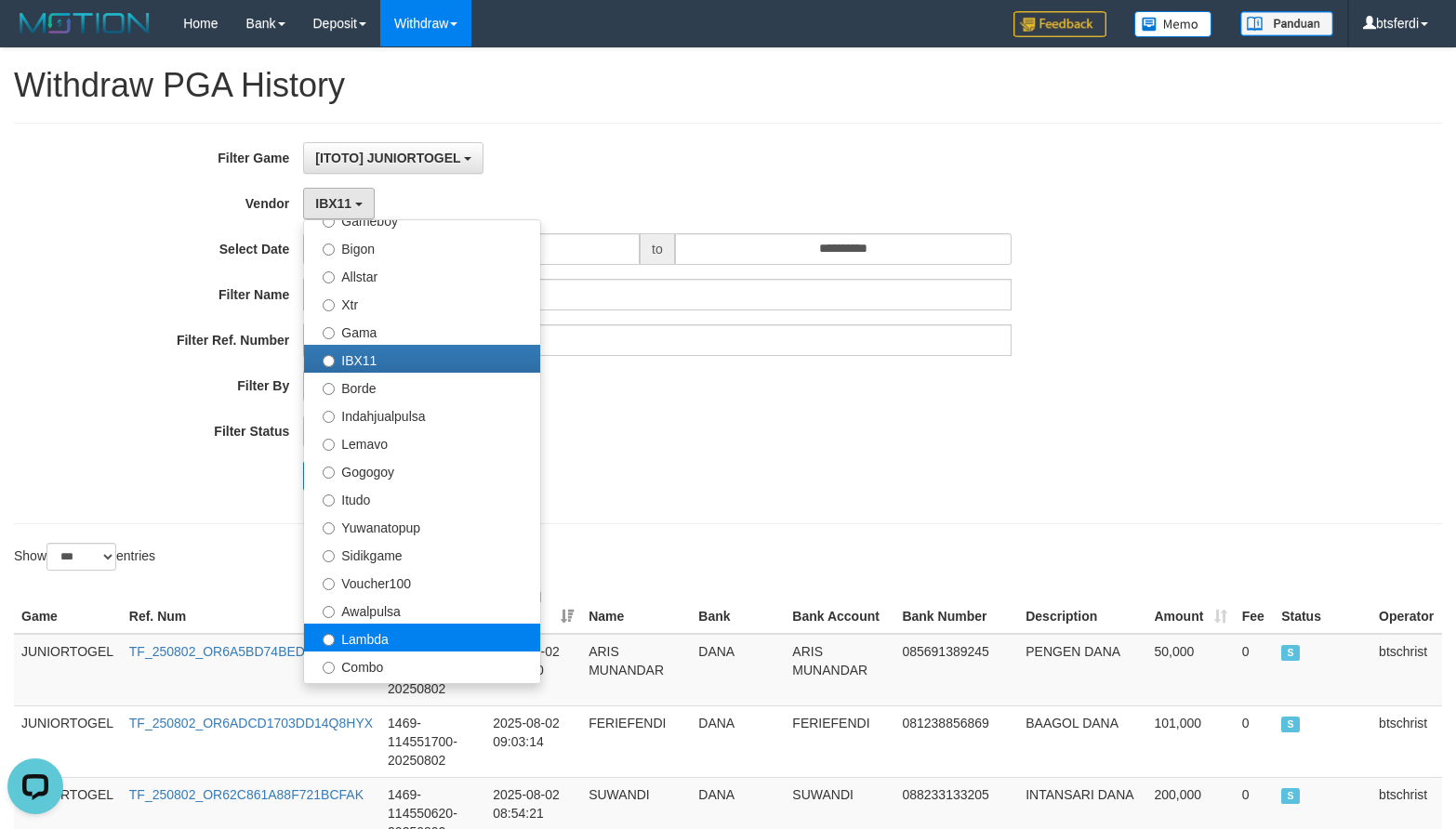 select on "**********" 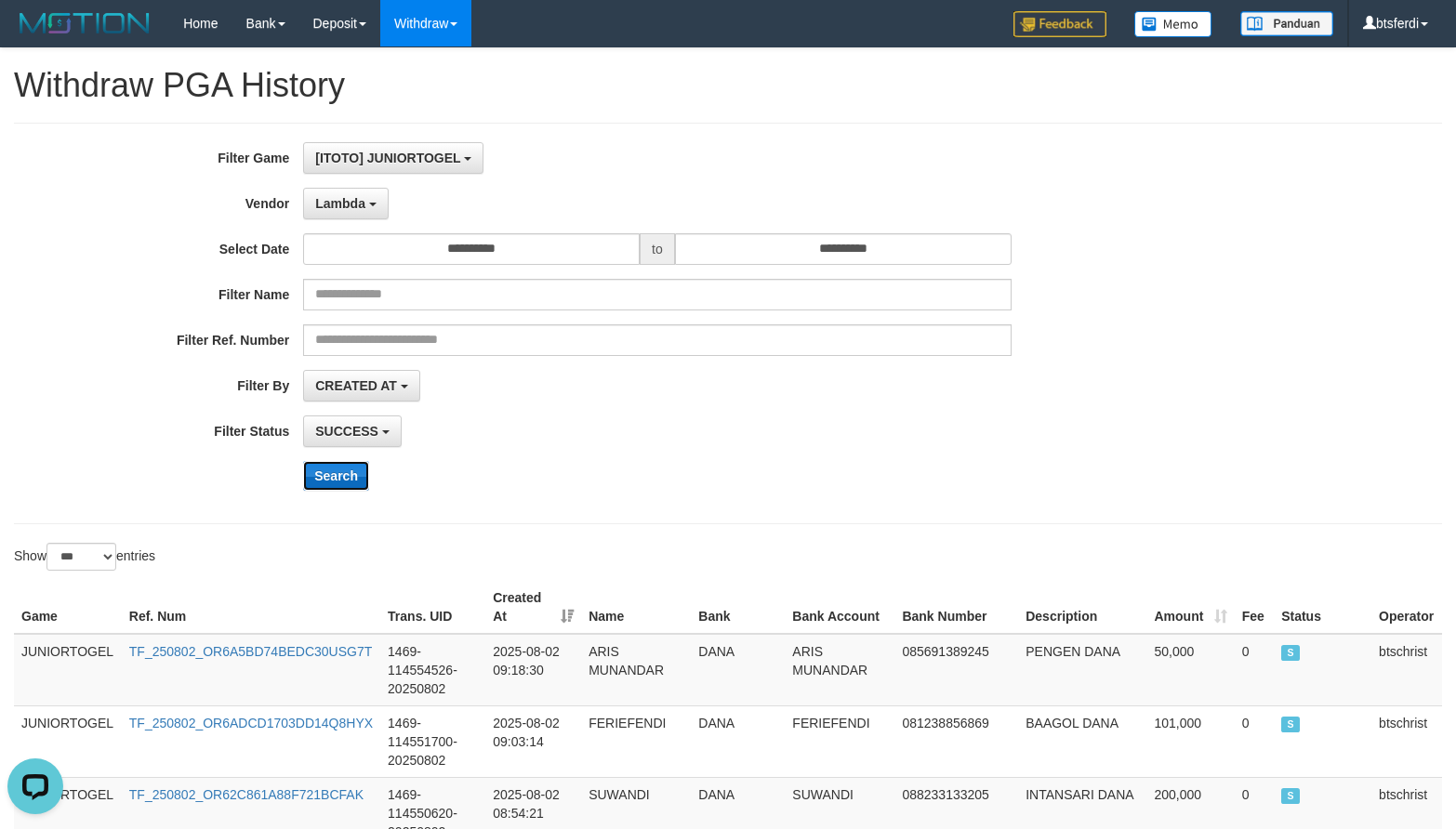 click on "Search" at bounding box center (336, 476) 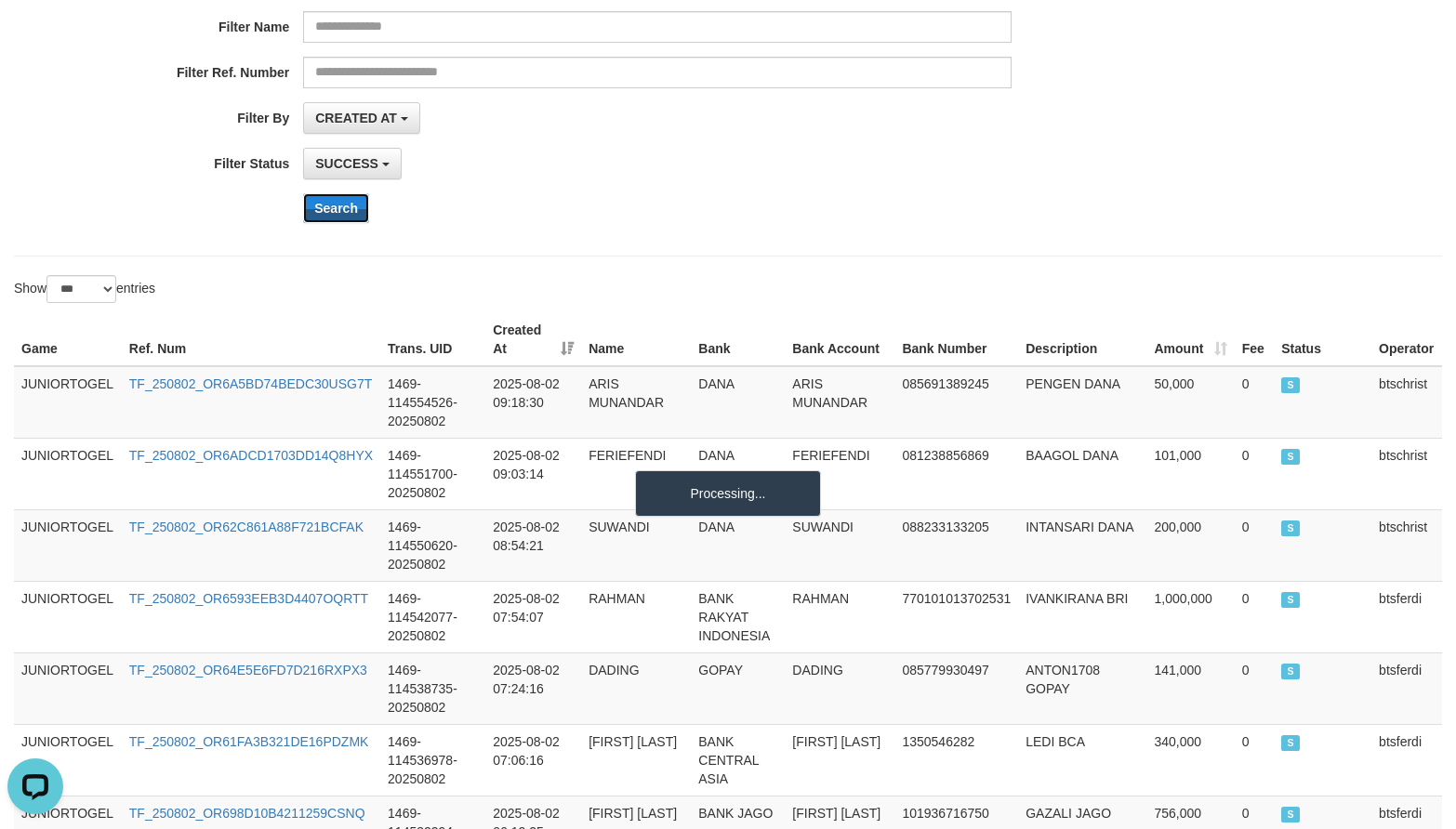 scroll, scrollTop: 279, scrollLeft: 0, axis: vertical 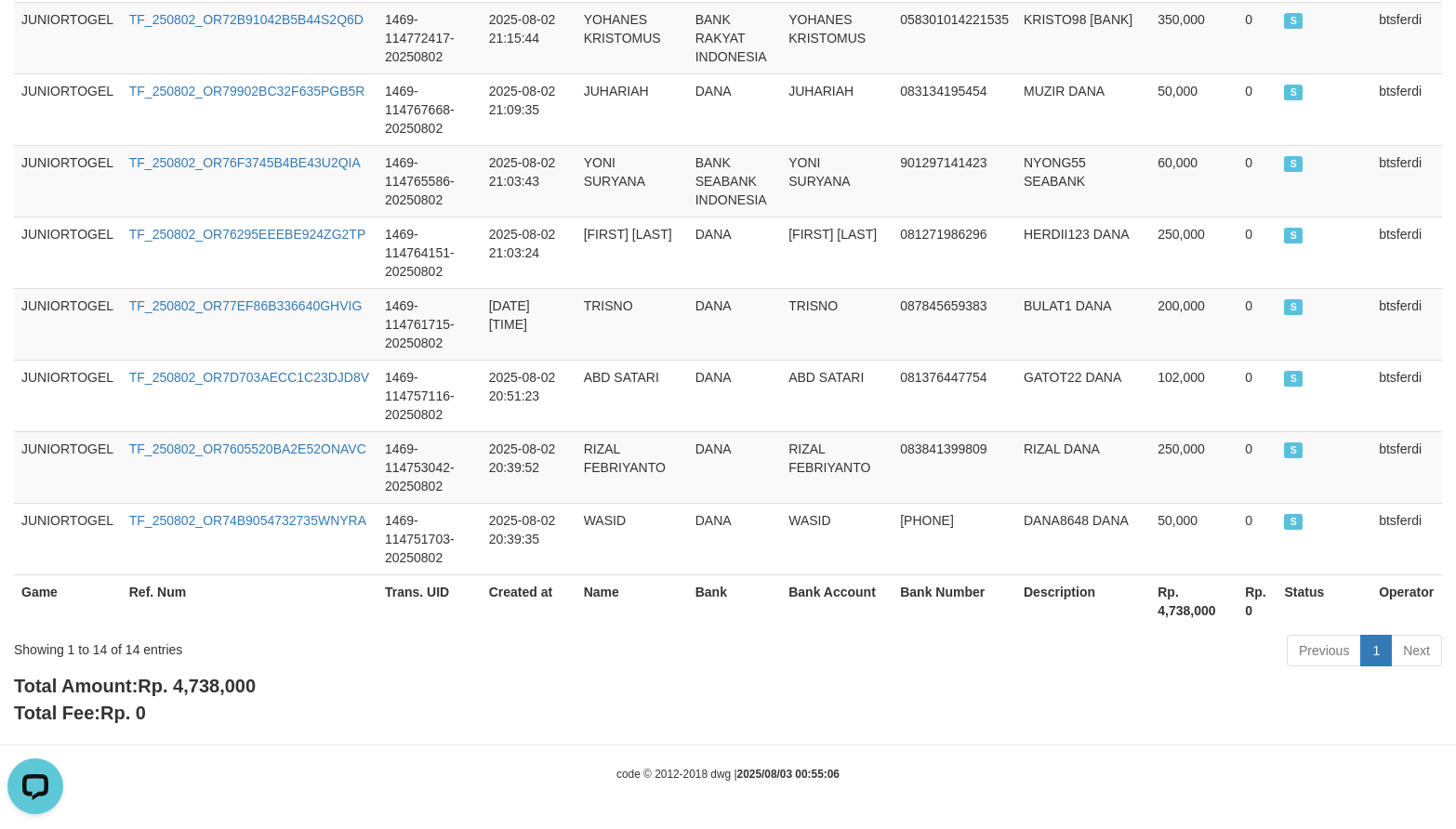 click on "Rp. 4,738,000" at bounding box center (196, 686) 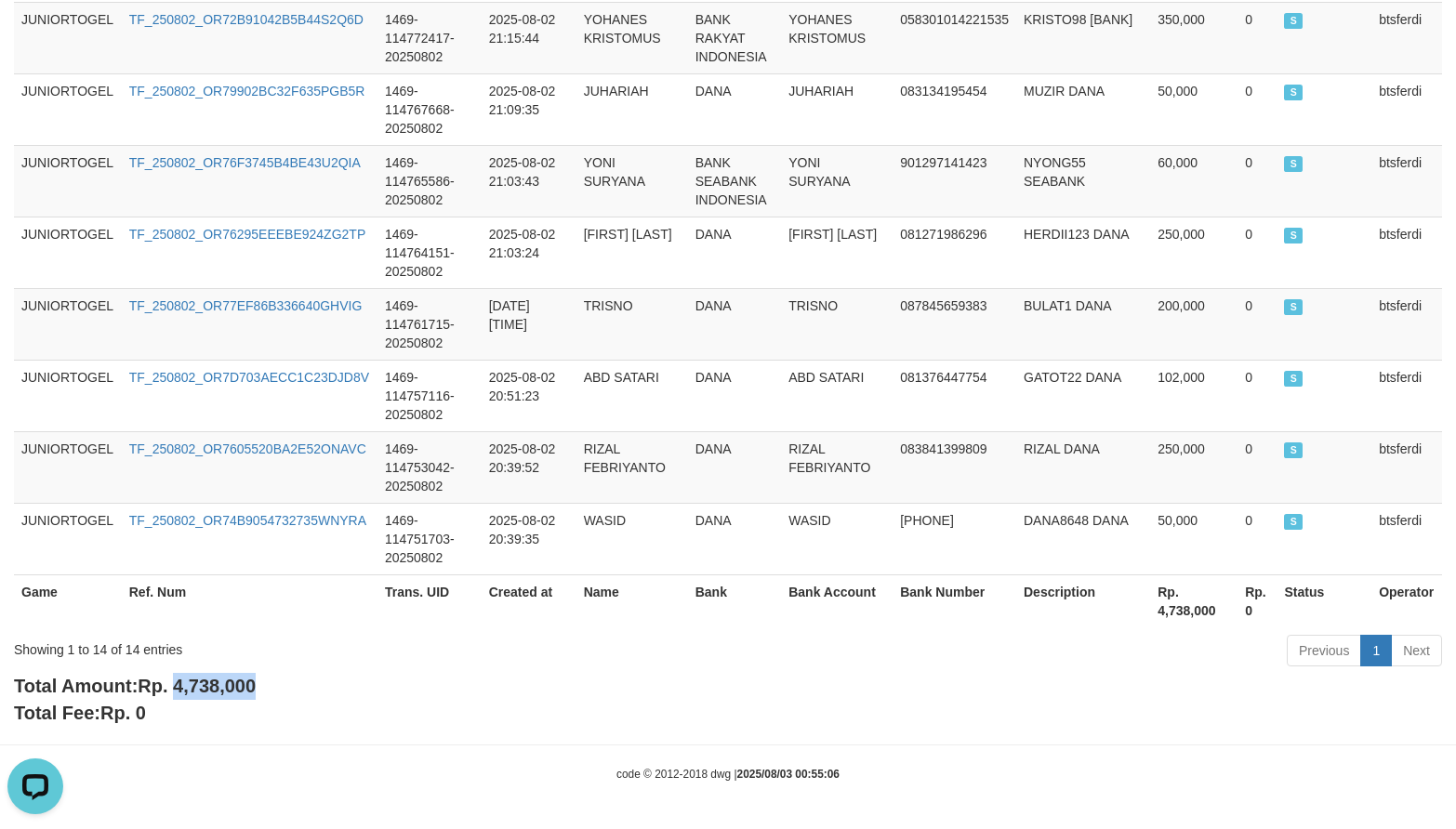 click on "Rp. 4,738,000" at bounding box center (196, 686) 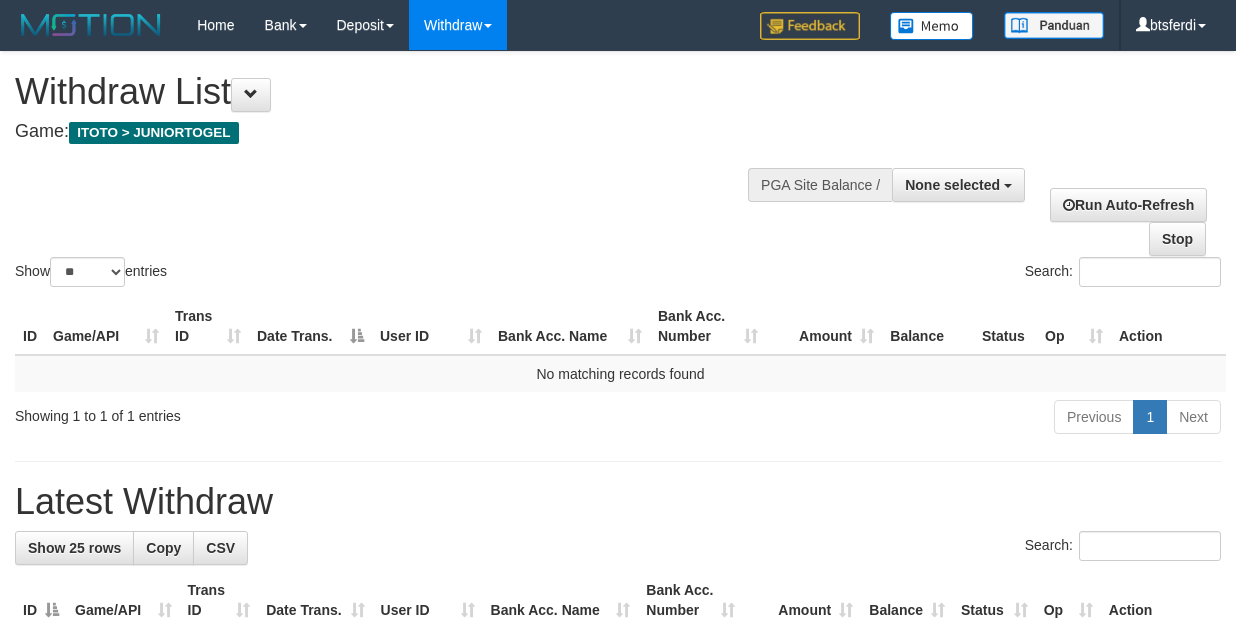 select 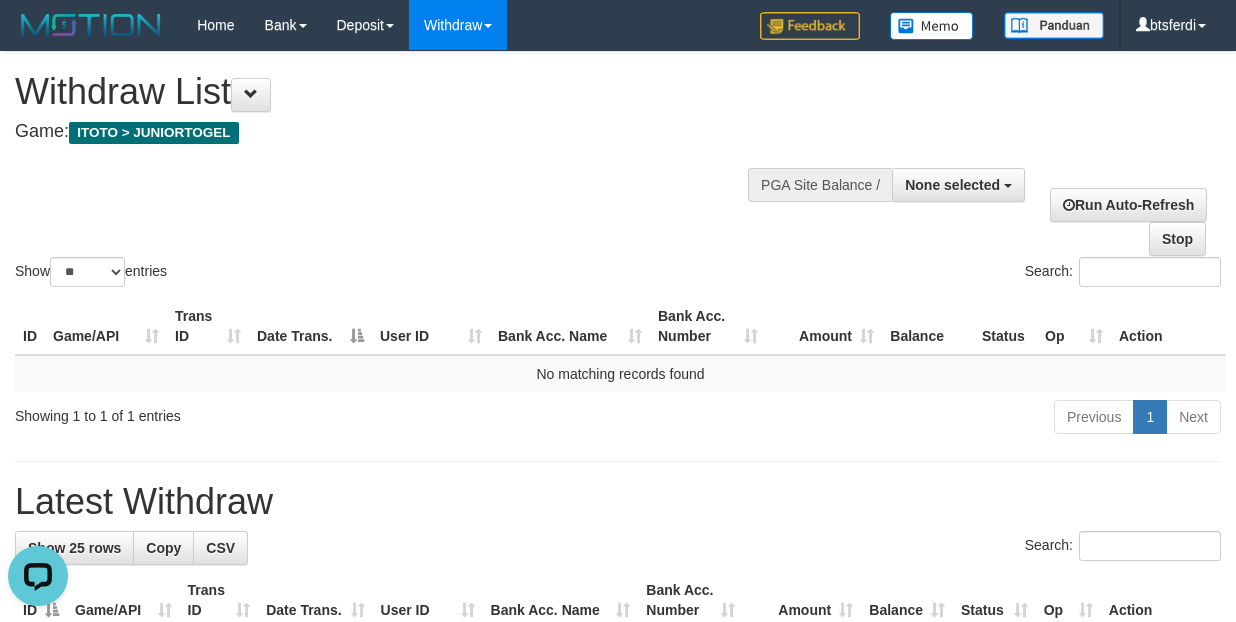 scroll, scrollTop: 0, scrollLeft: 0, axis: both 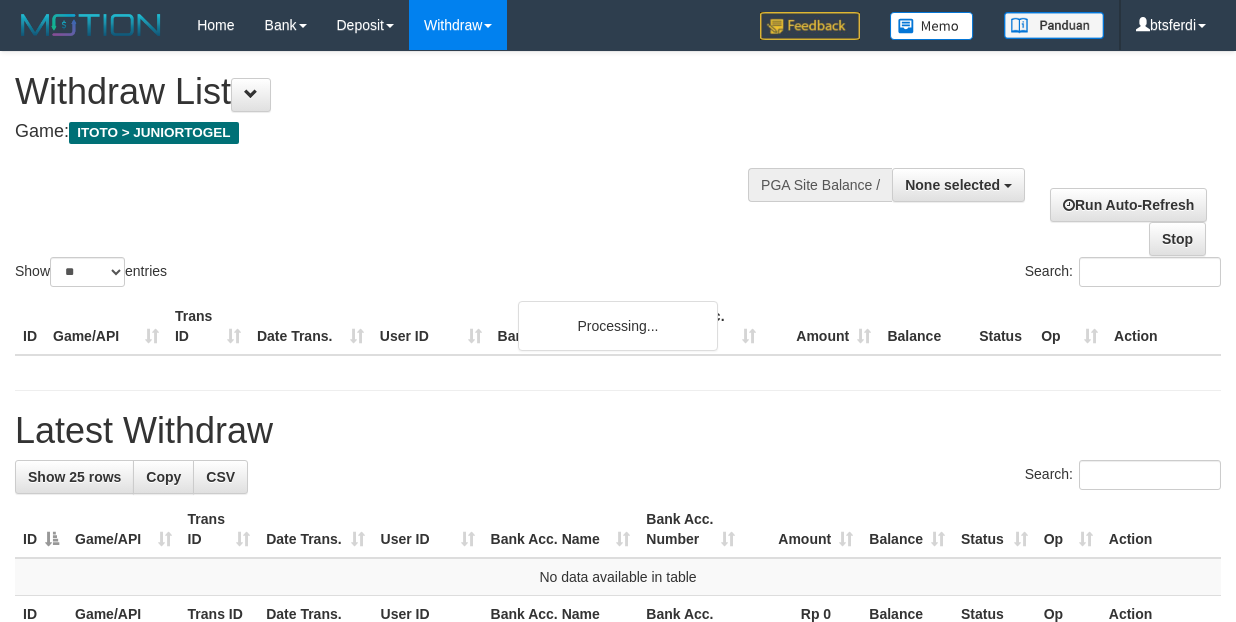 select 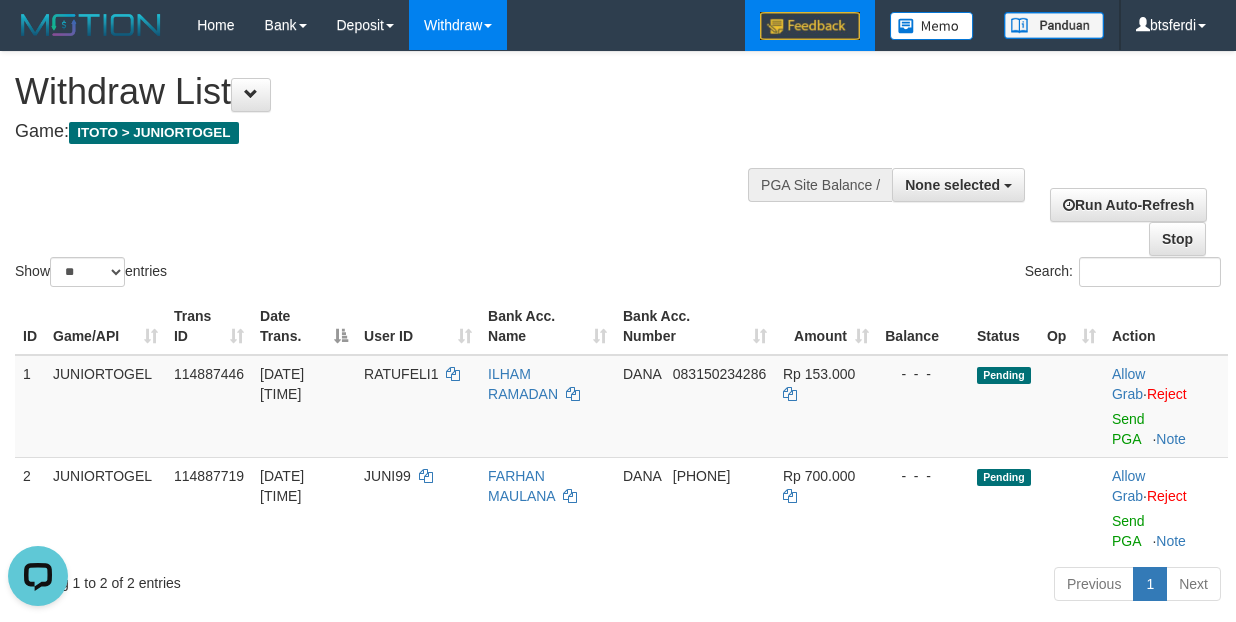 scroll, scrollTop: 0, scrollLeft: 0, axis: both 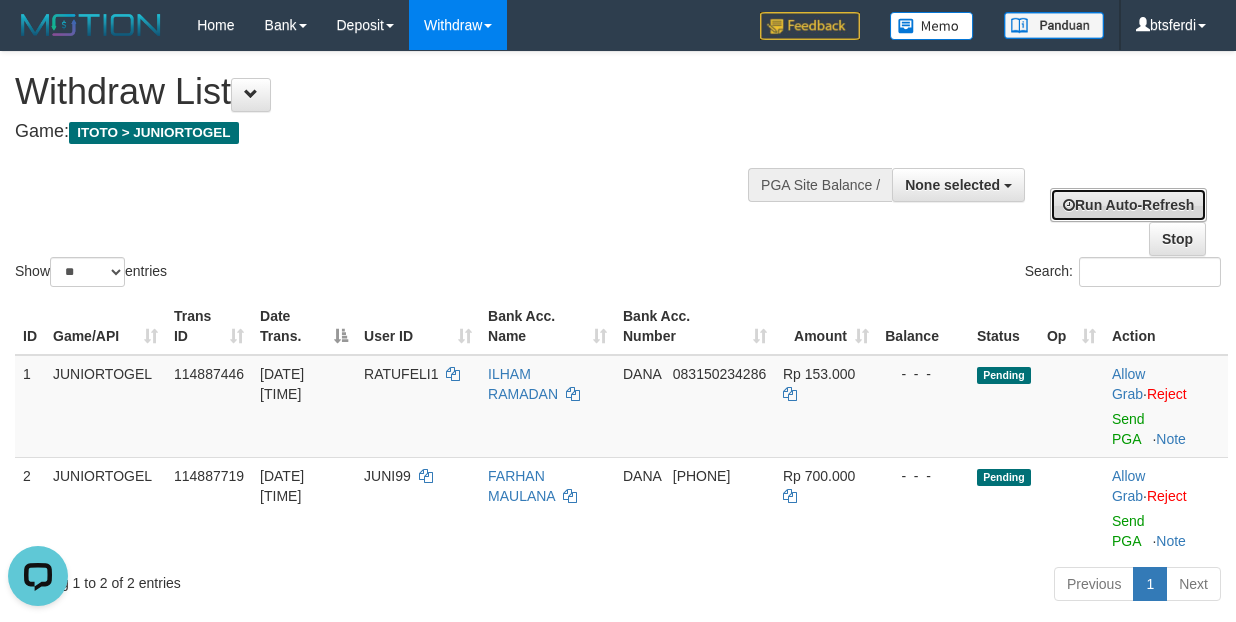 click on "Run Auto-Refresh" at bounding box center (1128, 205) 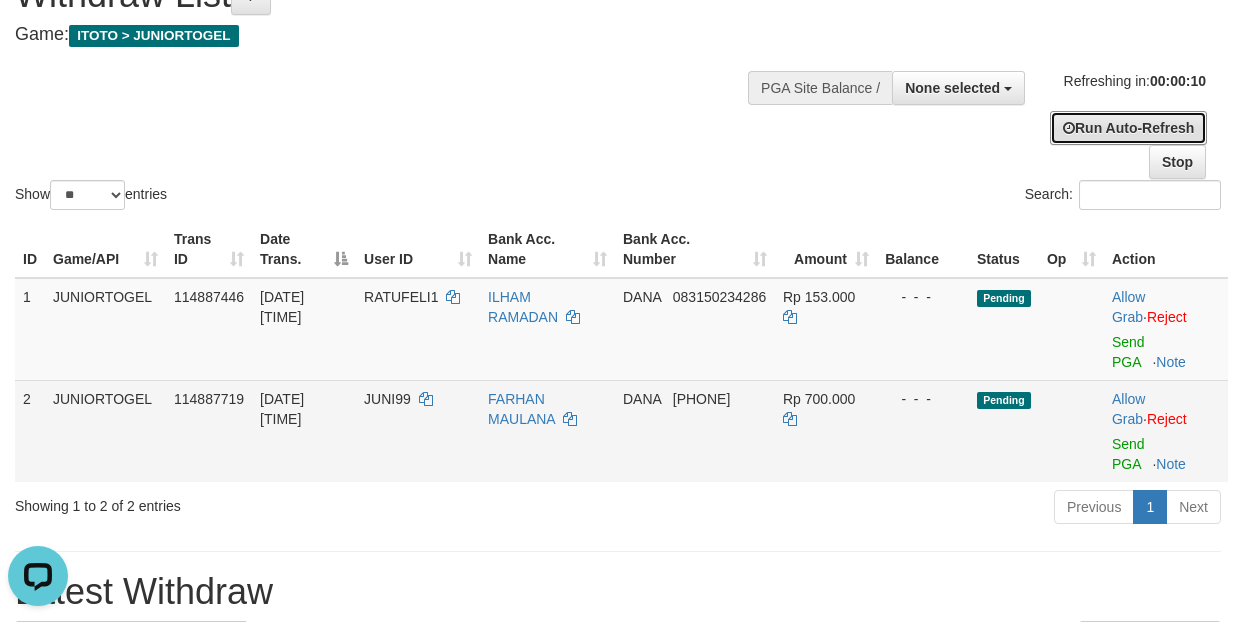 scroll, scrollTop: 150, scrollLeft: 0, axis: vertical 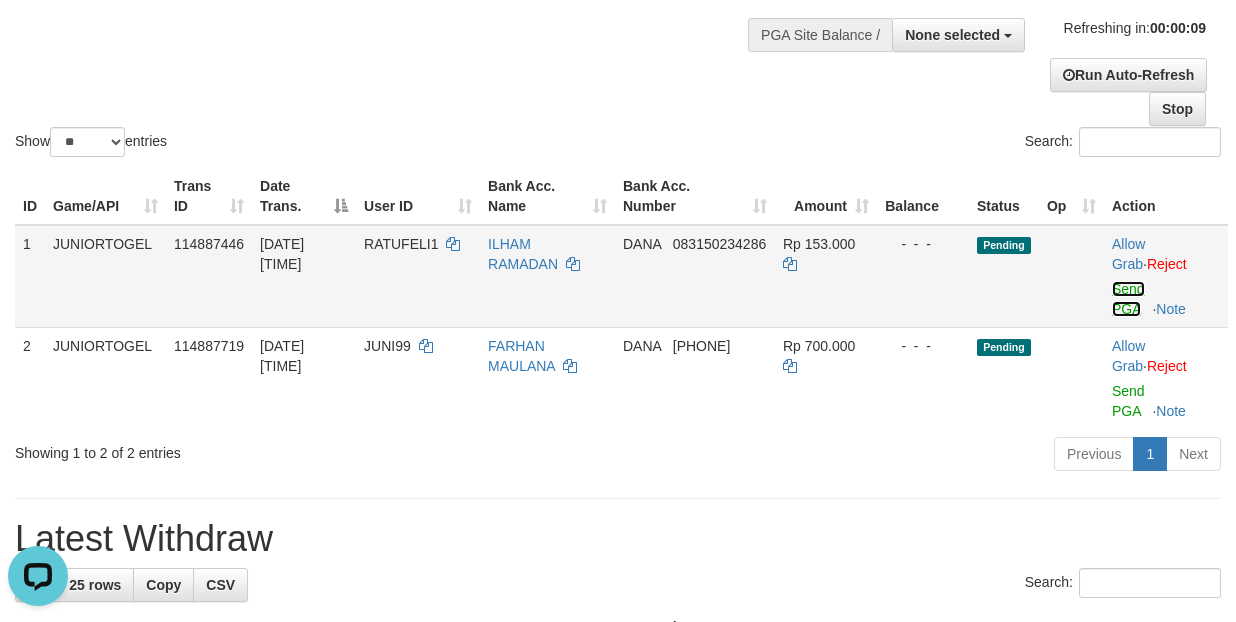 click on "Send PGA" at bounding box center [1128, 299] 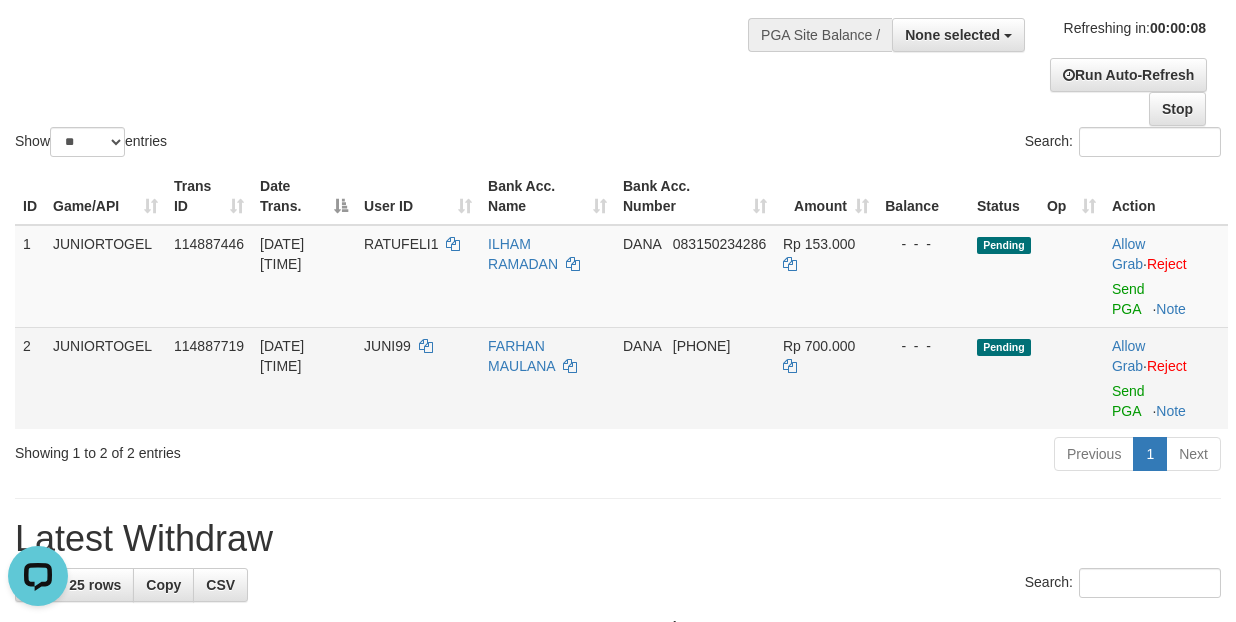 click on "Allow Grab   ·    Reject Send PGA     ·    Note" at bounding box center [1166, 378] 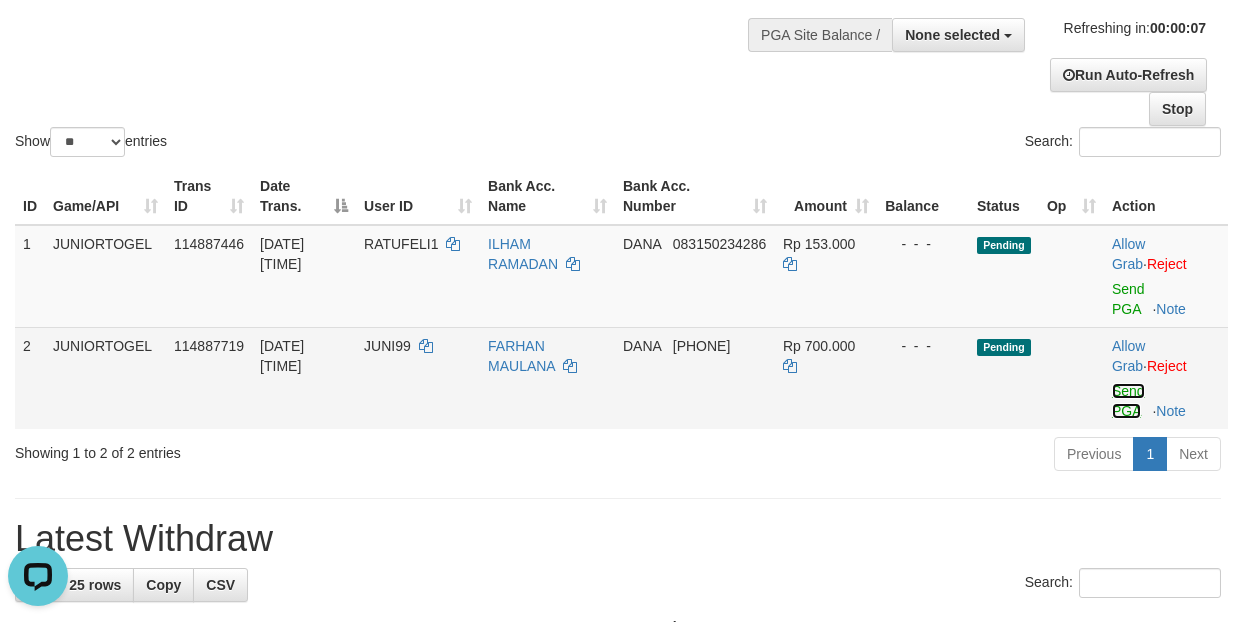 click on "Send PGA" at bounding box center (1128, 401) 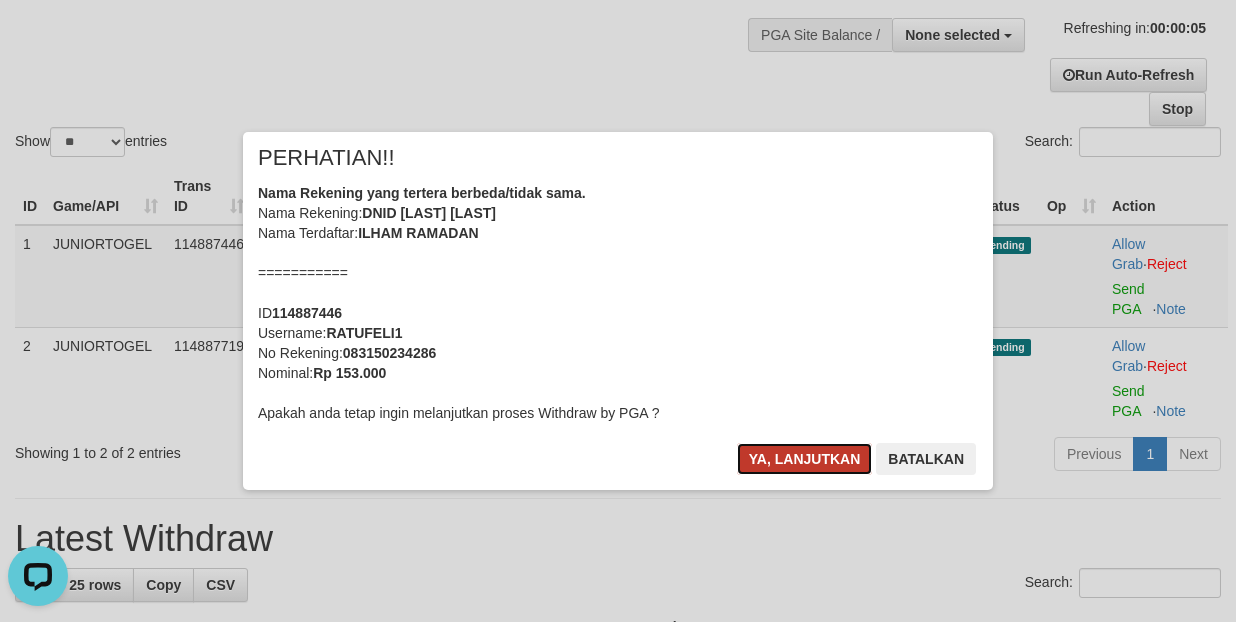click on "Ya, lanjutkan" at bounding box center (805, 459) 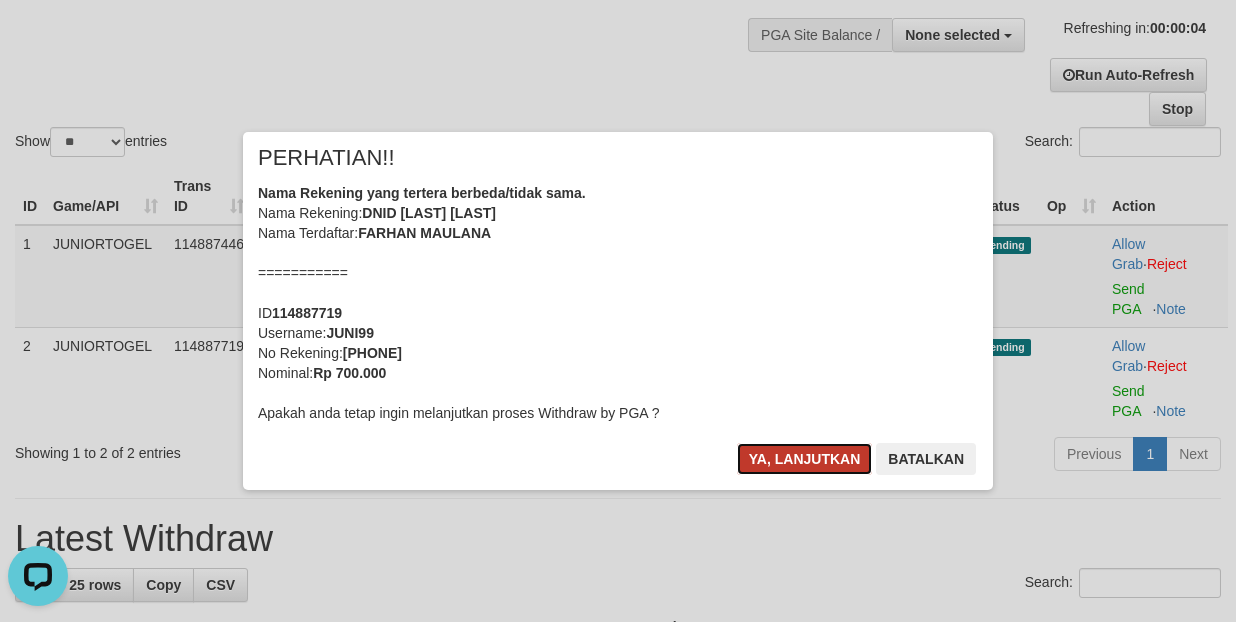click on "Ya, lanjutkan" at bounding box center (805, 459) 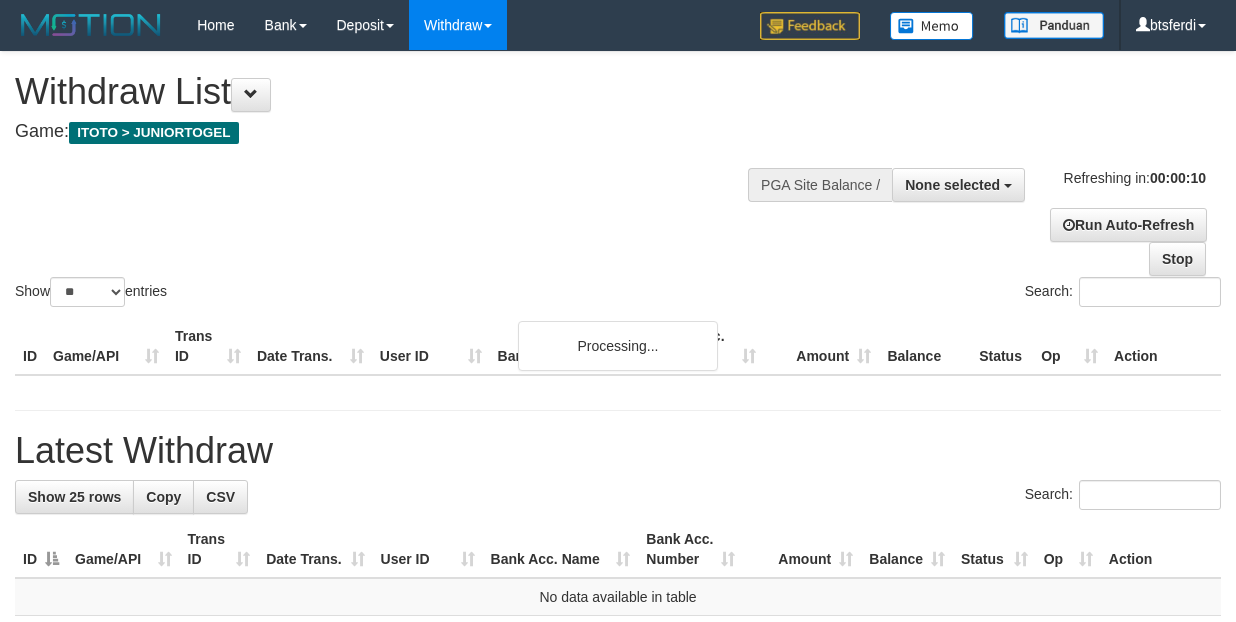 select 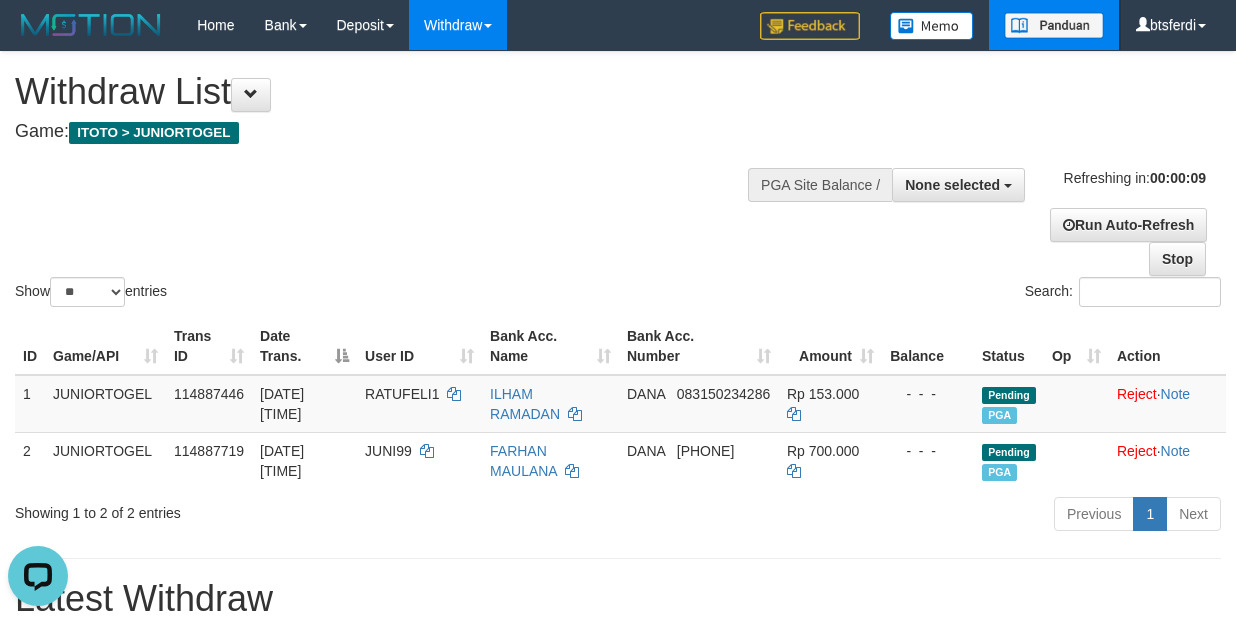 scroll, scrollTop: 0, scrollLeft: 0, axis: both 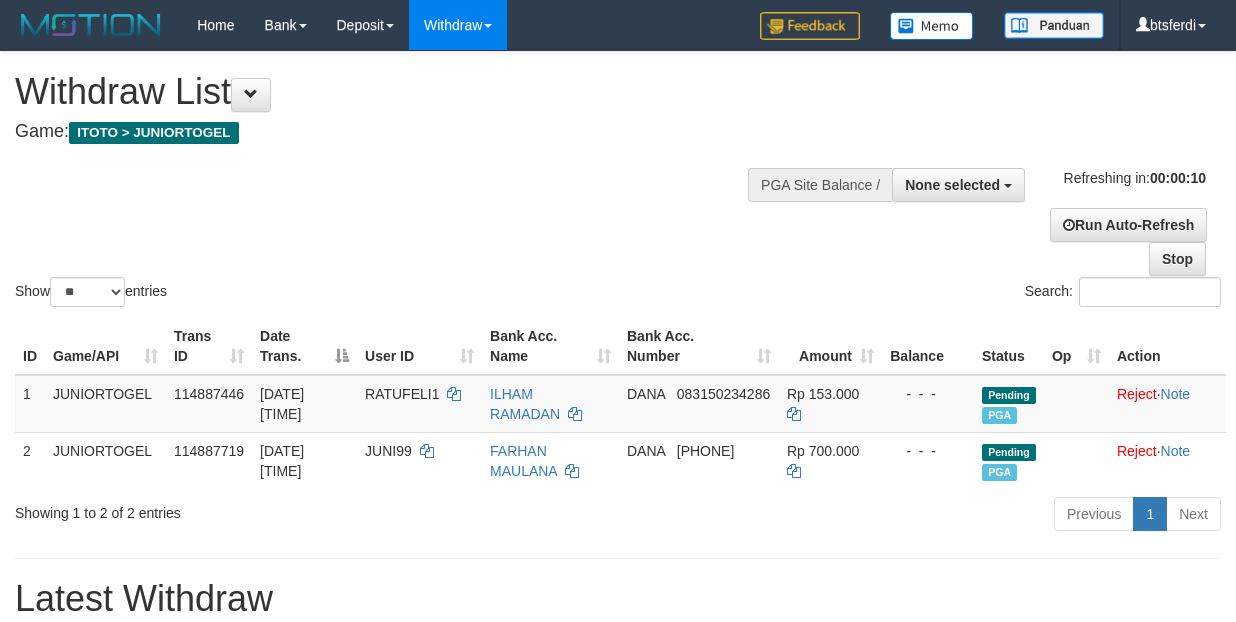 select 